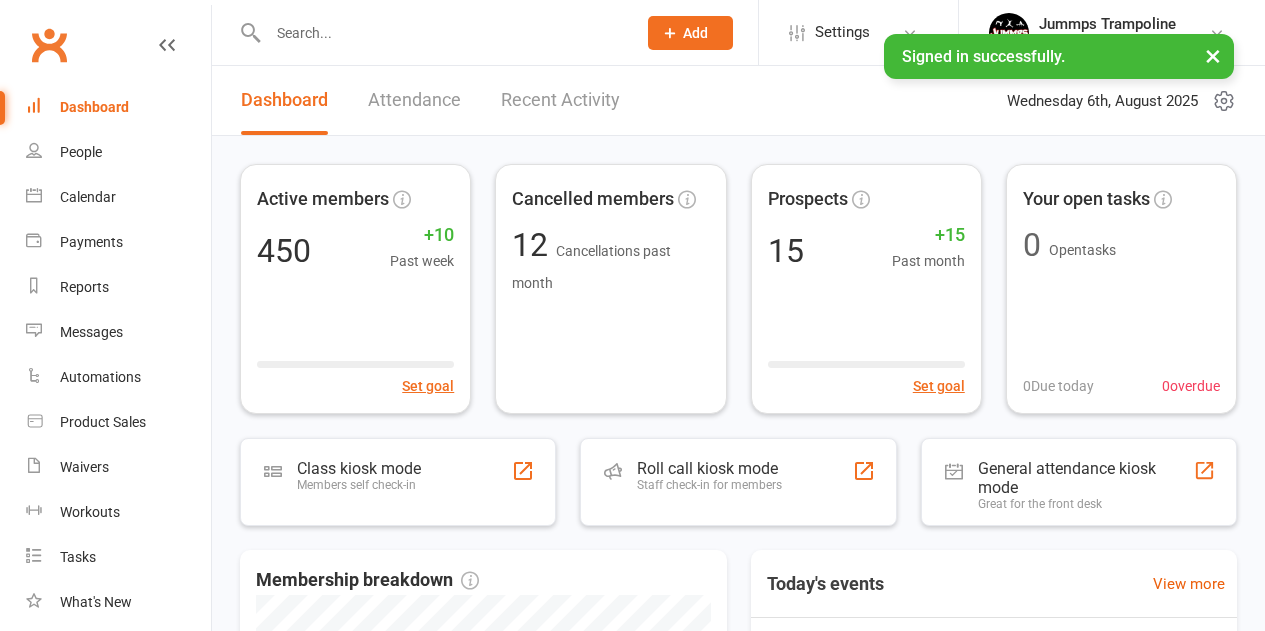 scroll, scrollTop: 0, scrollLeft: 0, axis: both 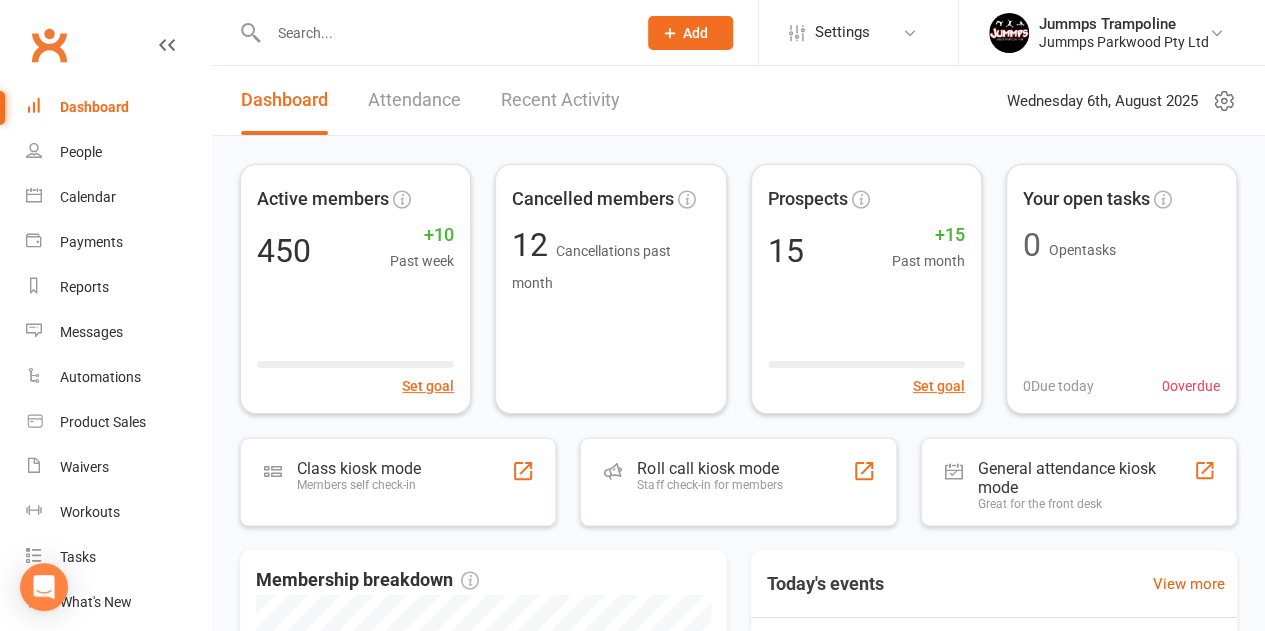 click at bounding box center [442, 33] 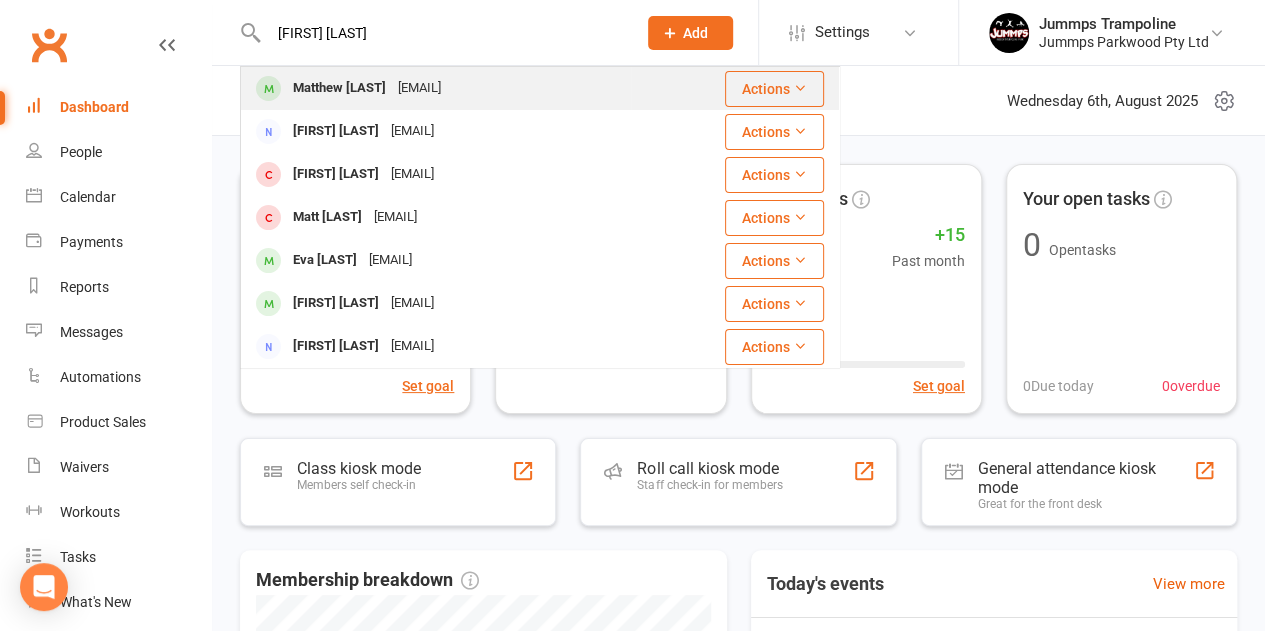 type on "[FIRST] [LAST]" 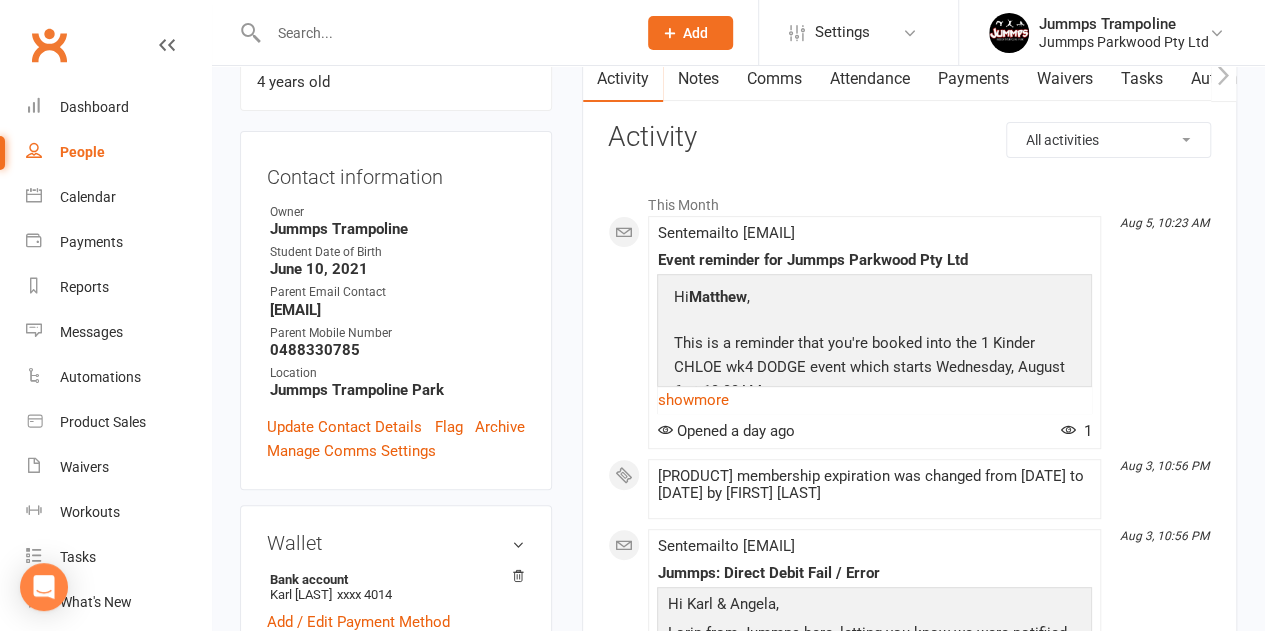 scroll, scrollTop: 100, scrollLeft: 0, axis: vertical 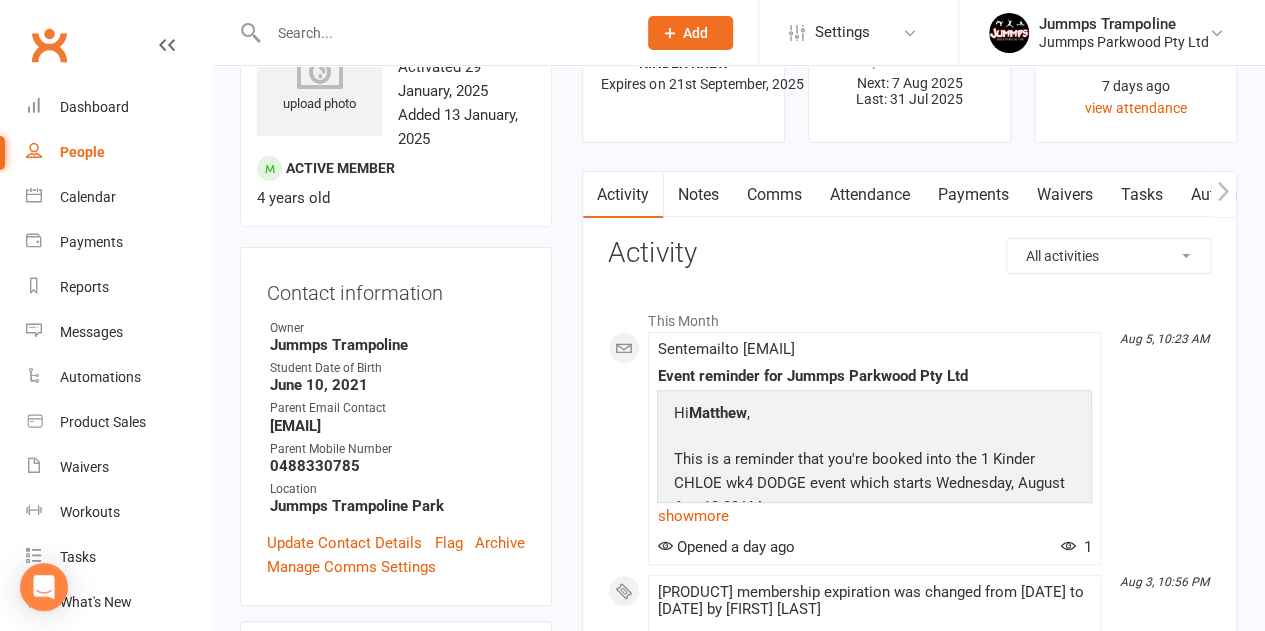 click on "Payments" at bounding box center (972, 195) 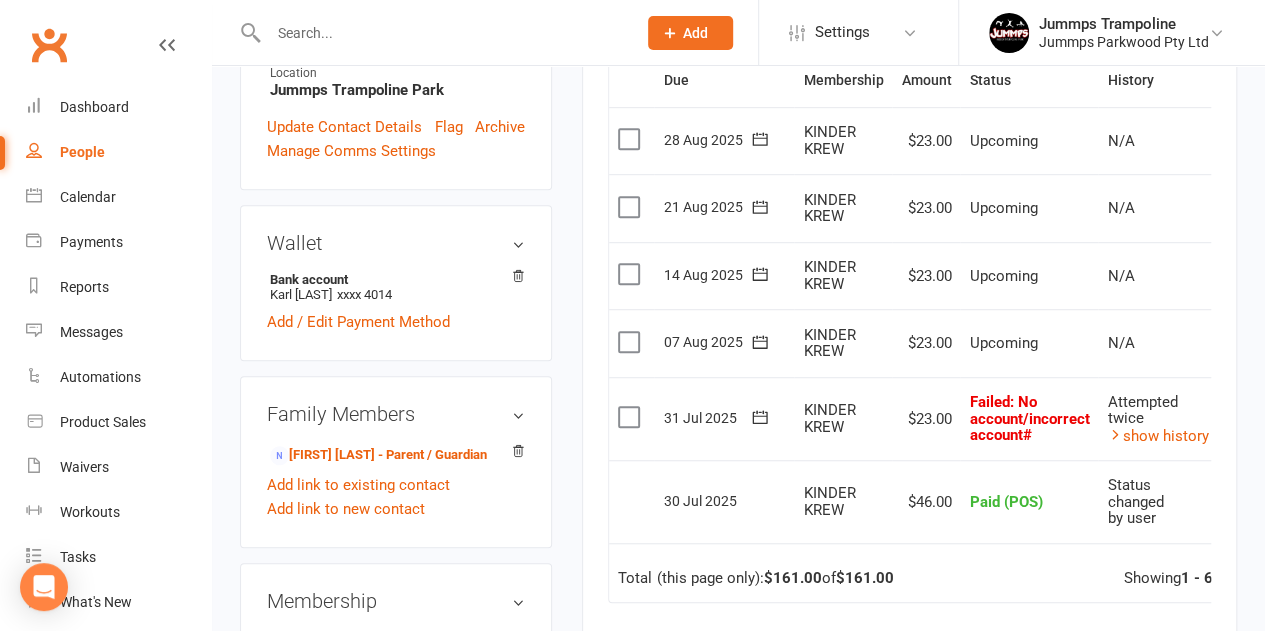 scroll, scrollTop: 600, scrollLeft: 0, axis: vertical 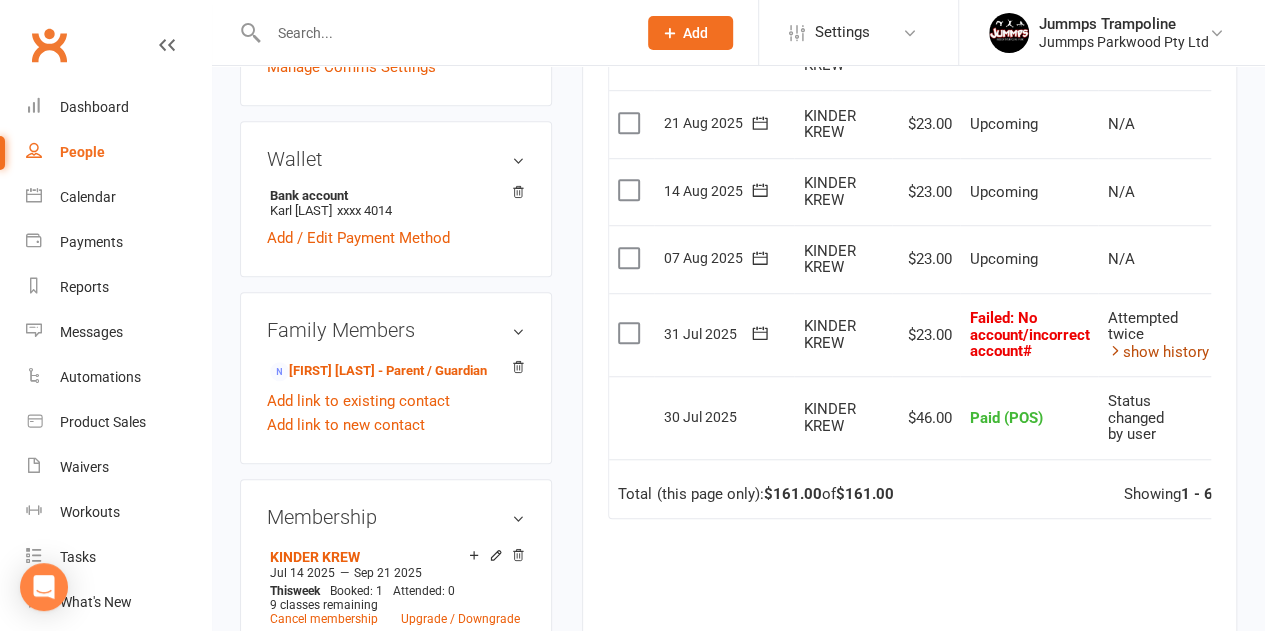 click on "show history" at bounding box center [1157, 352] 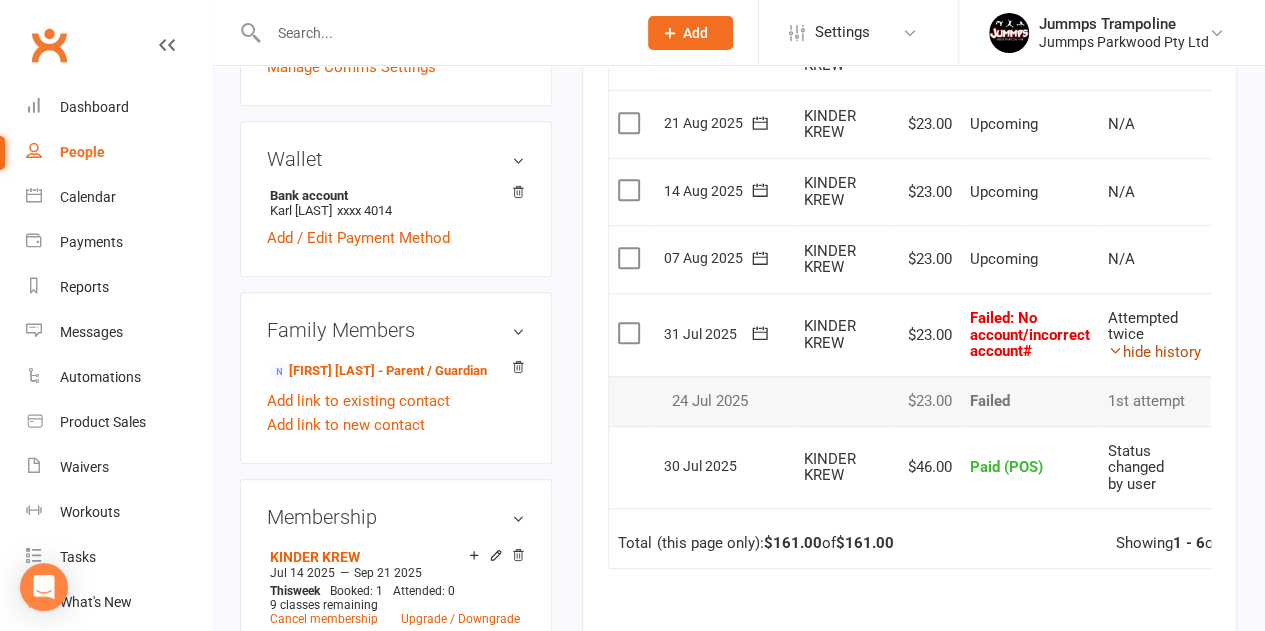 click on "hide history" at bounding box center [1153, 352] 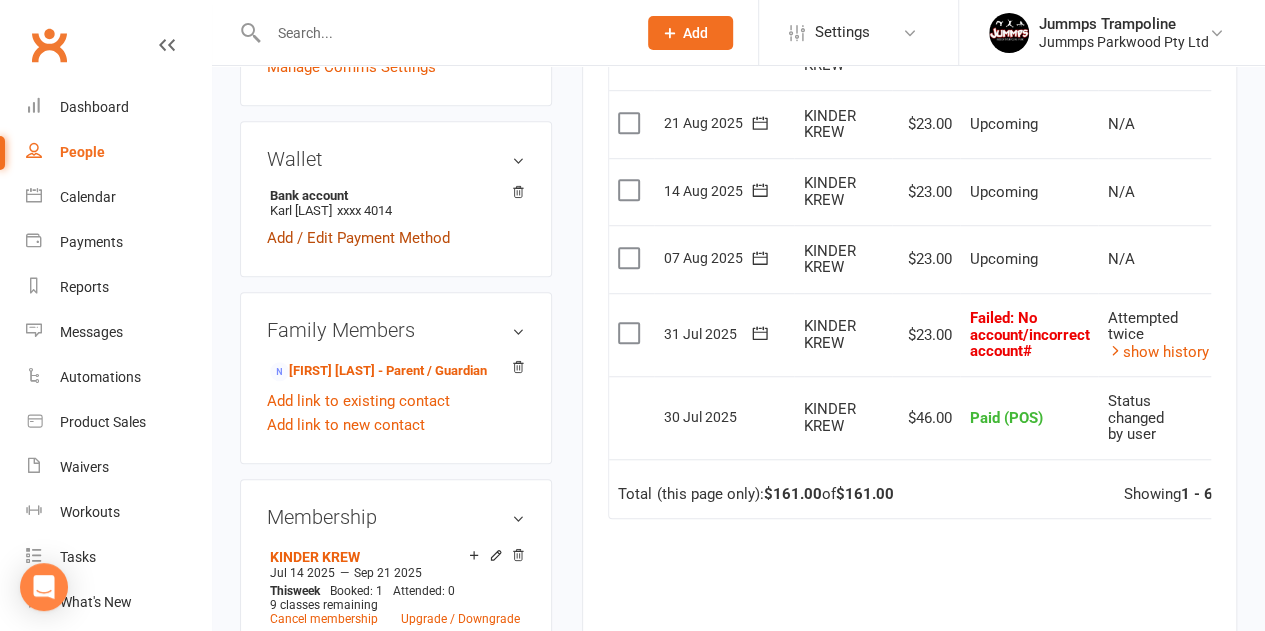 click on "Add / Edit Payment Method" at bounding box center (358, 238) 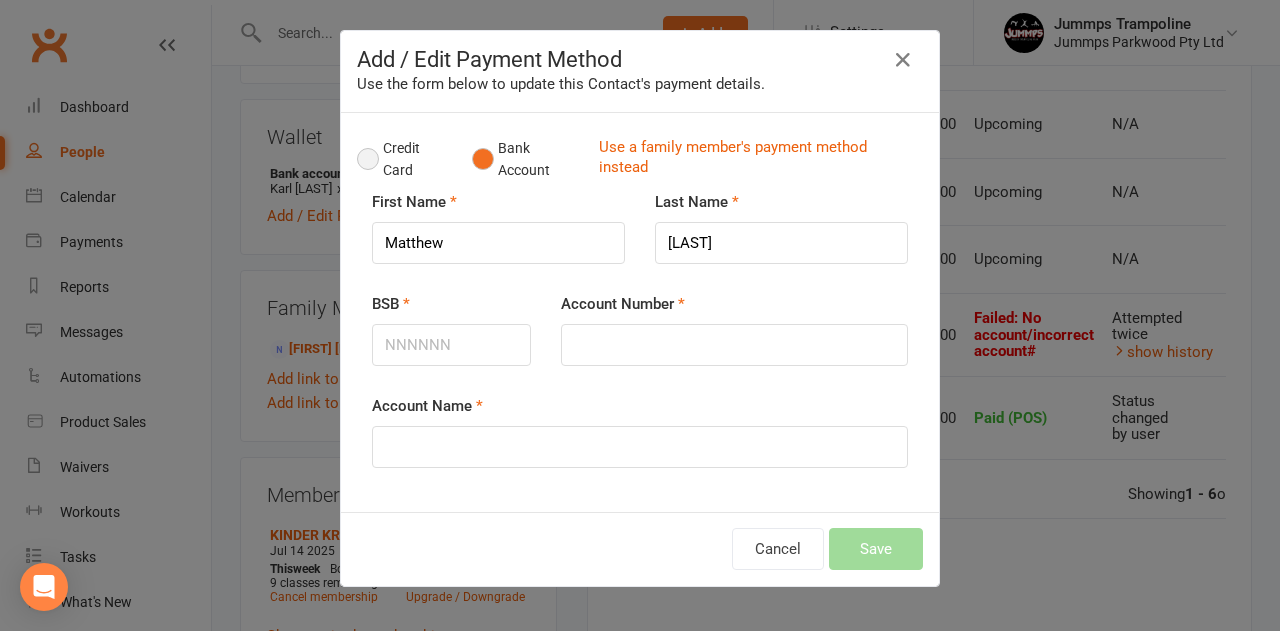 click on "Credit Card" at bounding box center (404, 159) 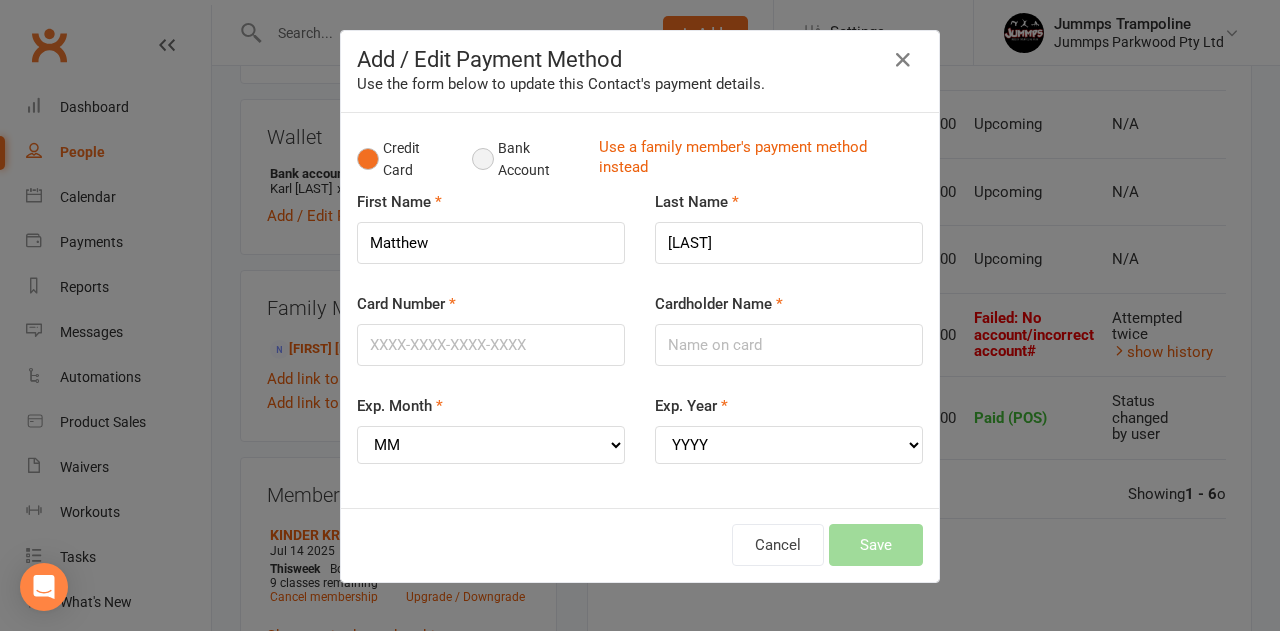 click on "Bank Account" at bounding box center [527, 159] 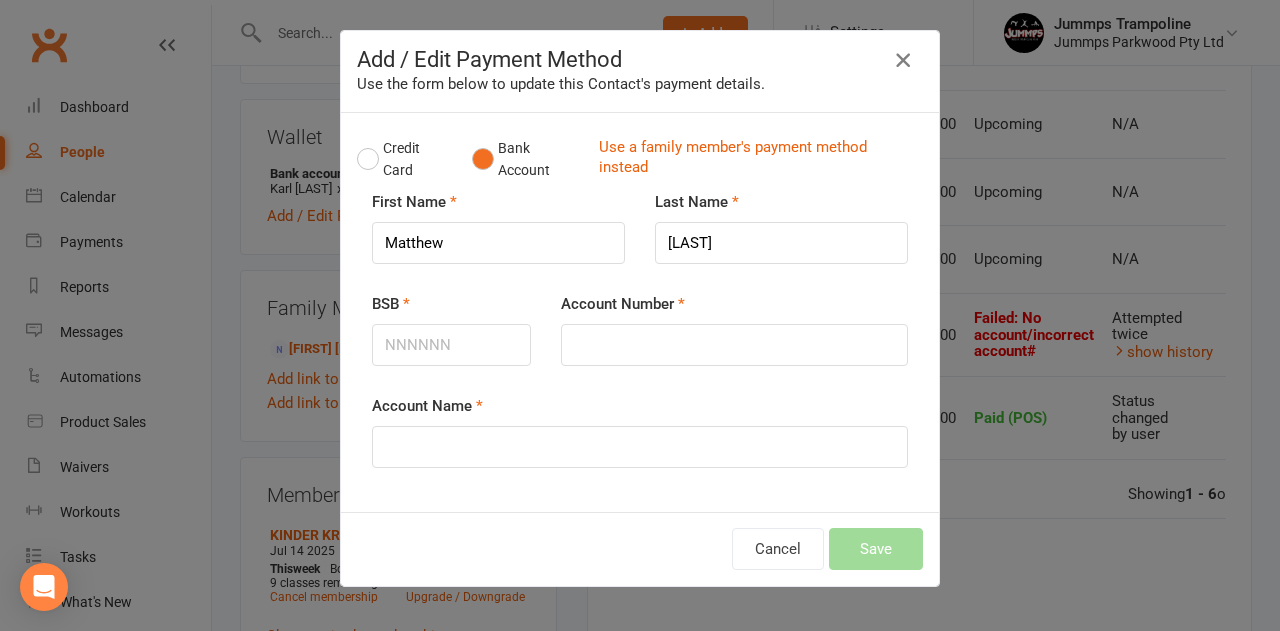 click at bounding box center [903, 60] 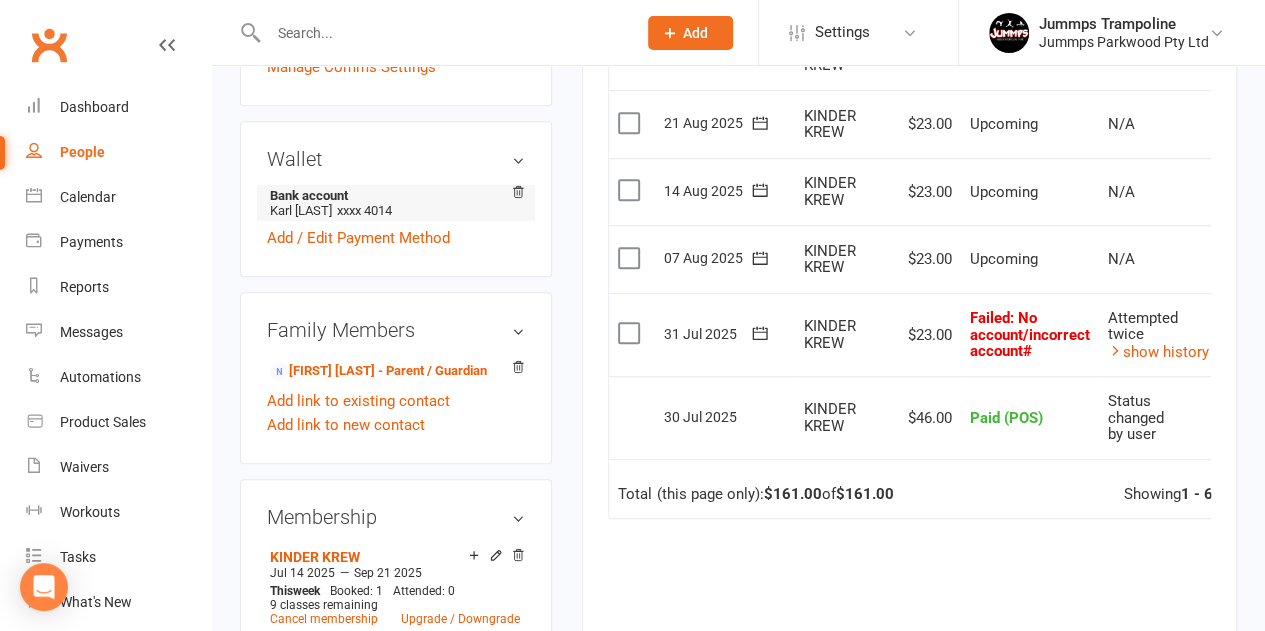 click on "Bank account [FIRST] [LAST]  xxxx [NUMBER]" at bounding box center (396, 203) 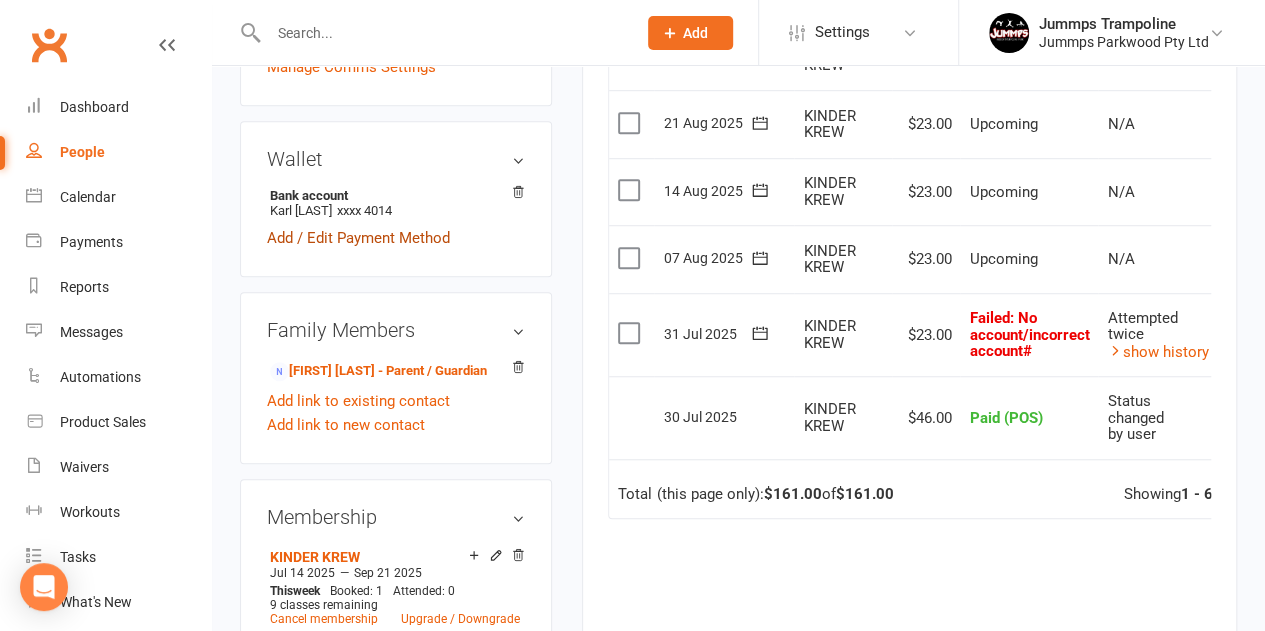 click on "Add / Edit Payment Method" at bounding box center [358, 238] 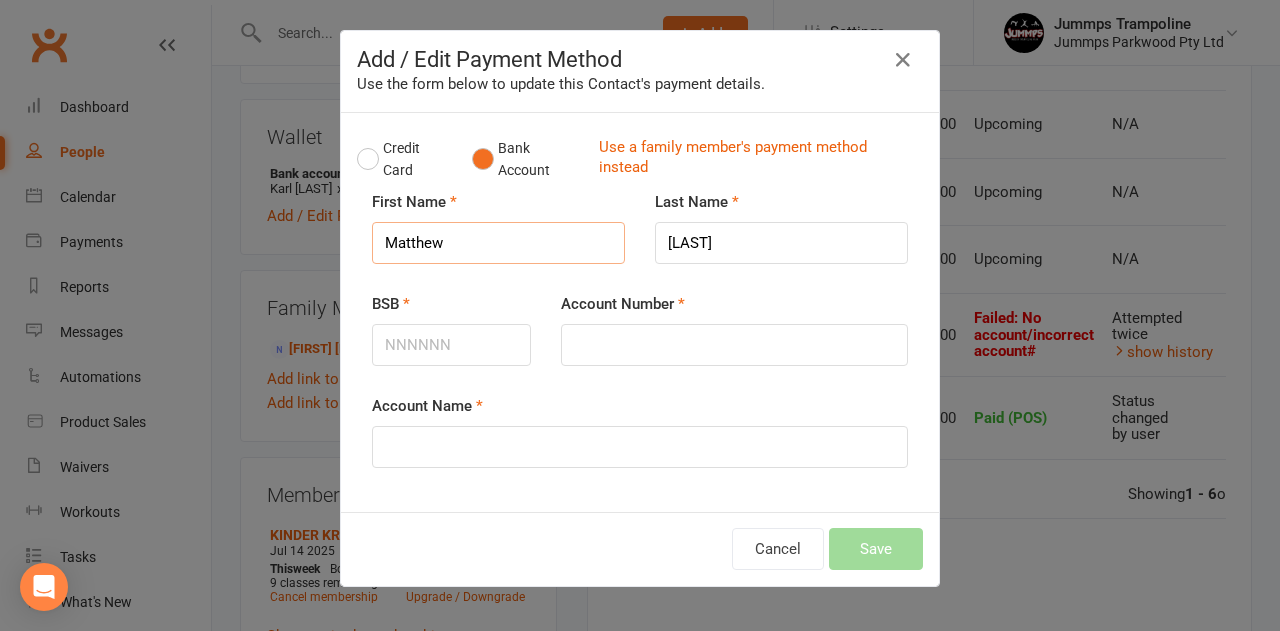 drag, startPoint x: 492, startPoint y: 243, endPoint x: 52, endPoint y: 225, distance: 440.36804 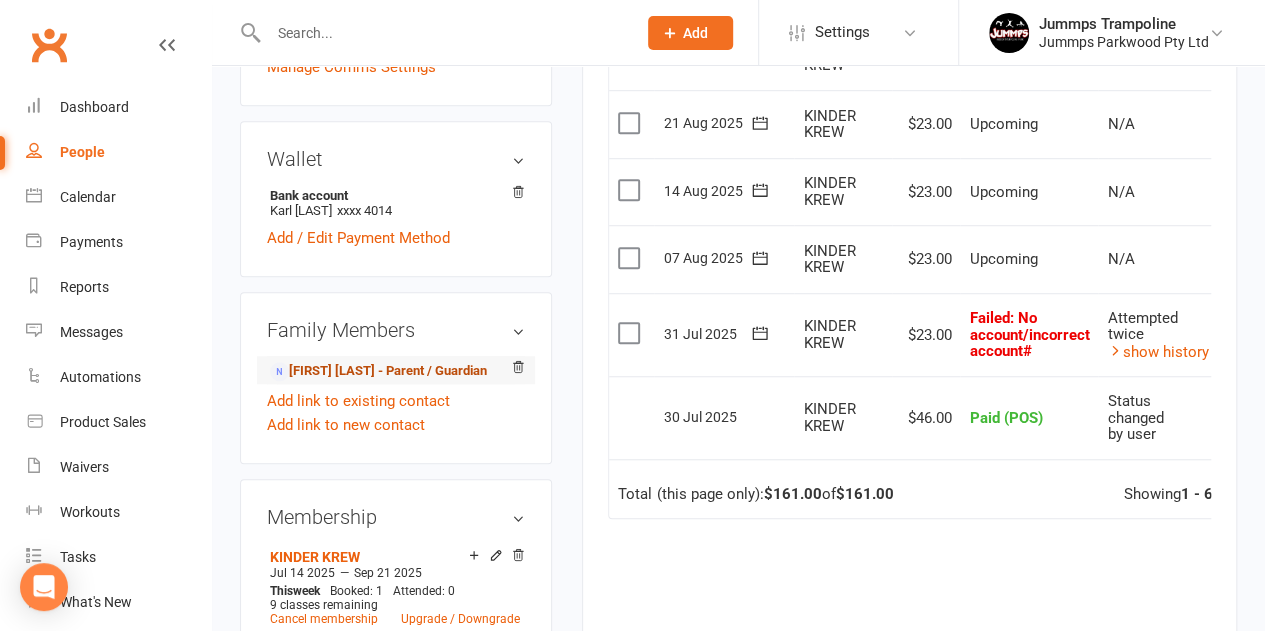click on "[FIRST] [LAST] - Parent / Guardian" at bounding box center [378, 371] 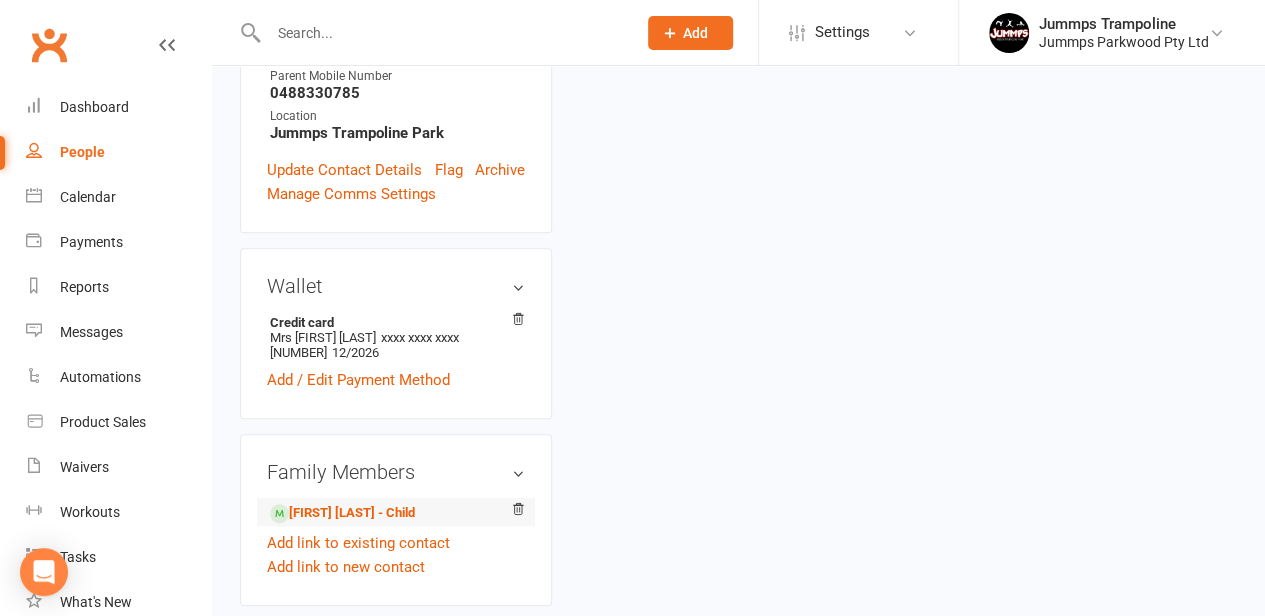 scroll, scrollTop: 400, scrollLeft: 0, axis: vertical 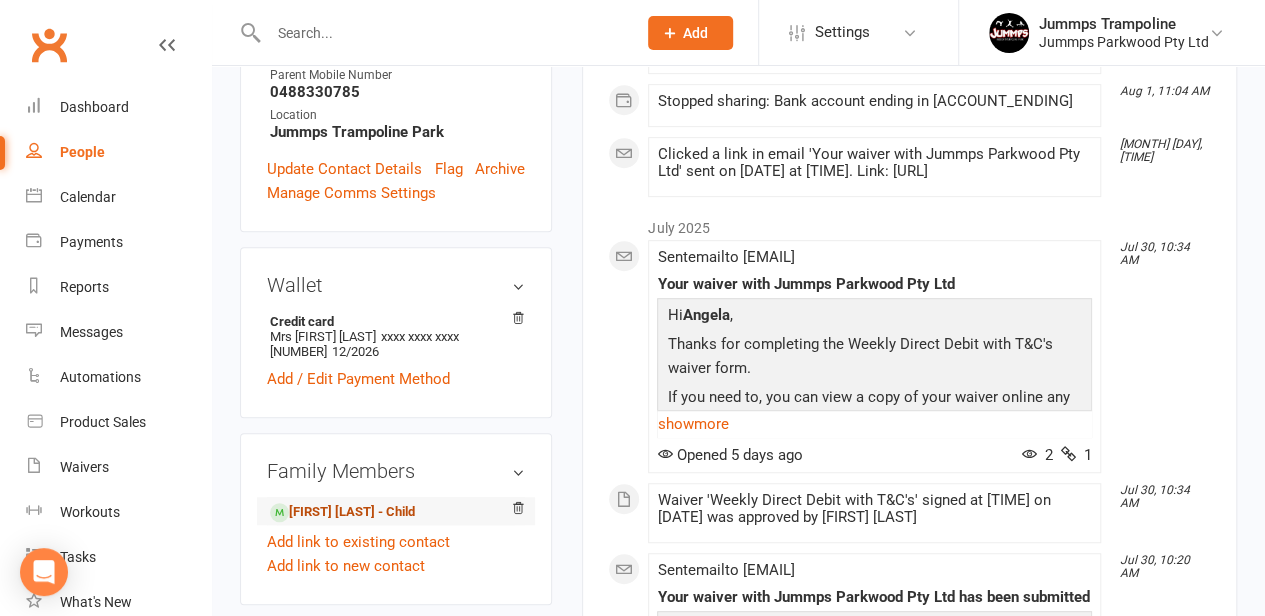 click on "[FIRST] [LAST] - Child" at bounding box center [342, 512] 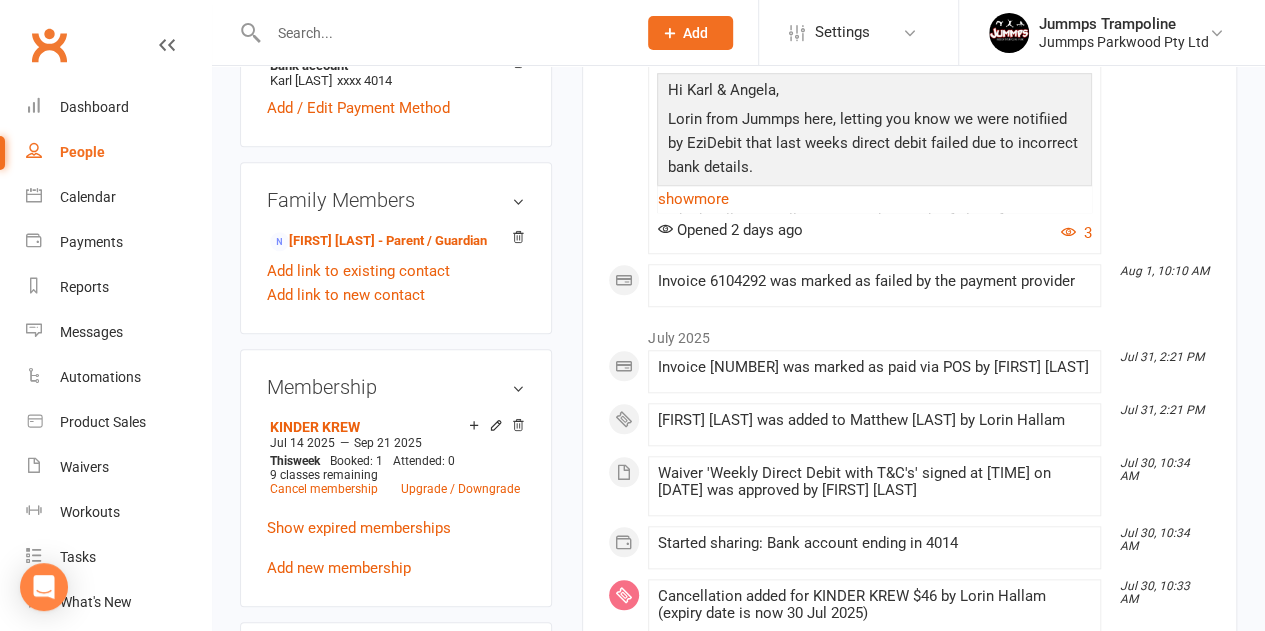scroll, scrollTop: 700, scrollLeft: 0, axis: vertical 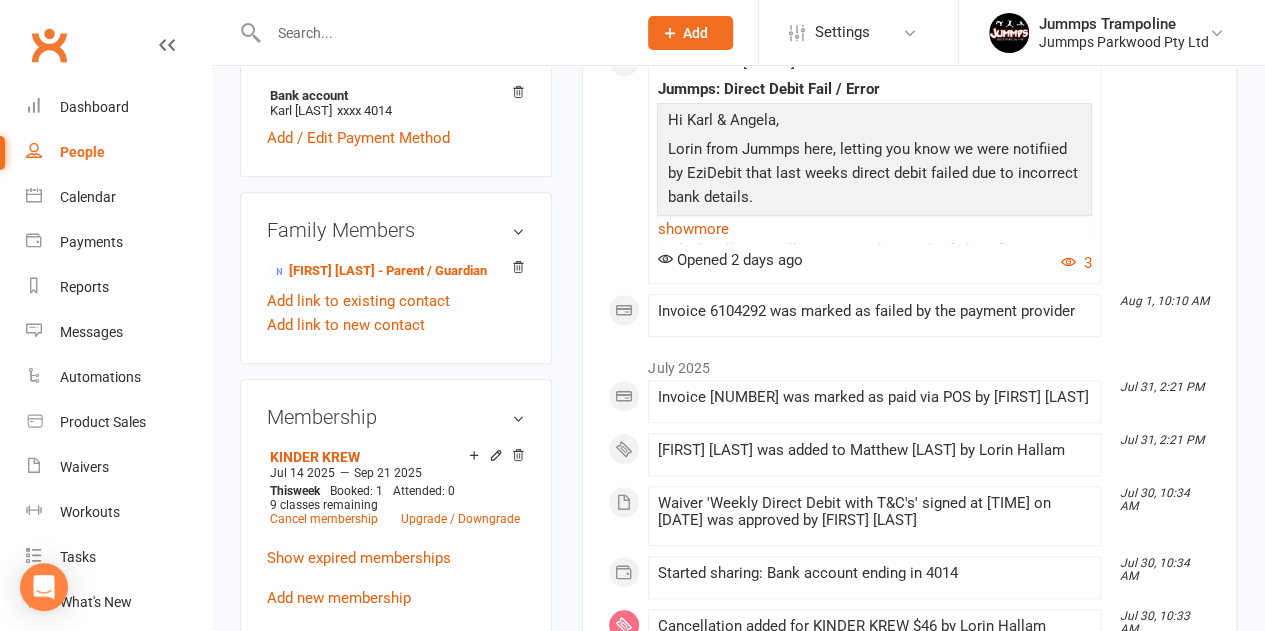 click at bounding box center (442, 33) 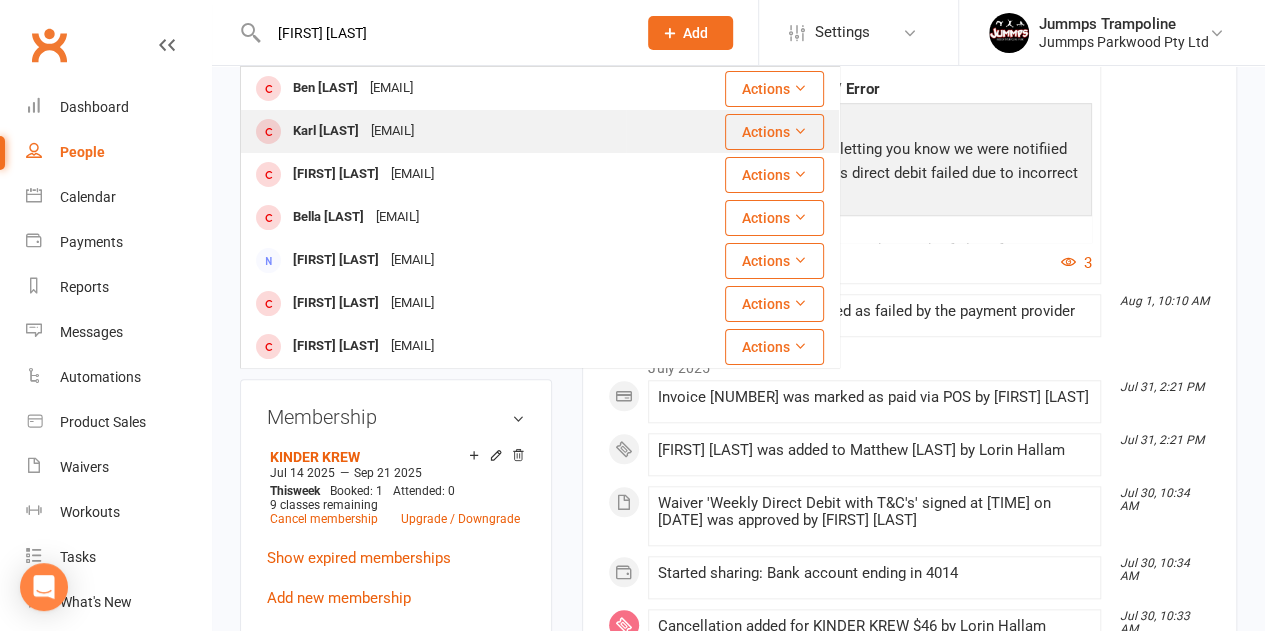 type on "[FIRST] [LAST]" 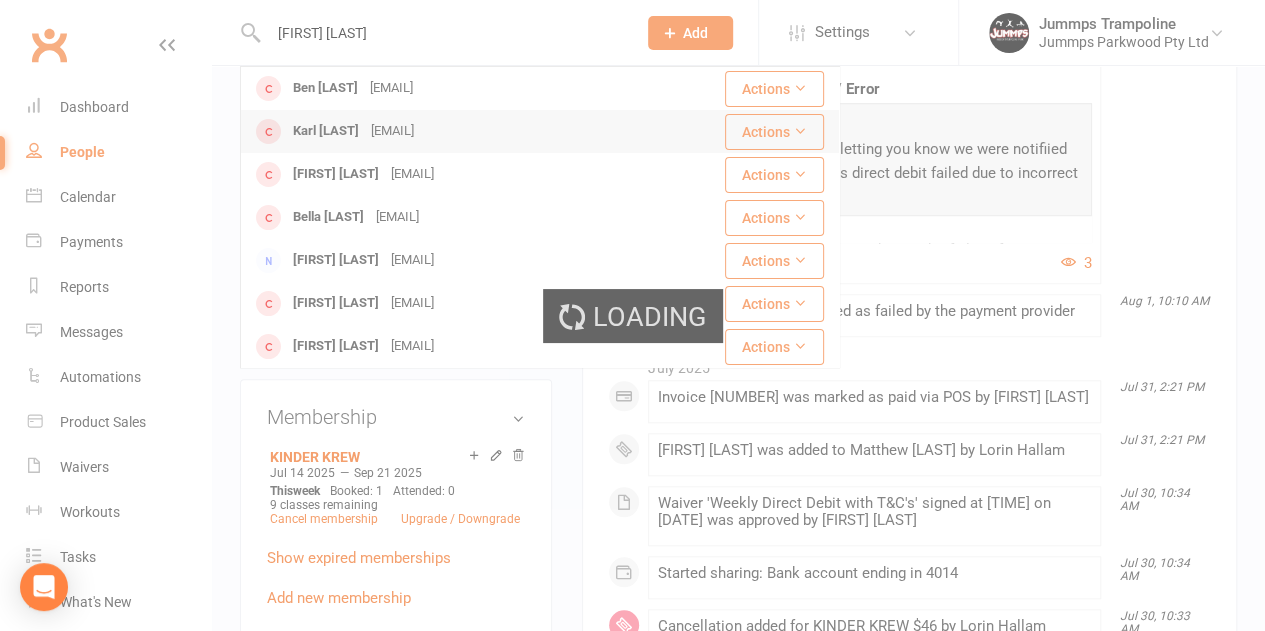 type 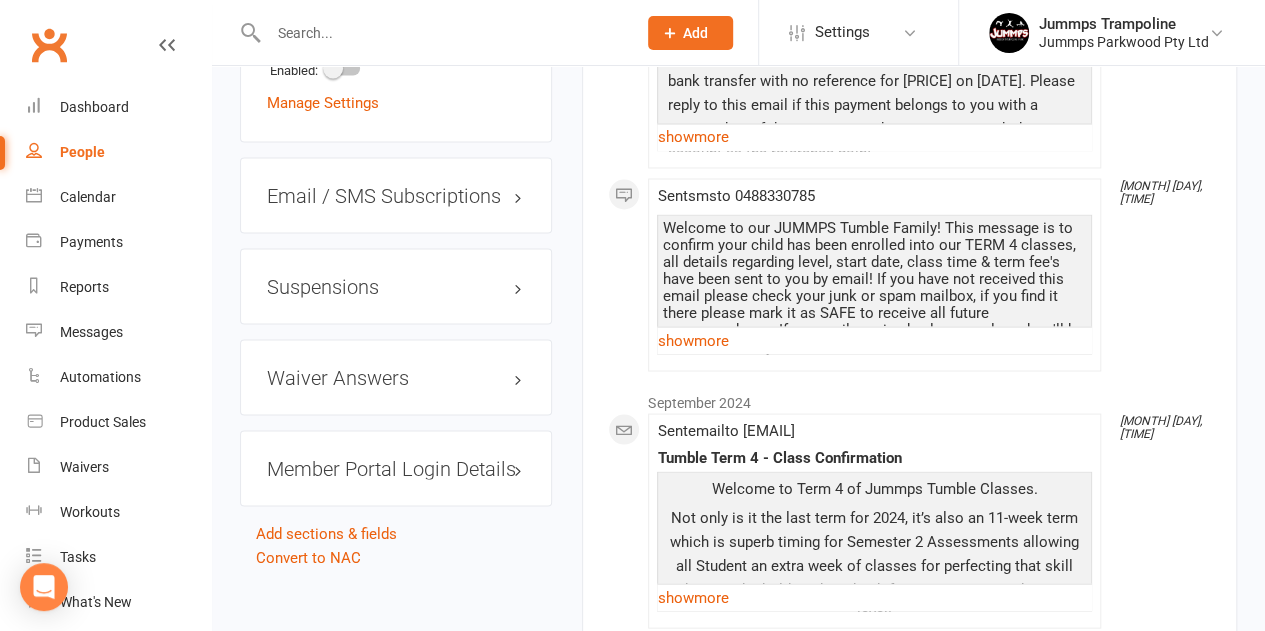 scroll, scrollTop: 2100, scrollLeft: 0, axis: vertical 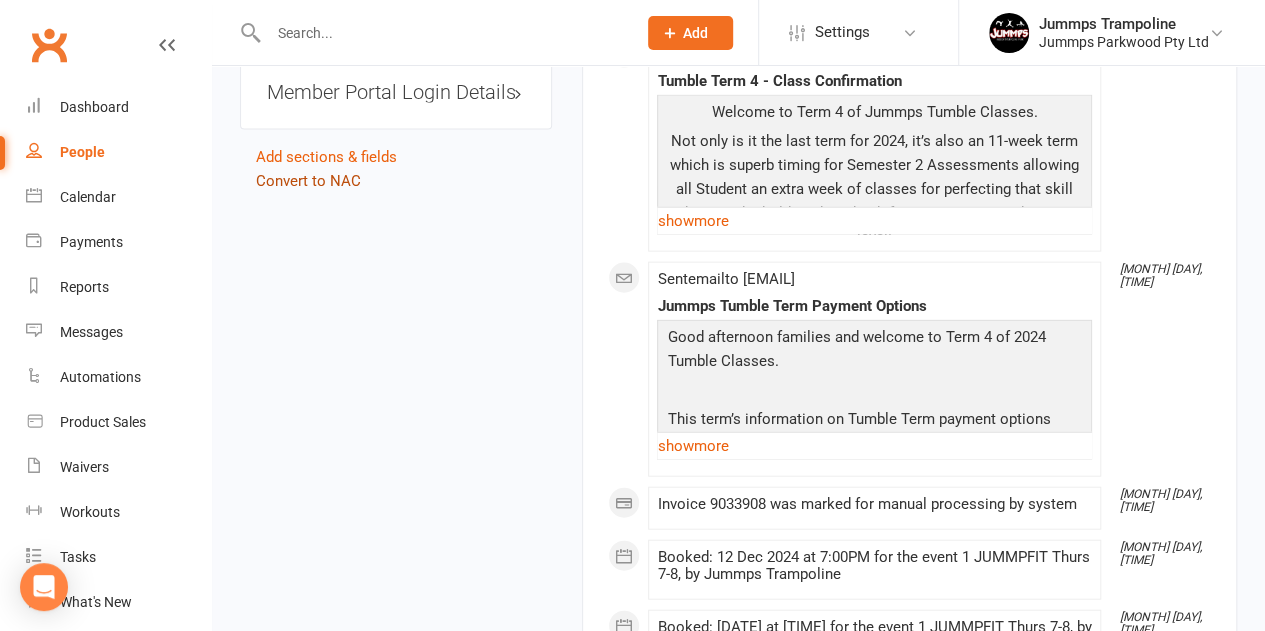 click on "Convert to NAC" at bounding box center (308, 181) 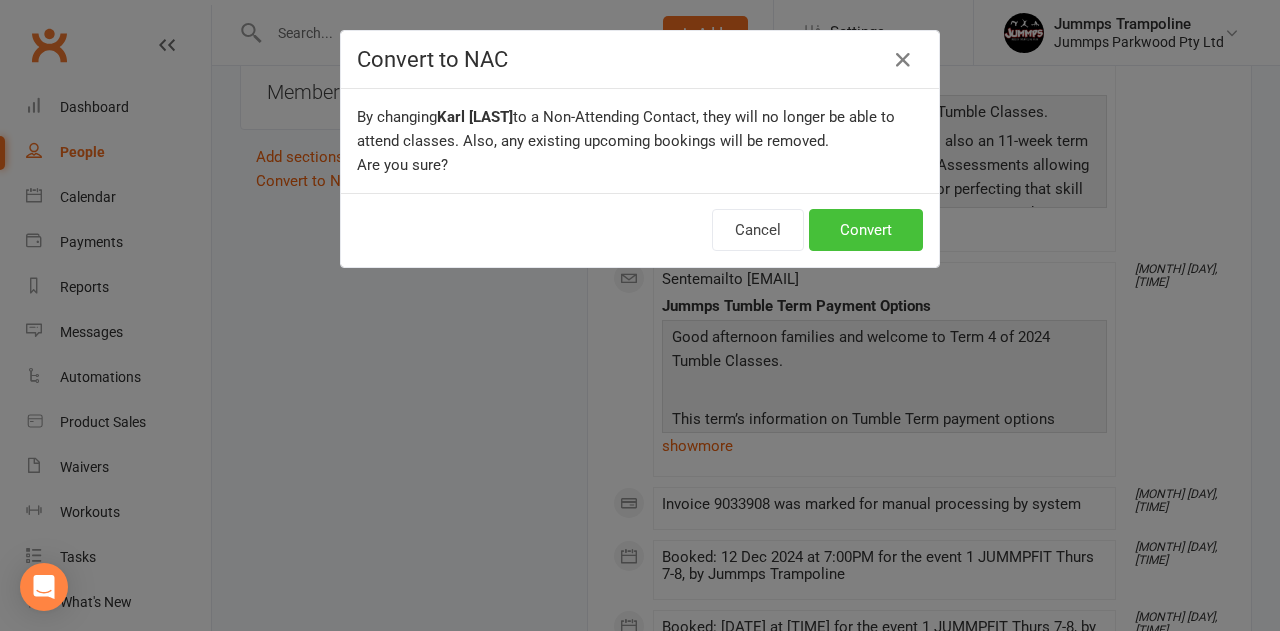 click on "Convert" at bounding box center (866, 230) 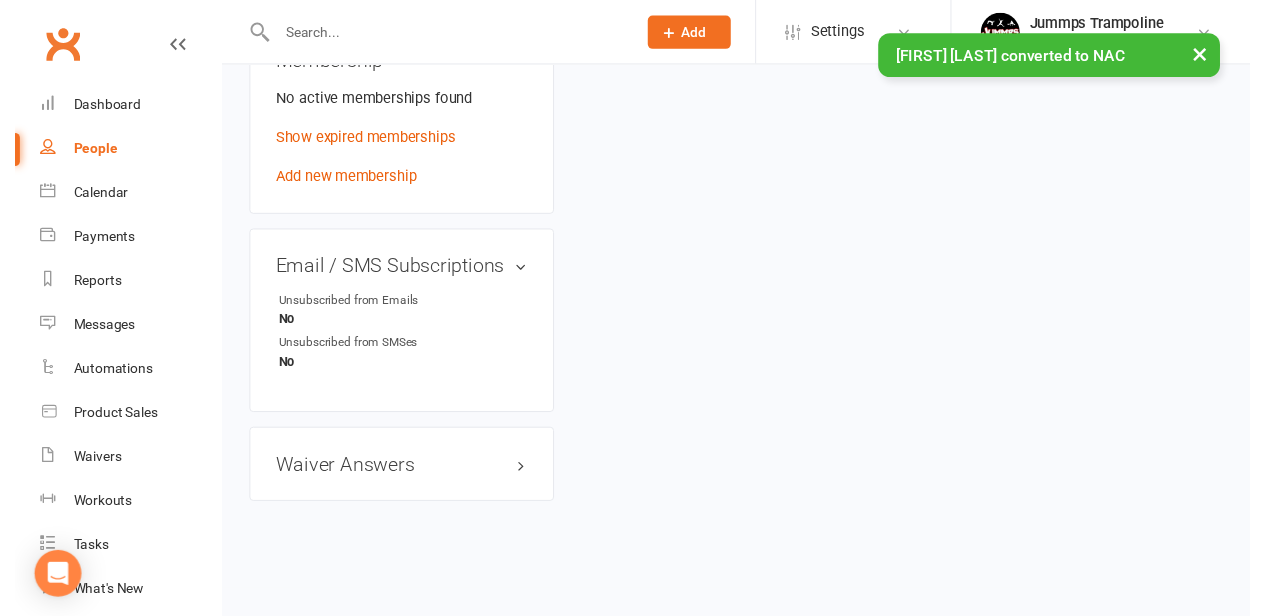 scroll, scrollTop: 0, scrollLeft: 0, axis: both 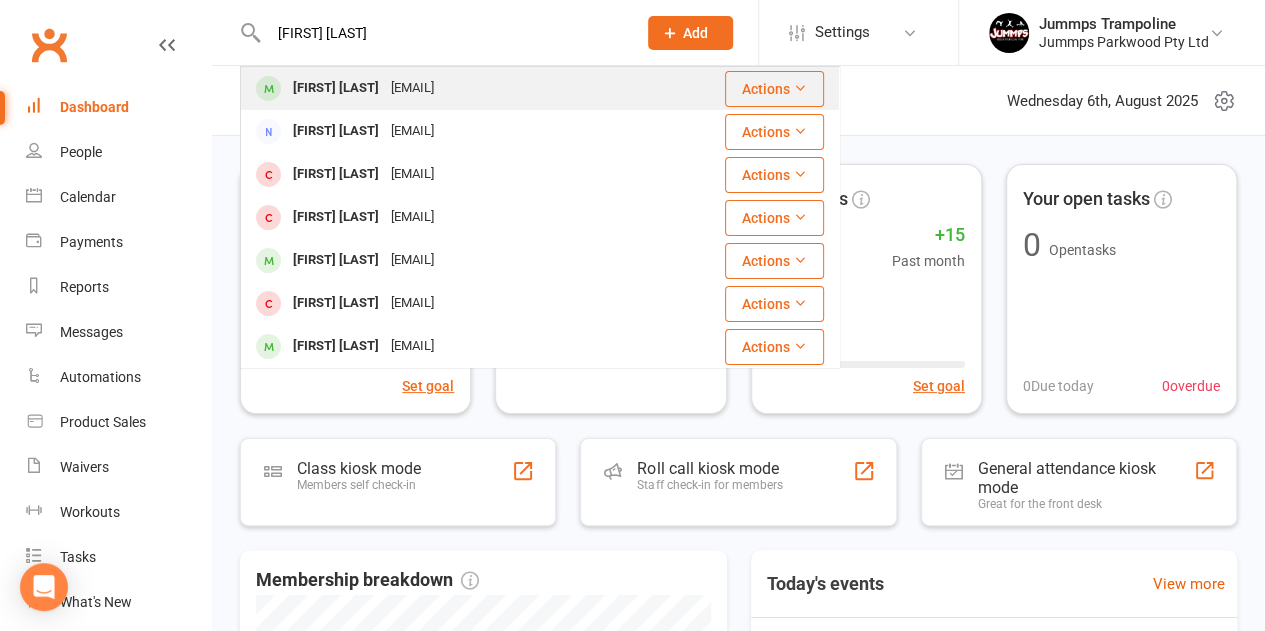 type on "Some children may start school holidays before these dates but please keep in mind Jummps classes will still be running until [DATE], this means that afternoon general admission sessions will be restricted due to classes. We would recommend booking online or coming down during the day." 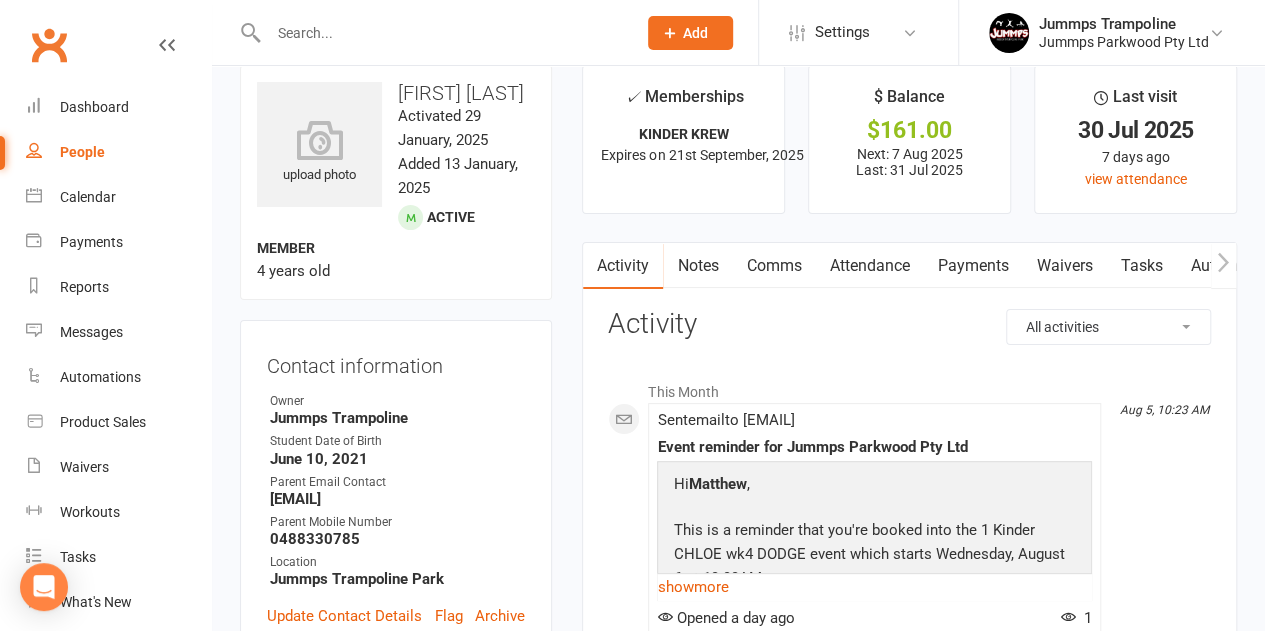 scroll, scrollTop: 0, scrollLeft: 0, axis: both 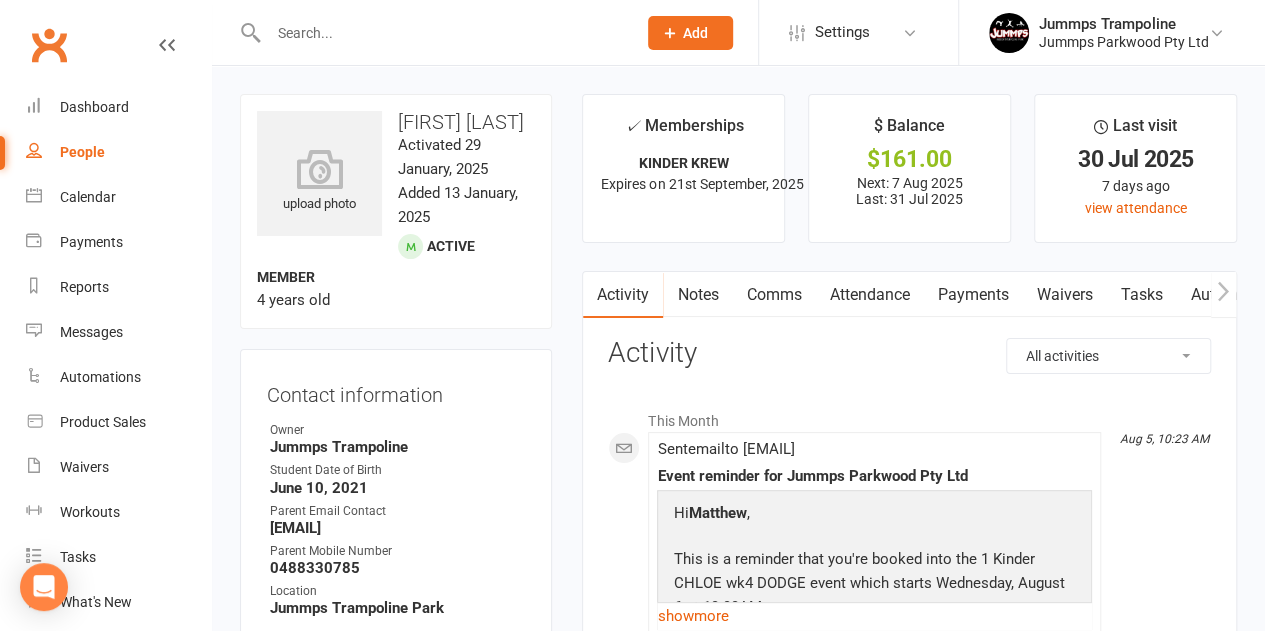drag, startPoint x: 502, startPoint y: 141, endPoint x: 392, endPoint y: 118, distance: 112.37882 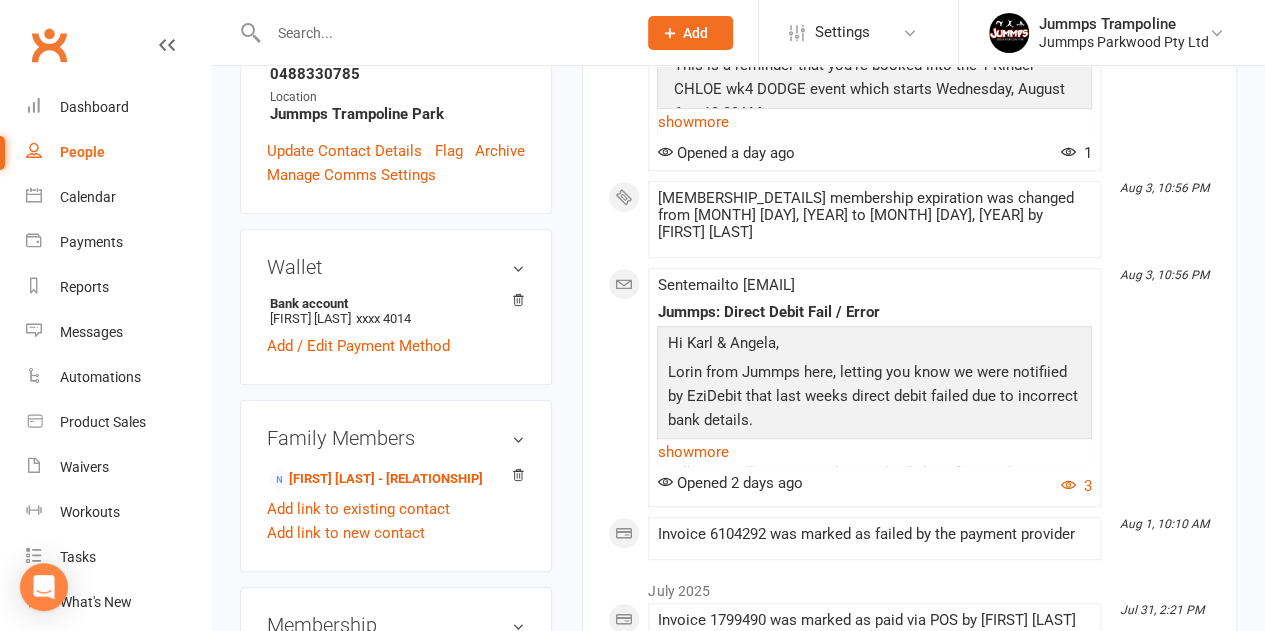 scroll, scrollTop: 600, scrollLeft: 0, axis: vertical 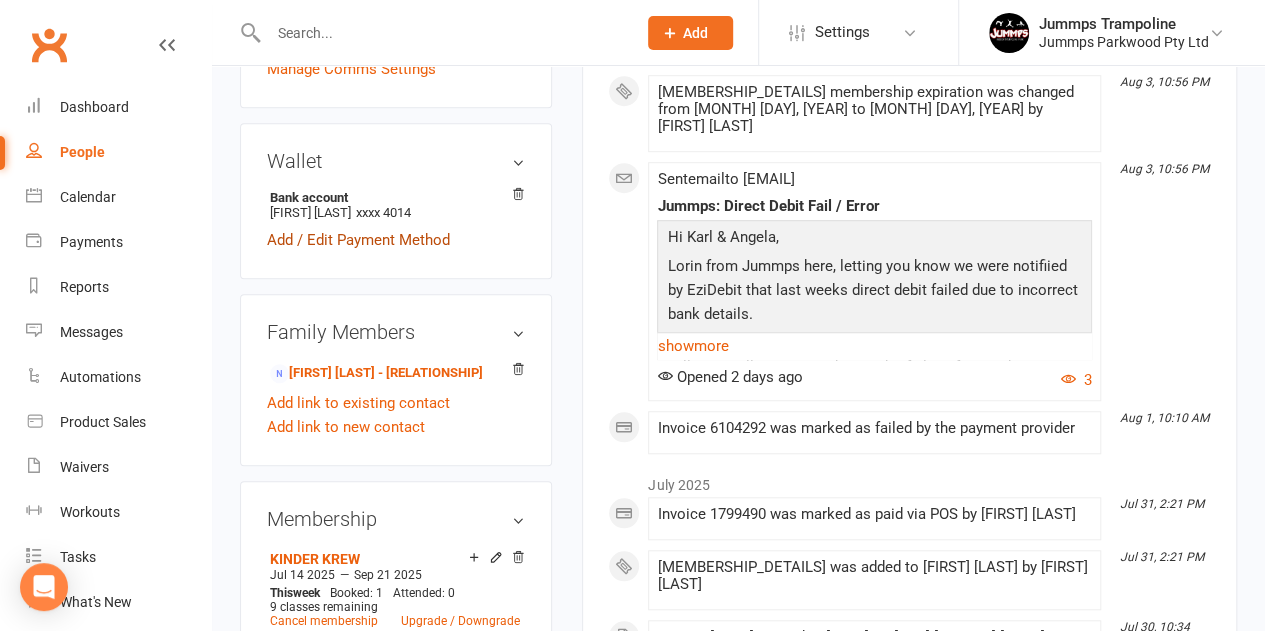 click on "Add / Edit Payment Method" at bounding box center (358, 240) 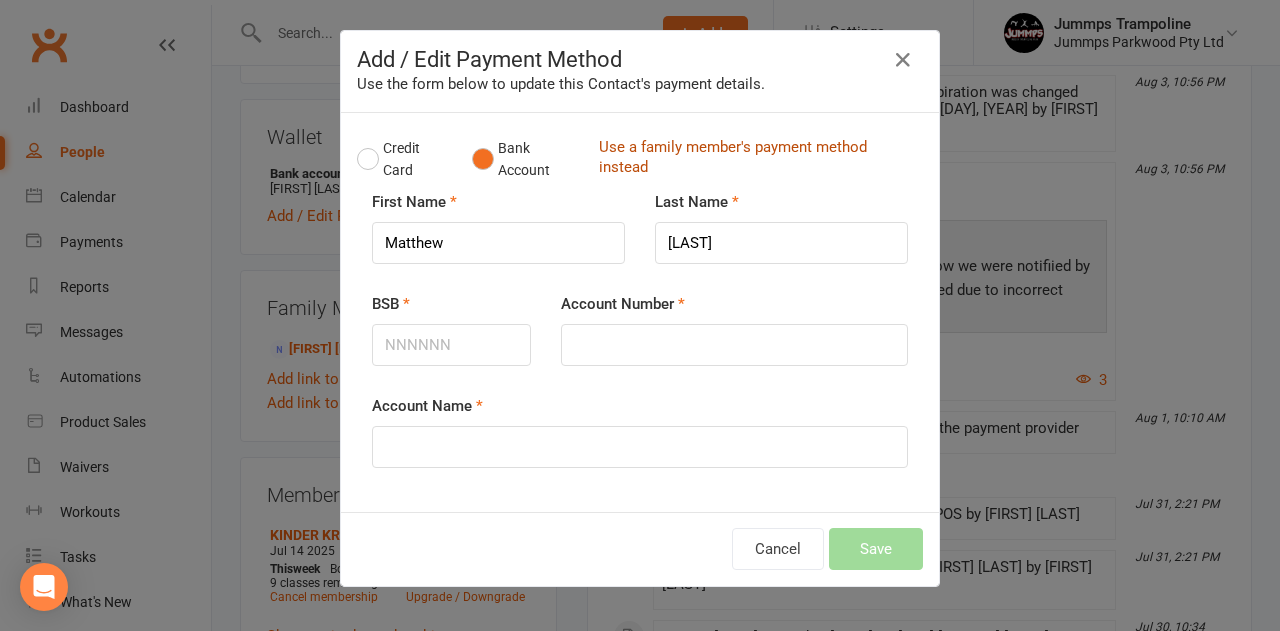 click on "Use a family member's payment method instead" at bounding box center (756, 159) 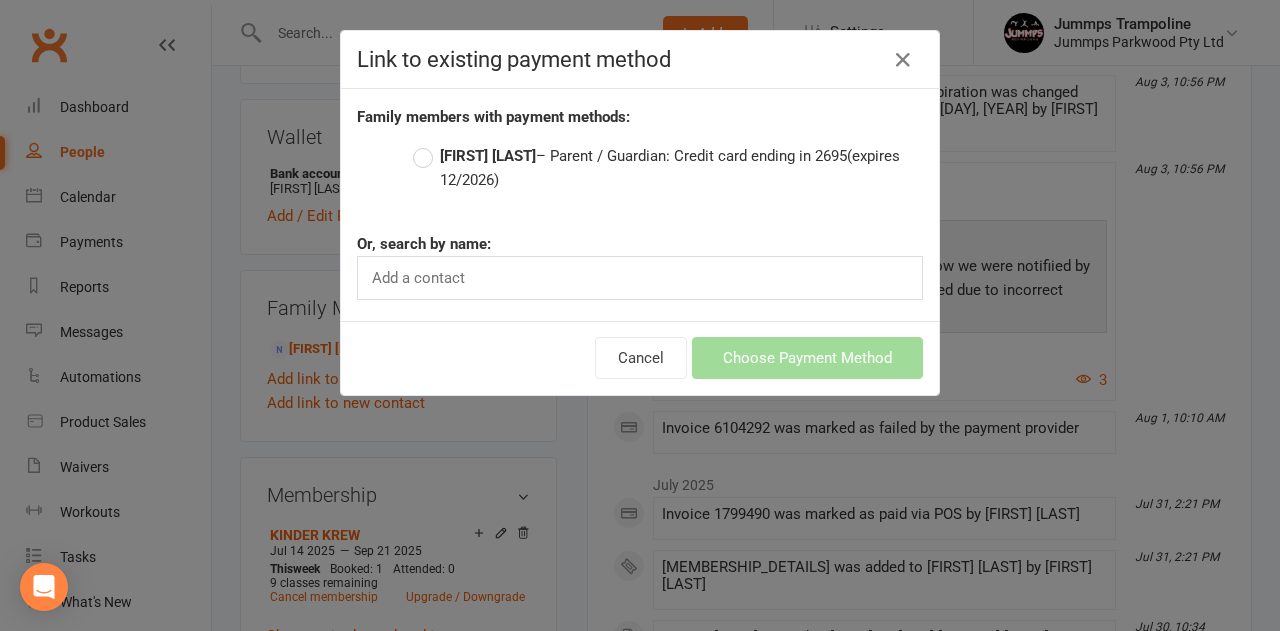 click on "Angela Chippindall  – Parent / Guardian: Credit card ending in 2695  (expires 12/2026)" at bounding box center [668, 168] 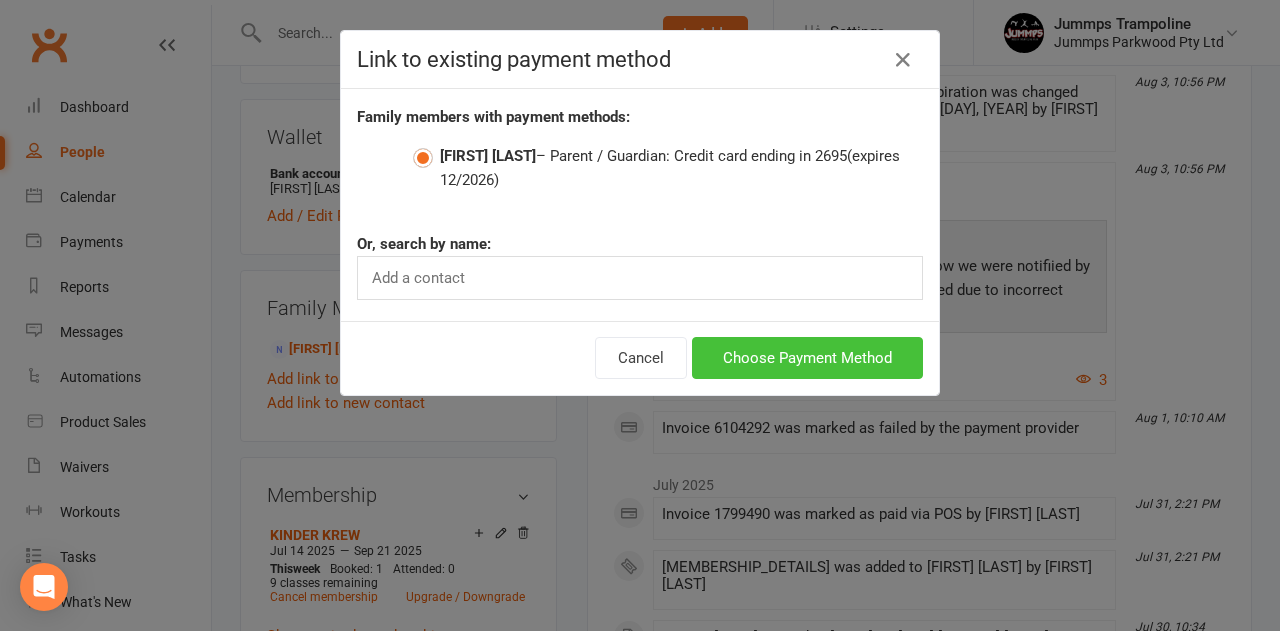 click on "Choose Payment Method" at bounding box center (807, 358) 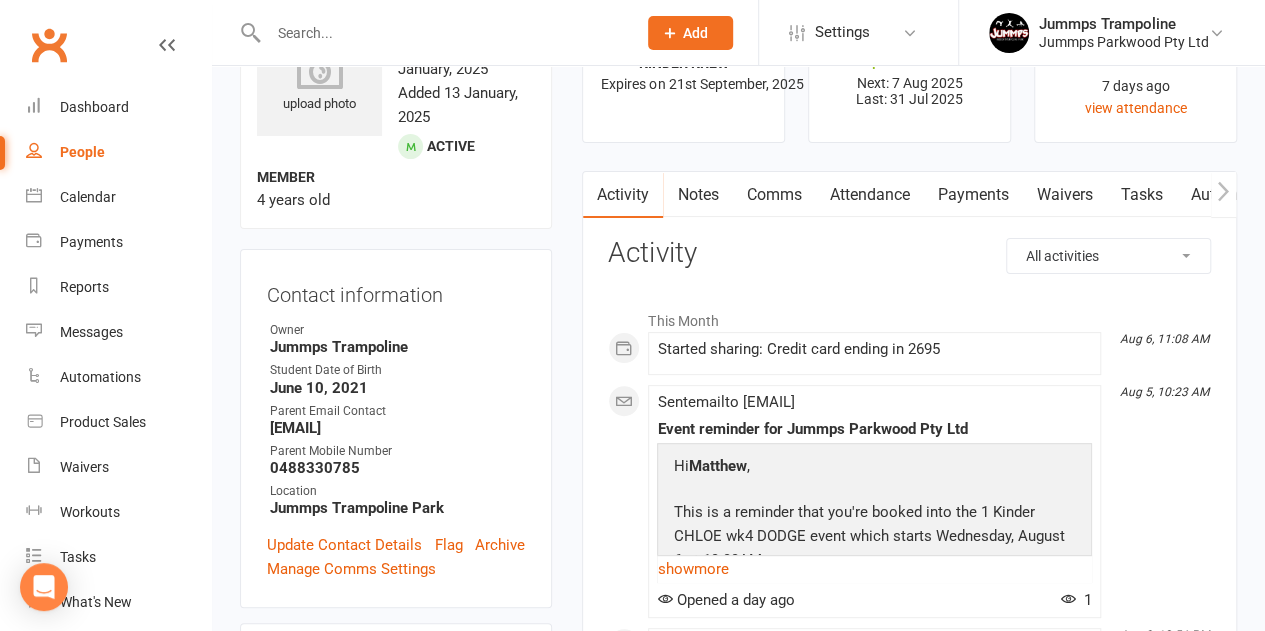scroll, scrollTop: 0, scrollLeft: 0, axis: both 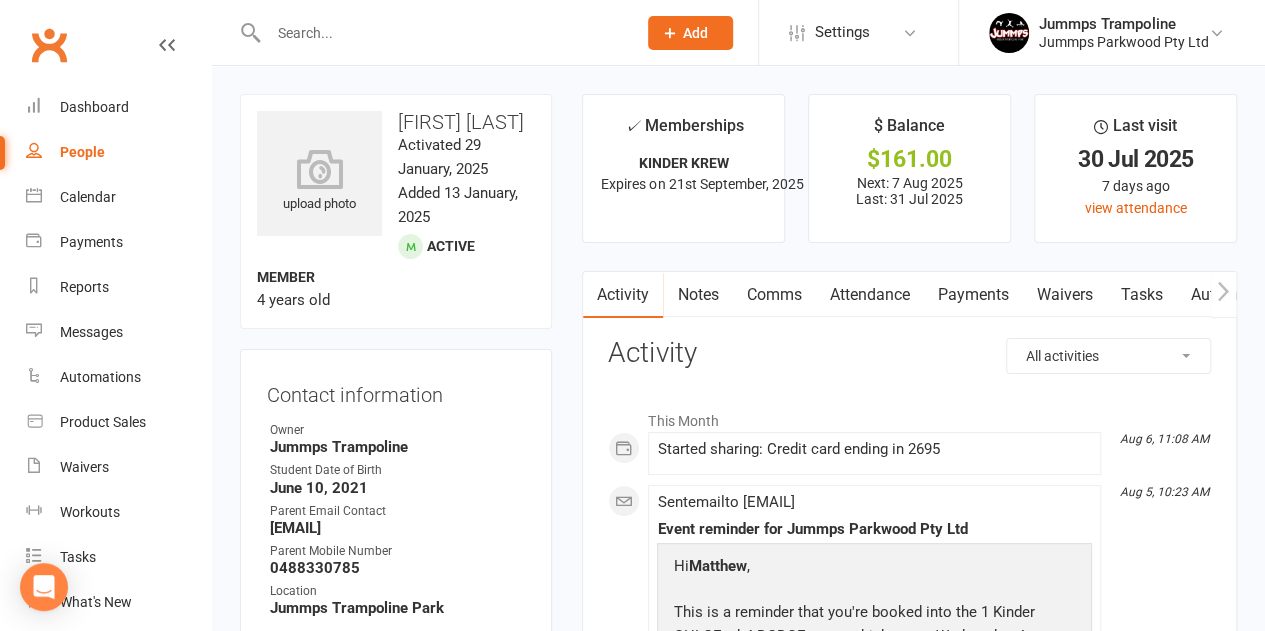 click on "Payments" at bounding box center (972, 295) 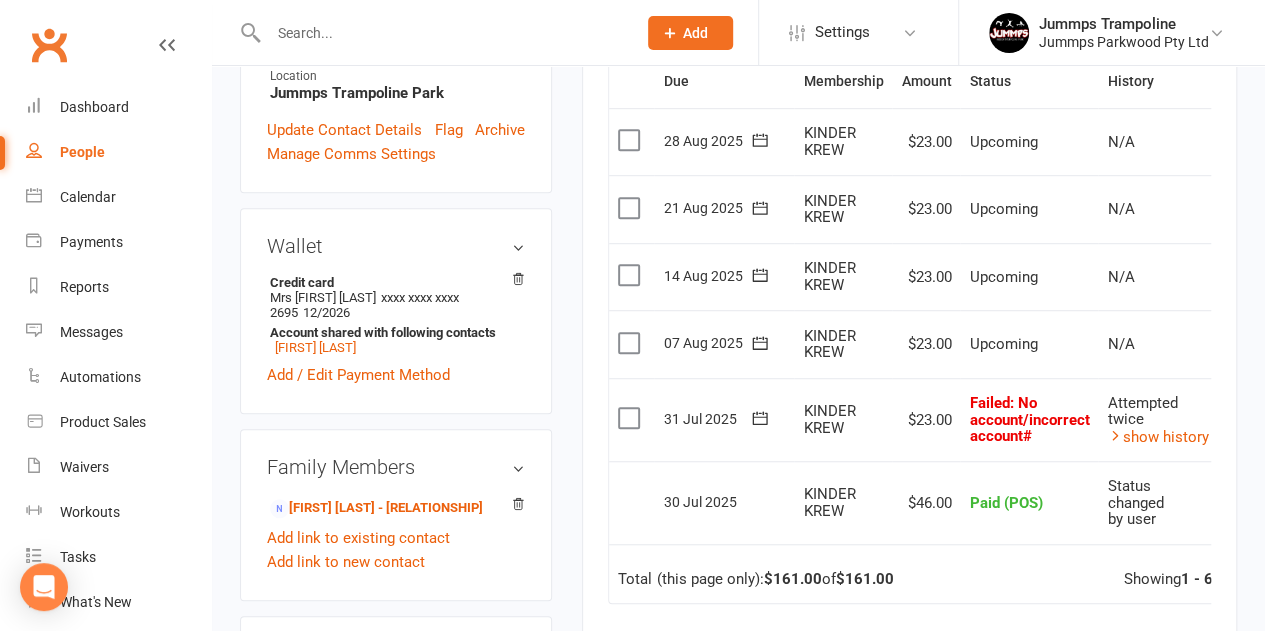 scroll, scrollTop: 600, scrollLeft: 0, axis: vertical 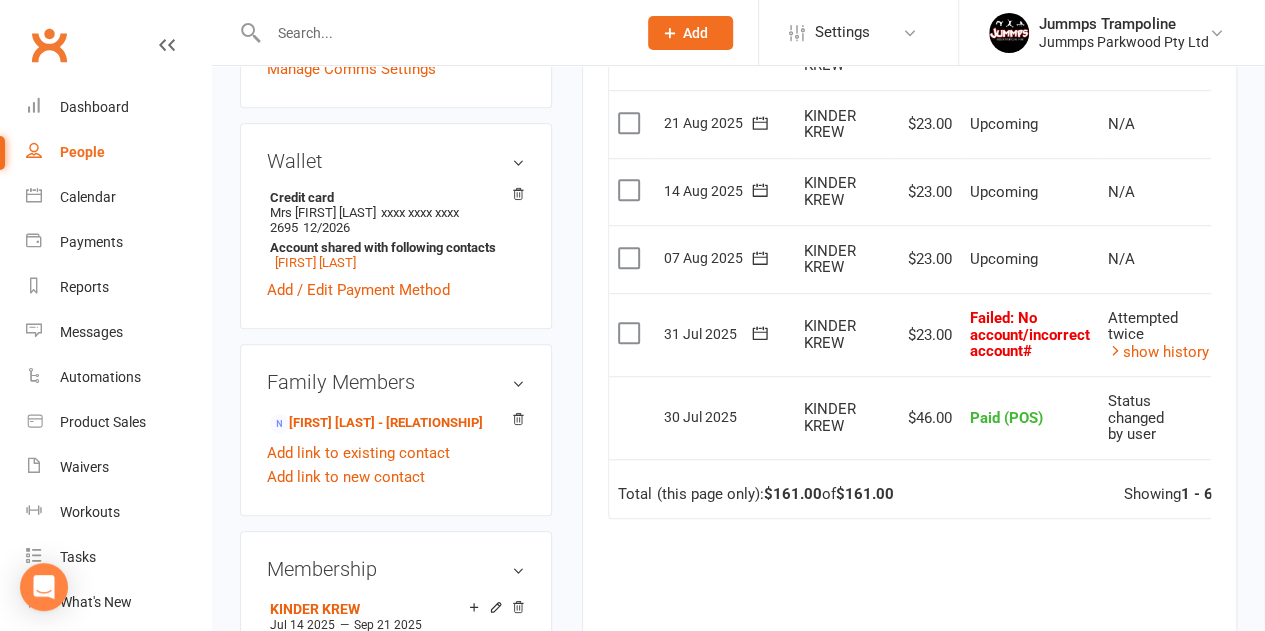 click at bounding box center [631, 333] 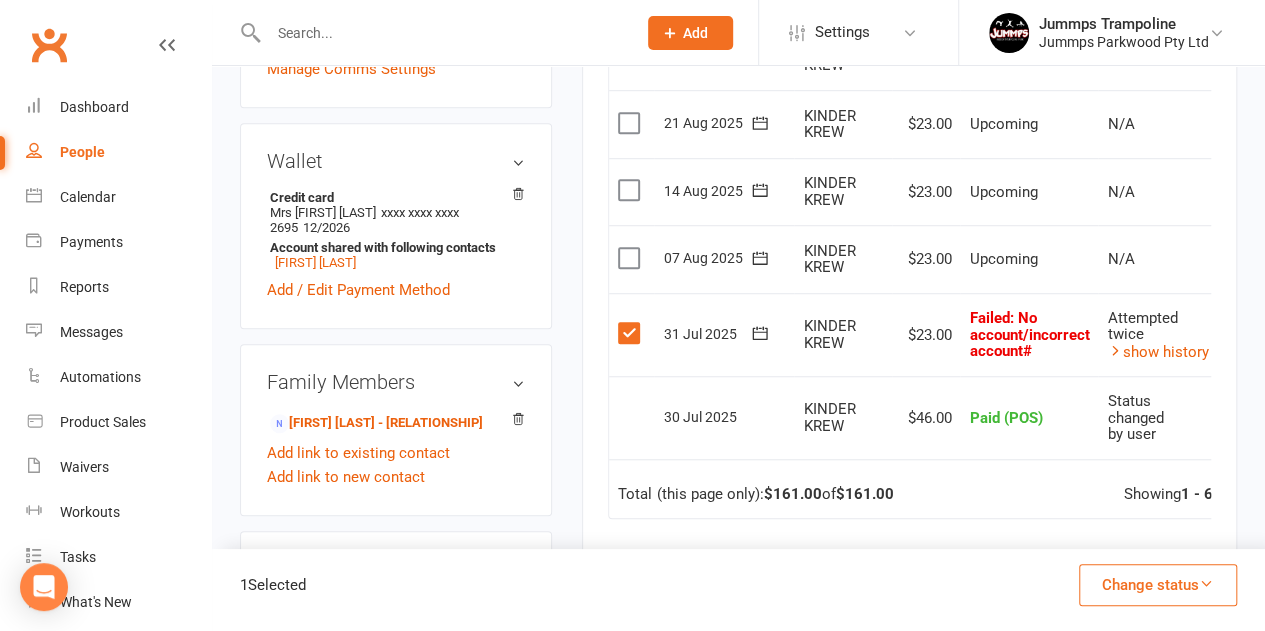 click at bounding box center (1206, 583) 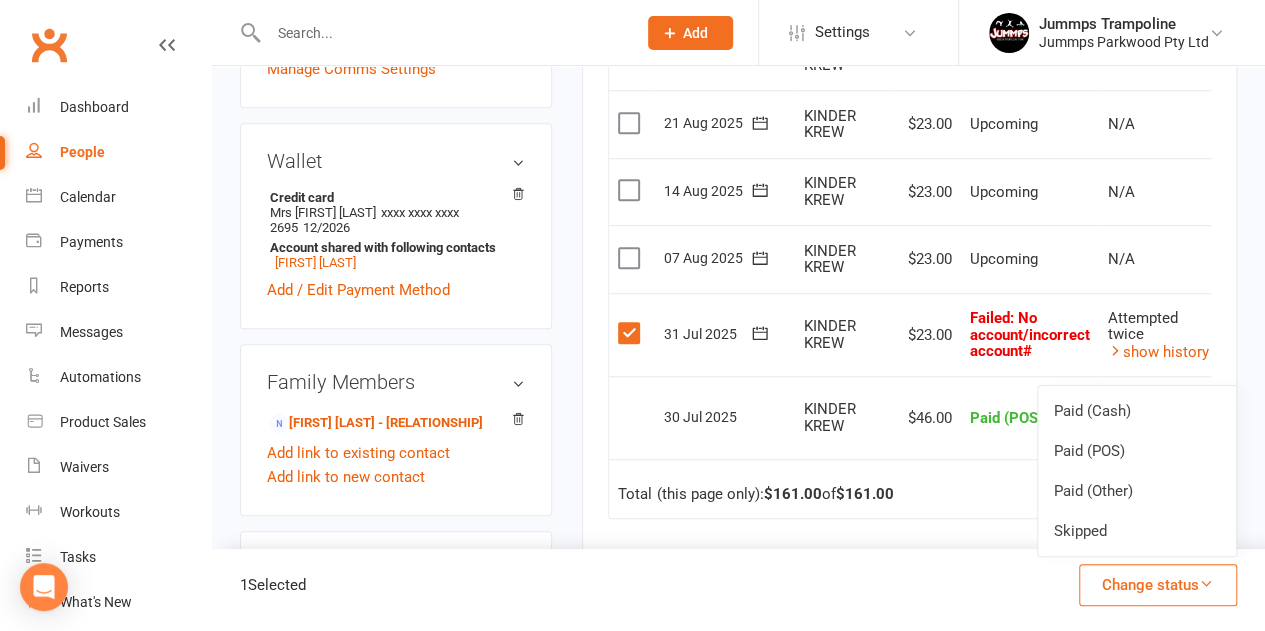 click on "✓ Memberships KINDER KREW Expires on 21st September, 2025 $ Balance $161.00 Next: 7 Aug 2025 Last: 31 Jul 2025 Last visit 30 Jul 2025 7 days ago view attendance
Activity Notes Comms Attendance Payments Waivers Tasks Automations Workouts Mobile App Assessments Credit balance
Payments + Add Adjustment + Add Credit Due date  Due date Date paid Date failed Date settled 06 Jul 2025
July 2025
Sun Mon Tue Wed Thu Fri Sat
27
29
30
01
02
03
04
05
28
06
07
08
09
10
11
12
29
13
14
15
16
17
18
19" at bounding box center [909, 161] 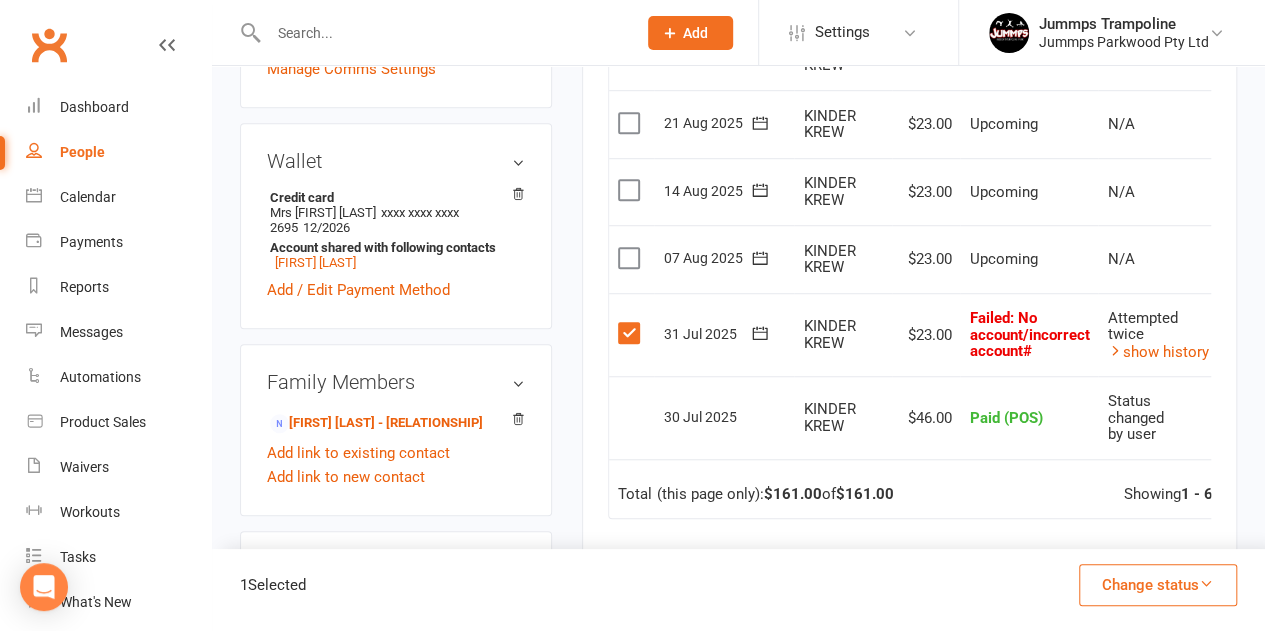 scroll, scrollTop: 0, scrollLeft: 126, axis: horizontal 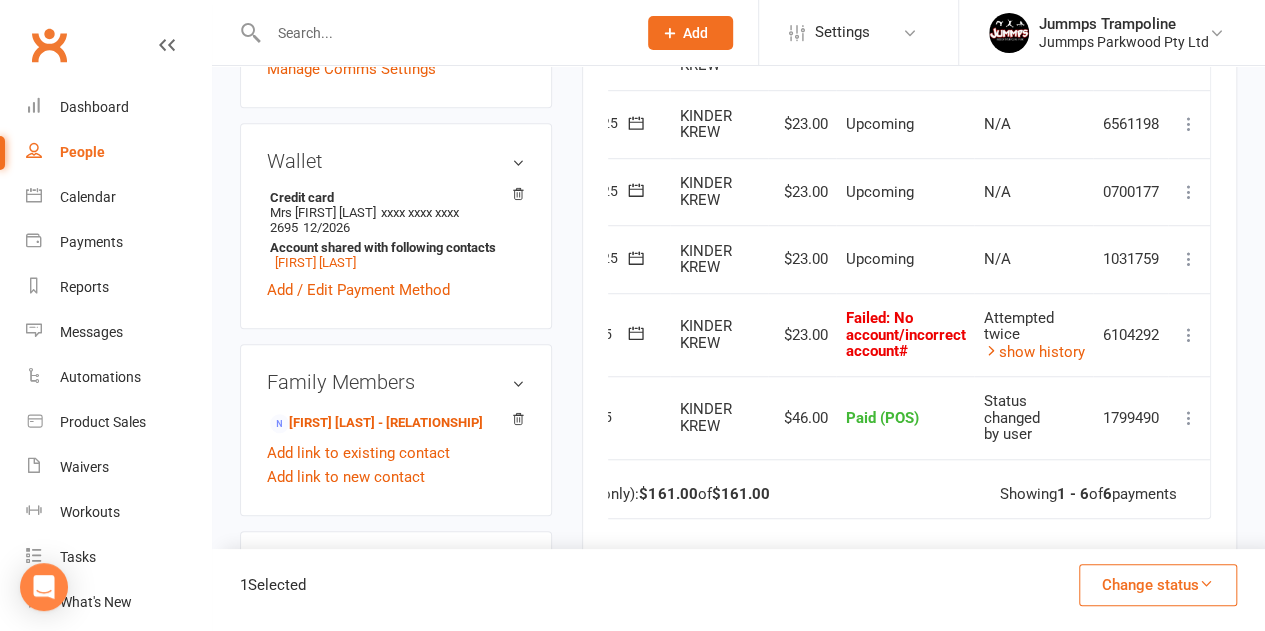click at bounding box center [1189, 335] 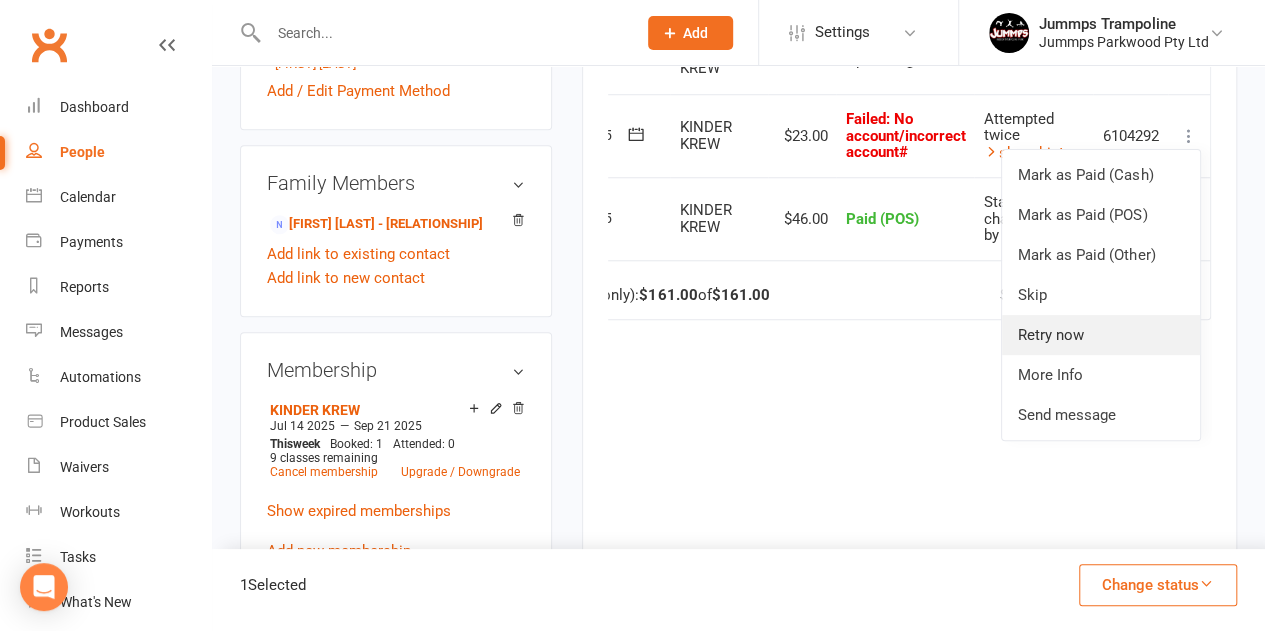 scroll, scrollTop: 800, scrollLeft: 0, axis: vertical 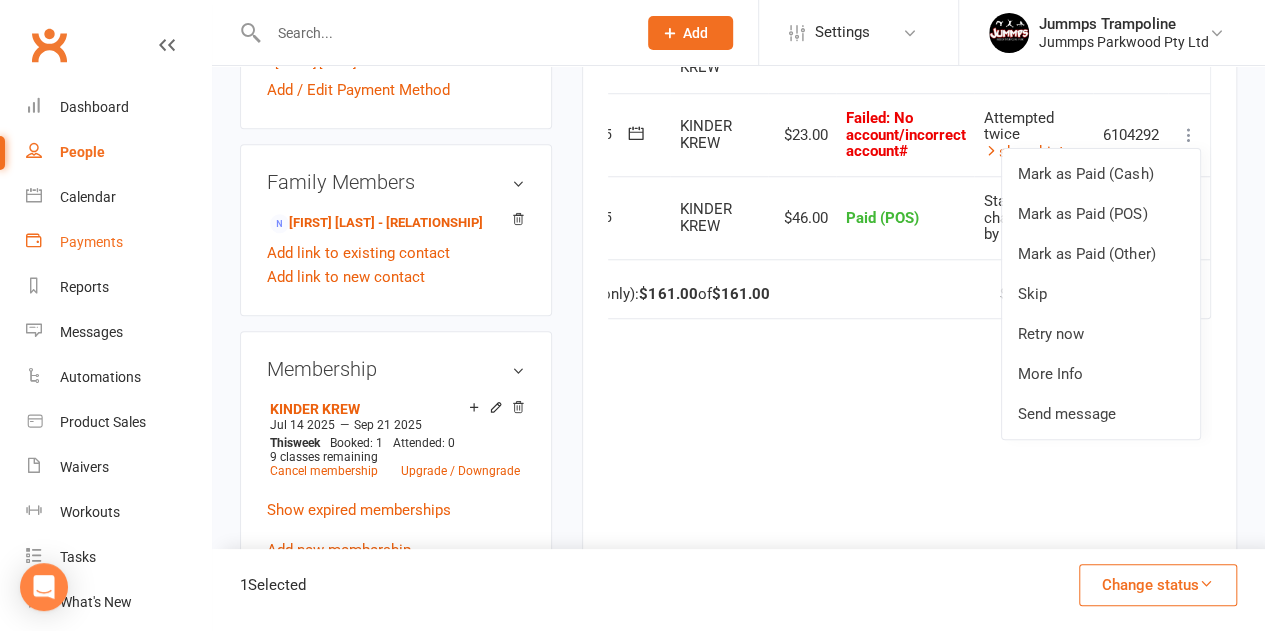 click on "Payments" at bounding box center (91, 242) 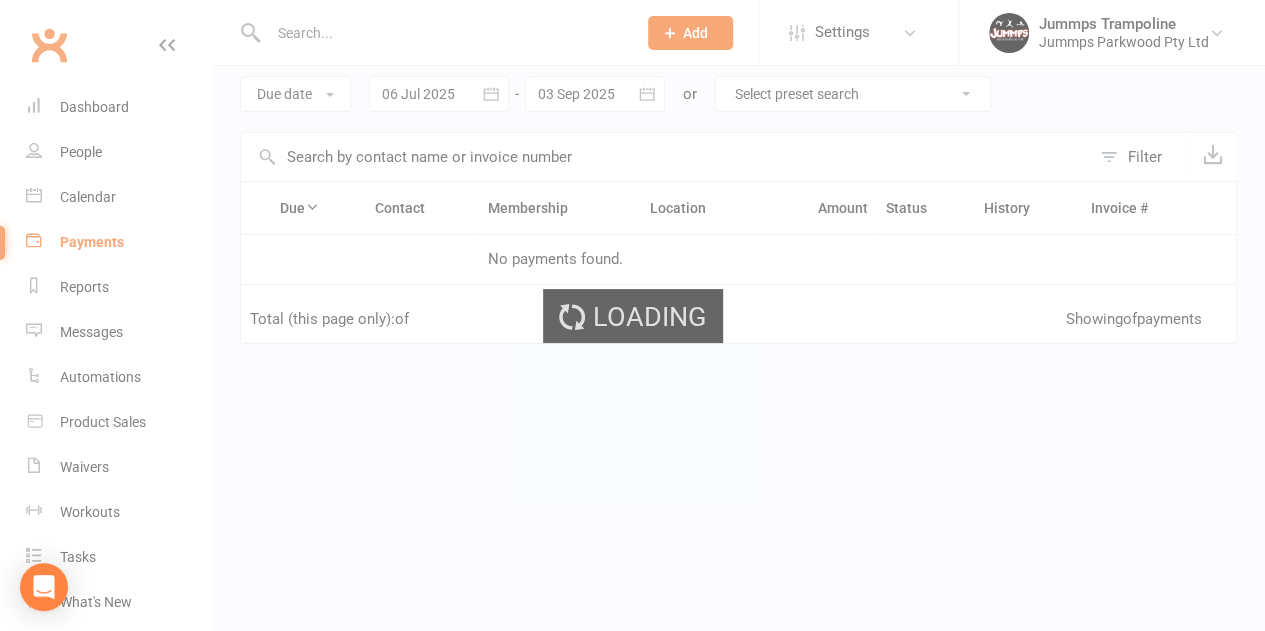scroll, scrollTop: 0, scrollLeft: 0, axis: both 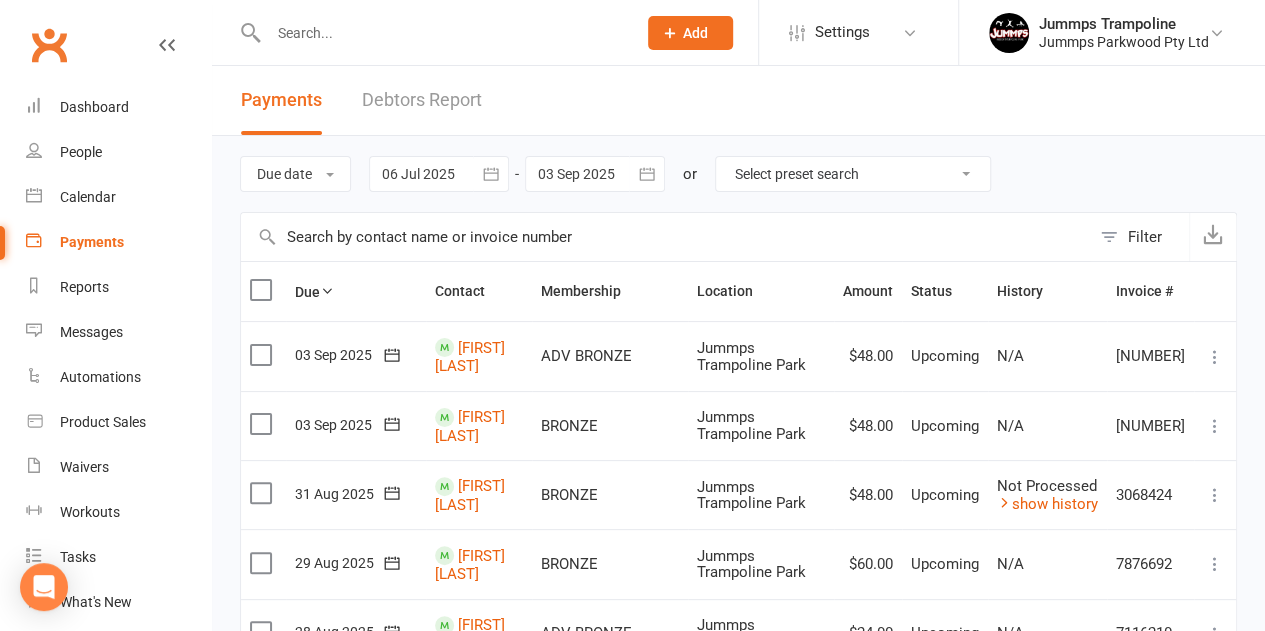 click at bounding box center (665, 237) 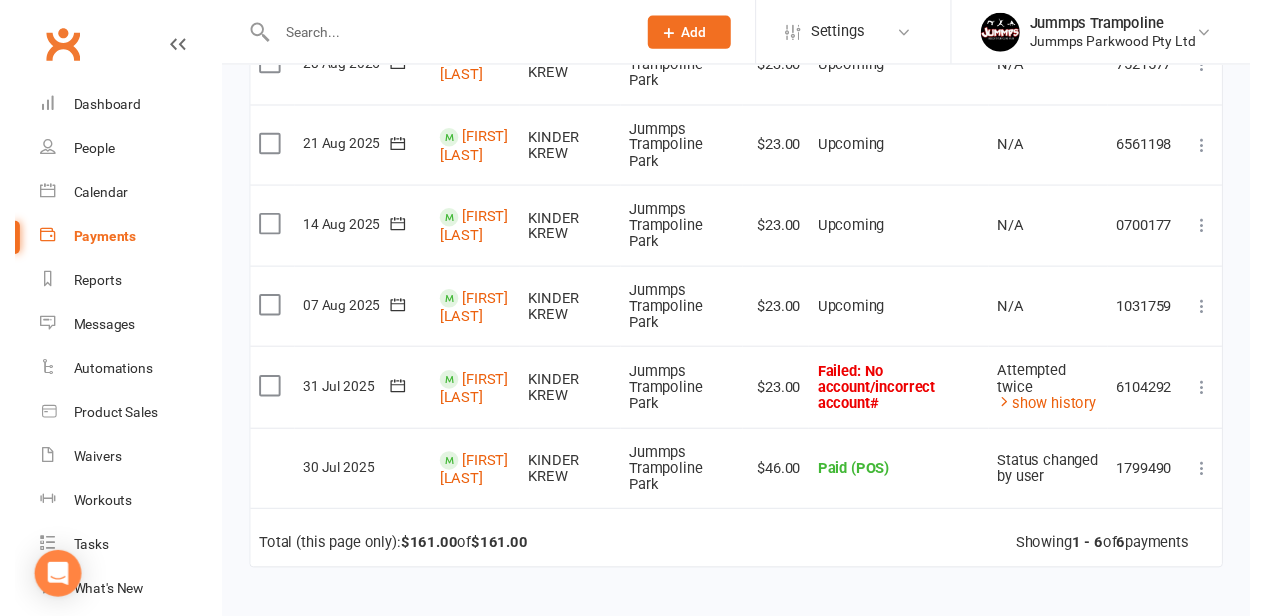 scroll, scrollTop: 529, scrollLeft: 0, axis: vertical 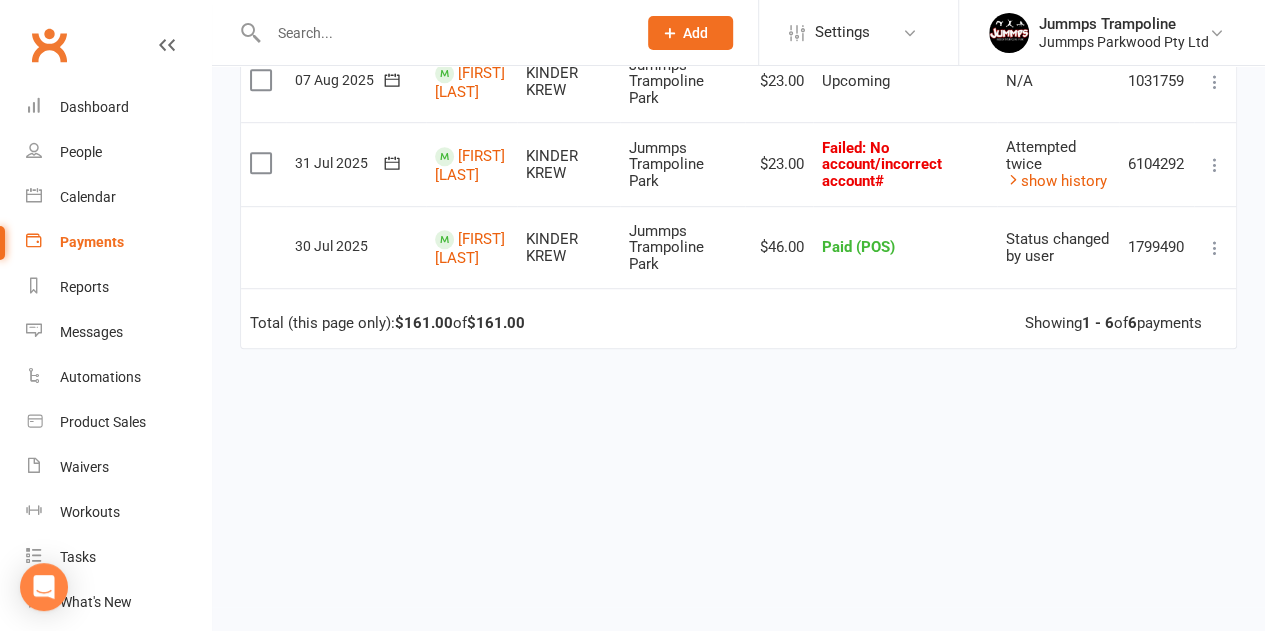 type on "chipp" 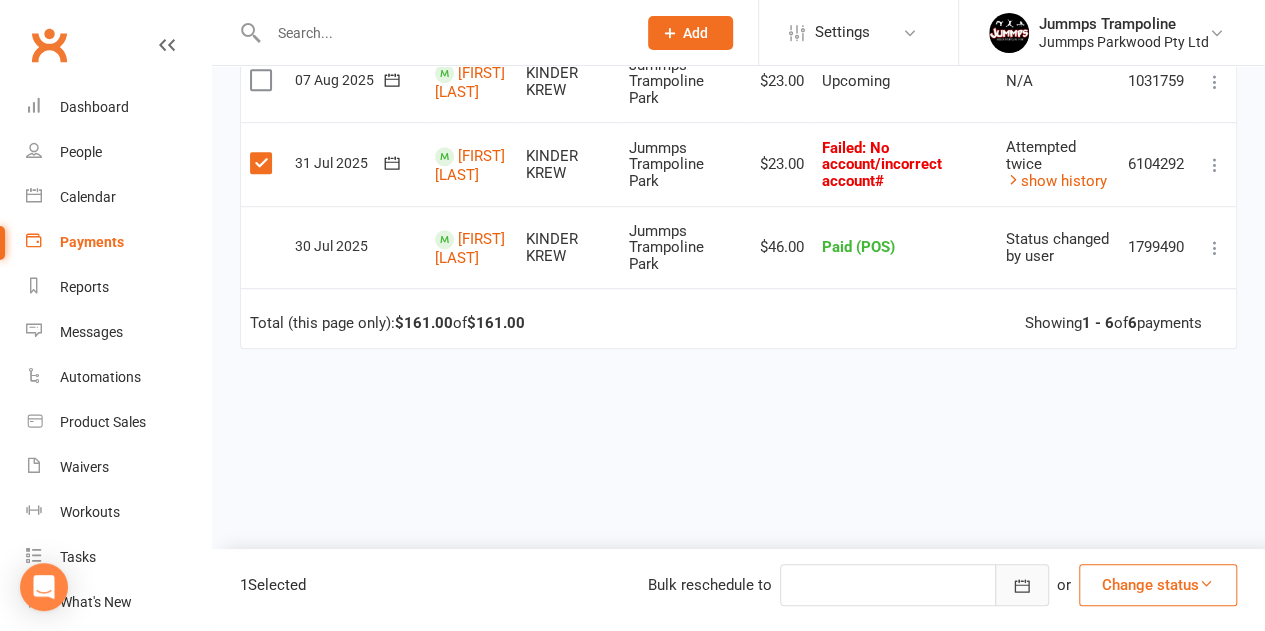 click at bounding box center (1022, 585) 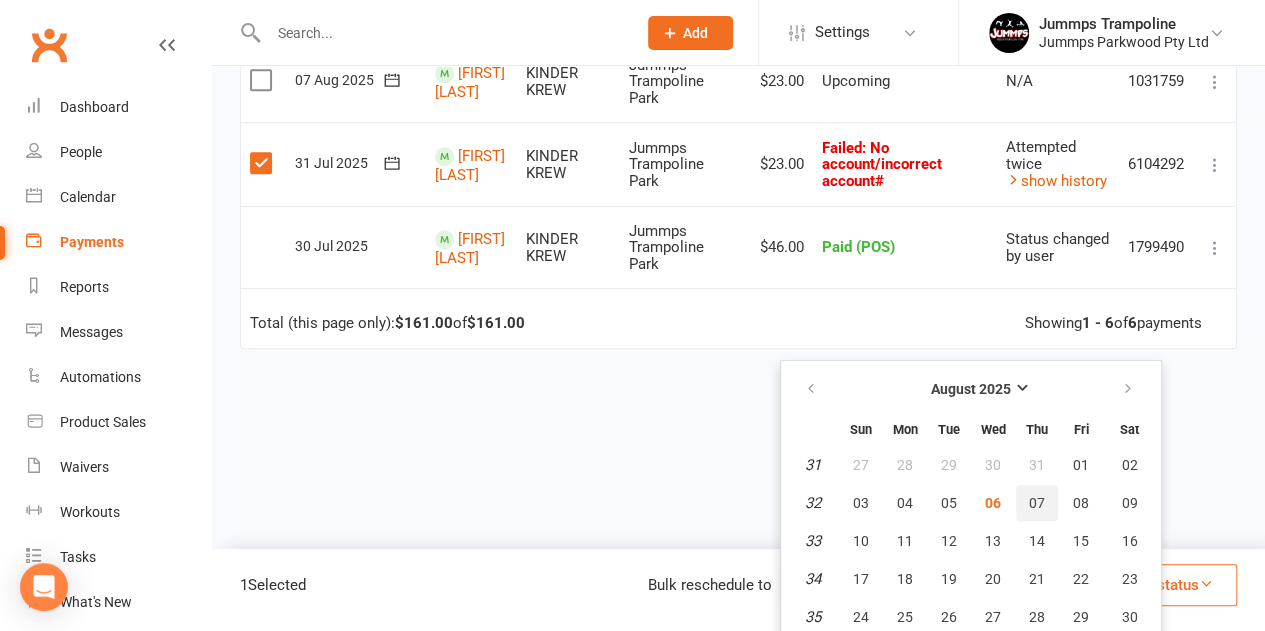 click on "07" at bounding box center [1037, 503] 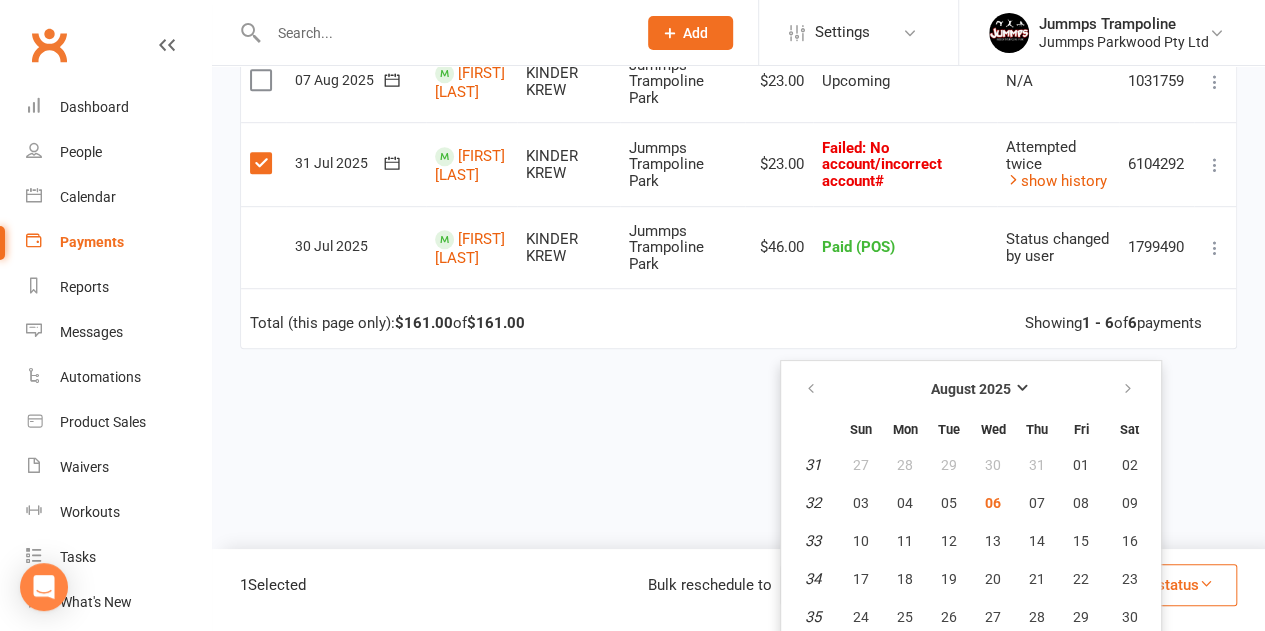 type 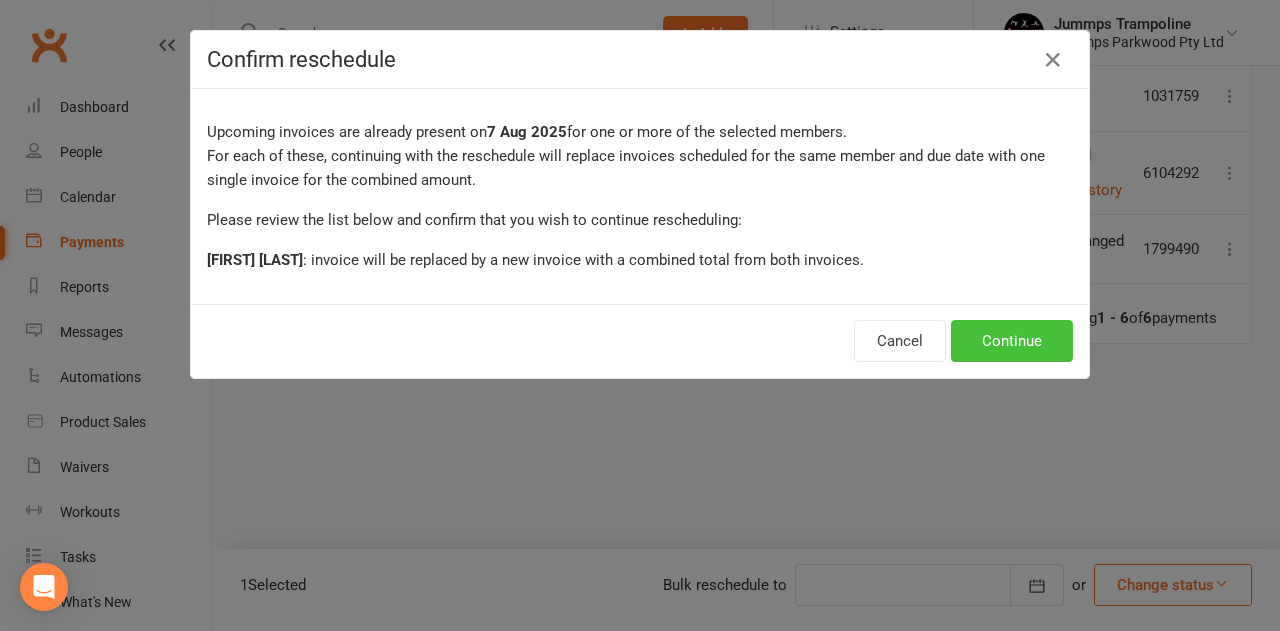 click on "Continue" at bounding box center [1012, 341] 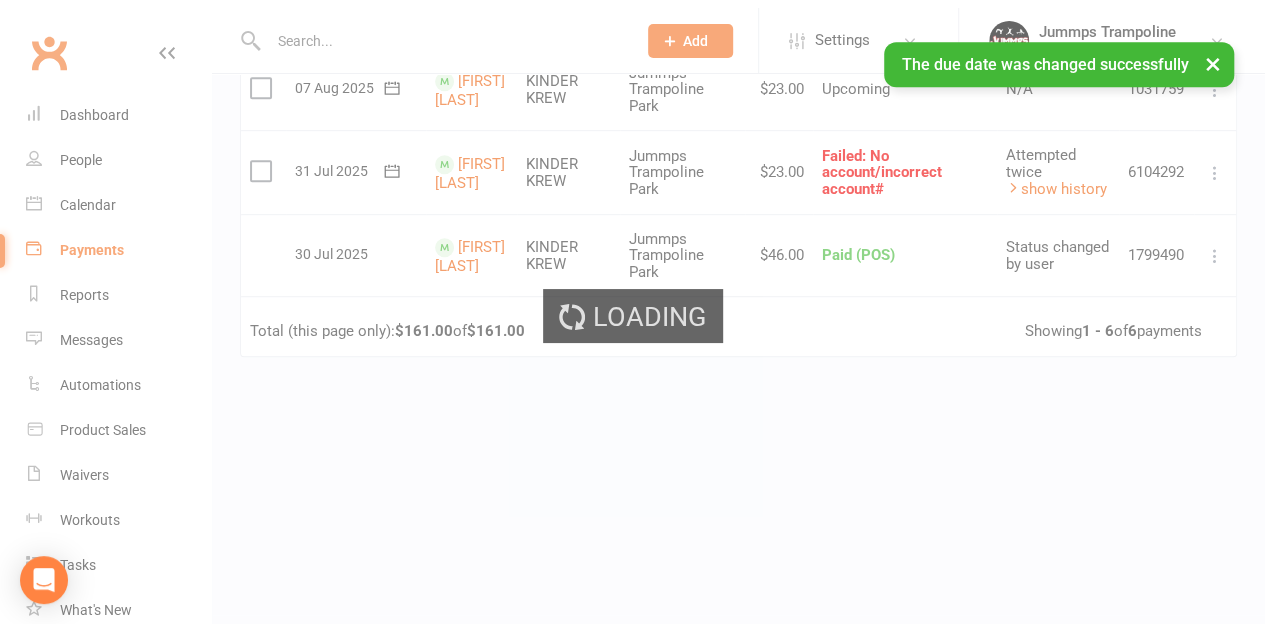 scroll, scrollTop: 393, scrollLeft: 0, axis: vertical 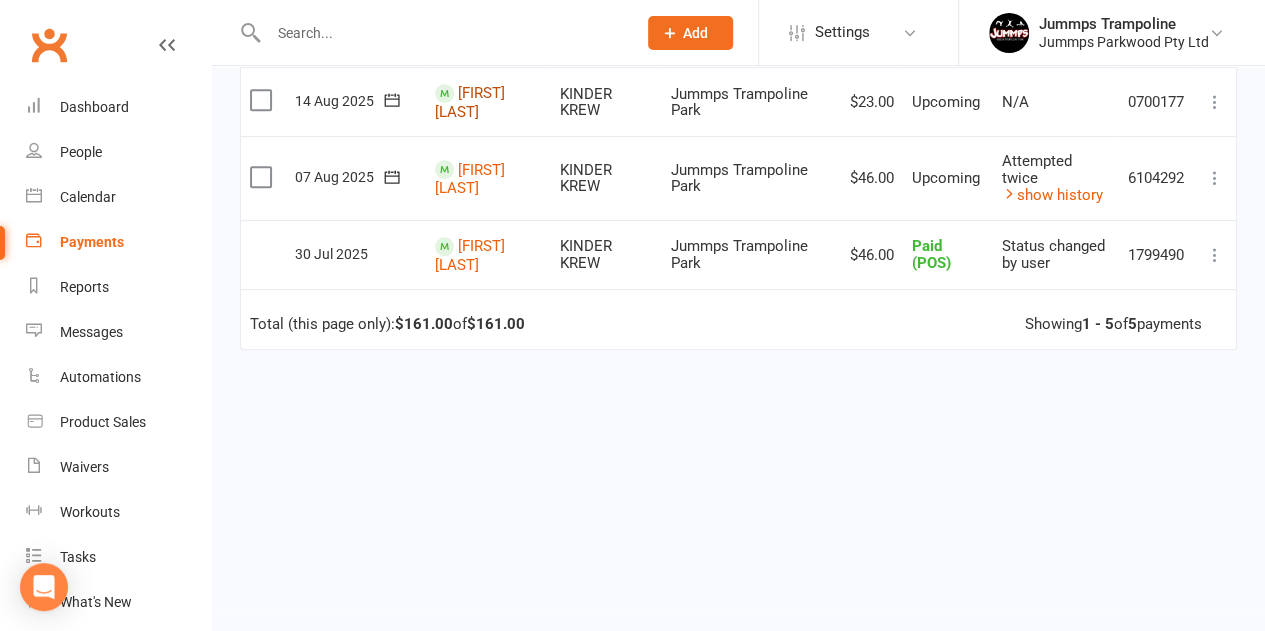 click on "Matthew [LAST]" at bounding box center (470, -36) 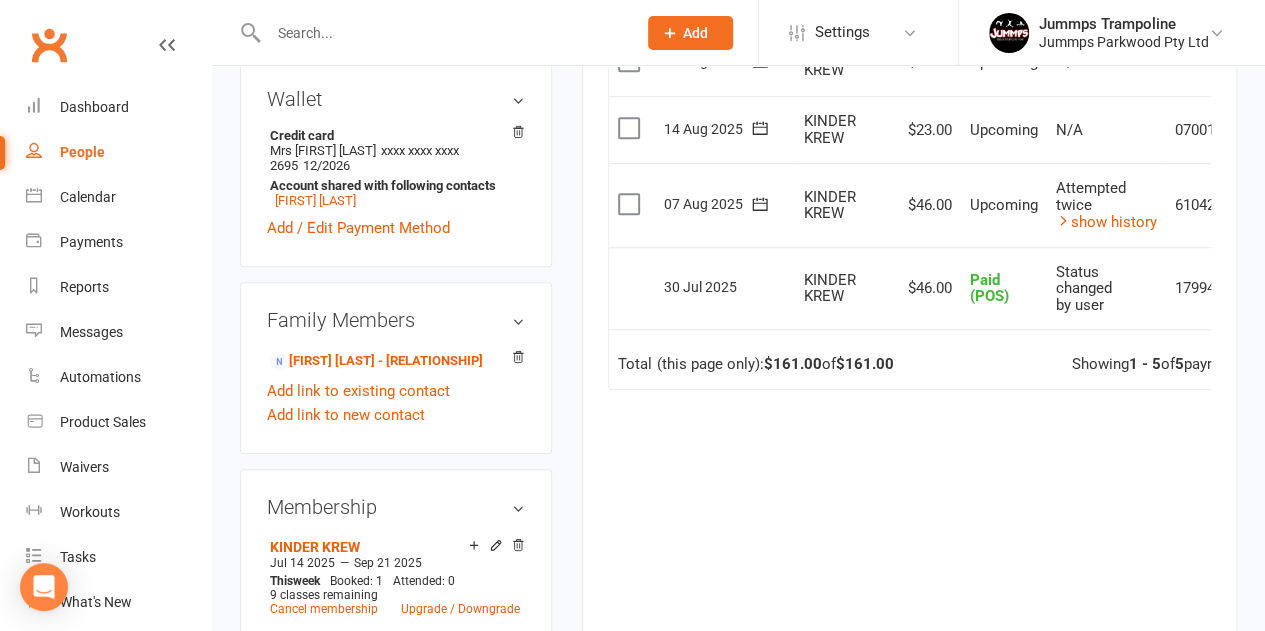 scroll, scrollTop: 700, scrollLeft: 0, axis: vertical 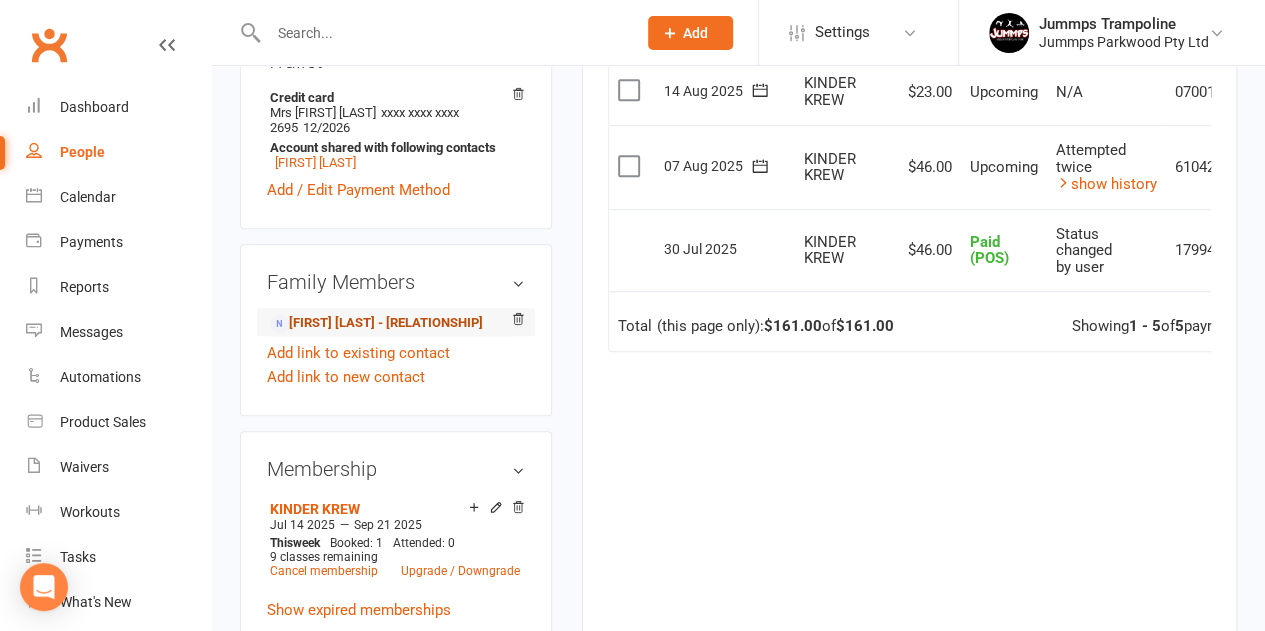 click on "[FIRST] [LAST] - Parent / Guardian" at bounding box center (376, 323) 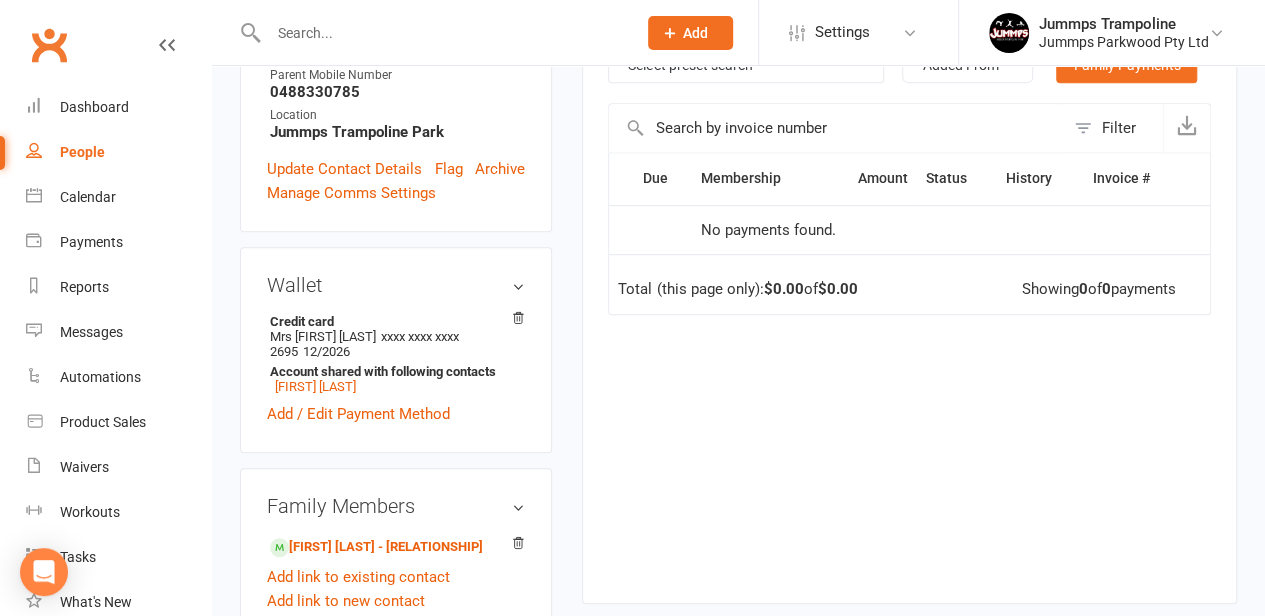scroll, scrollTop: 600, scrollLeft: 0, axis: vertical 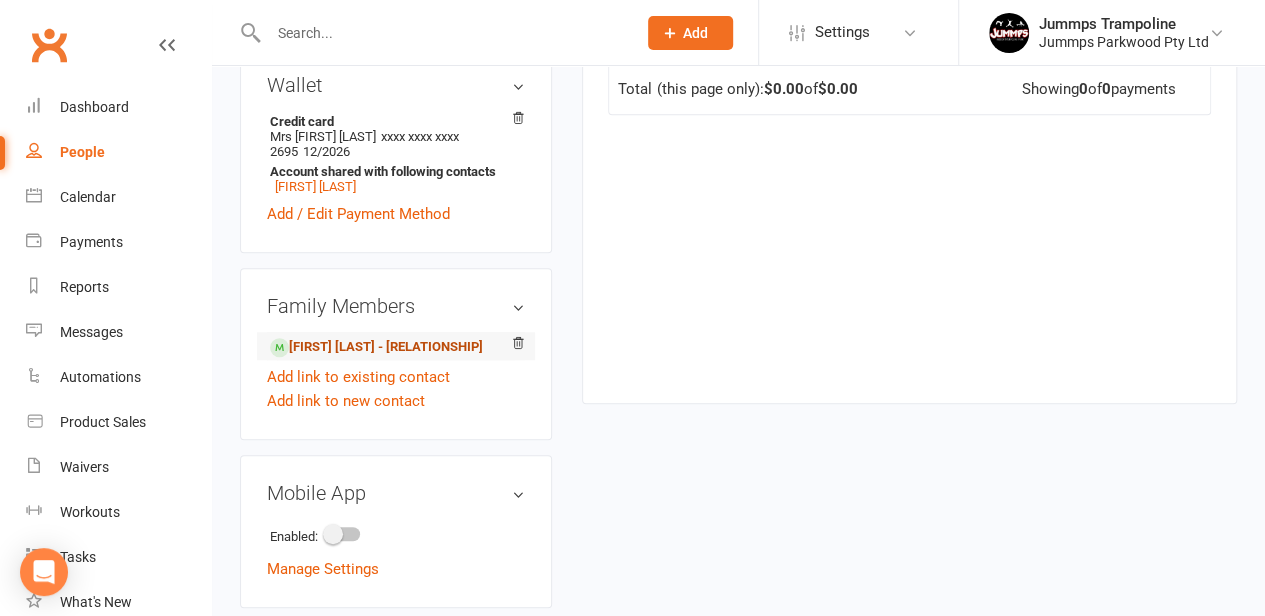 click on "[FIRST] [LAST] - Child" at bounding box center (376, 347) 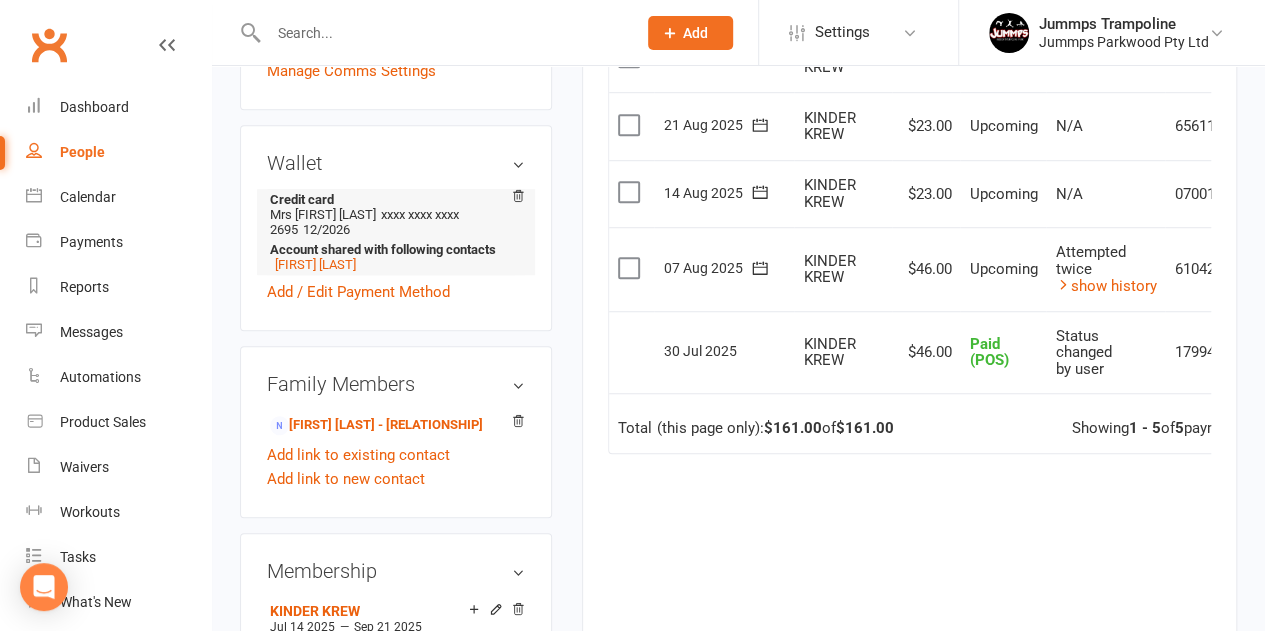 scroll, scrollTop: 500, scrollLeft: 0, axis: vertical 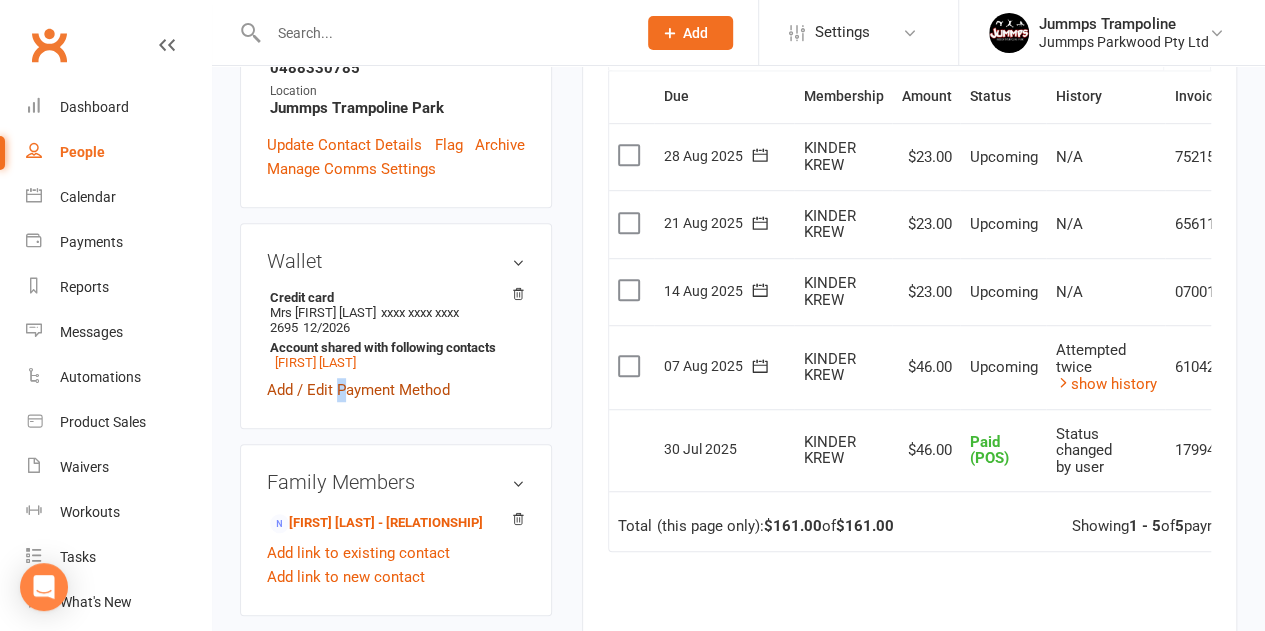 click on "Add / Edit Payment Method" at bounding box center (358, 390) 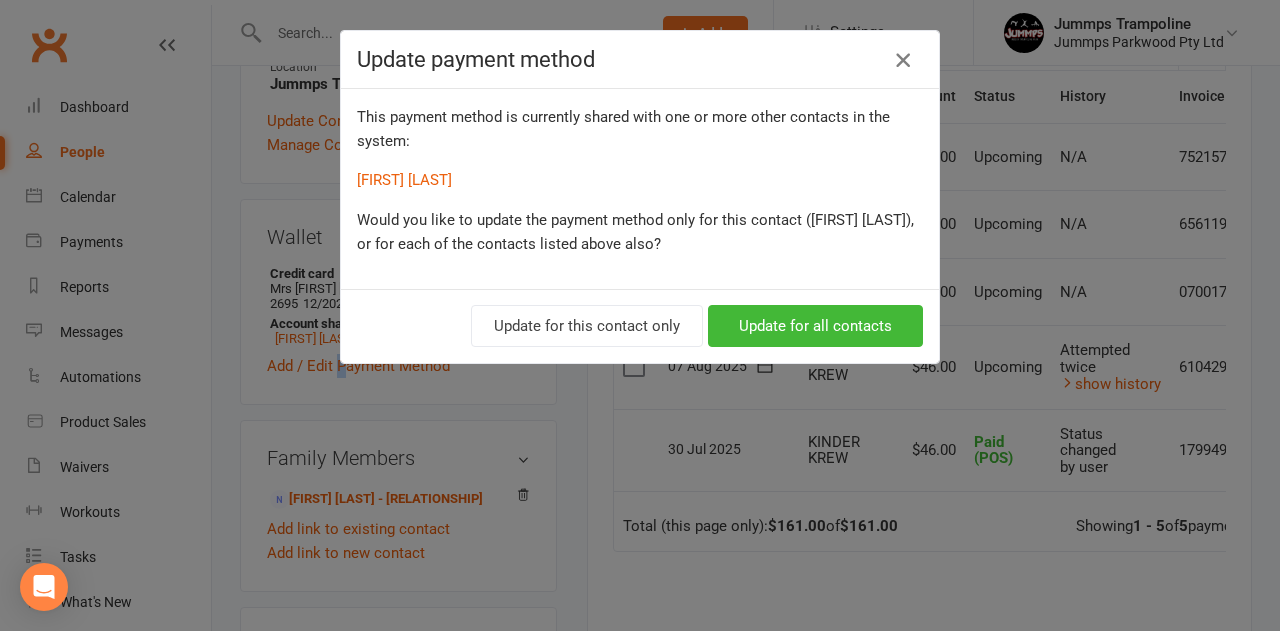click at bounding box center (903, 60) 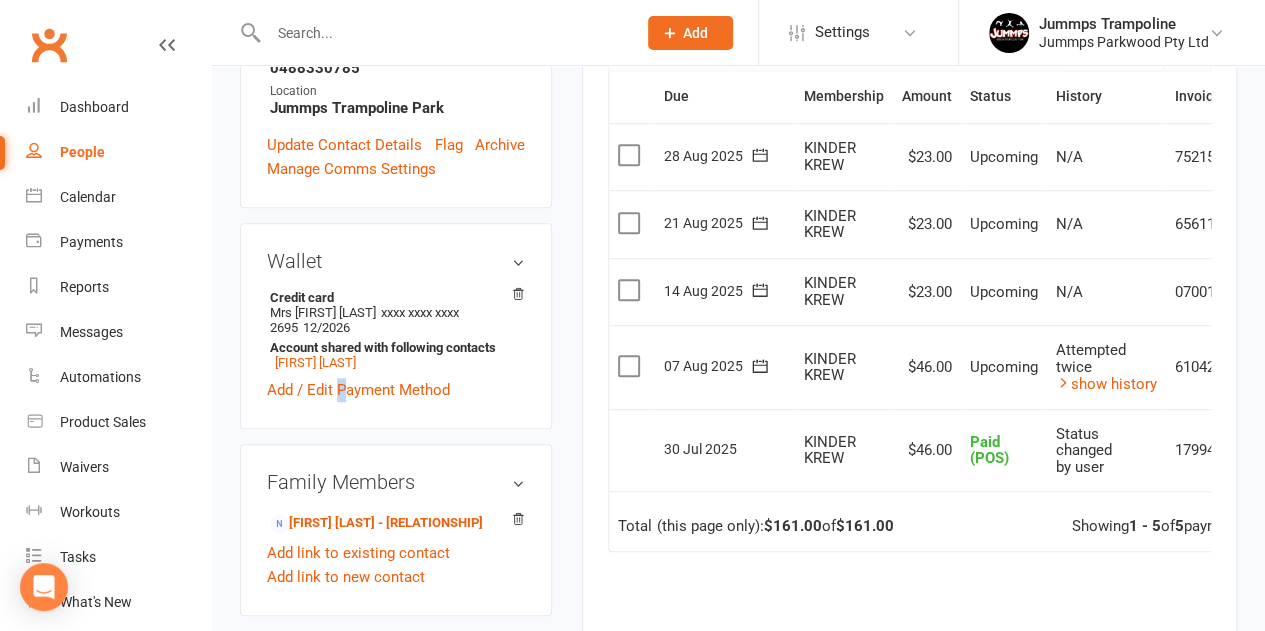 click at bounding box center (442, 33) 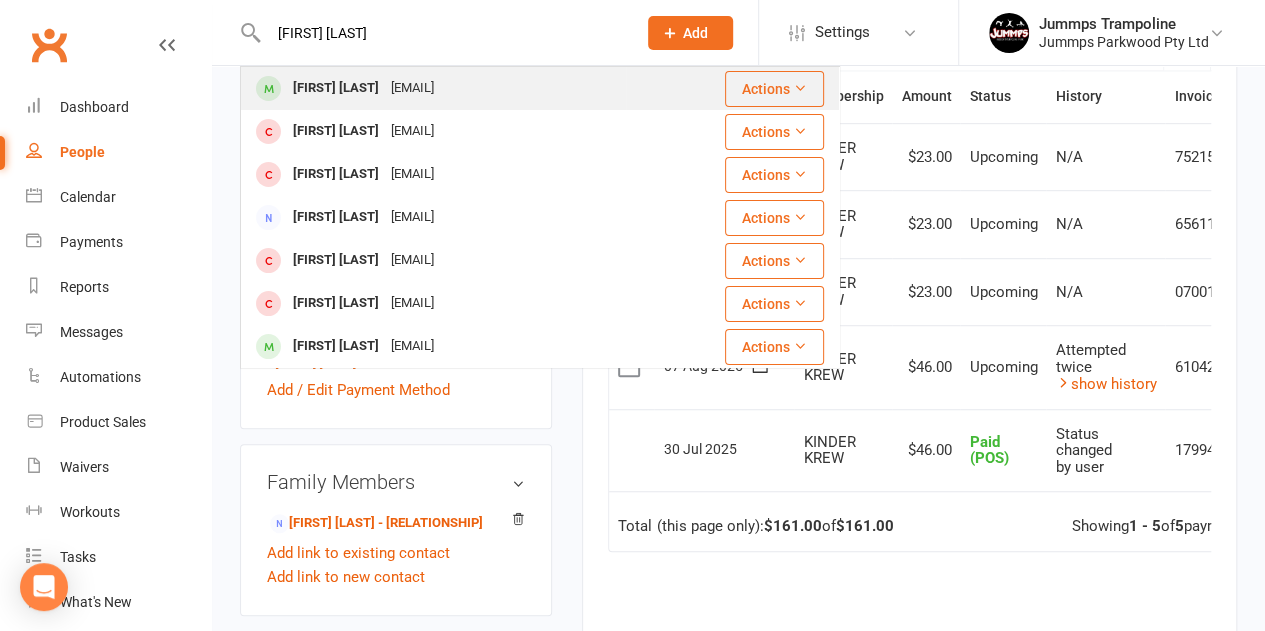type on "mason thomp" 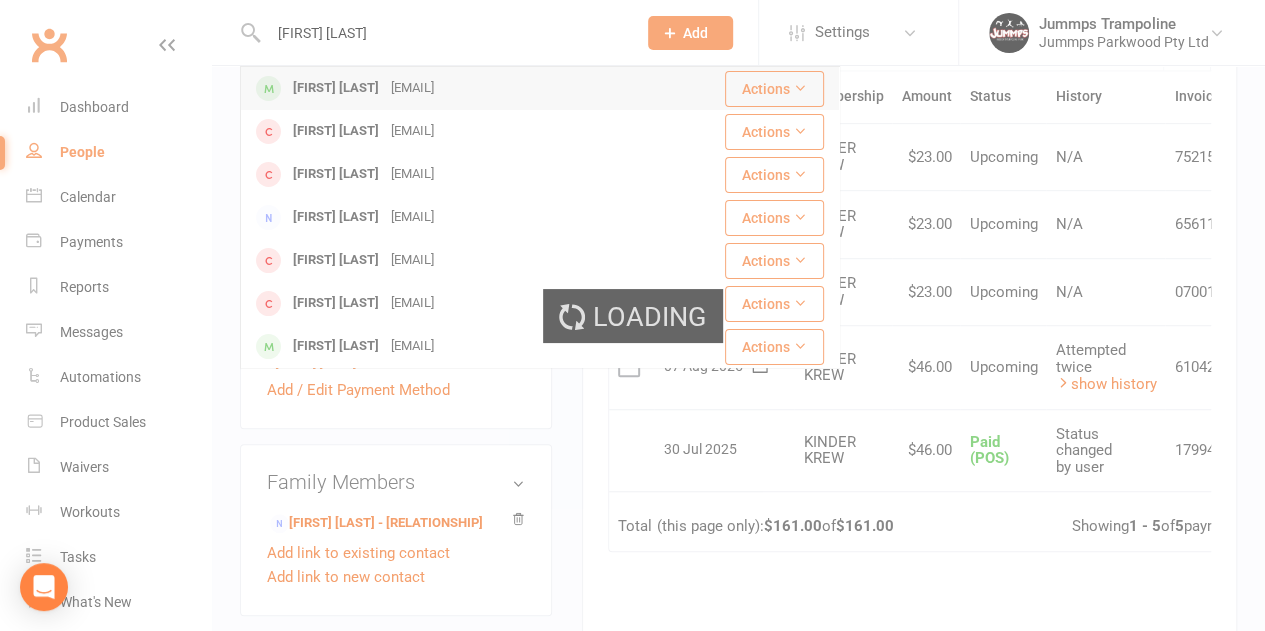 type 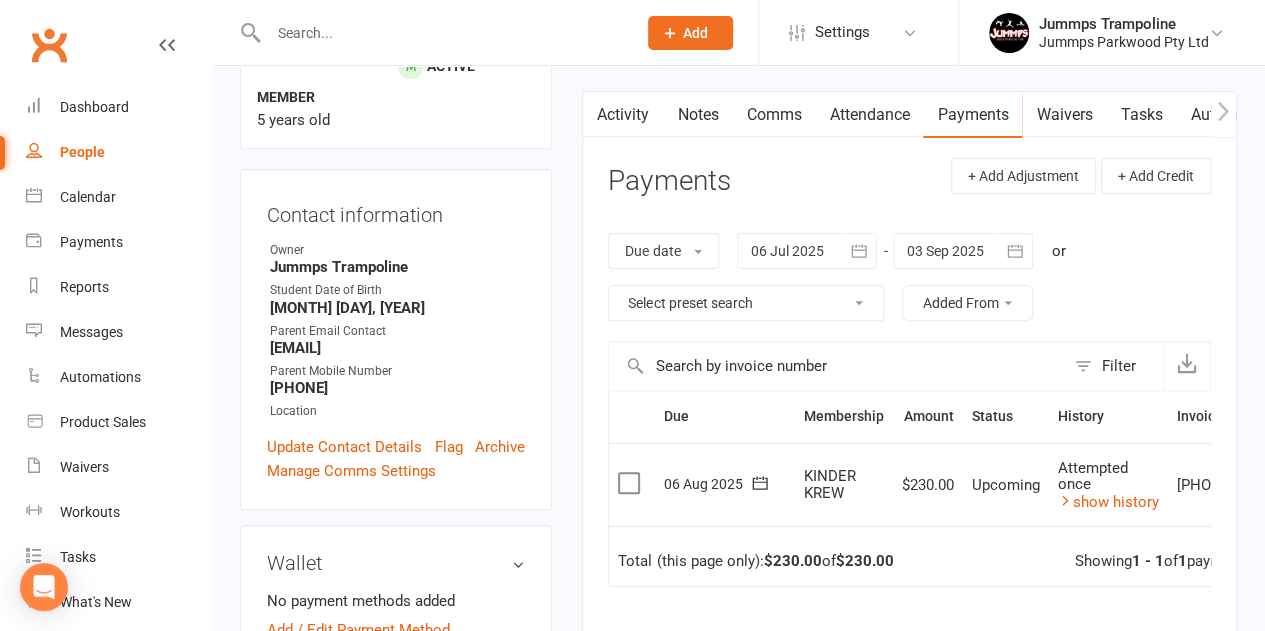 scroll, scrollTop: 300, scrollLeft: 0, axis: vertical 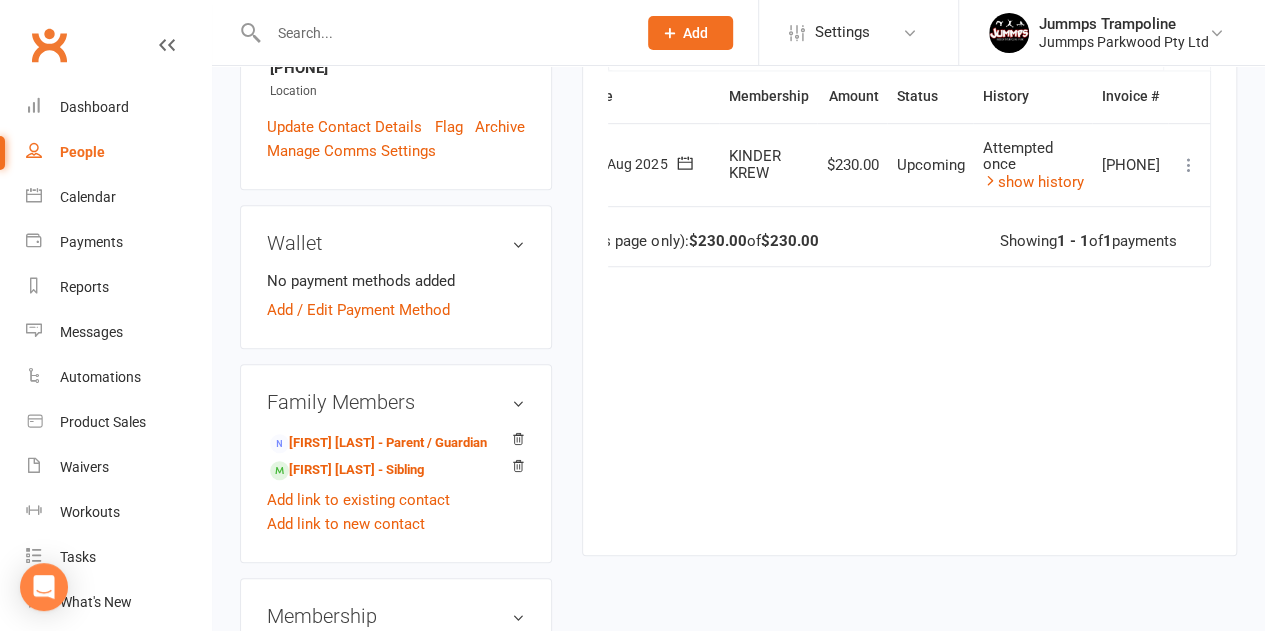 click at bounding box center [1189, 165] 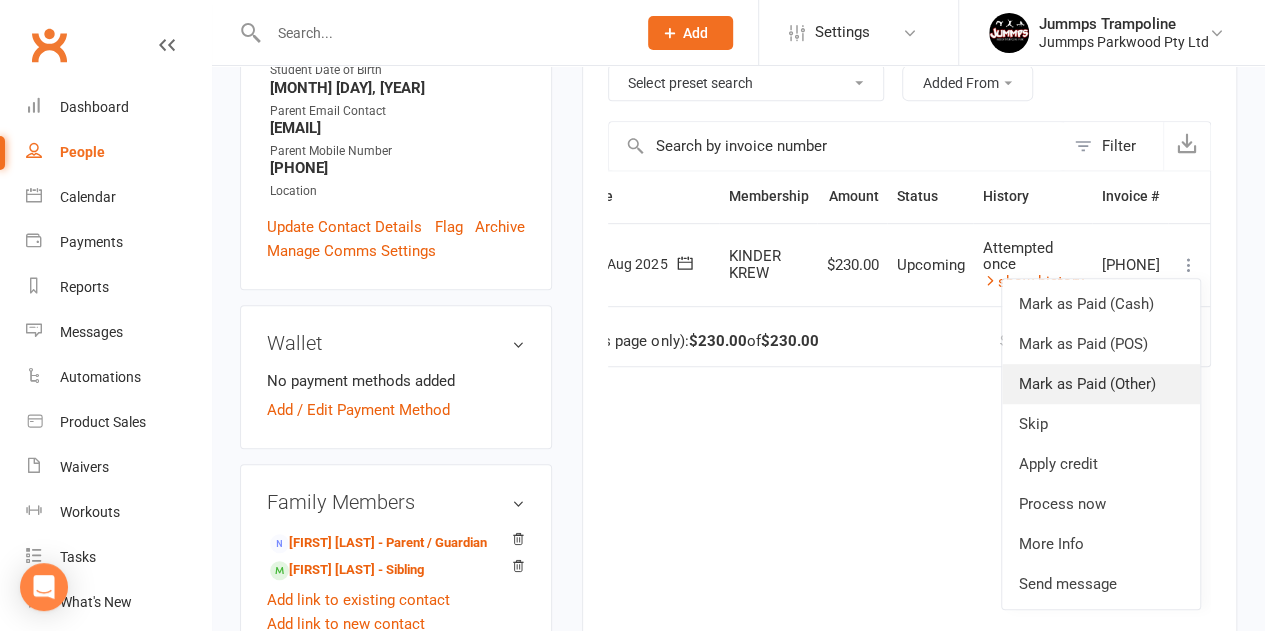 scroll, scrollTop: 800, scrollLeft: 0, axis: vertical 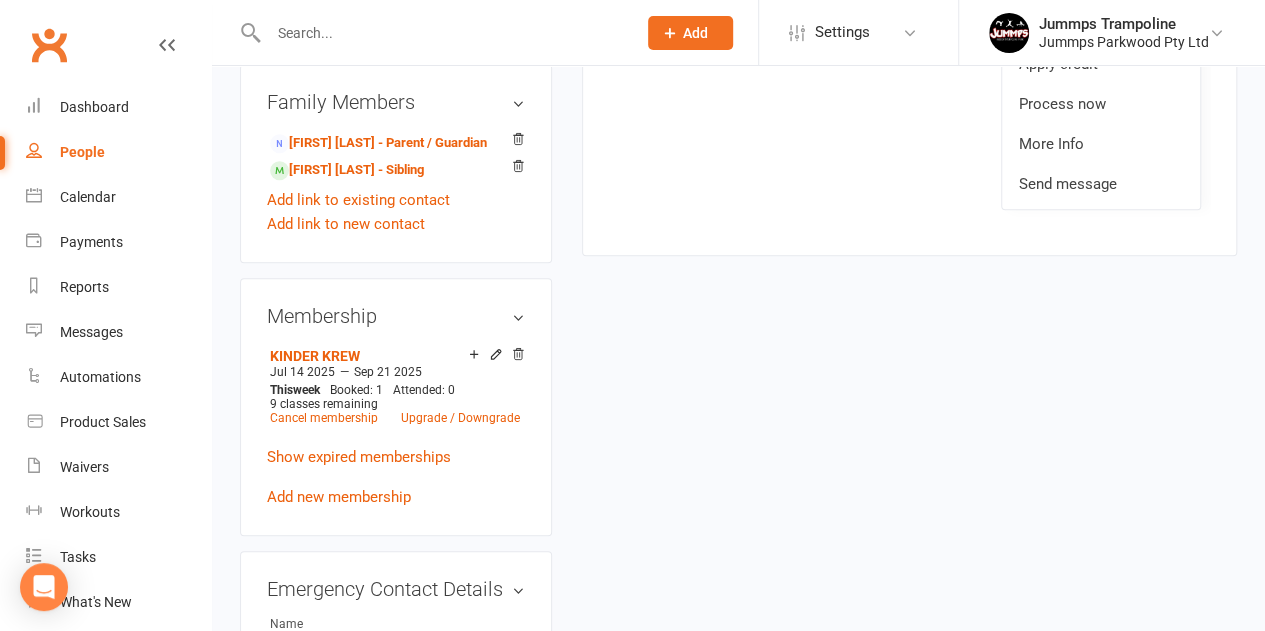 drag, startPoint x: 854, startPoint y: 329, endPoint x: 701, endPoint y: 224, distance: 185.56401 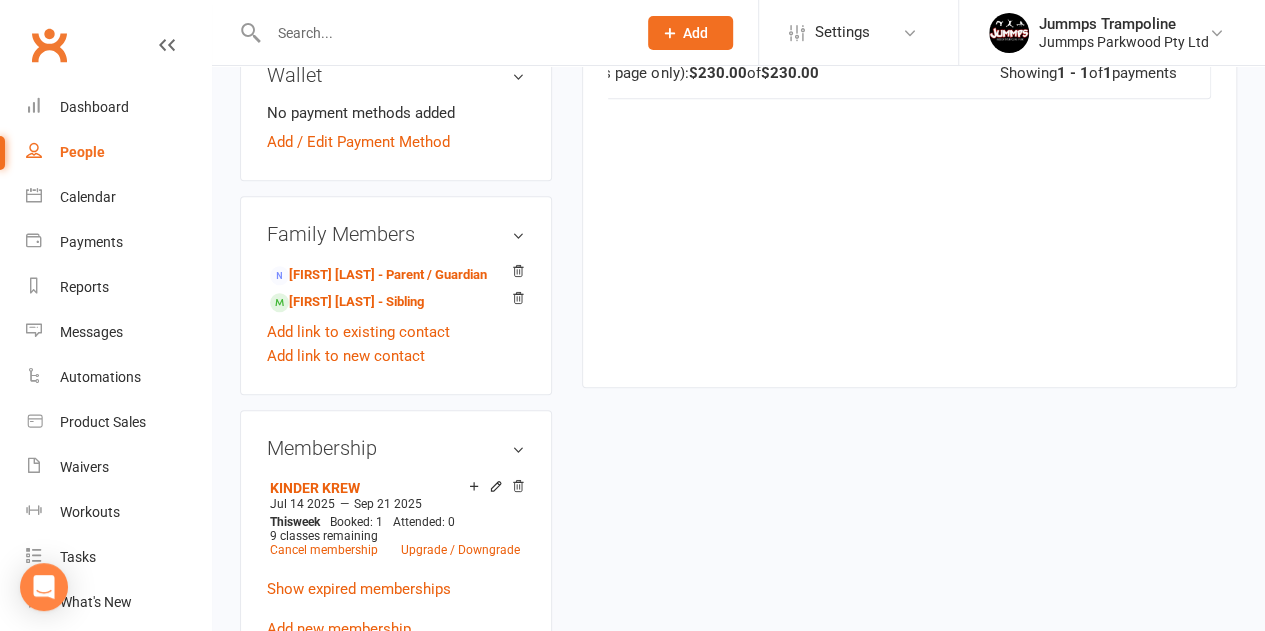 scroll, scrollTop: 700, scrollLeft: 0, axis: vertical 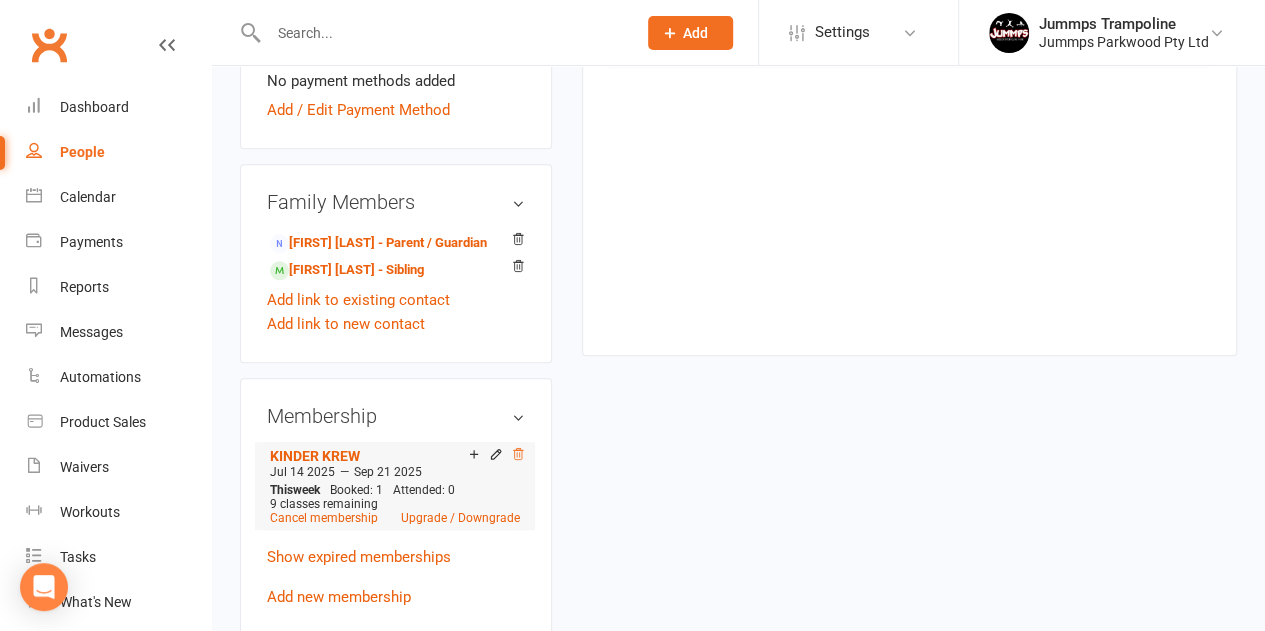 click 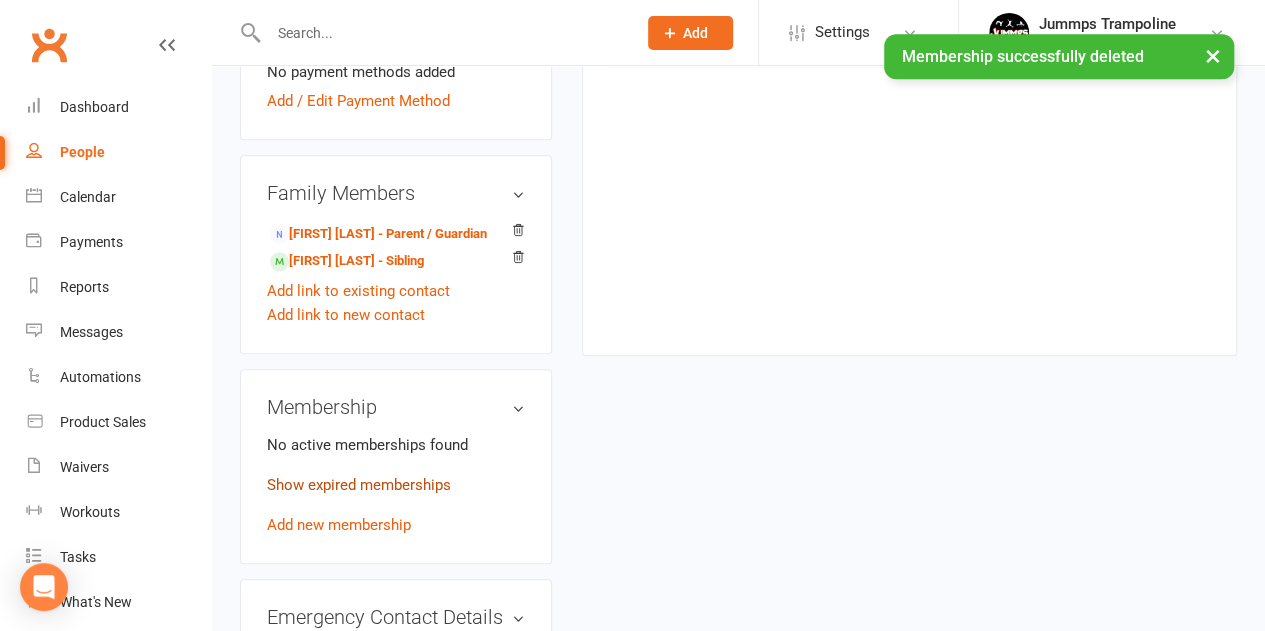 scroll, scrollTop: 690, scrollLeft: 0, axis: vertical 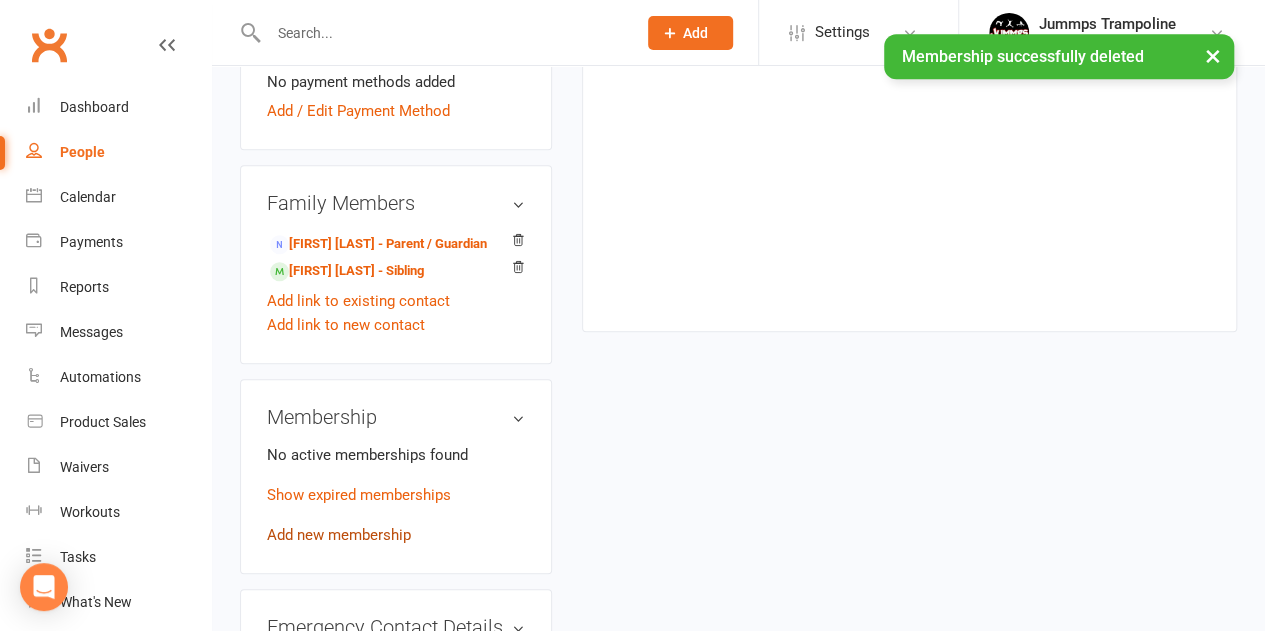 click on "Add new membership" at bounding box center (339, 535) 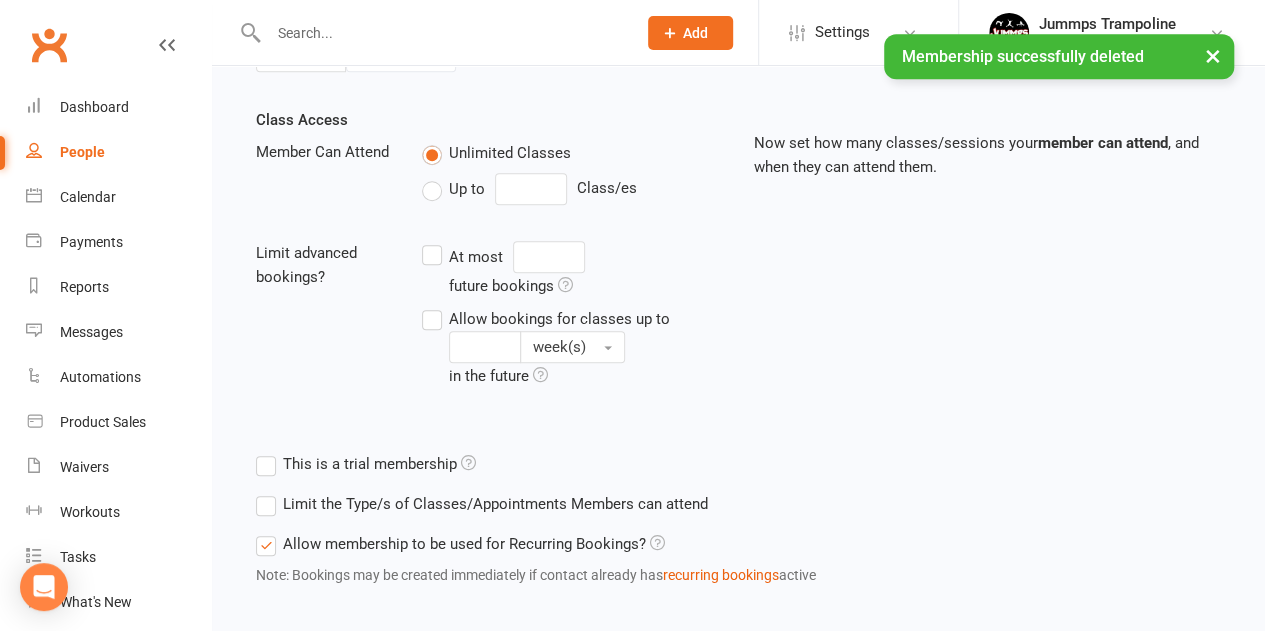 scroll, scrollTop: 0, scrollLeft: 0, axis: both 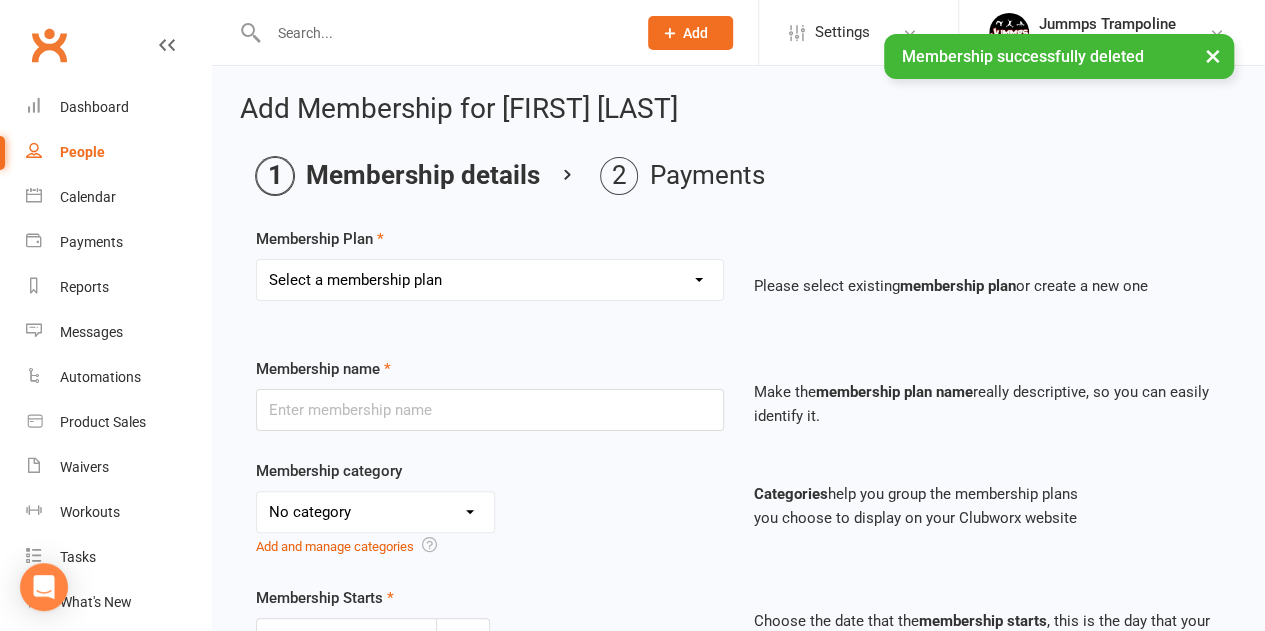 click on "Select a membership plan Create new Membership Plan STUDENT REGISTRATION FEE BRONZE ADV BRONZE KINDER KREW 1HR GIRLS PRE SILVER 1HR BOYS PRE SILVER 2HR GIRLS PRE SILVER 2HR BOYS SILVER 2HR GIRLS SILVER 2HR ADV SILVER 2HR GOLD TEEN GIRLS TEEN BOYS HOMESCHOOL JUMMPFIT 3XSPLIT FEE'S BY DD CASUAL DROP IN JUMMPFIT JUMMPS CONNECTION 1HR BOYS PRE SILVER JUMMPS CONNECTION 1HR GIRLS PRE SILVER JUMMPS CONNECTION TEEN BOYS JUMMPS CONNECTION TEEN GIRLS JUMMPS CONNECTION KINDER KREW JUMMPS CONNECTION BRONZE JUMMPS CONNECTION ADVANCE BRONZE JUMMPS CONNECTION HOMESCHOOL JUMMPS CONNECTION 2HR GOLD JUMMPS CONNECTION 2HR GIRLS SILVER JUMMPS CONNECTION 2HR GIRLS PRE SILVER JUMMPS CONNECTION 2HR BOYS SILVER JUMMPS CONNECTION 2HR BOYS ADV SILVER WAITLIST - TO BE UPGRADED WHEN SPOT AVAIL 2HR BOYS SILVER & 1HR HOMESCHOOL z. DONT USE Bronze membership - bank transfer - $240 z. DONT USE Bronze membership - bank transfer - $240 - Payment Tumble Private Lesson" at bounding box center [490, 280] 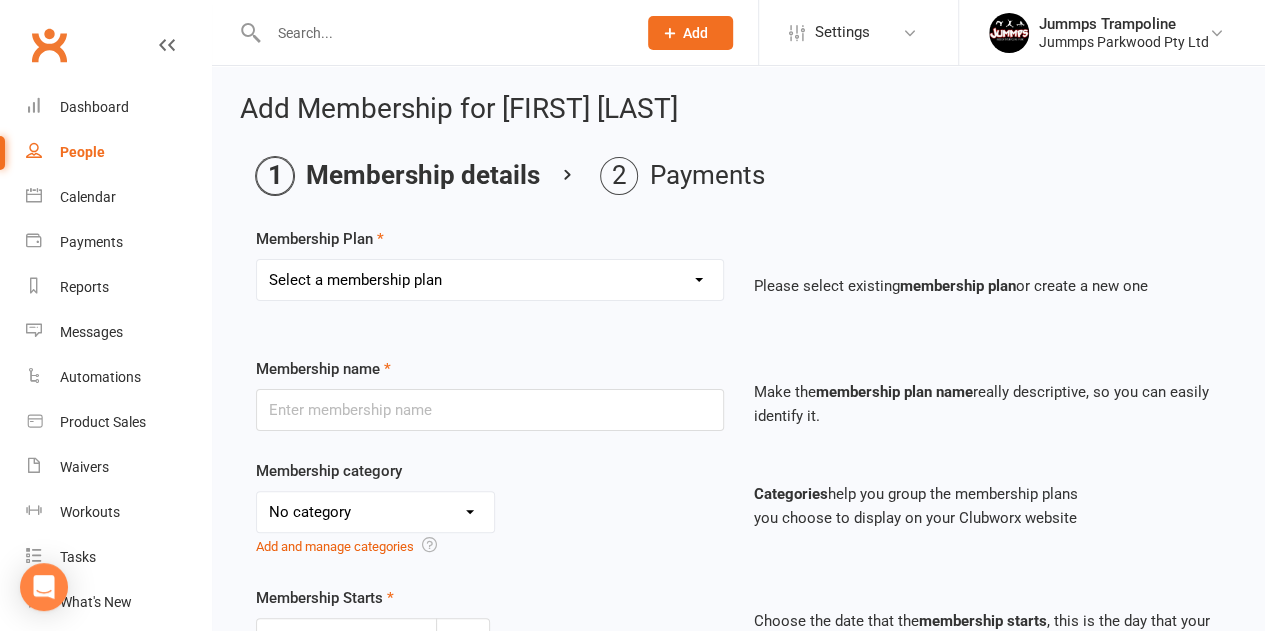select on "4" 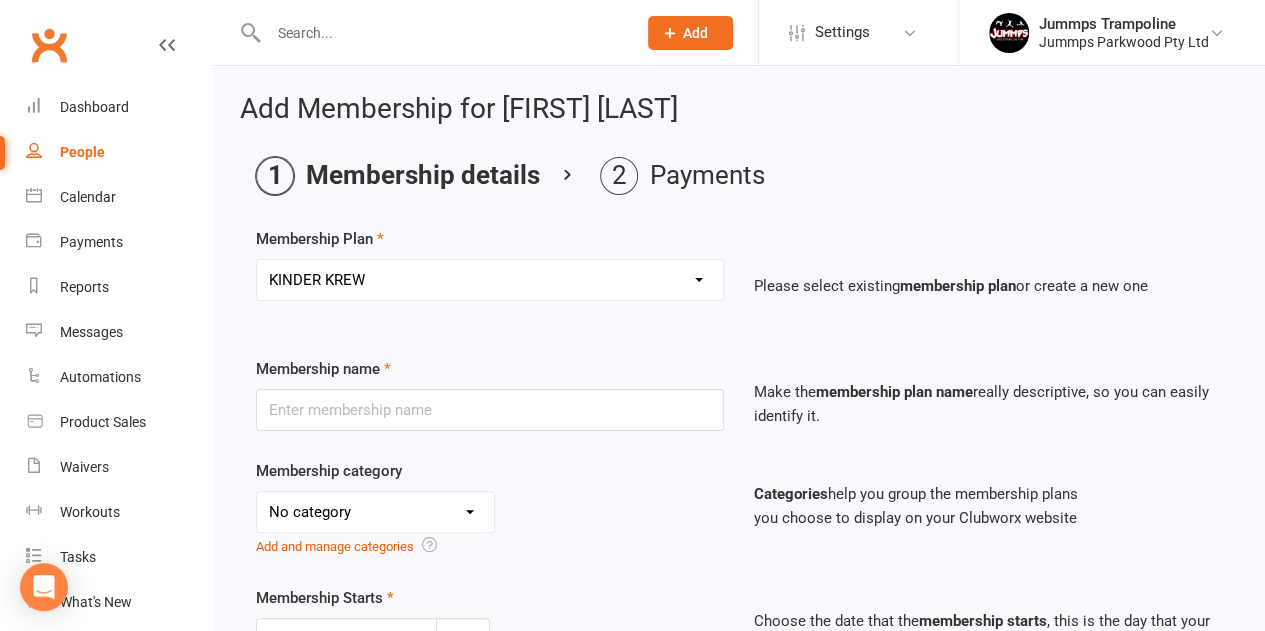 click on "Select a membership plan Create new Membership Plan STUDENT REGISTRATION FEE BRONZE ADV BRONZE KINDER KREW 1HR GIRLS PRE SILVER 1HR BOYS PRE SILVER 2HR GIRLS PRE SILVER 2HR BOYS SILVER 2HR GIRLS SILVER 2HR ADV SILVER 2HR GOLD TEEN GIRLS TEEN BOYS HOMESCHOOL JUMMPFIT 3XSPLIT FEE'S BY DD CASUAL DROP IN JUMMPFIT JUMMPS CONNECTION 1HR BOYS PRE SILVER JUMMPS CONNECTION 1HR GIRLS PRE SILVER JUMMPS CONNECTION TEEN BOYS JUMMPS CONNECTION TEEN GIRLS JUMMPS CONNECTION KINDER KREW JUMMPS CONNECTION BRONZE JUMMPS CONNECTION ADVANCE BRONZE JUMMPS CONNECTION HOMESCHOOL JUMMPS CONNECTION 2HR GOLD JUMMPS CONNECTION 2HR GIRLS SILVER JUMMPS CONNECTION 2HR GIRLS PRE SILVER JUMMPS CONNECTION 2HR BOYS SILVER JUMMPS CONNECTION 2HR BOYS ADV SILVER WAITLIST - TO BE UPGRADED WHEN SPOT AVAIL 2HR BOYS SILVER & 1HR HOMESCHOOL z. DONT USE Bronze membership - bank transfer - $240 z. DONT USE Bronze membership - bank transfer - $240 - Payment Tumble Private Lesson" at bounding box center [490, 280] 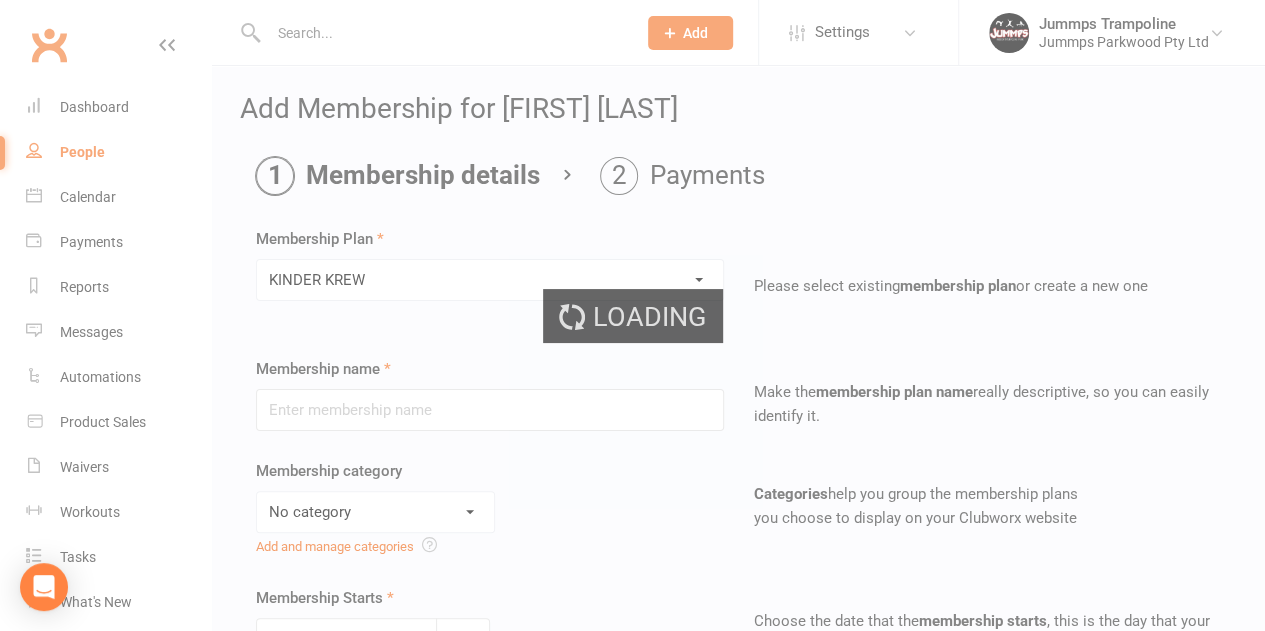 type on "KINDER KREW" 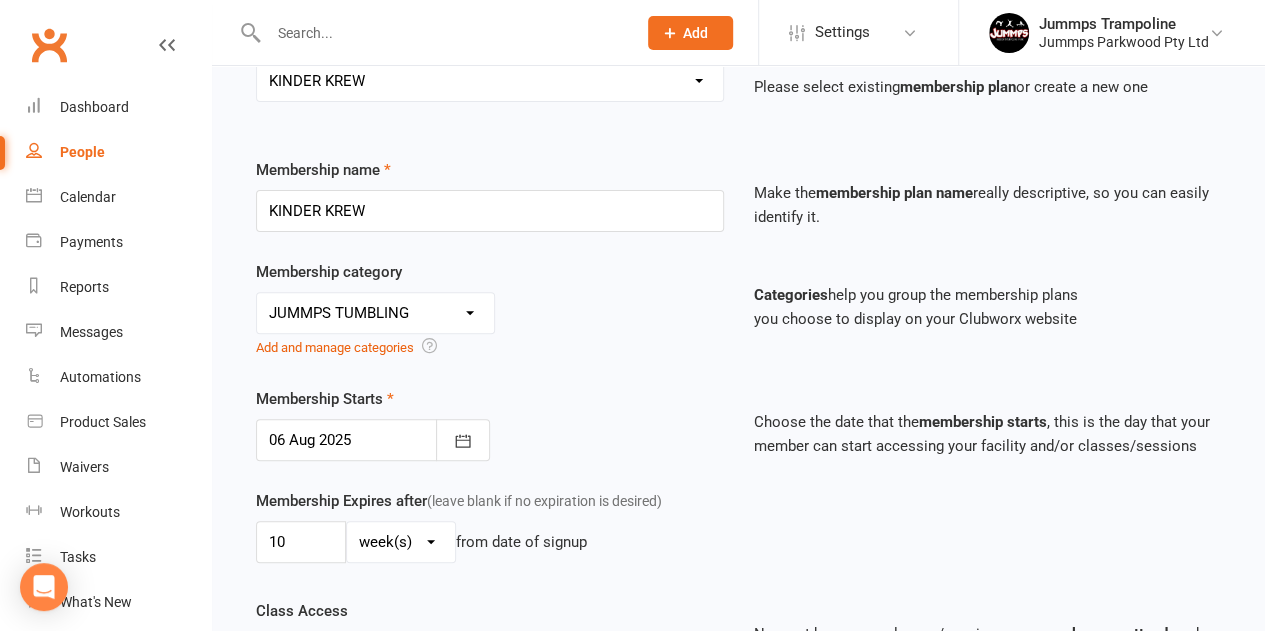 scroll, scrollTop: 200, scrollLeft: 0, axis: vertical 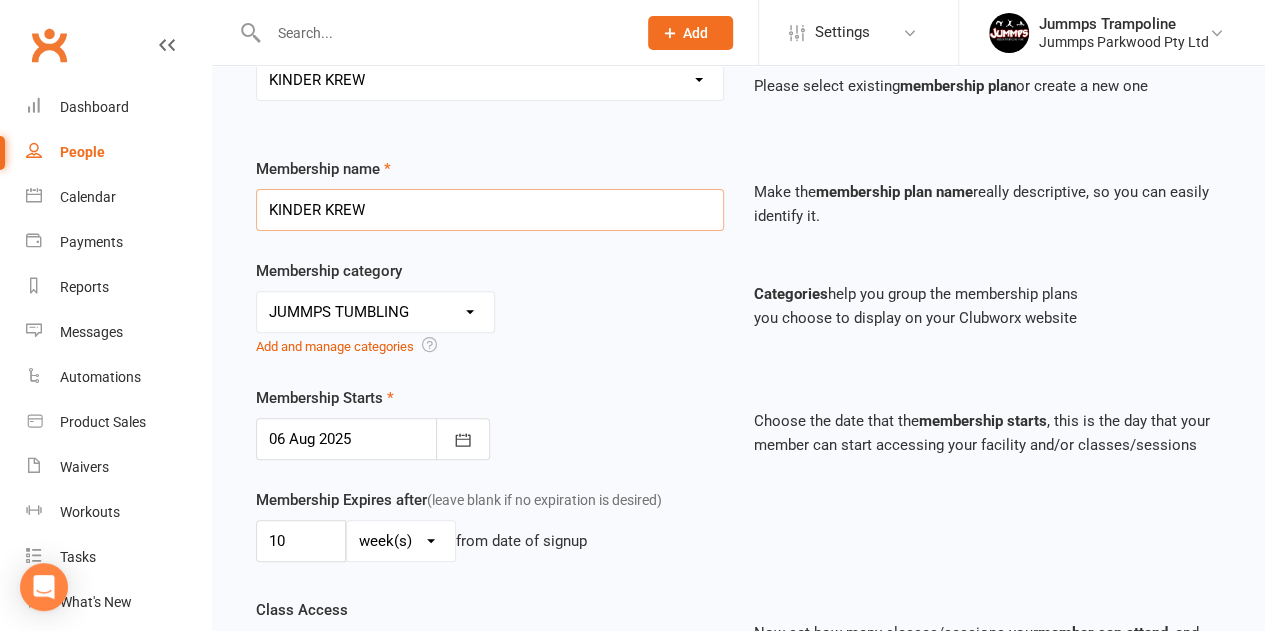 drag, startPoint x: 404, startPoint y: 207, endPoint x: 403, endPoint y: 189, distance: 18.027756 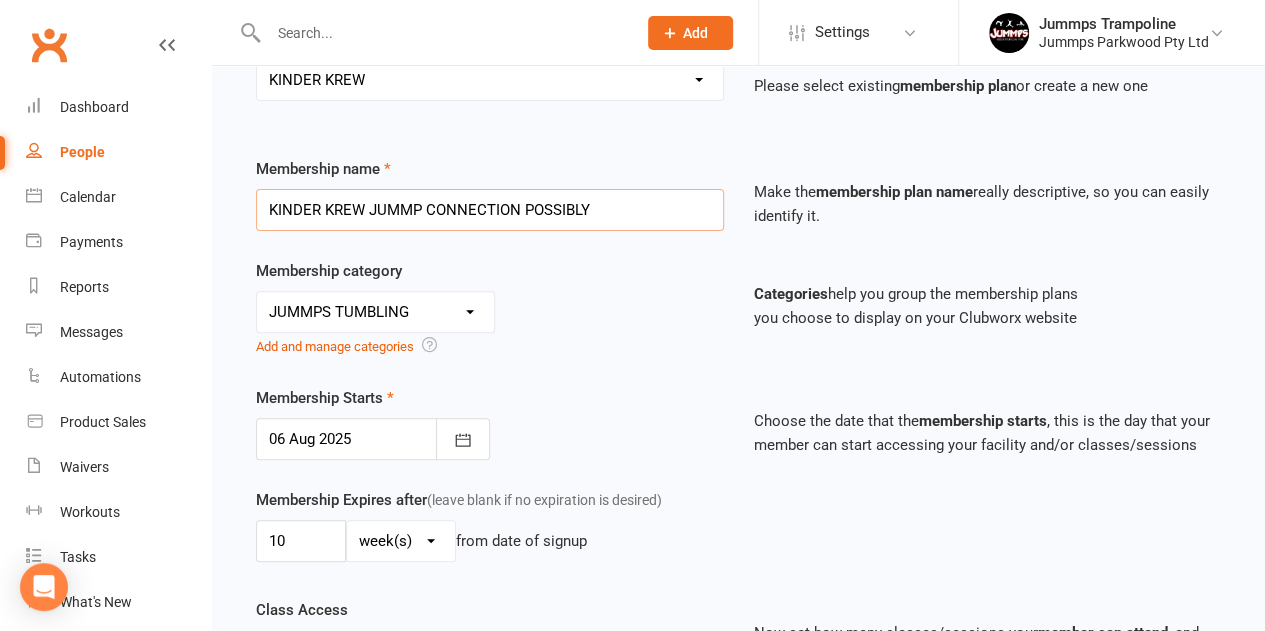 type on "KINDER KREW JUMMP CONNECTION POSSIBLY" 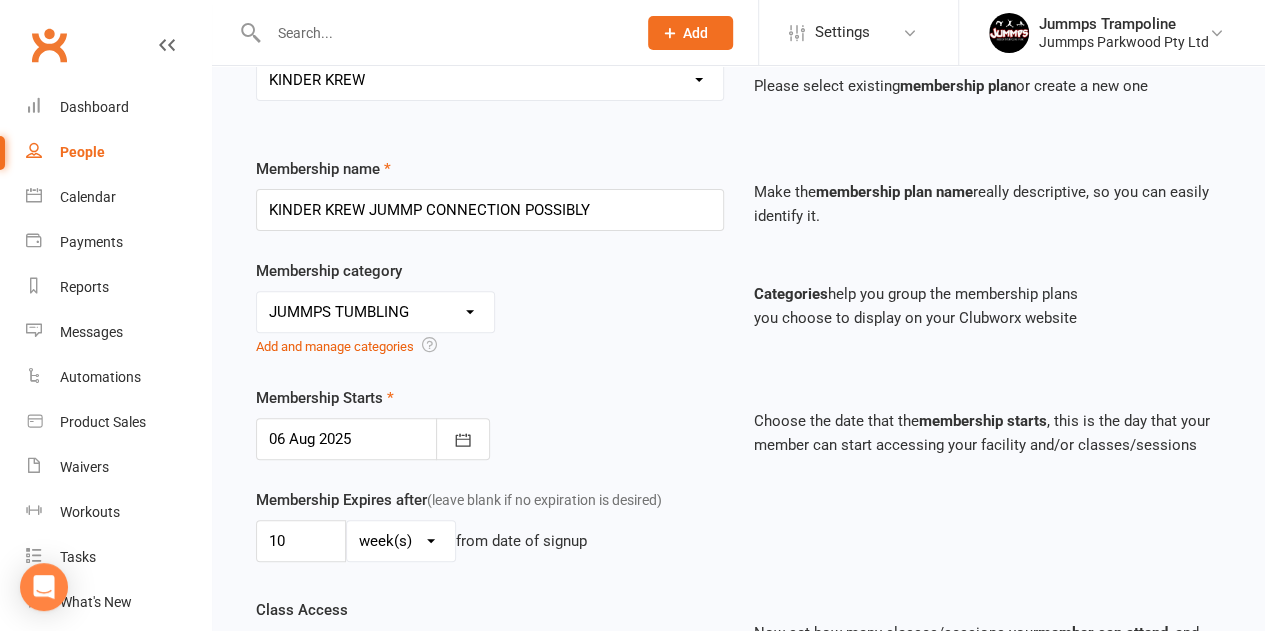 click on "Categories  help you group the membership plans you choose to display on your Clubworx website" at bounding box center (988, 294) 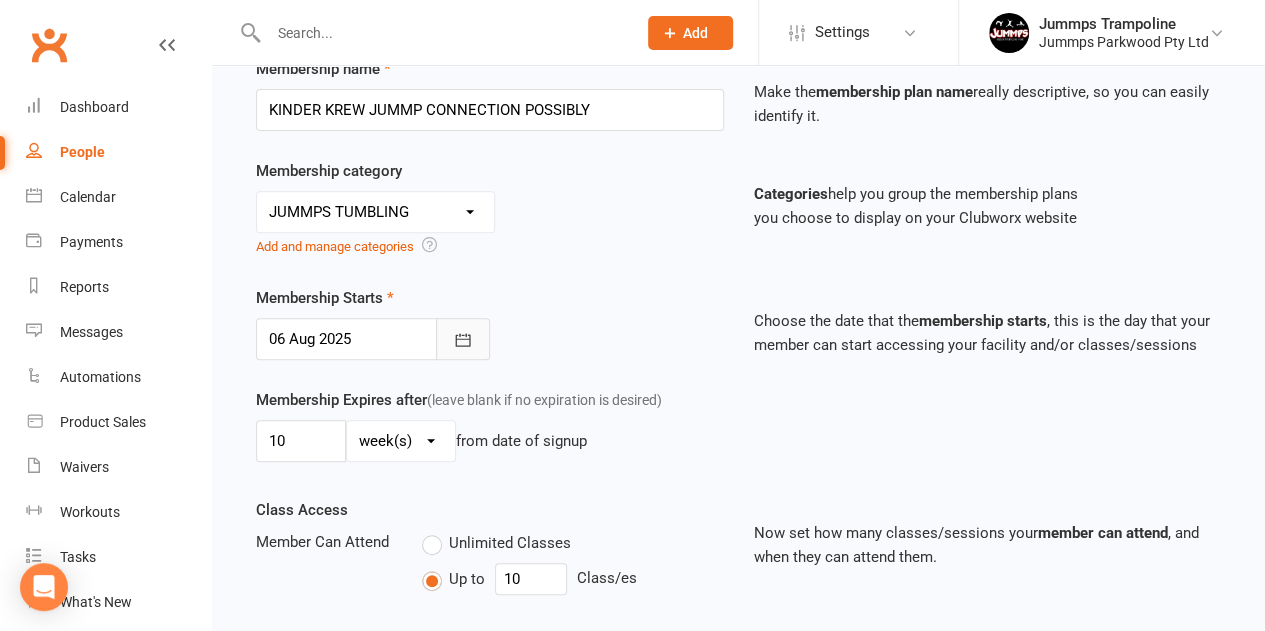 click at bounding box center [463, 339] 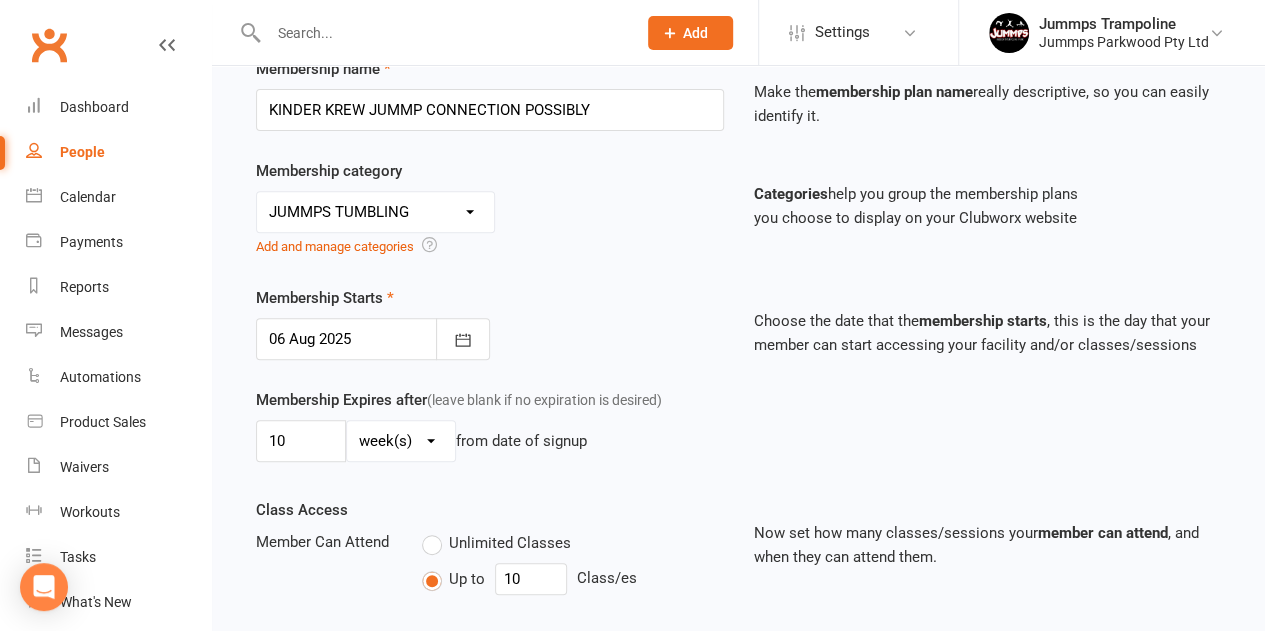scroll, scrollTop: 340, scrollLeft: 0, axis: vertical 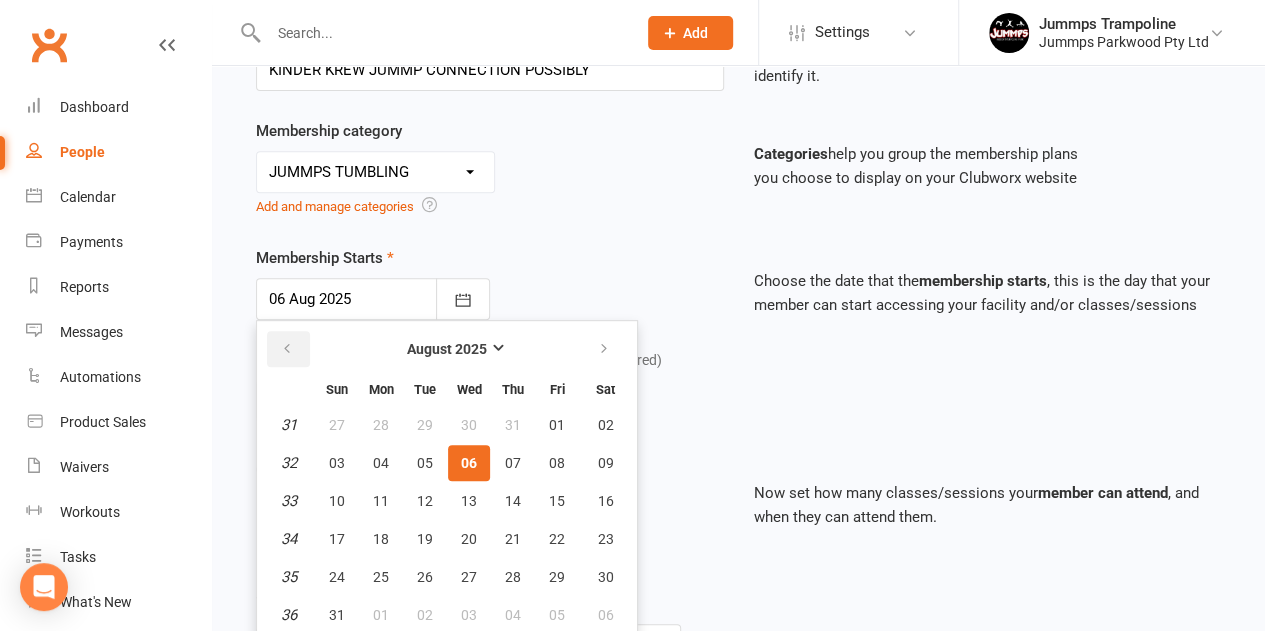 click at bounding box center [288, 349] 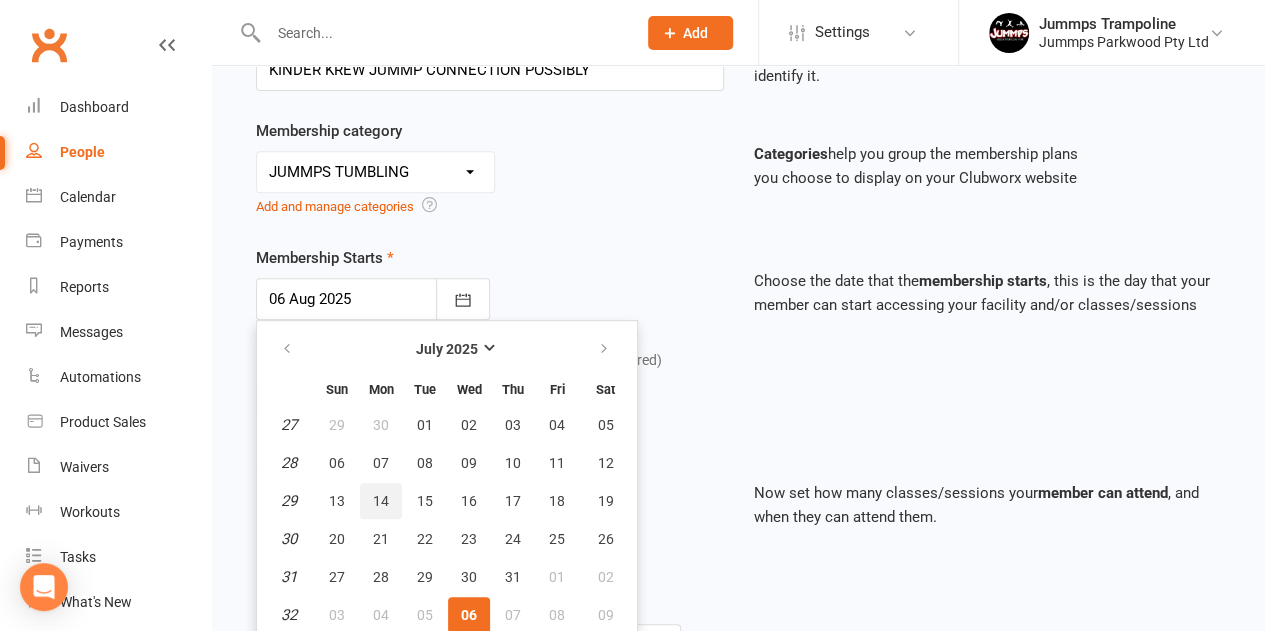 click on "14" at bounding box center [381, 501] 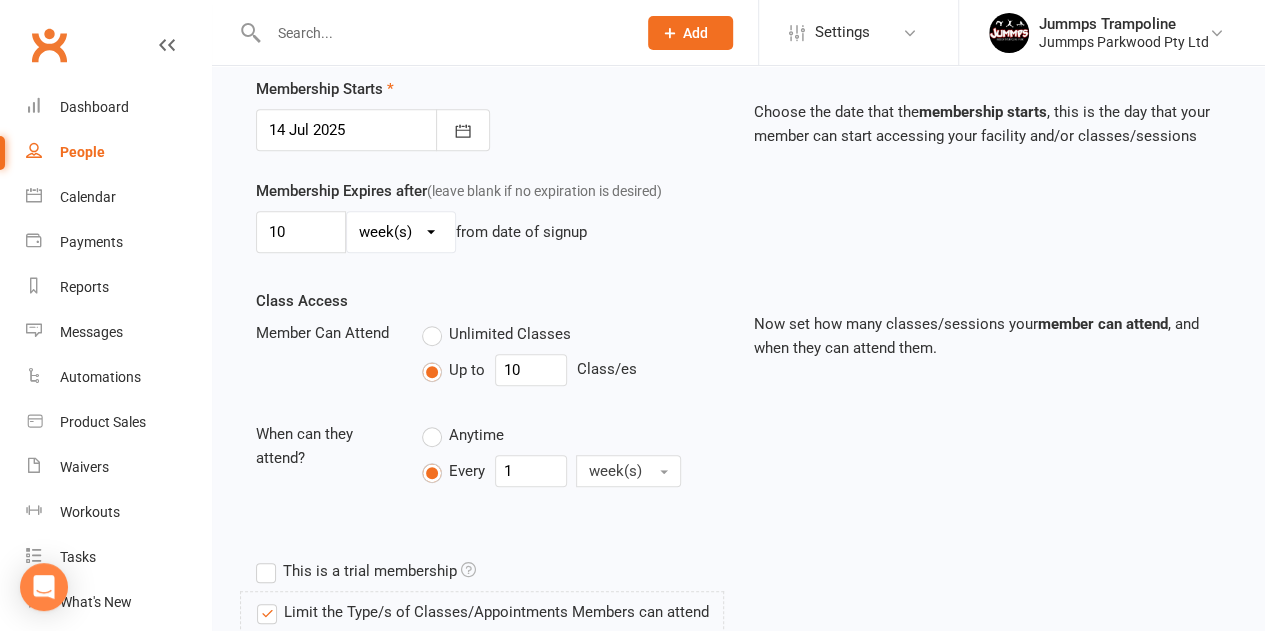 scroll, scrollTop: 540, scrollLeft: 0, axis: vertical 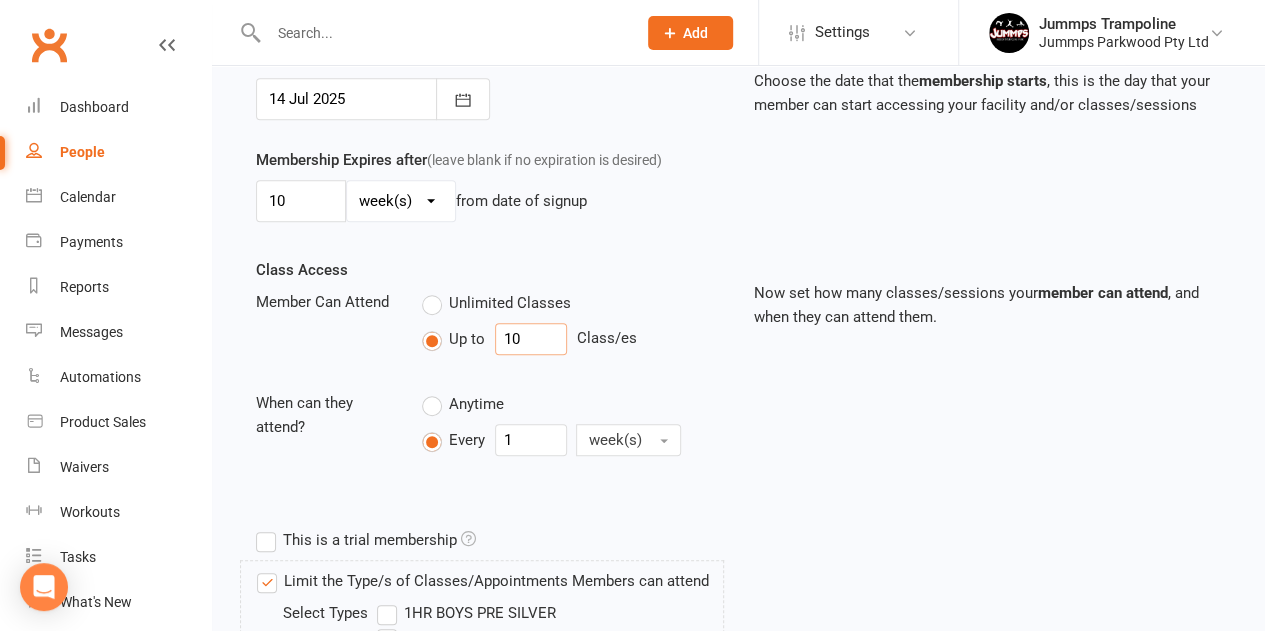 drag, startPoint x: 531, startPoint y: 341, endPoint x: 272, endPoint y: 331, distance: 259.193 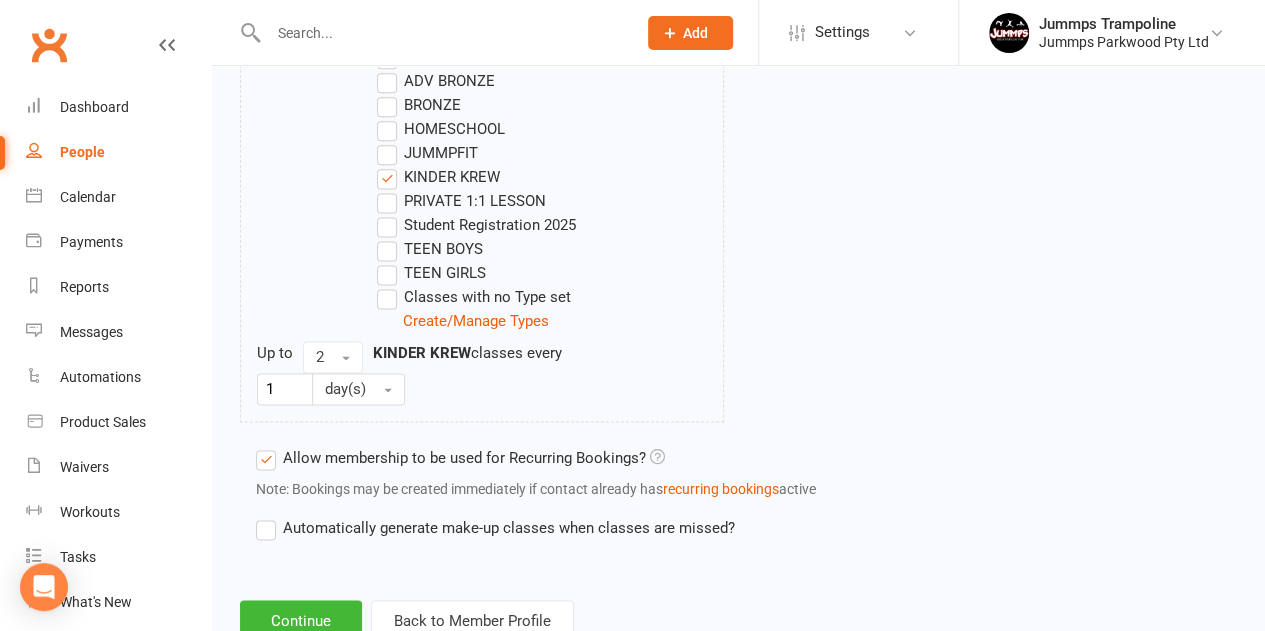 scroll, scrollTop: 1300, scrollLeft: 0, axis: vertical 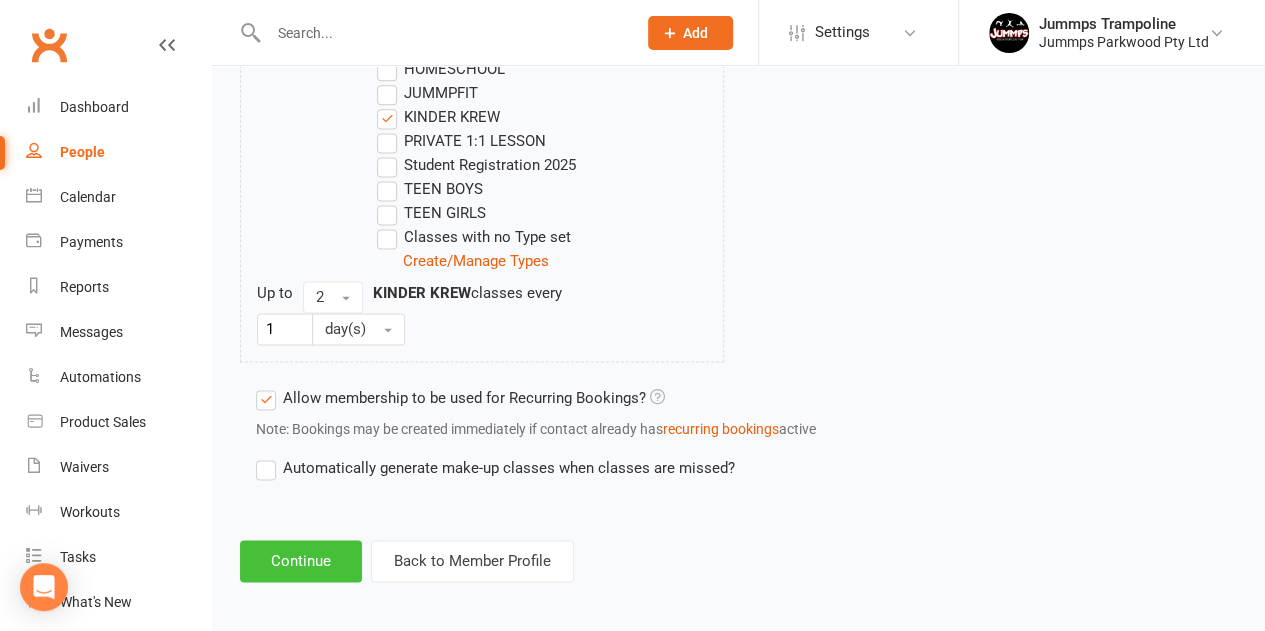 type on "7" 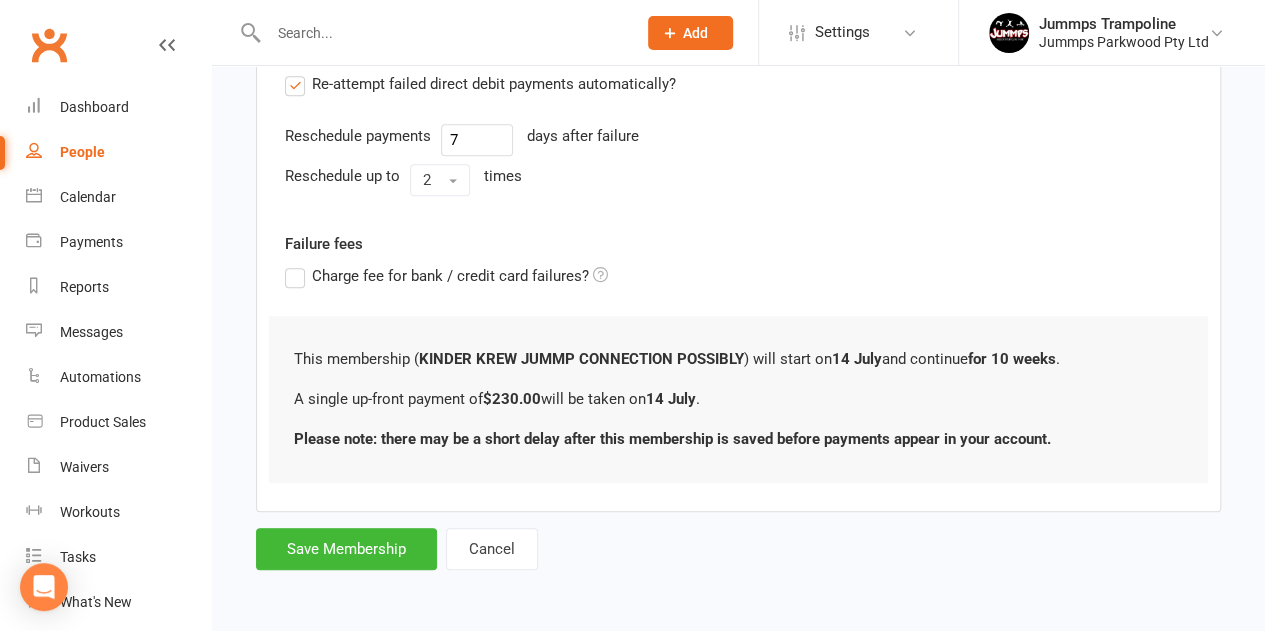scroll, scrollTop: 0, scrollLeft: 0, axis: both 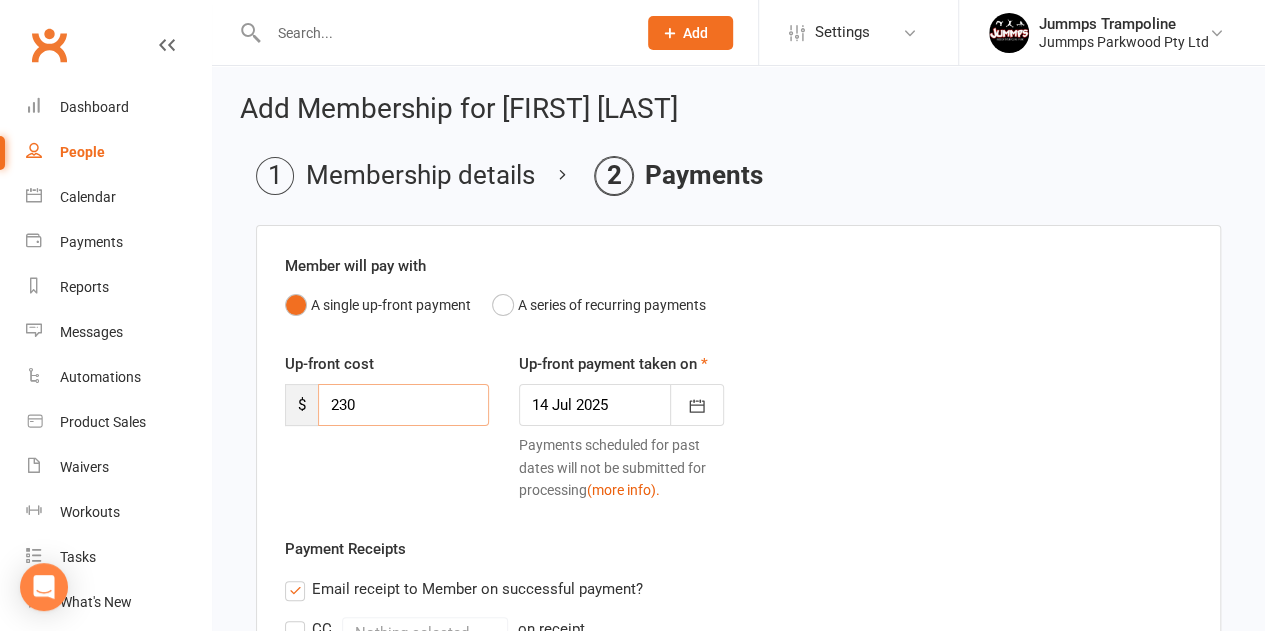 drag, startPoint x: 418, startPoint y: 421, endPoint x: 0, endPoint y: 467, distance: 420.5235 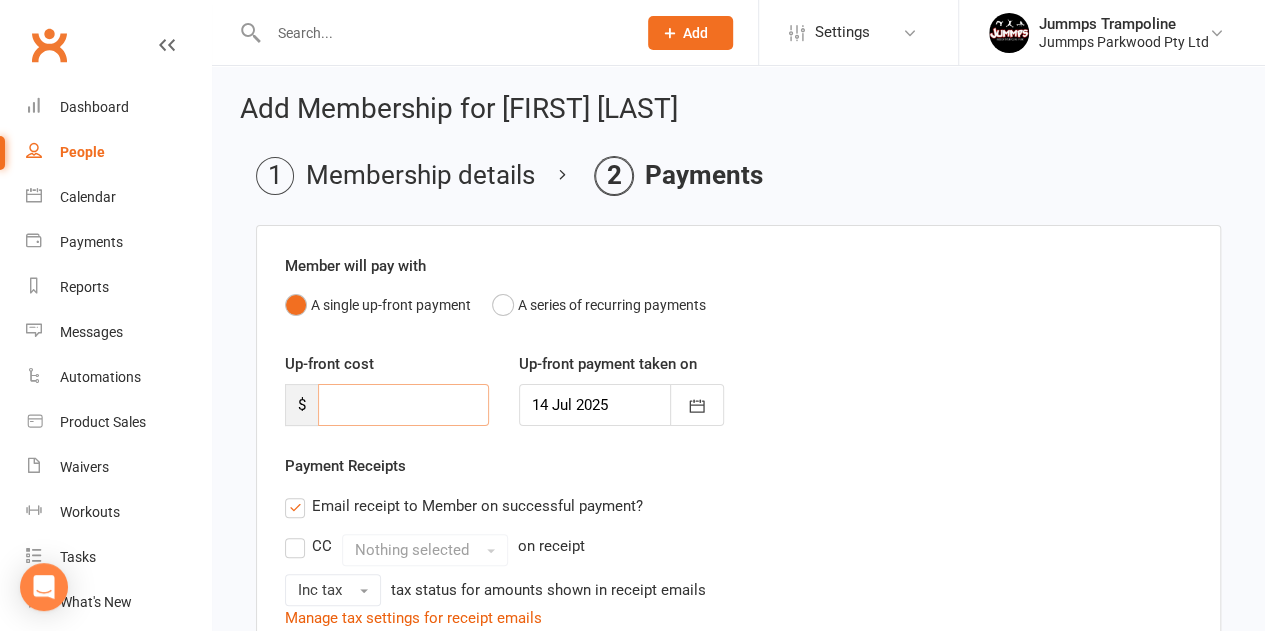 type 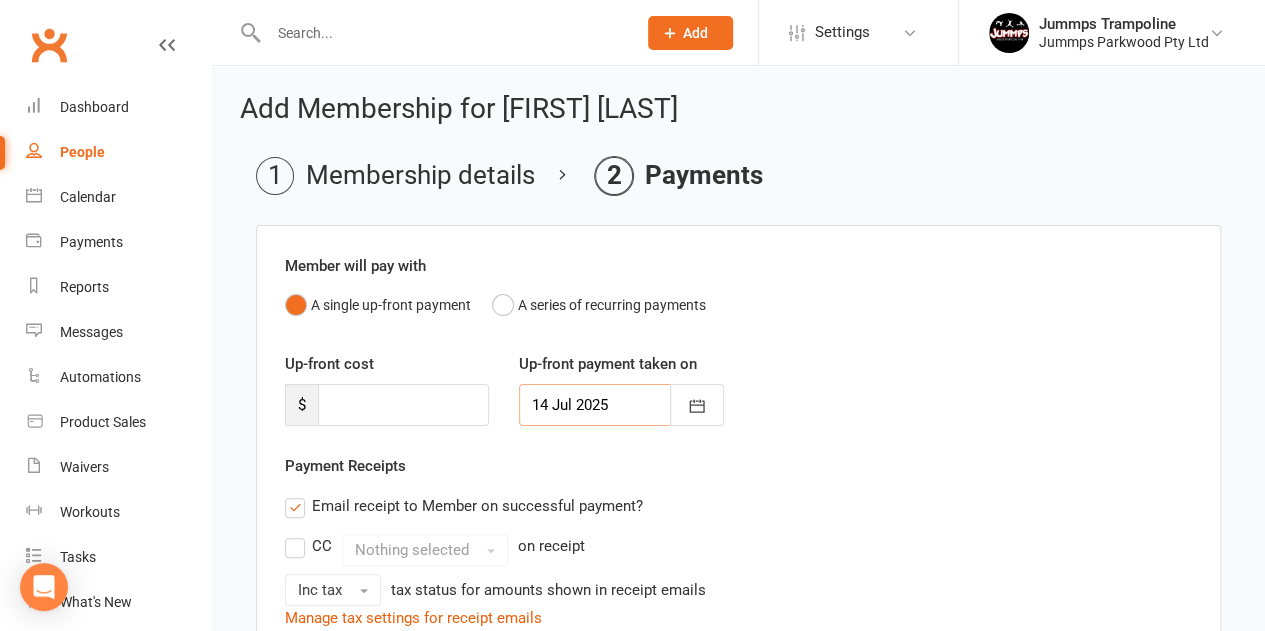 type 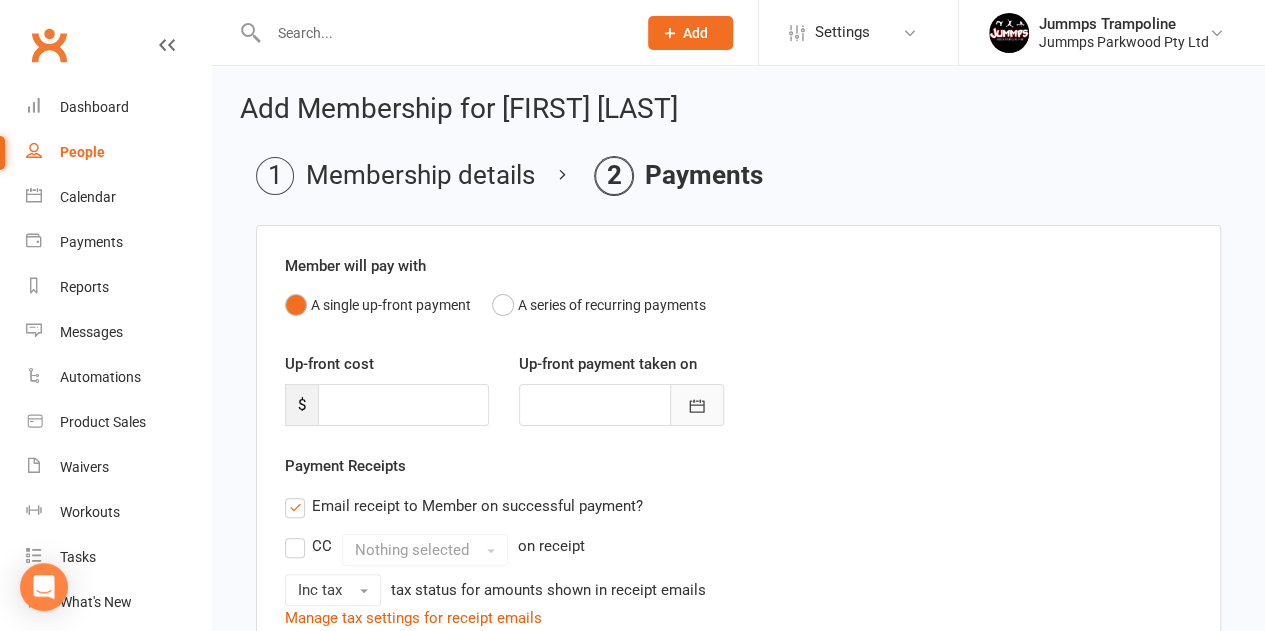 type 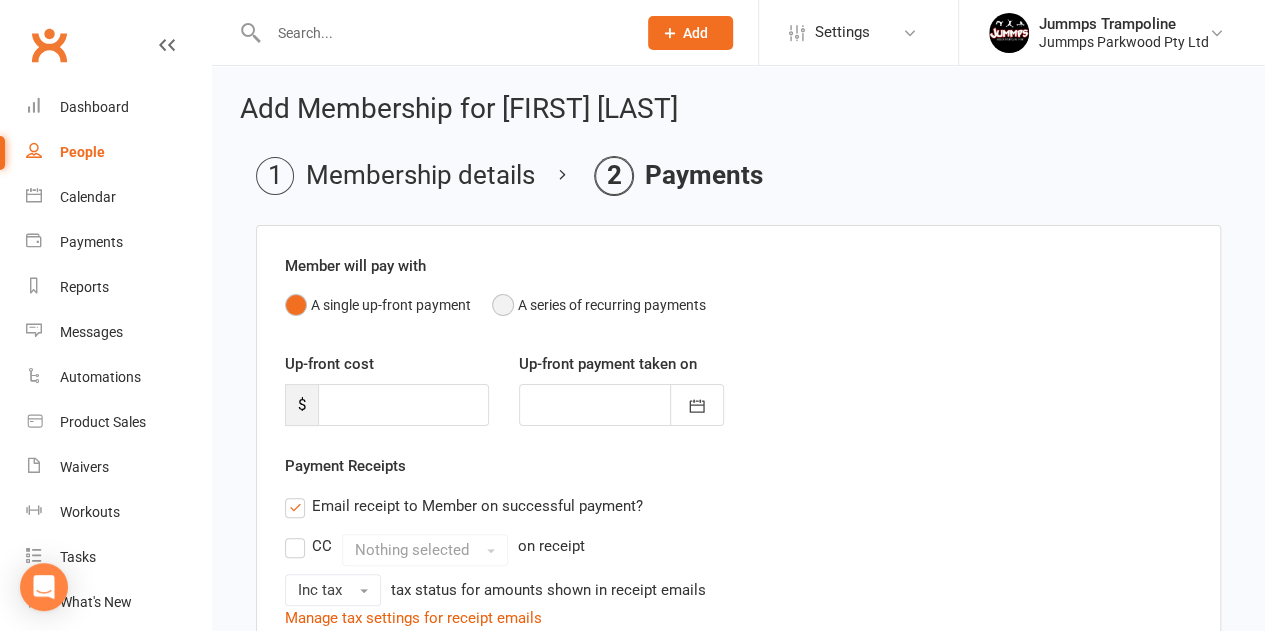 click on "A series of recurring payments" at bounding box center (599, 305) 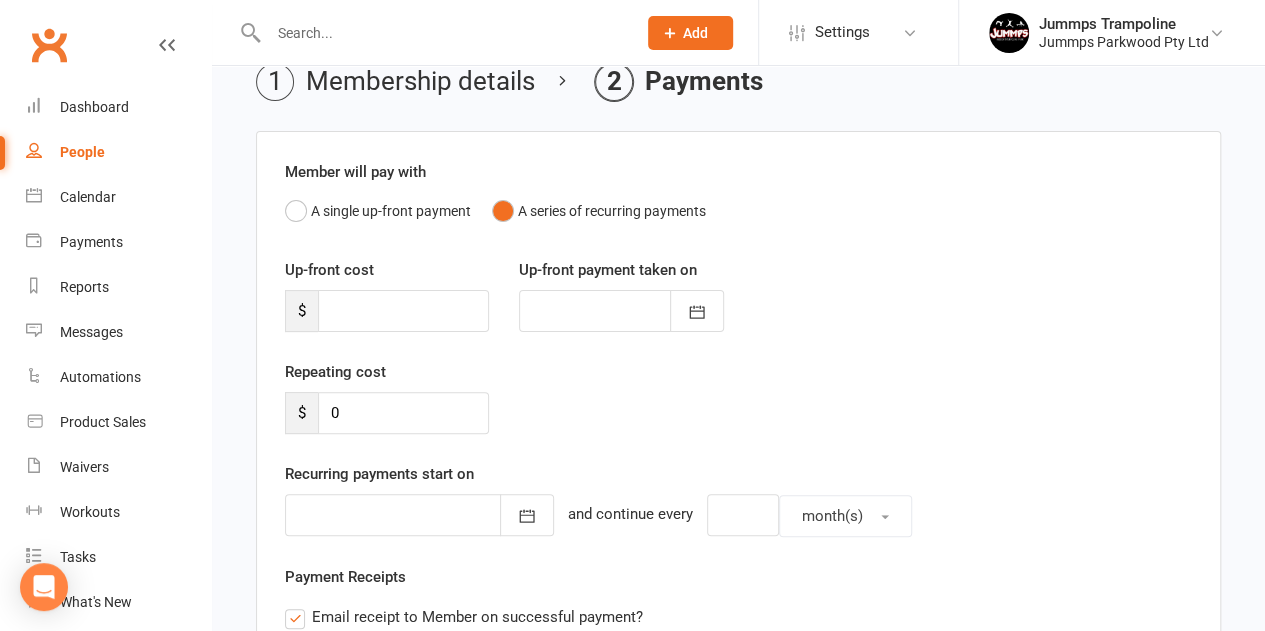 scroll, scrollTop: 200, scrollLeft: 0, axis: vertical 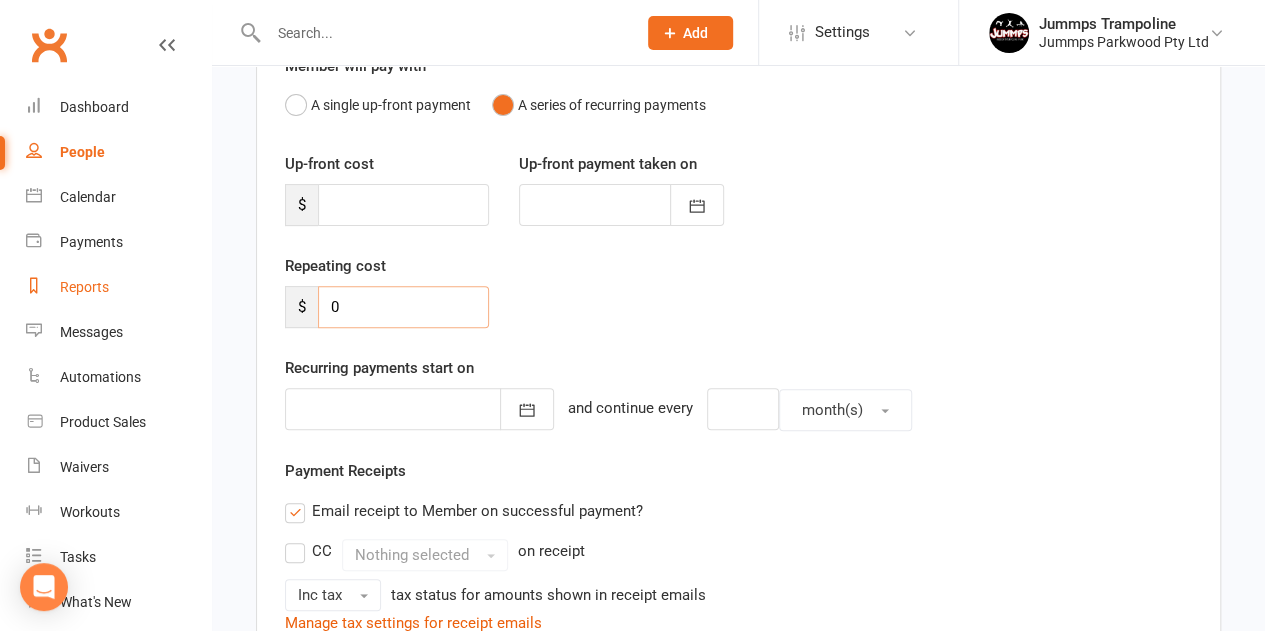 drag, startPoint x: 390, startPoint y: 311, endPoint x: 86, endPoint y: 295, distance: 304.42078 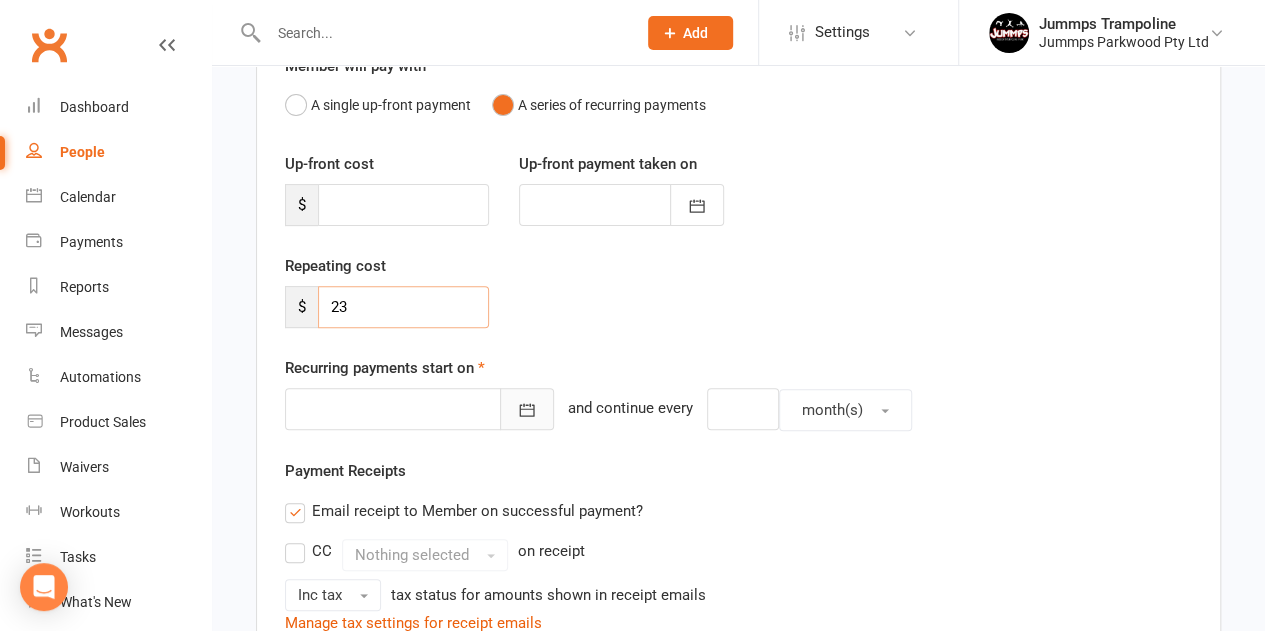 type on "23" 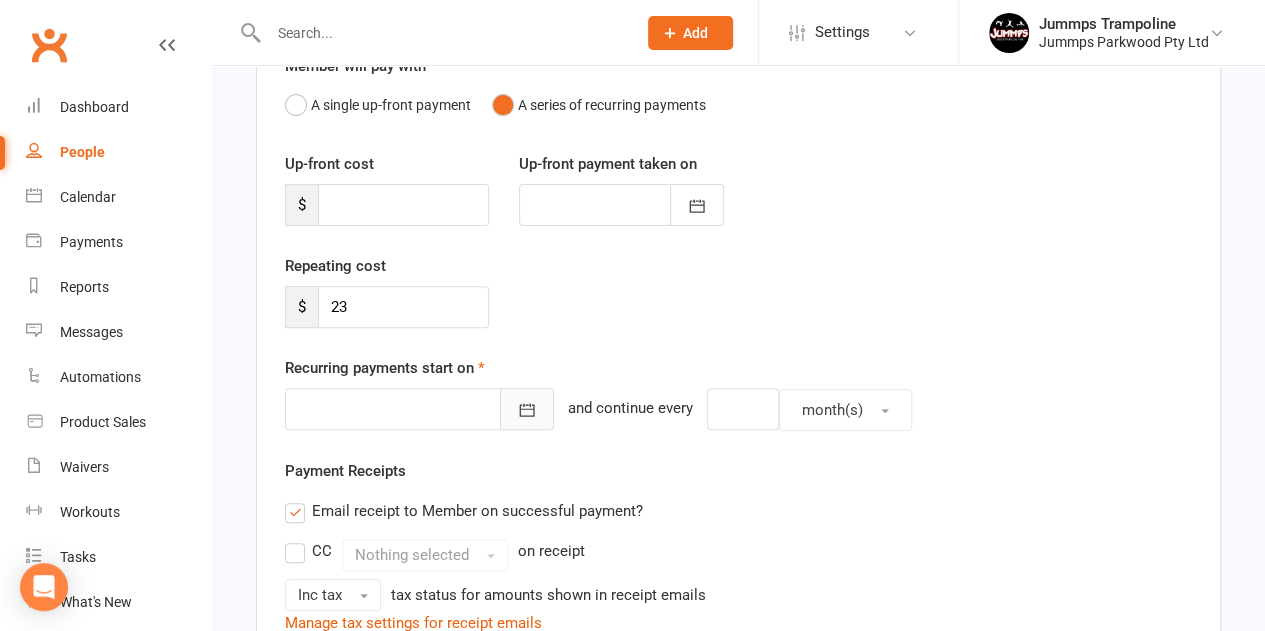 click 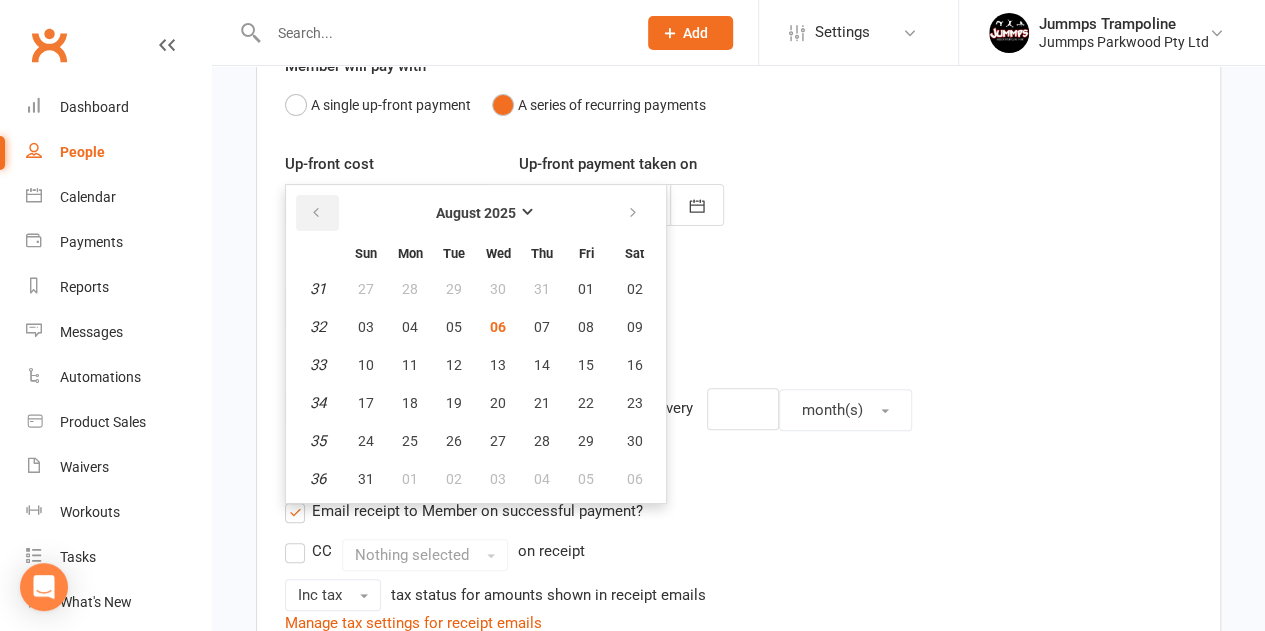 click at bounding box center [316, 213] 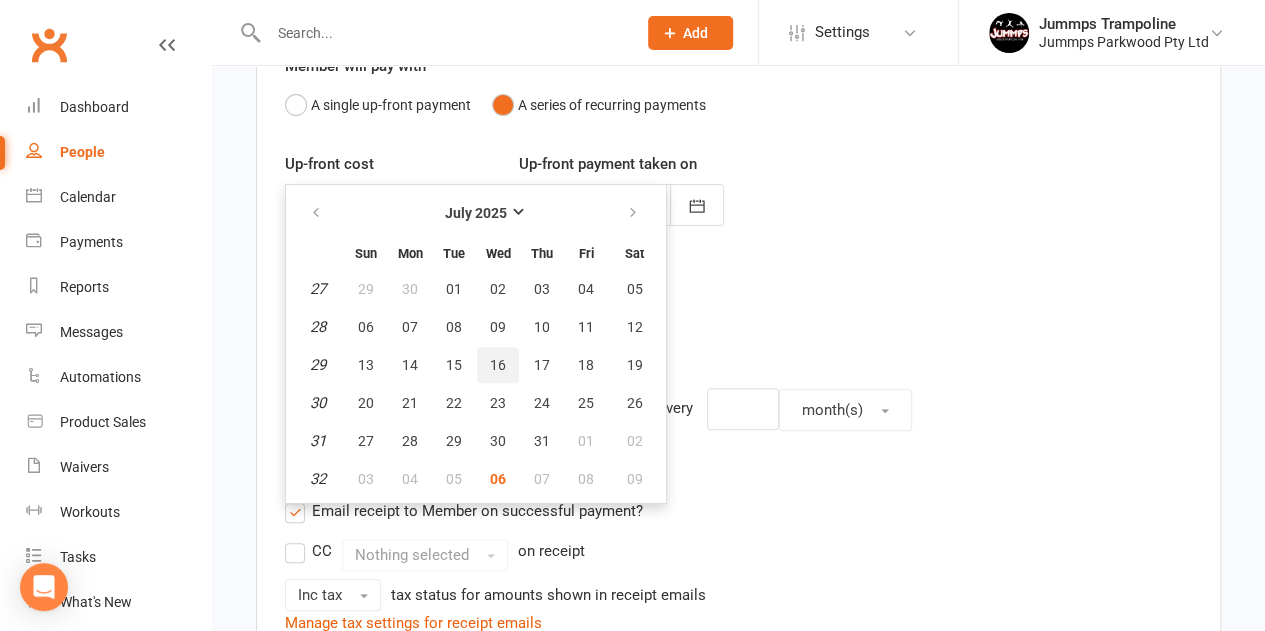 click on "16" at bounding box center (498, 365) 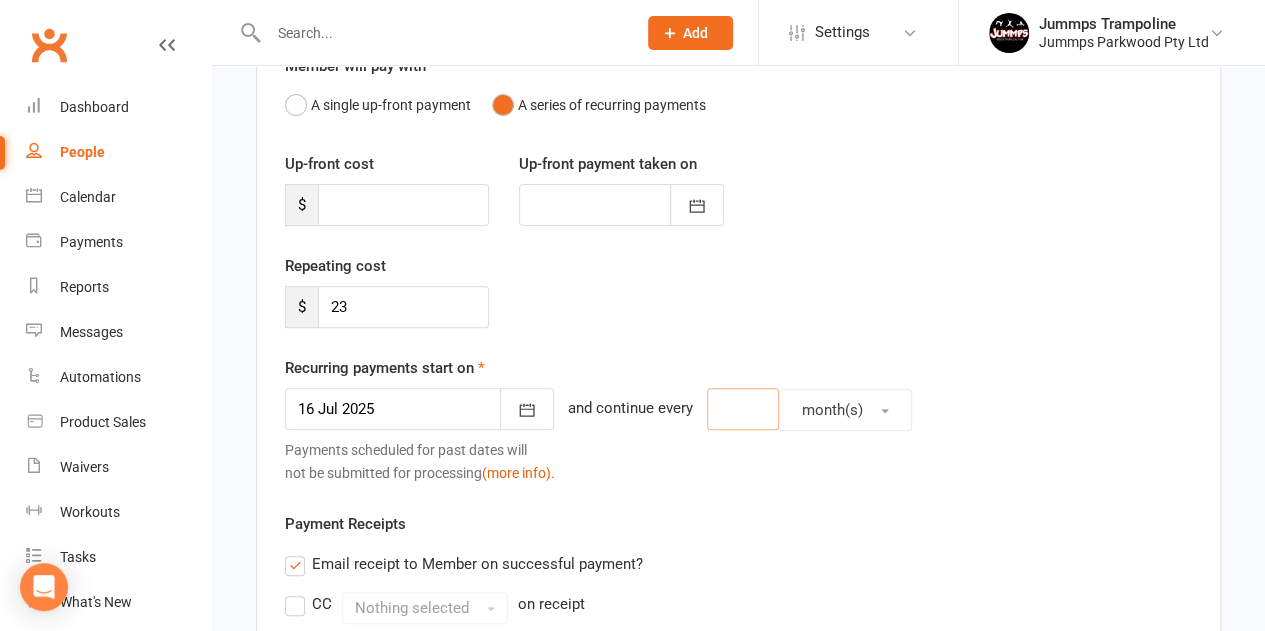click at bounding box center [743, 409] 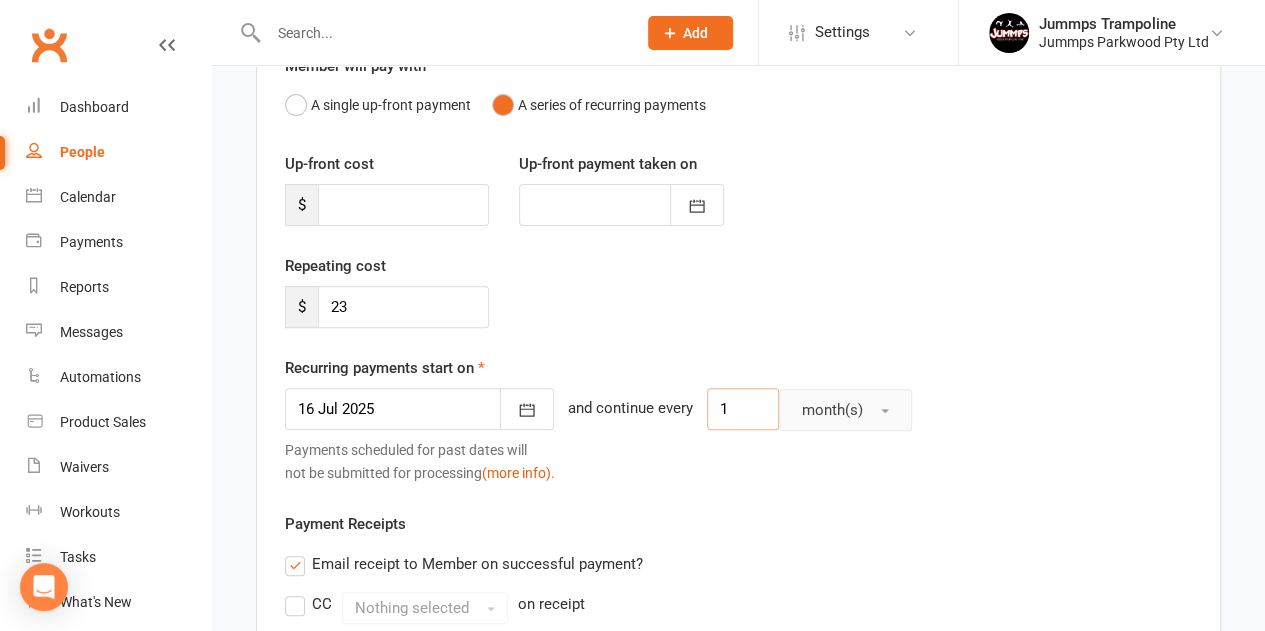 type on "1" 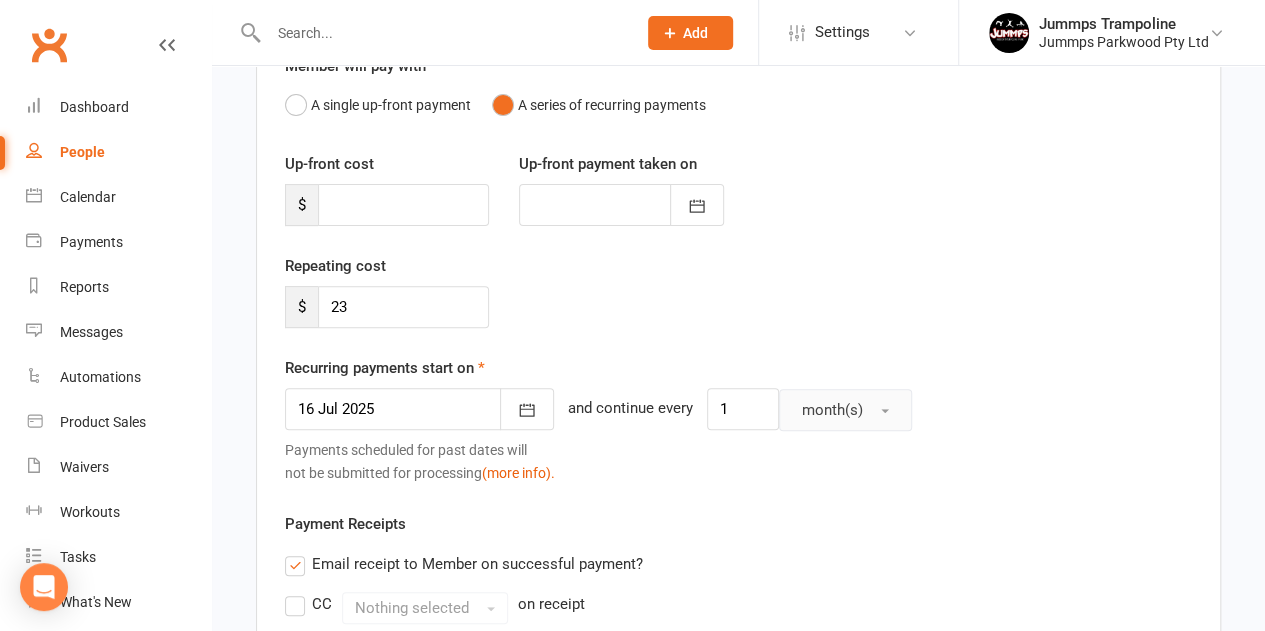 click on "month(s)" at bounding box center [832, 410] 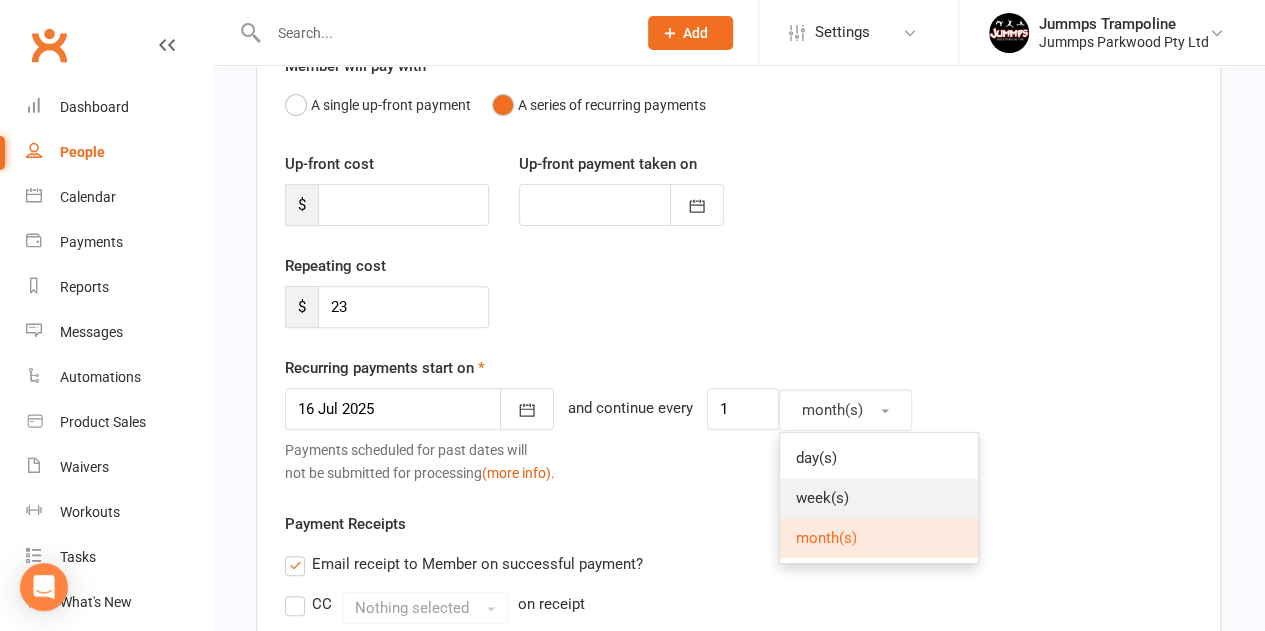 click on "week(s)" at bounding box center (879, 498) 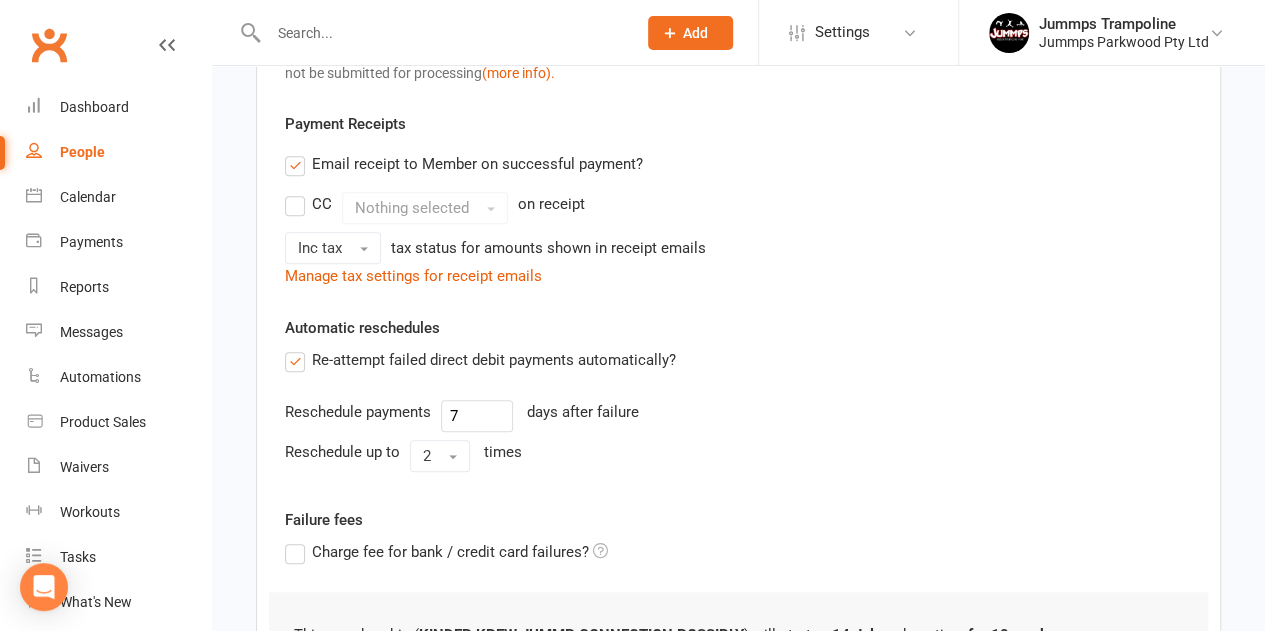 click on "Re-attempt failed direct debit payments automatically?" at bounding box center [480, 360] 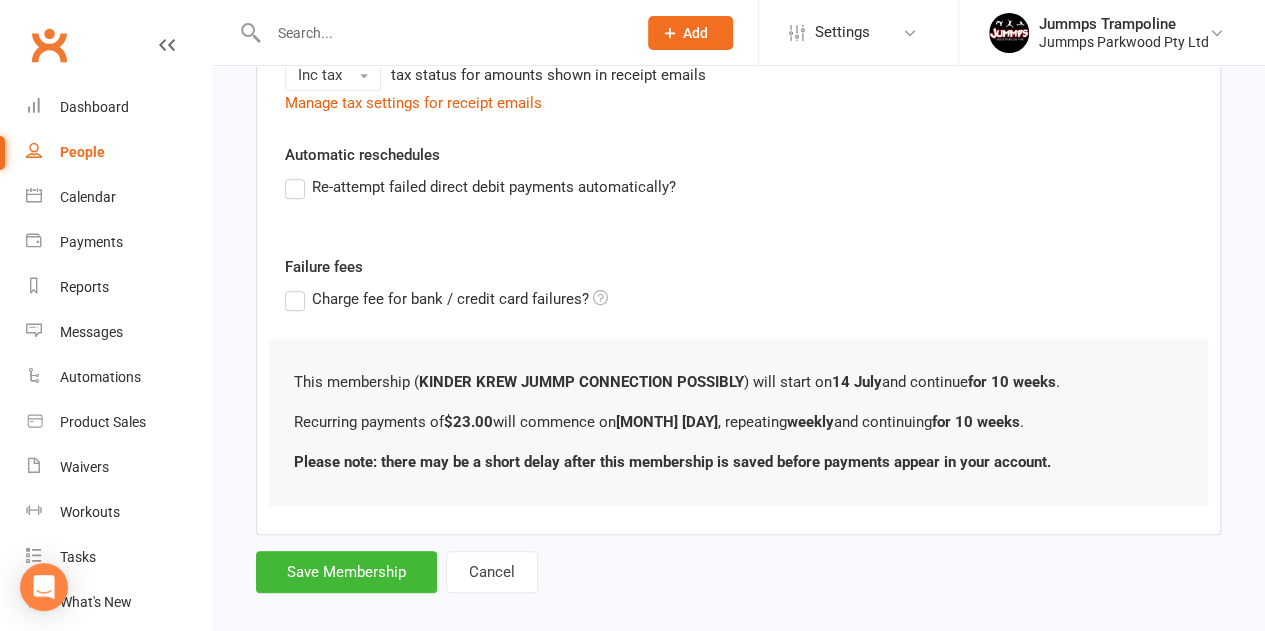 scroll, scrollTop: 590, scrollLeft: 0, axis: vertical 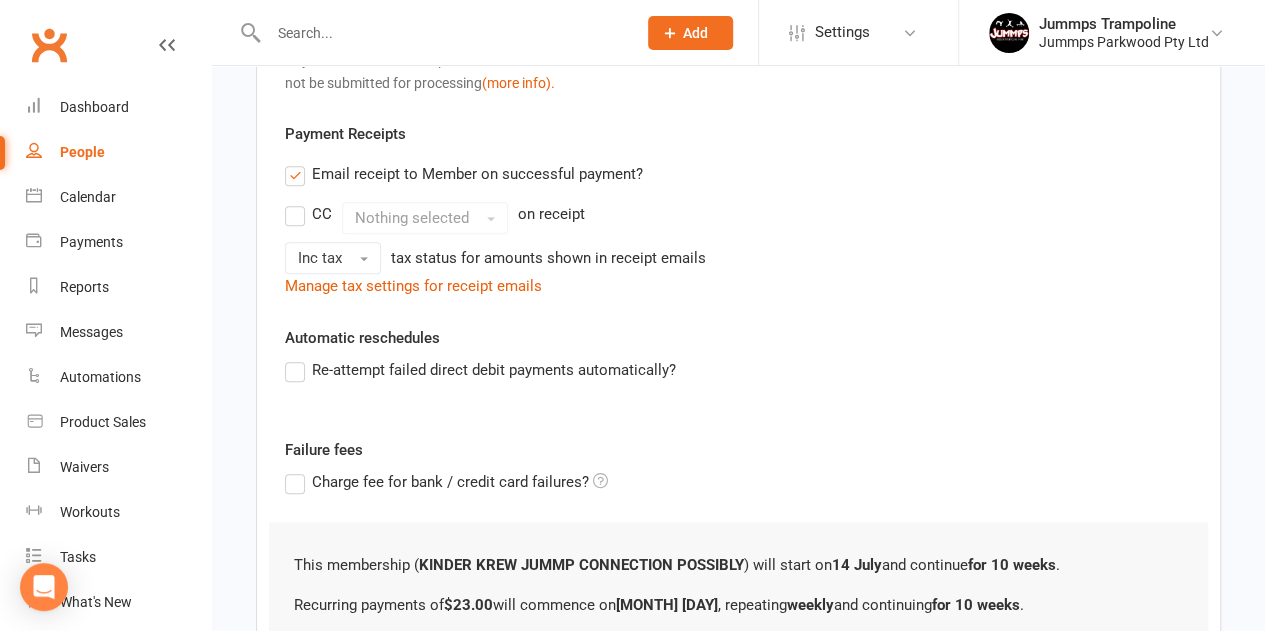 click on "Email receipt to Member on successful payment?" at bounding box center [464, 174] 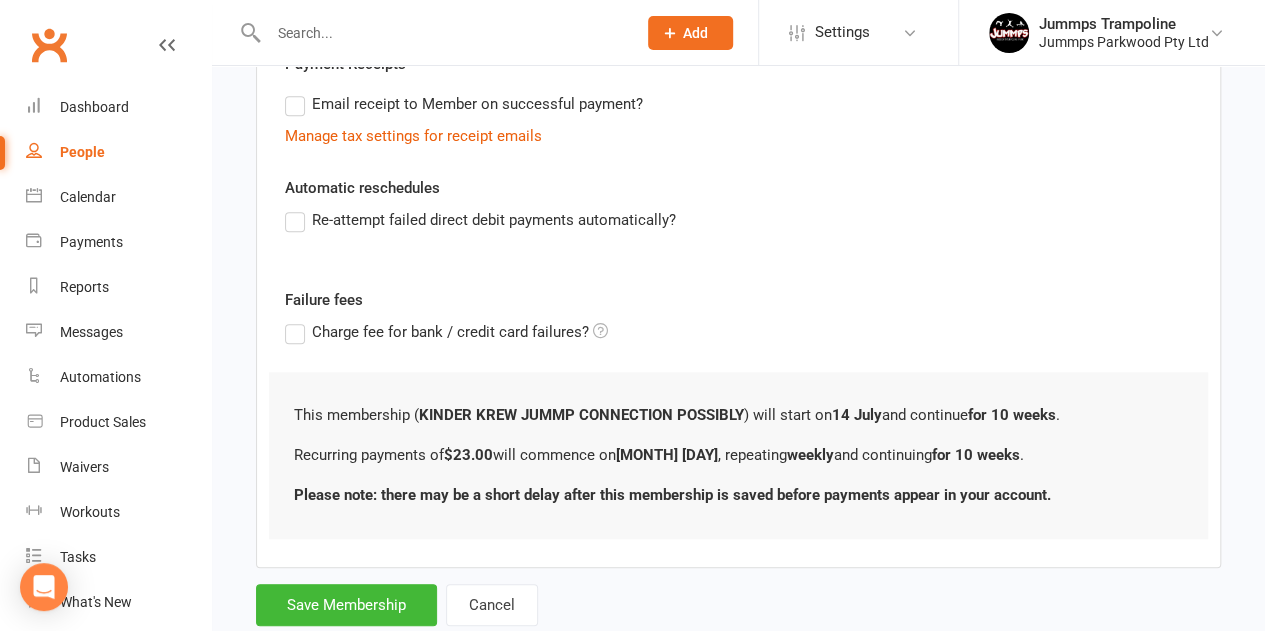 scroll, scrollTop: 711, scrollLeft: 0, axis: vertical 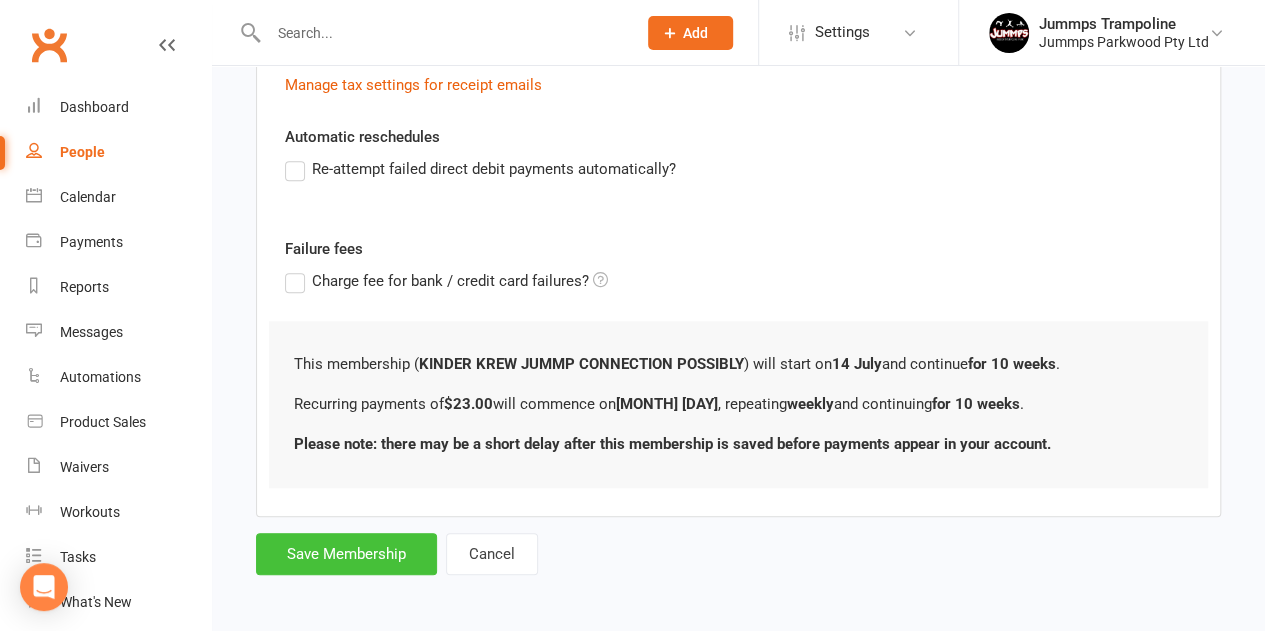 drag, startPoint x: 398, startPoint y: 547, endPoint x: 396, endPoint y: 535, distance: 12.165525 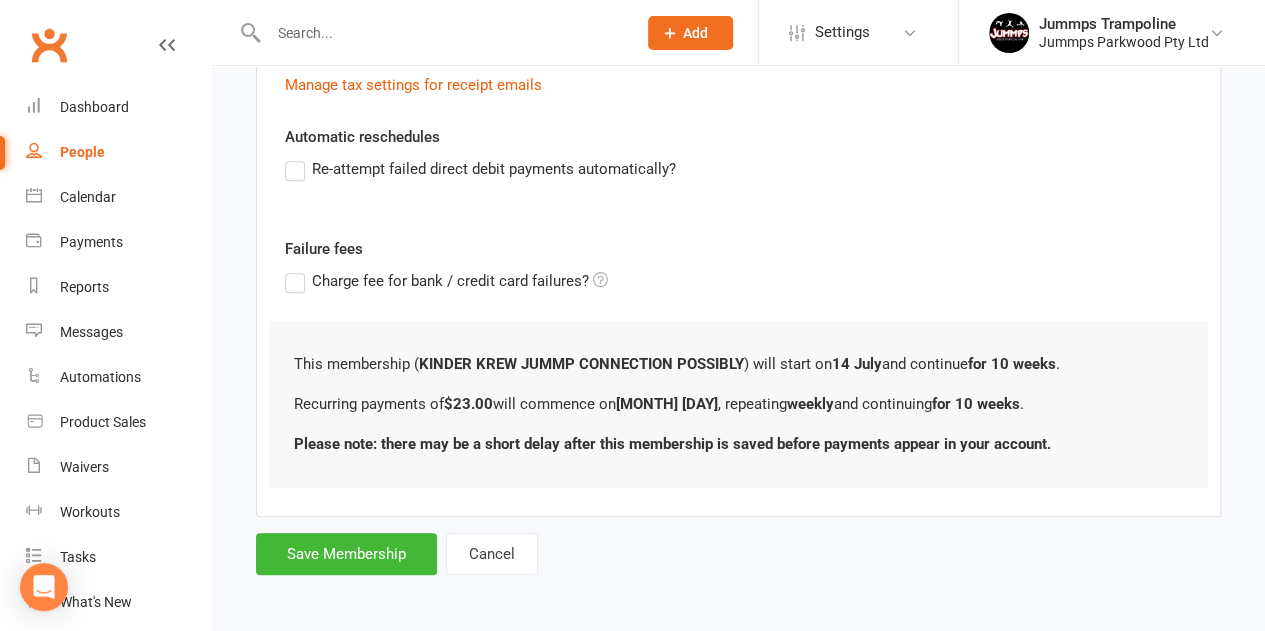 type on "0" 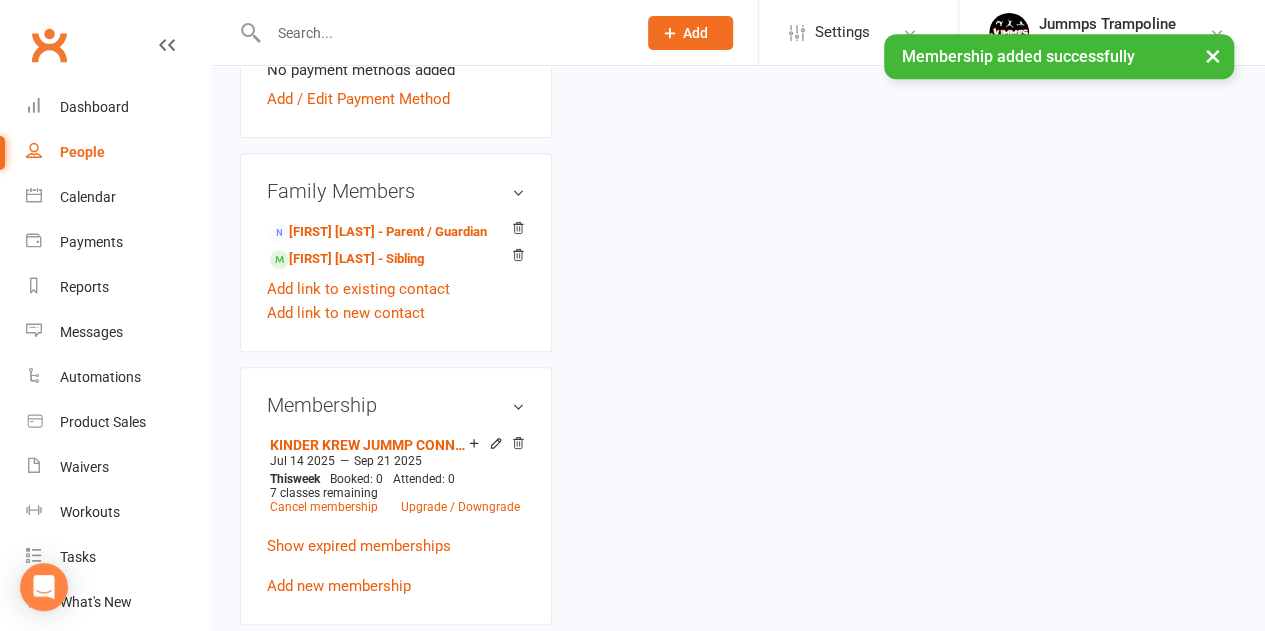 scroll, scrollTop: 0, scrollLeft: 0, axis: both 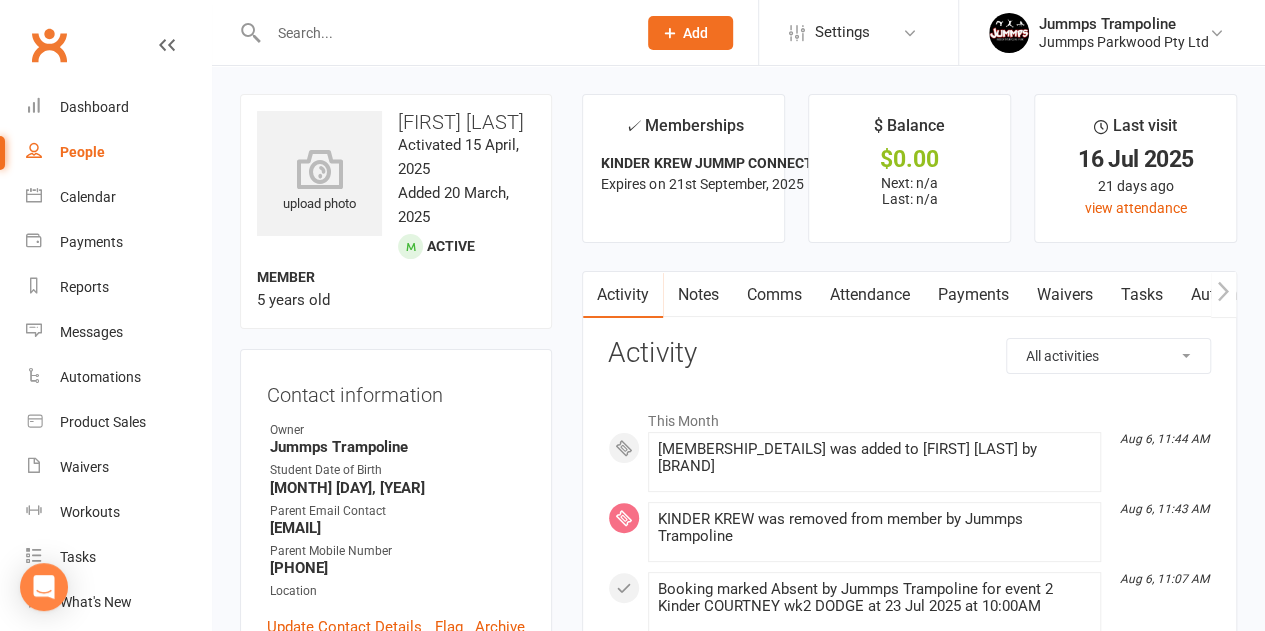click on "Attendance" at bounding box center (869, 295) 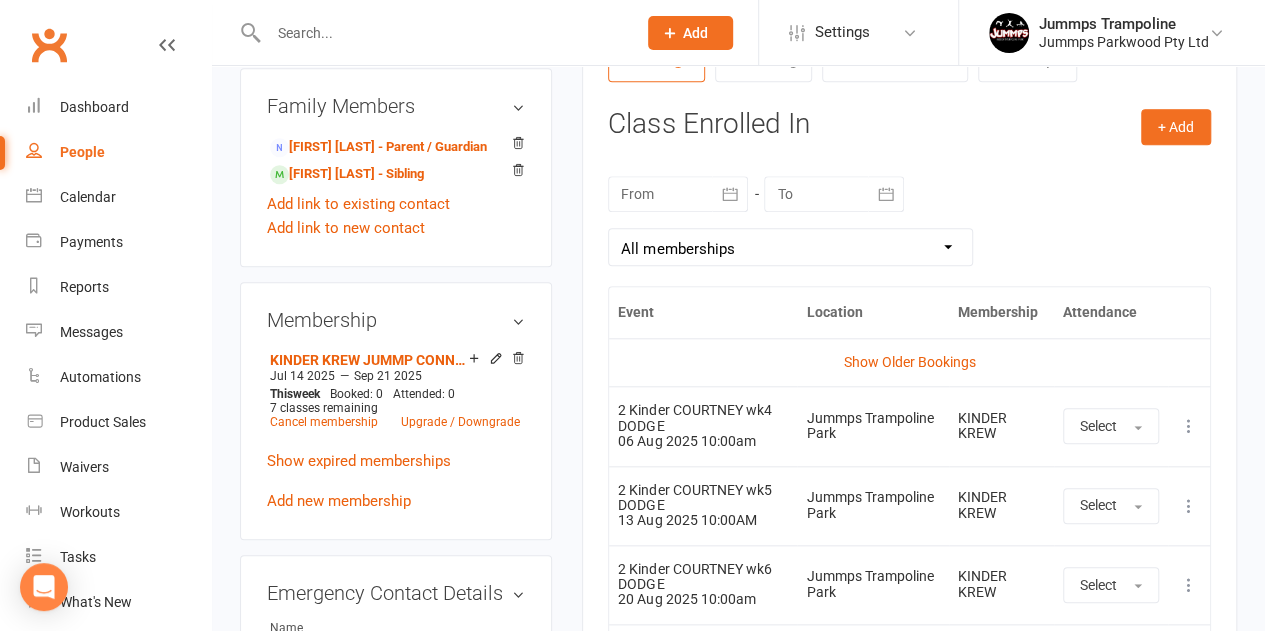 scroll, scrollTop: 800, scrollLeft: 0, axis: vertical 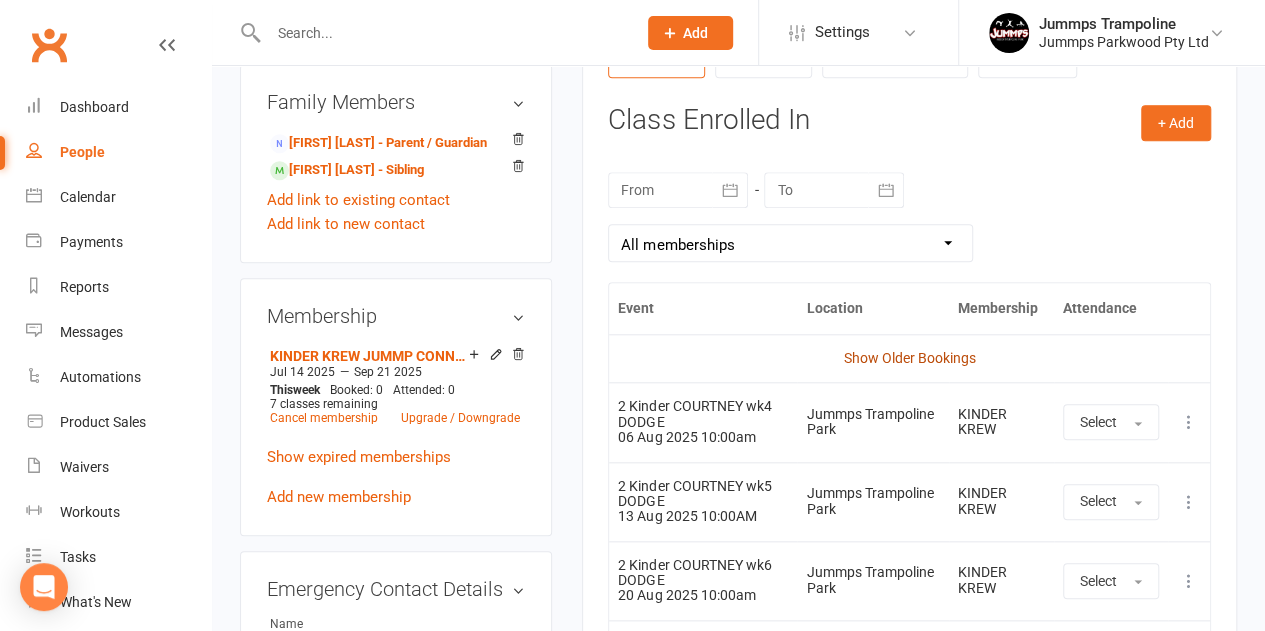 click on "Show Older Bookings" at bounding box center [910, 358] 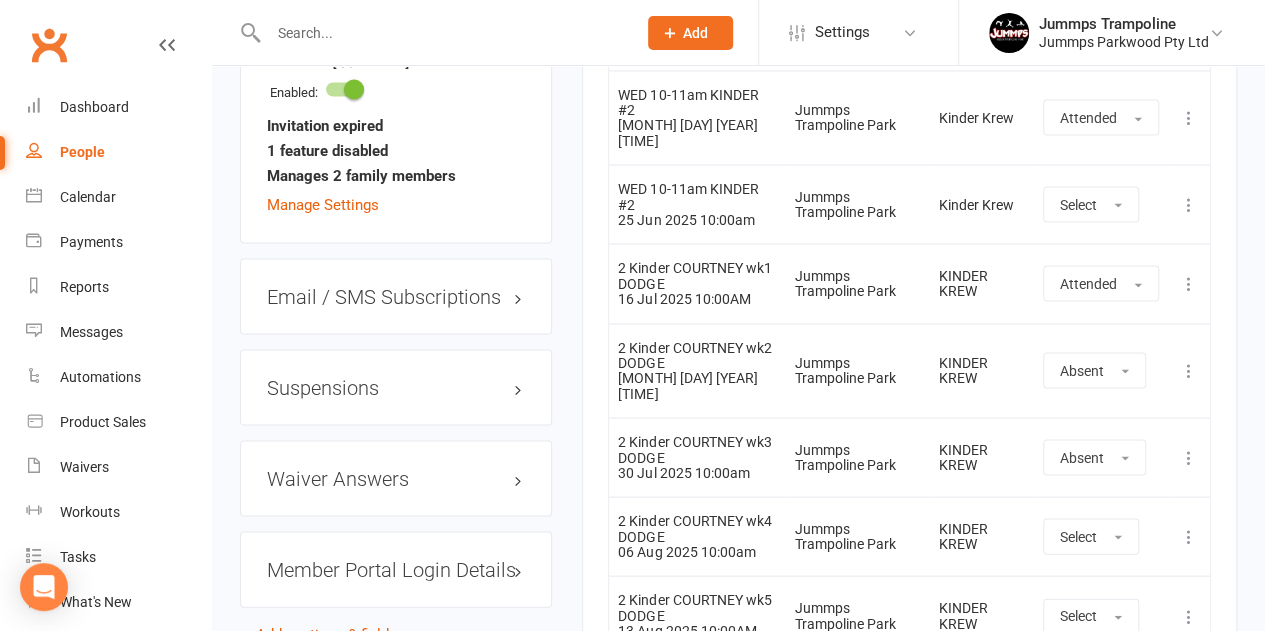 scroll, scrollTop: 1712, scrollLeft: 0, axis: vertical 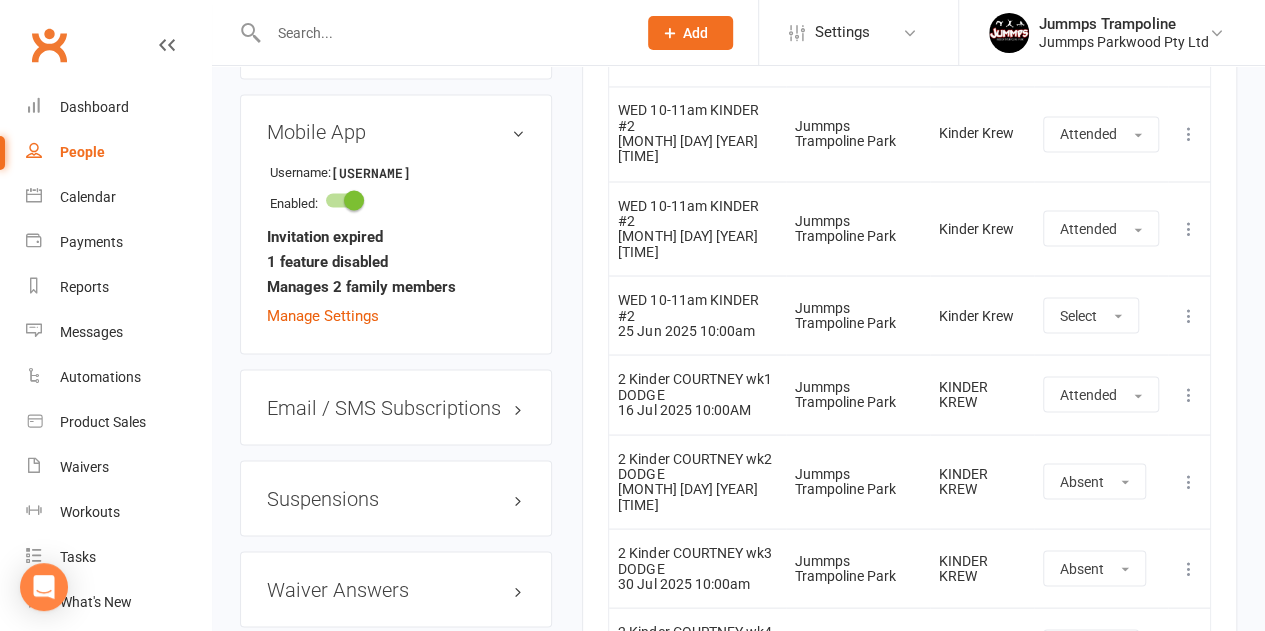 click on "More info View event Delete booking" at bounding box center [1189, 481] 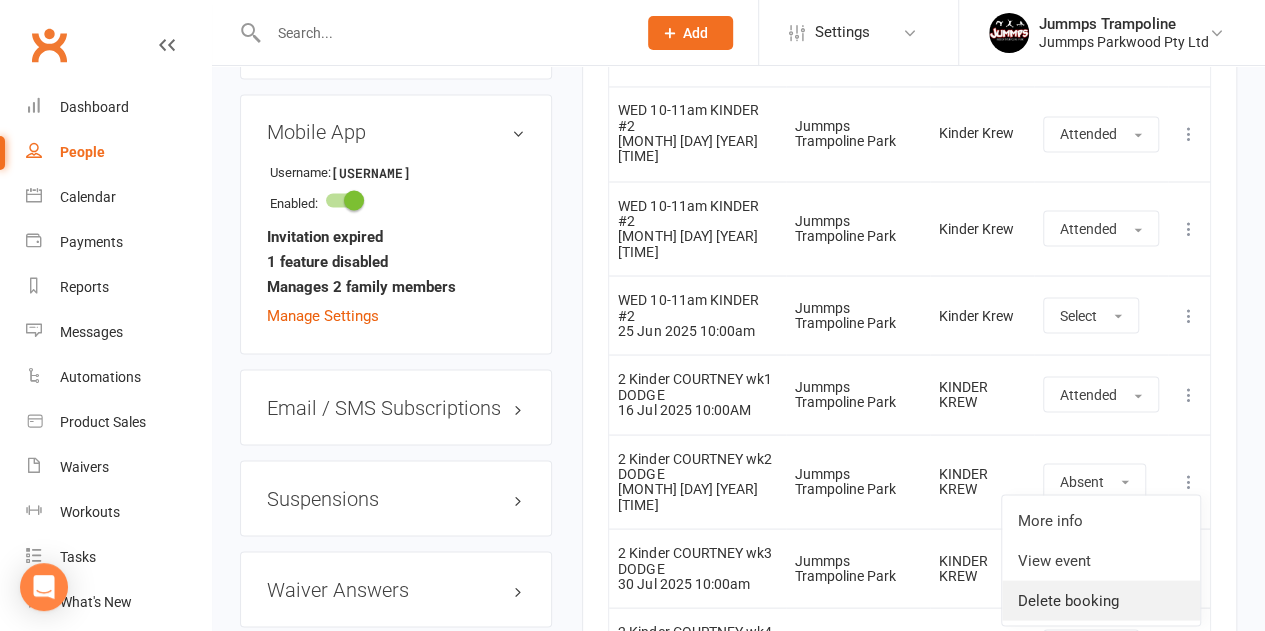 click on "Delete booking" at bounding box center [1101, 600] 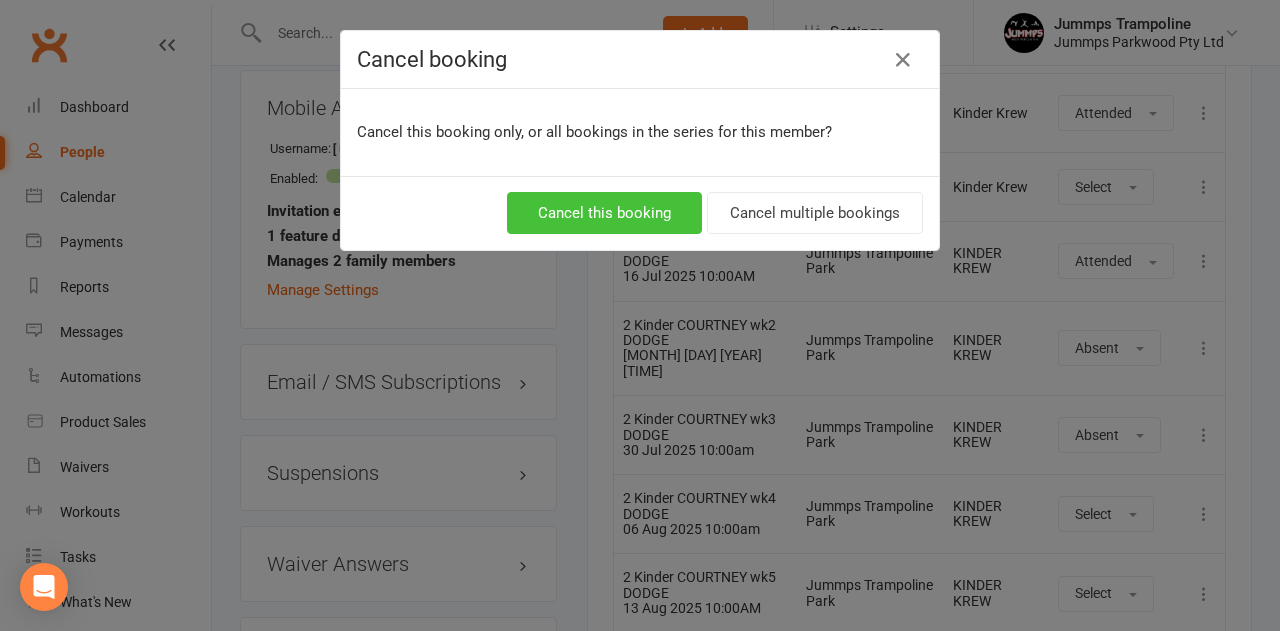 click on "Cancel this booking" at bounding box center [604, 213] 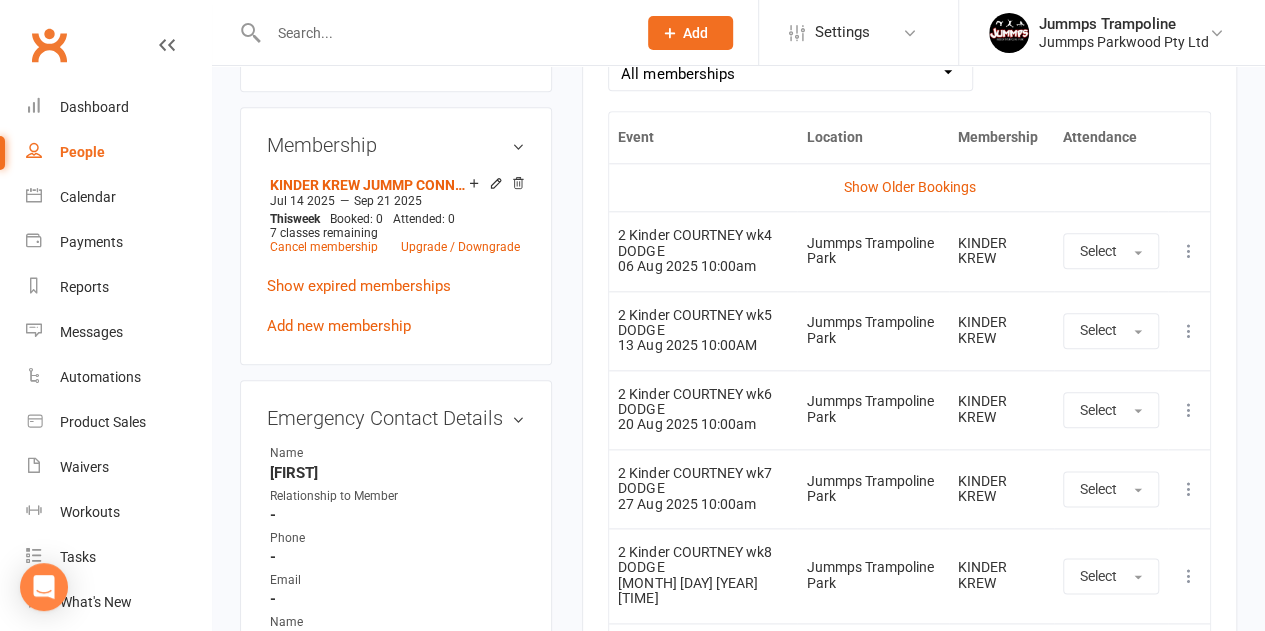 scroll, scrollTop: 712, scrollLeft: 0, axis: vertical 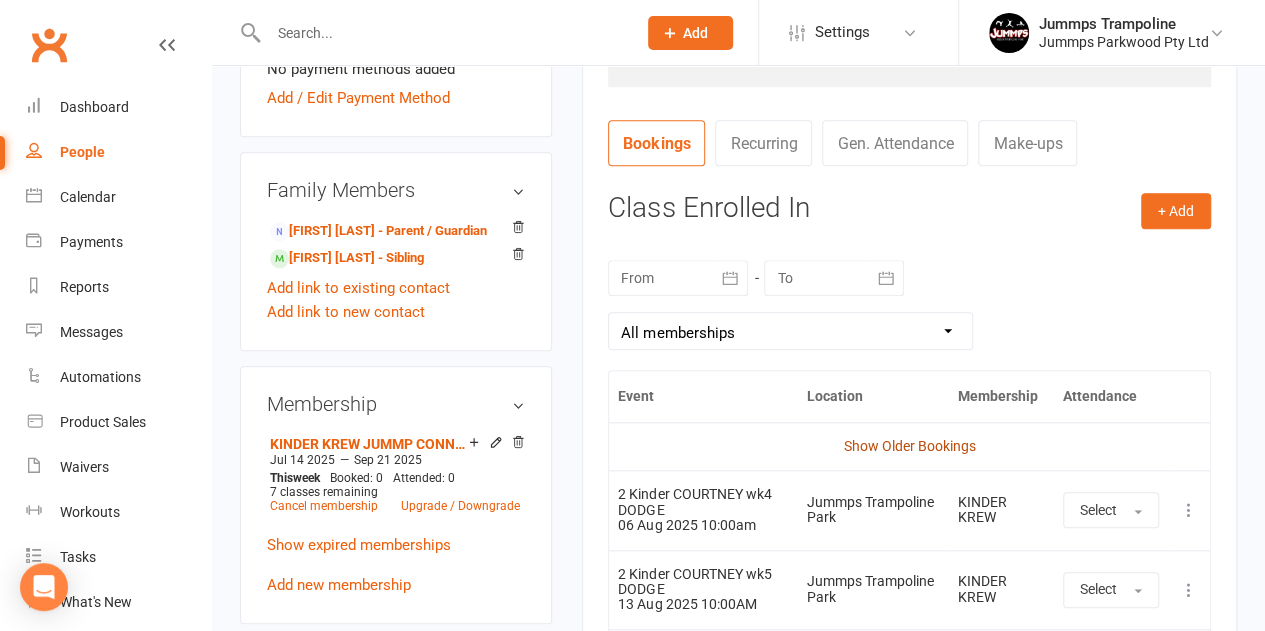 click on "Show Older Bookings" at bounding box center [910, 446] 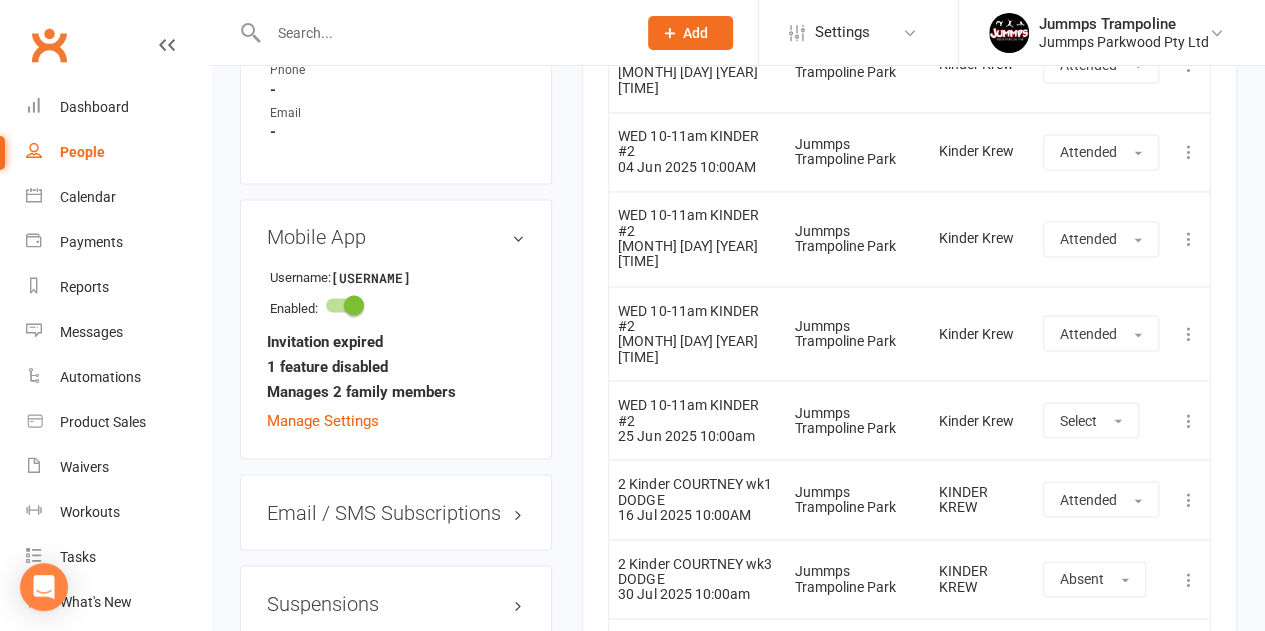 scroll, scrollTop: 1712, scrollLeft: 0, axis: vertical 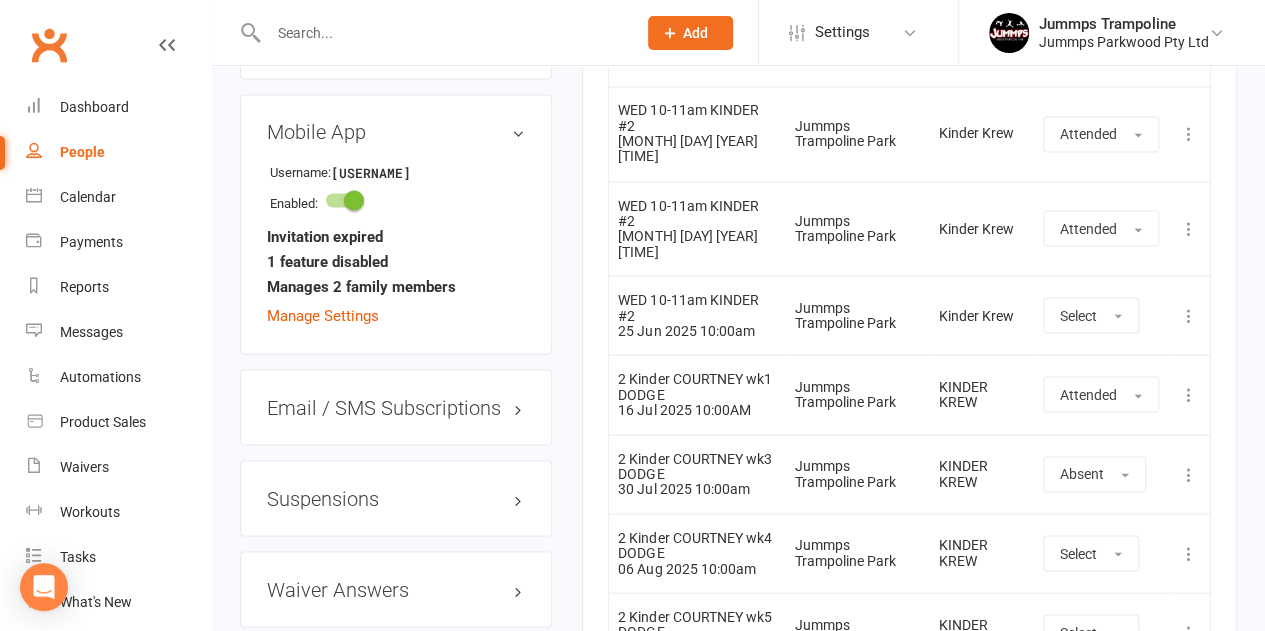 click at bounding box center (1189, 474) 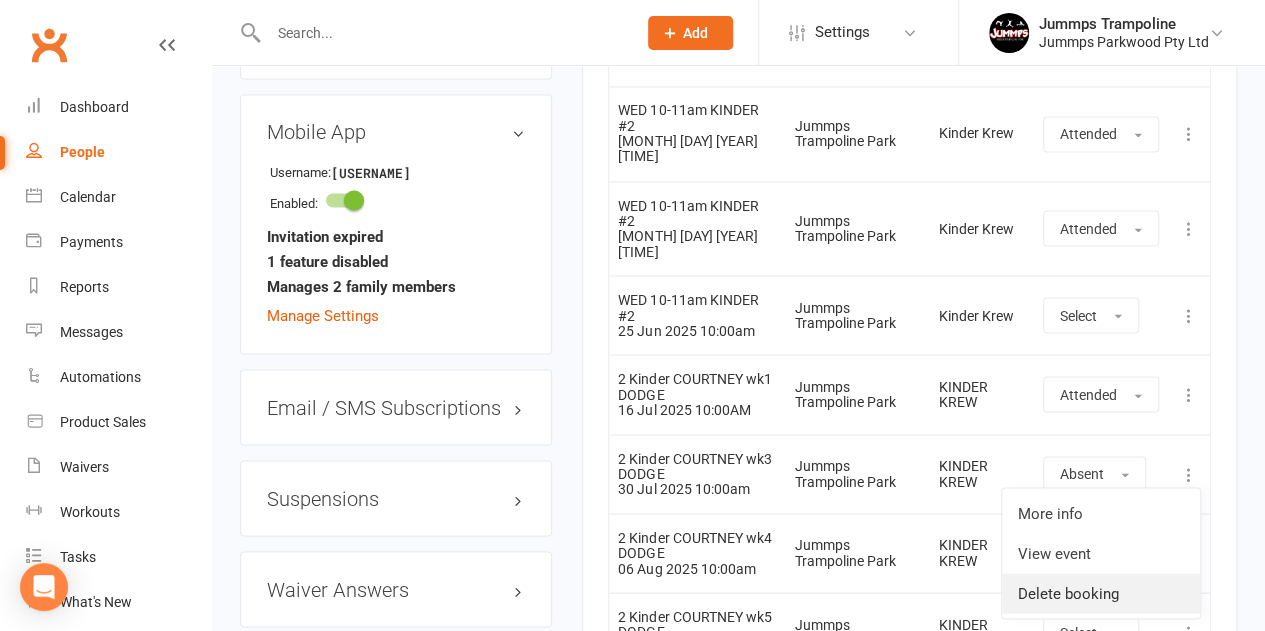 click on "Delete booking" at bounding box center [1101, 593] 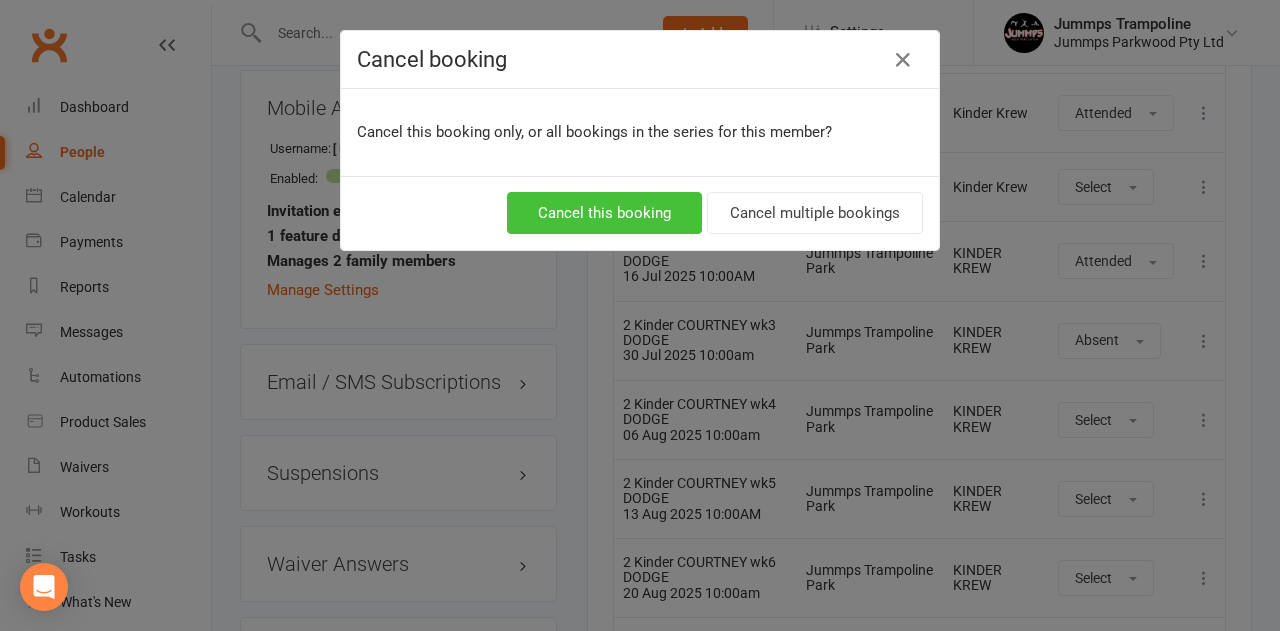 click on "Cancel this booking" at bounding box center [604, 213] 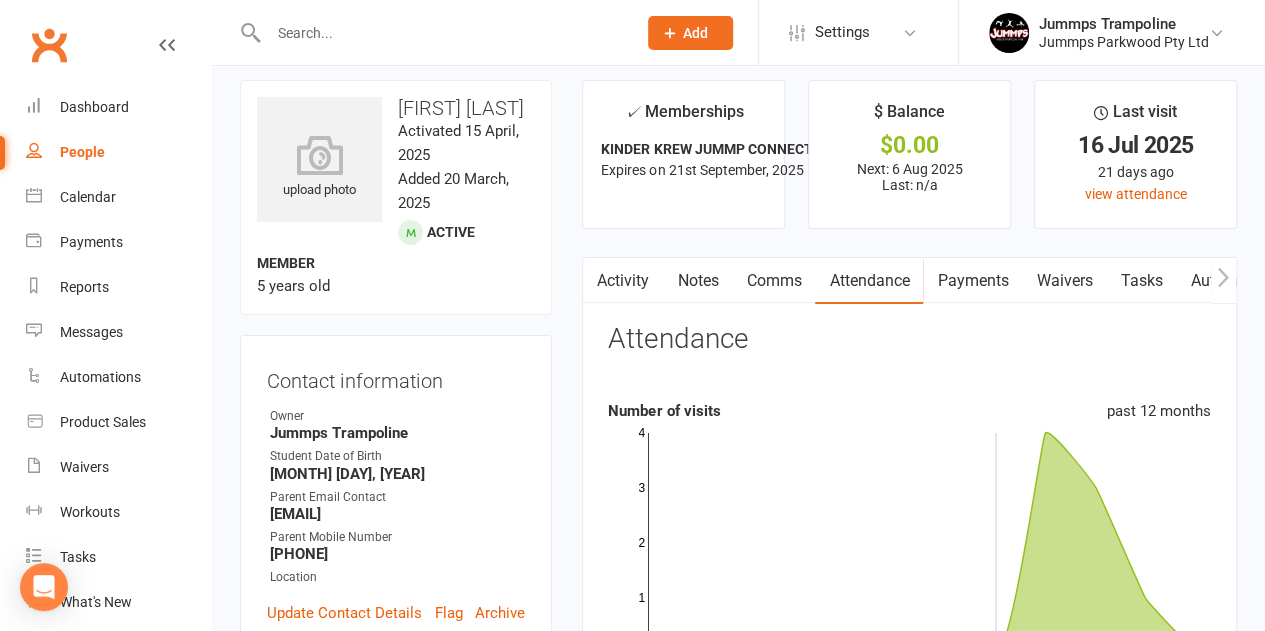 scroll, scrollTop: 12, scrollLeft: 0, axis: vertical 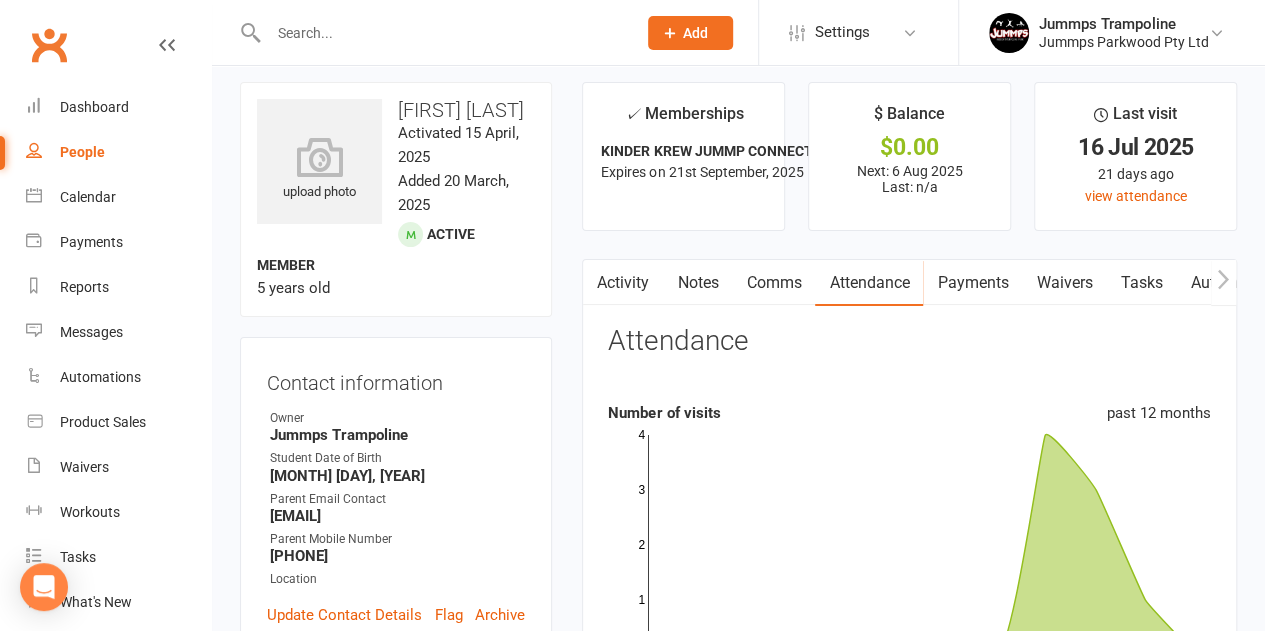 click on "Payments" at bounding box center [972, 283] 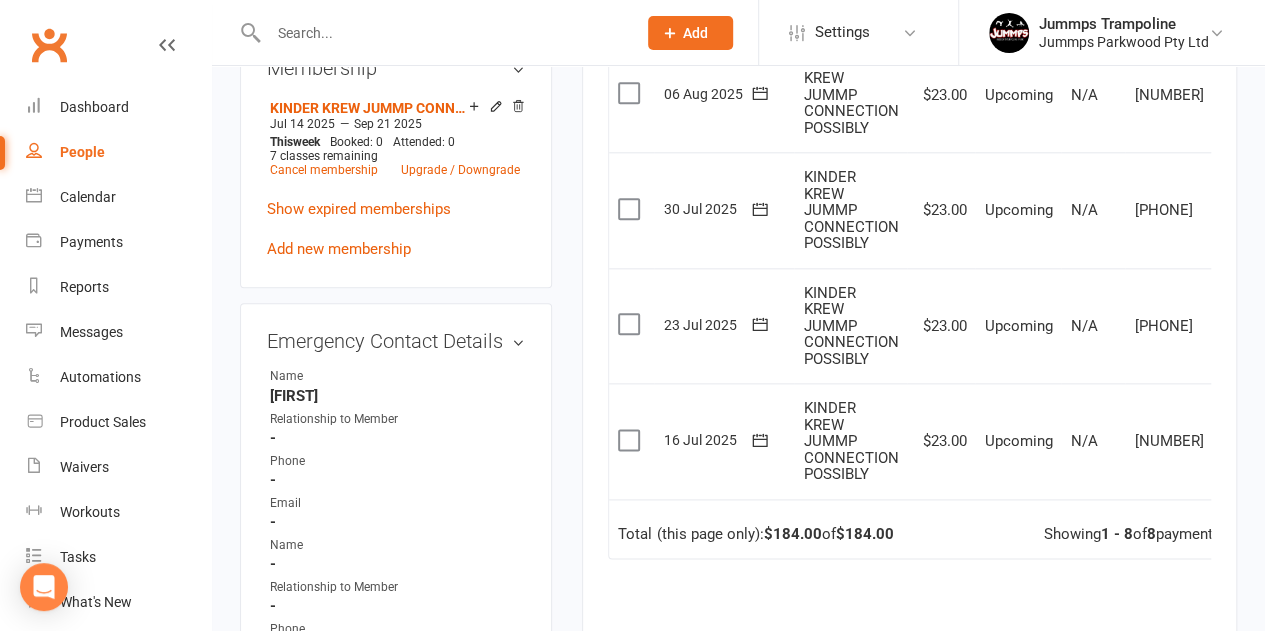 scroll, scrollTop: 1112, scrollLeft: 0, axis: vertical 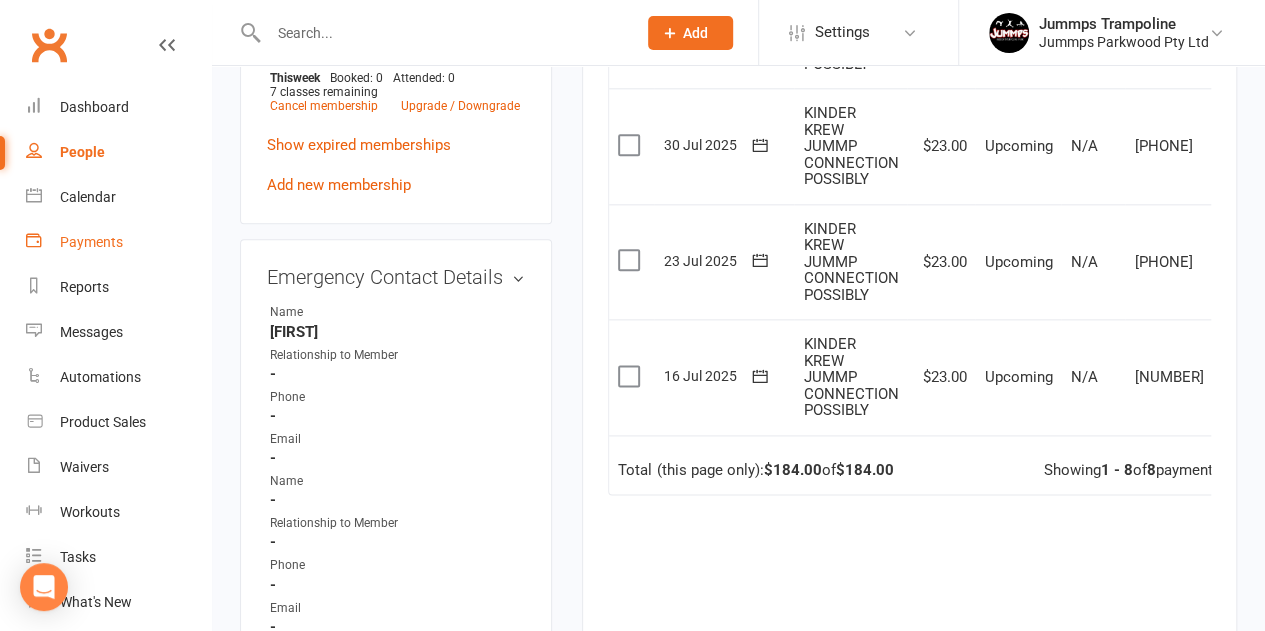 click on "Payments" at bounding box center [91, 242] 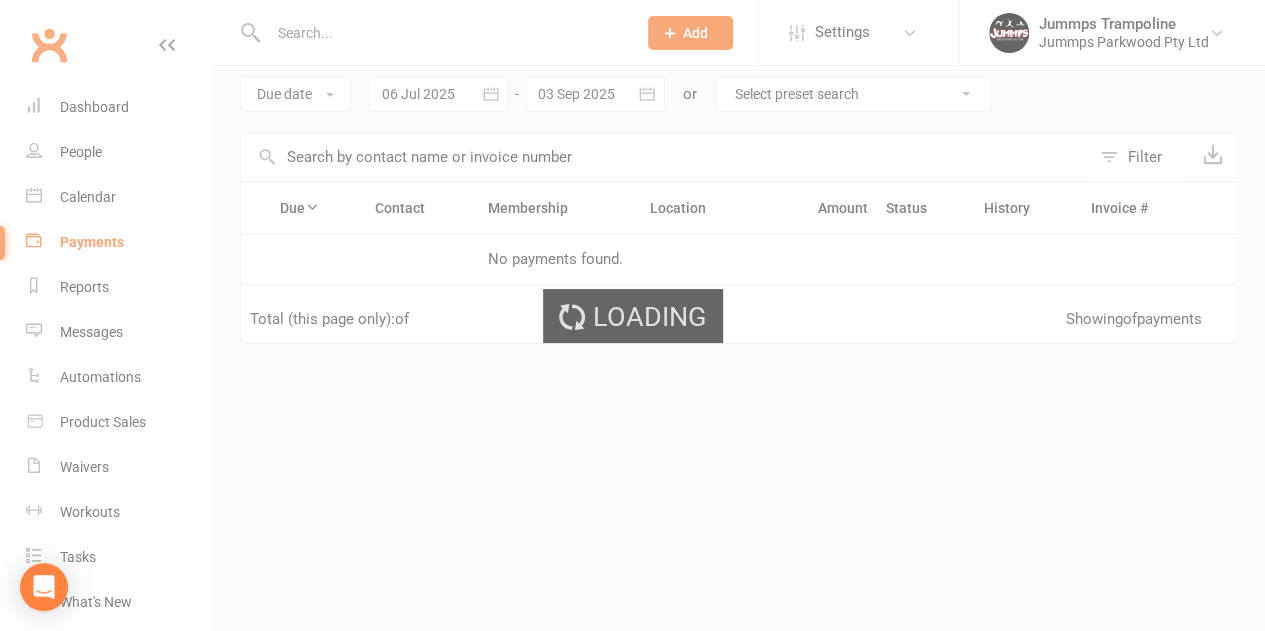 scroll, scrollTop: 0, scrollLeft: 0, axis: both 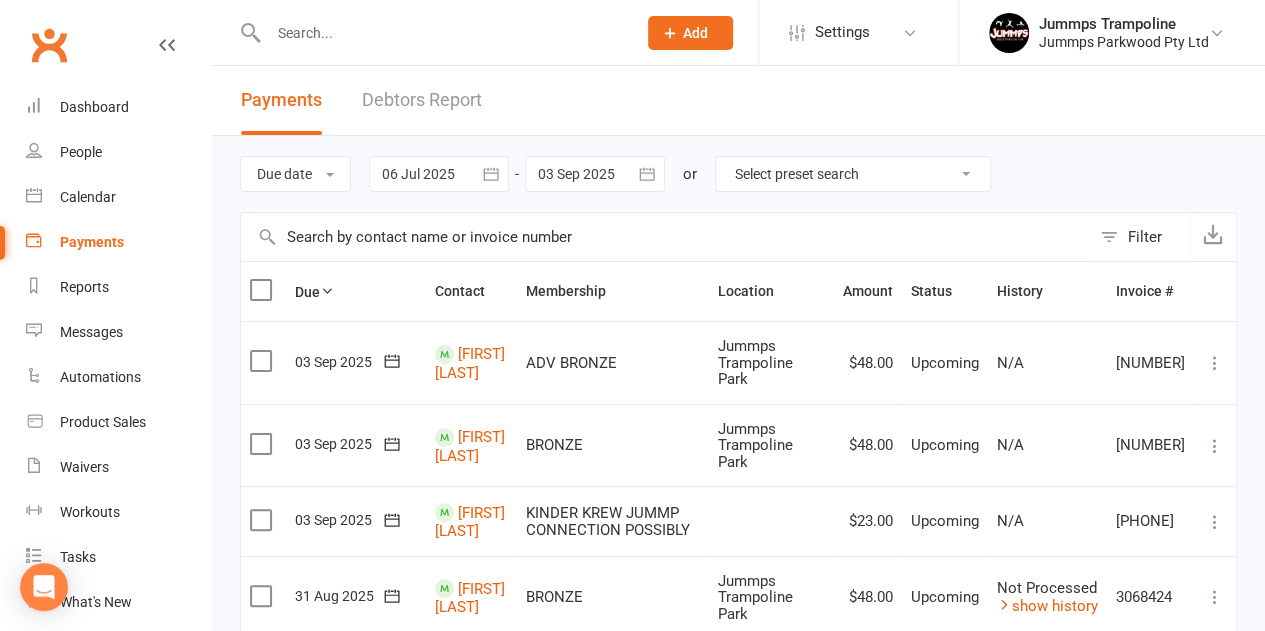 click at bounding box center (665, 237) 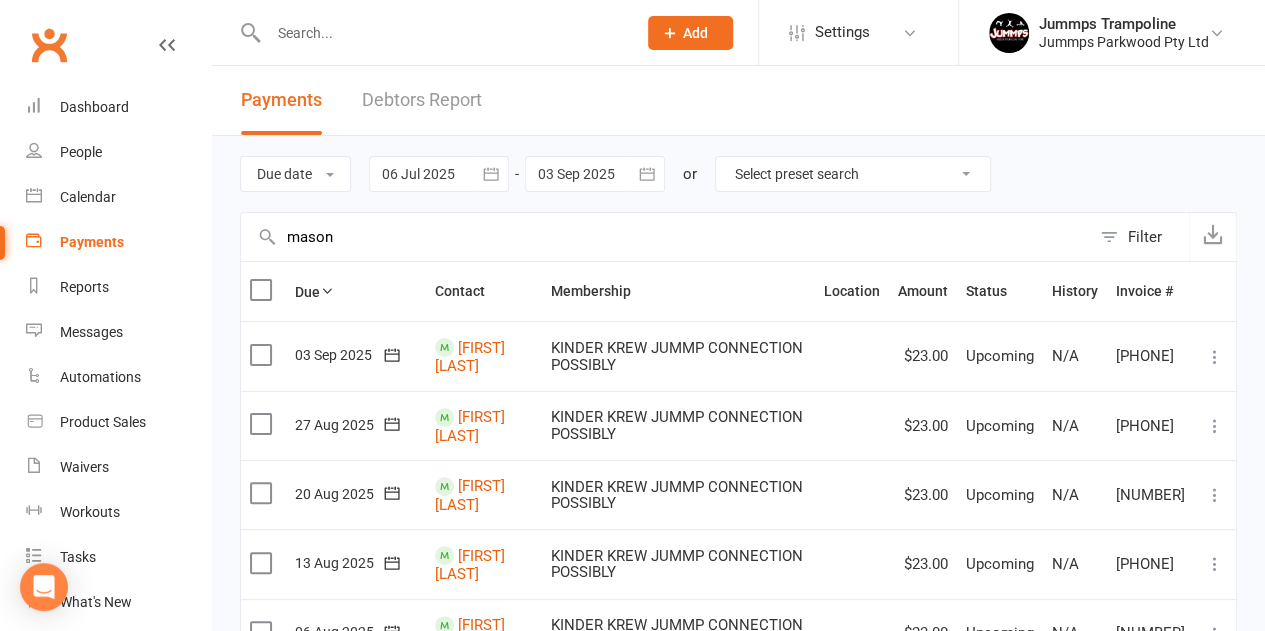 type on "mason" 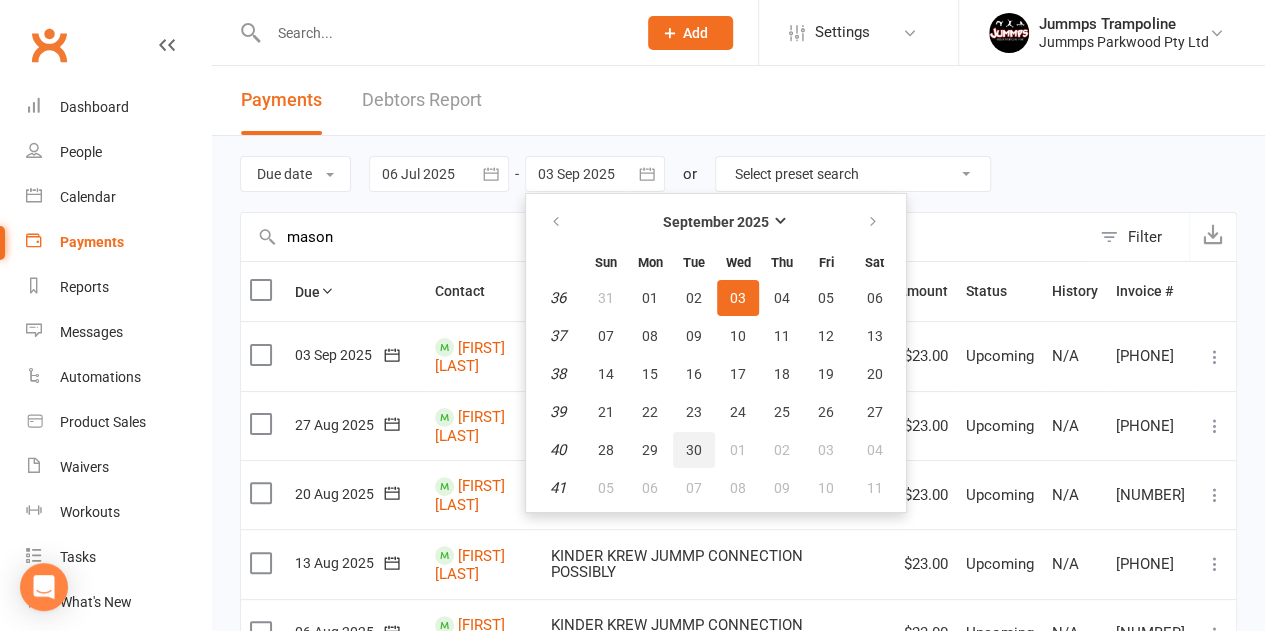 click on "30" at bounding box center [694, 450] 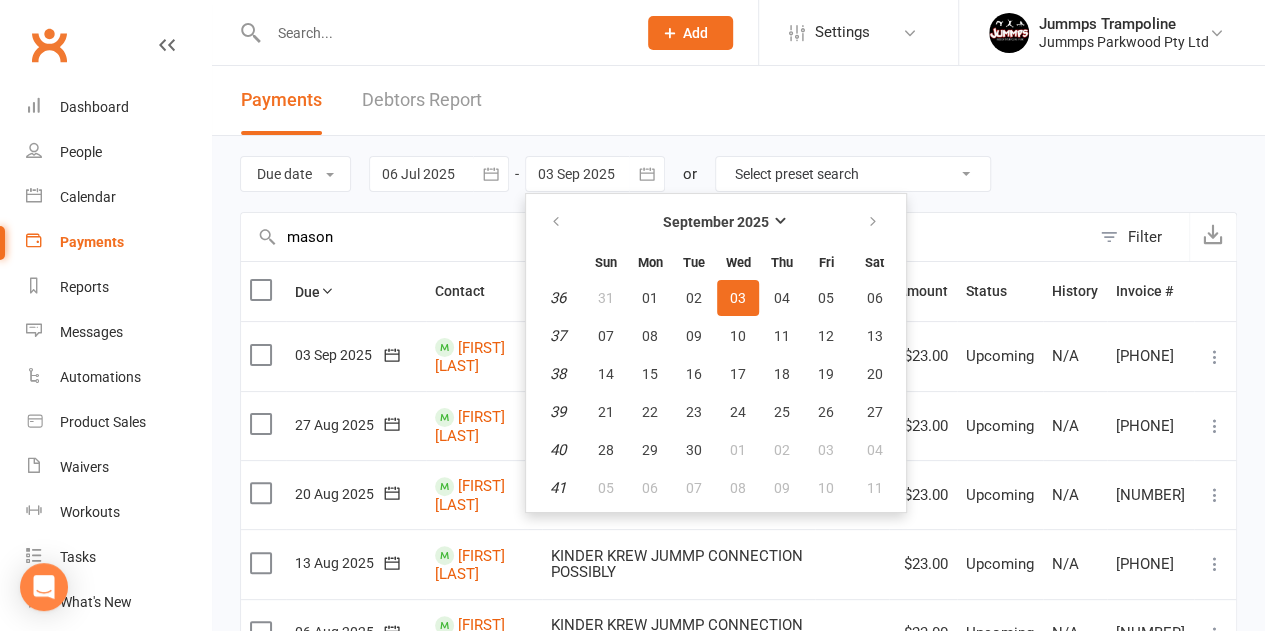 type on "30 Sep 2025" 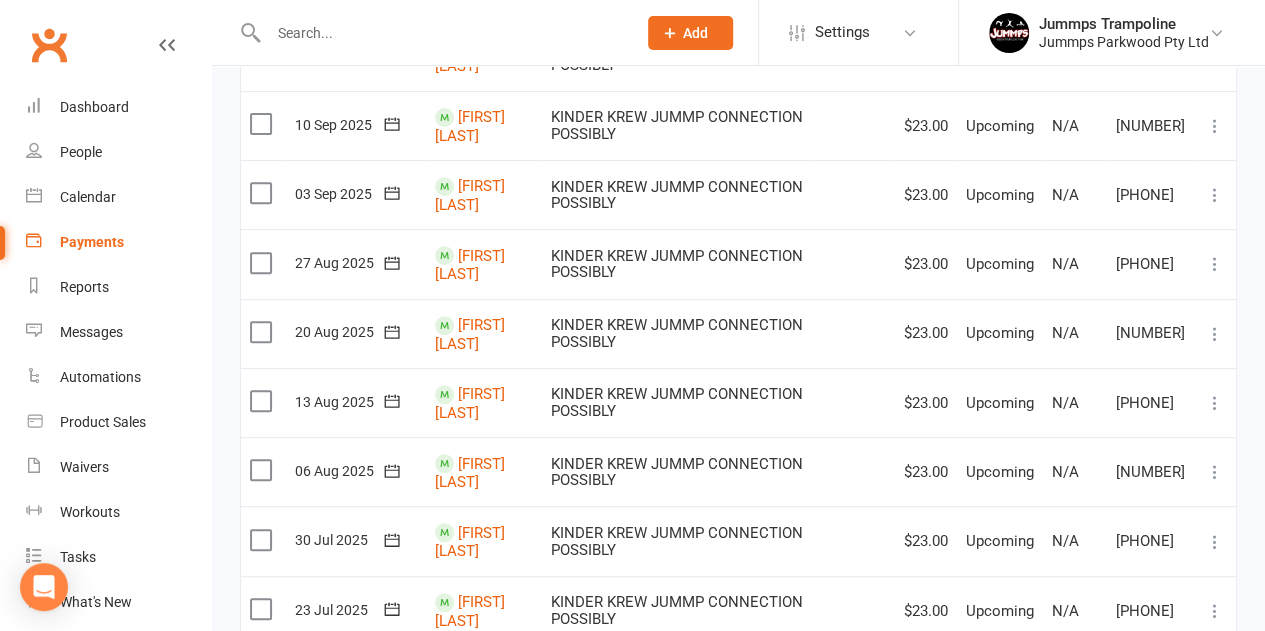 scroll, scrollTop: 600, scrollLeft: 0, axis: vertical 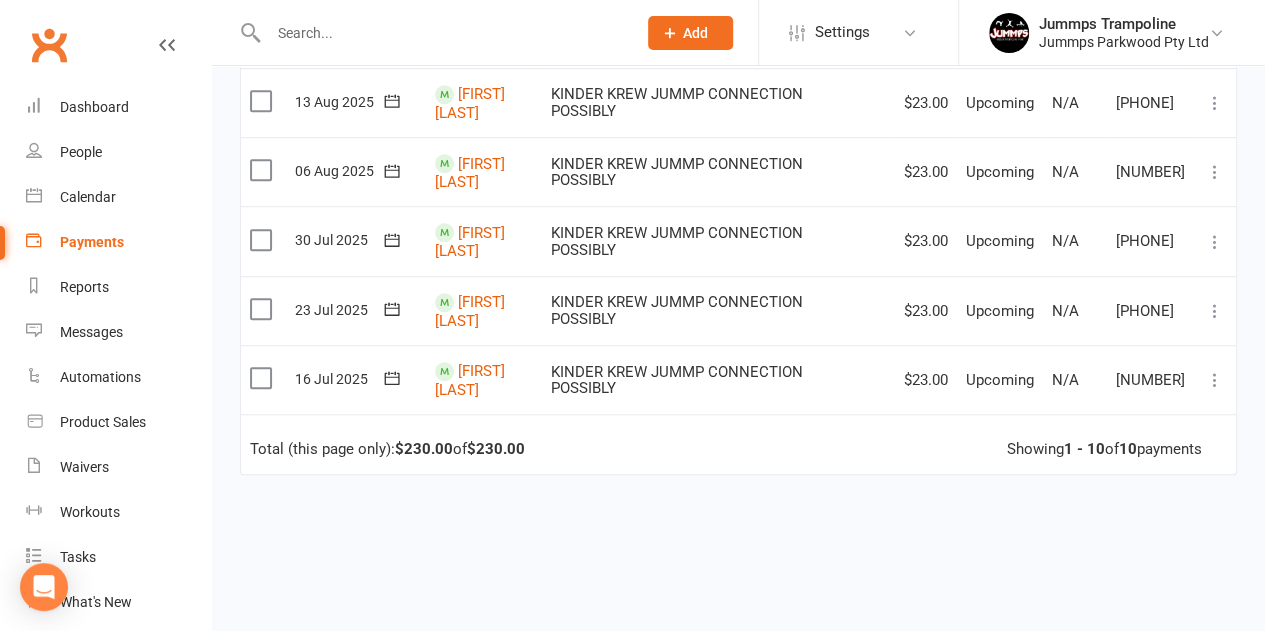 click at bounding box center (263, 378) 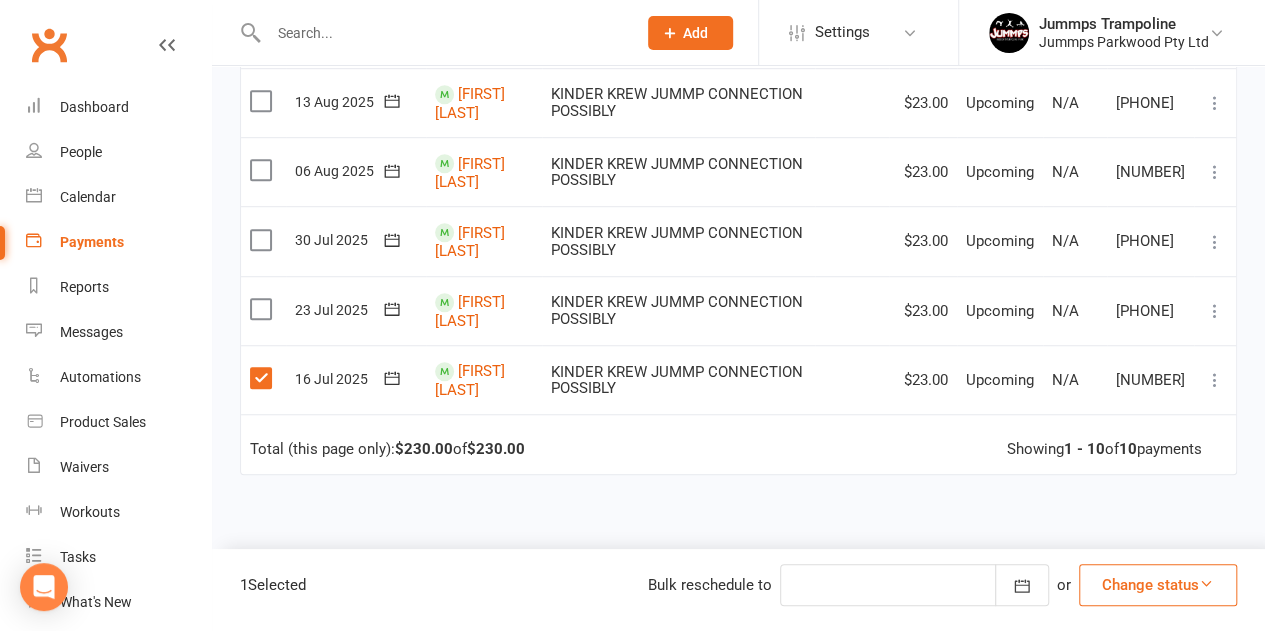 click on "Change status" at bounding box center [1158, 585] 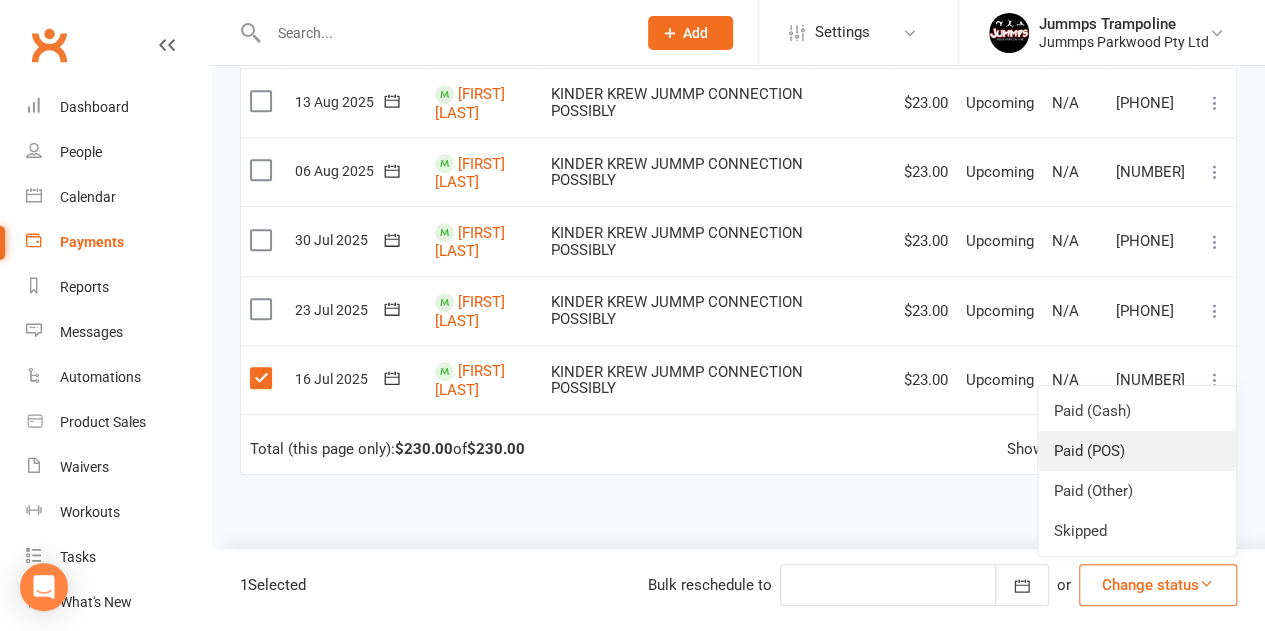 click on "Paid (POS)" at bounding box center (1137, 451) 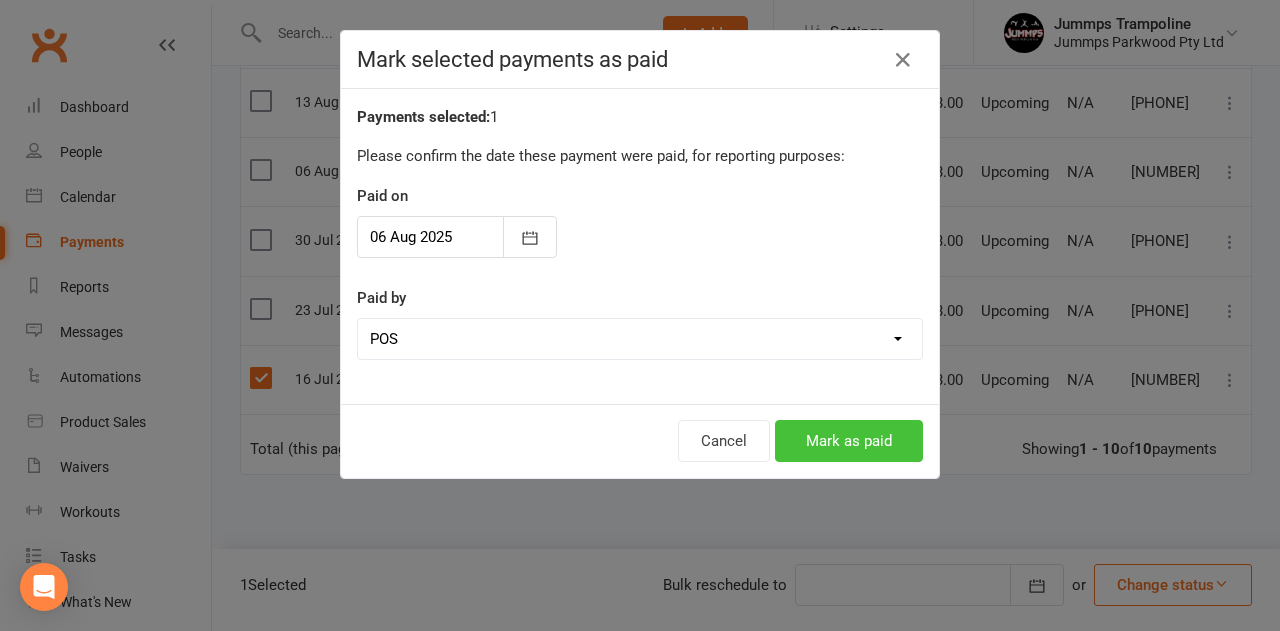 click on "Mark as paid" at bounding box center (849, 441) 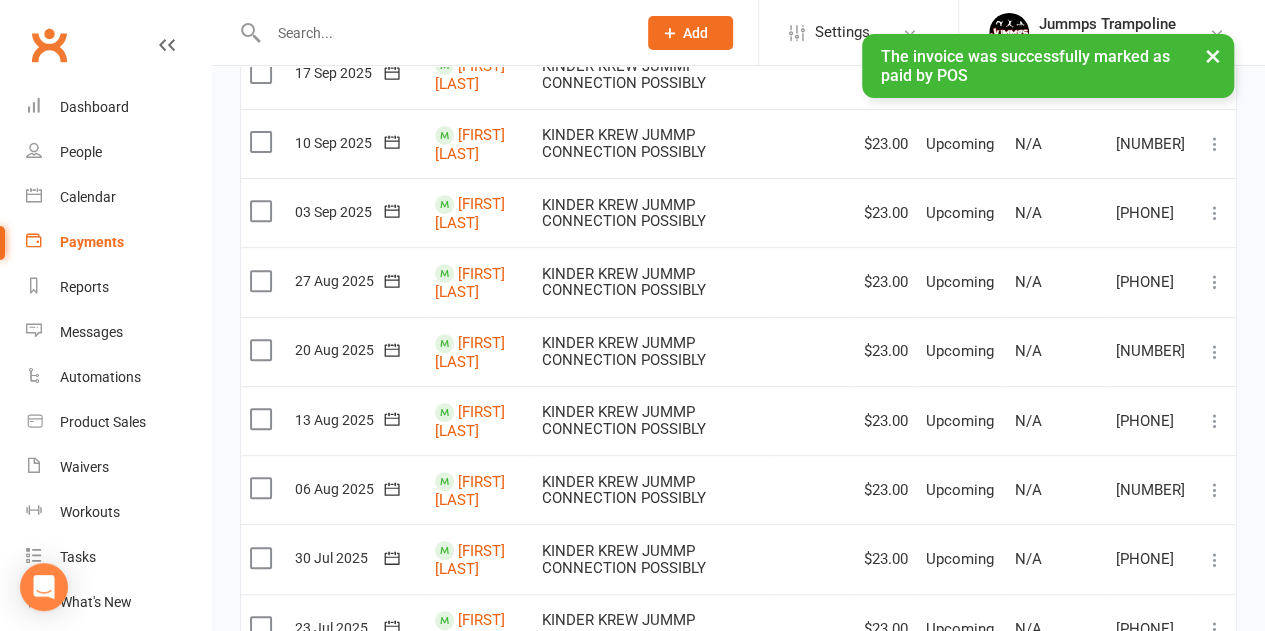 scroll, scrollTop: 100, scrollLeft: 0, axis: vertical 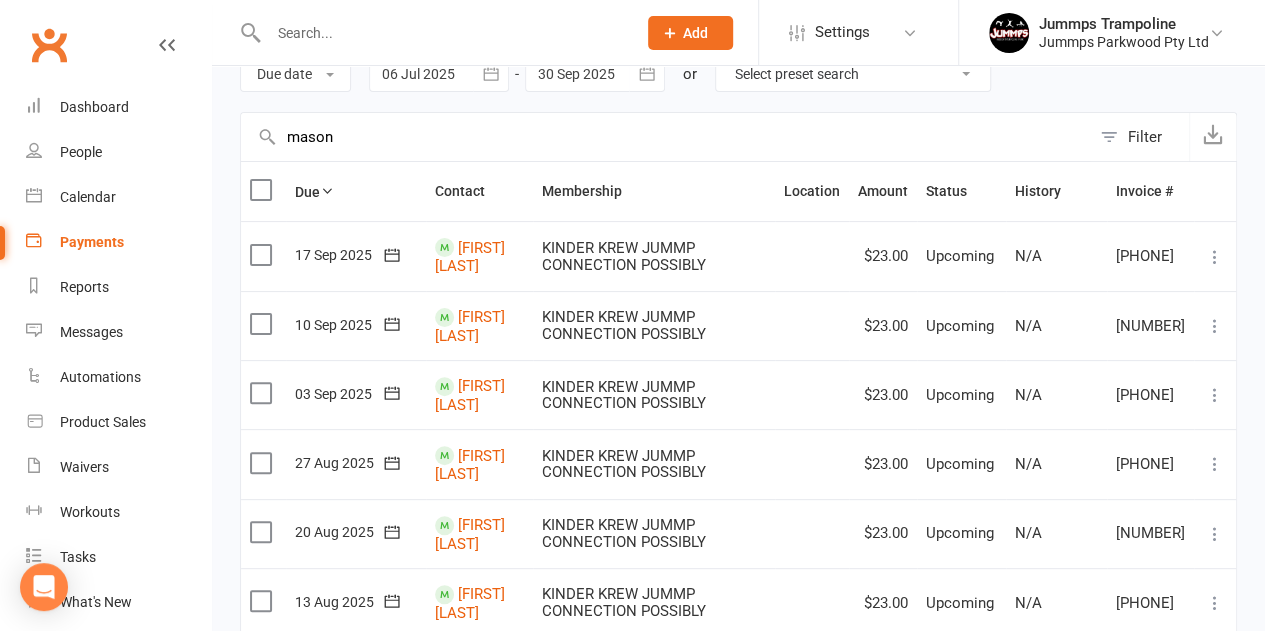 click at bounding box center (263, 190) 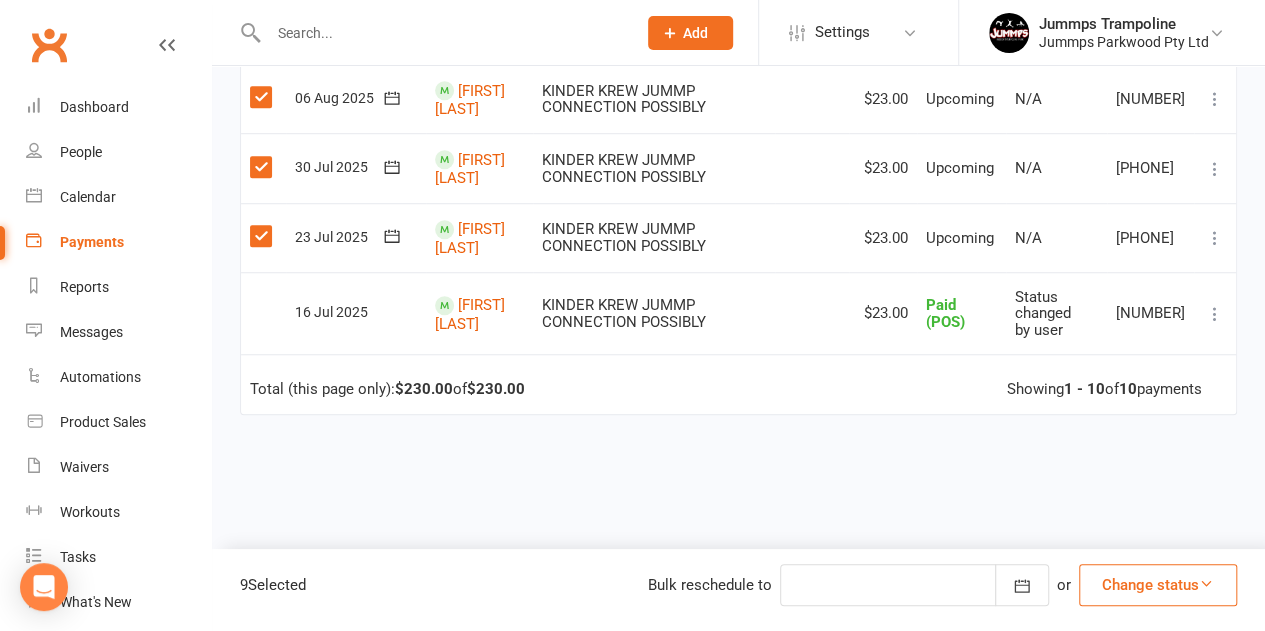 scroll, scrollTop: 735, scrollLeft: 0, axis: vertical 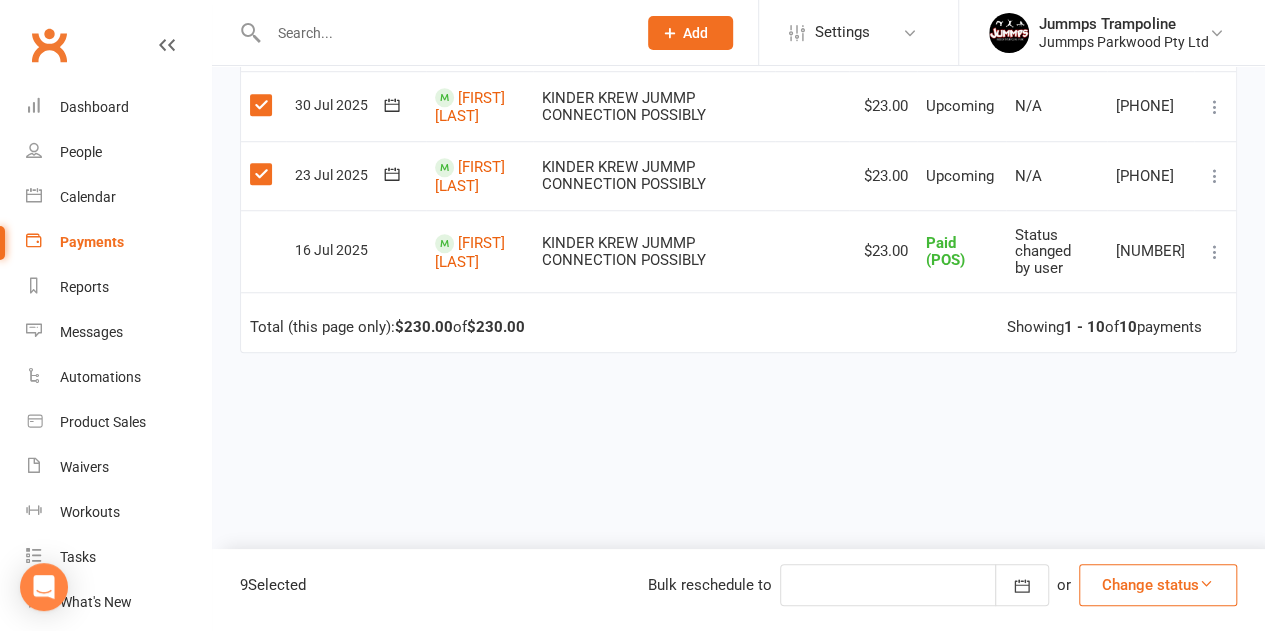 click at bounding box center (1215, 176) 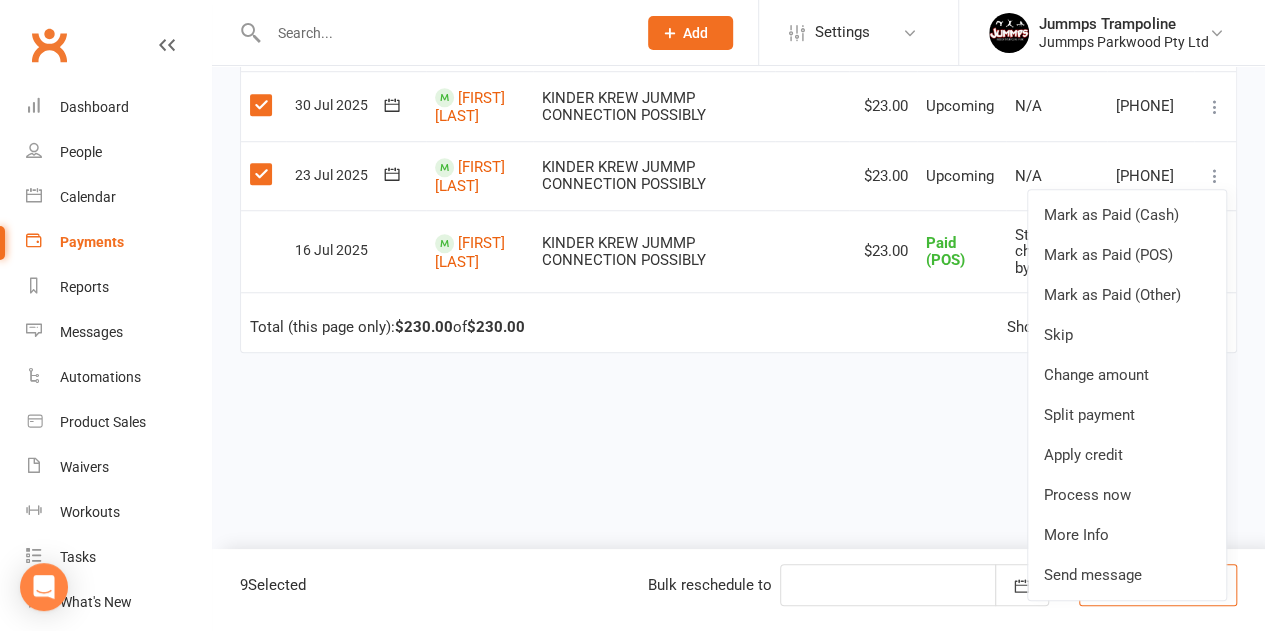 click on "Due  Contact  Membership Location Amount  Status History Invoice # Select this 17 Sep 2025
Mason Thompson
KINDER KREW JUMMP CONNECTION POSSIBLY $23.00 Upcoming N/A 0192534 Mark as Paid (Cash)  Mark as Paid (POS)  Mark as Paid (Other)  Skip  Change amount  Split payment    Apply credit  Bulk reschedule from this date   More Info Send message Select this 10 Sep 2025
Mason Thompson
KINDER KREW JUMMP CONNECTION POSSIBLY $23.00 Upcoming N/A 5391371 Mark as Paid (Cash)  Mark as Paid (POS)  Mark as Paid (Other)  Skip  Change amount  Split payment    Apply credit  Bulk reschedule from this date   More Info Send message Select this 03 Sep 2025
Mason Thompson
KINDER KREW JUMMP CONNECTION POSSIBLY $23.00 Upcoming N/A 7618790 Mark as Paid (Cash)  Mark as Paid (POS)  Mark as Paid (Other)  Skip  Change amount  Split payment    Apply credit  Bulk reschedule from this date   Process now More Info Send message Select this 27 Aug 2025
Mason Thompson
KINDER KREW JUMMP CONNECTION POSSIBLY" at bounding box center [738, 68] 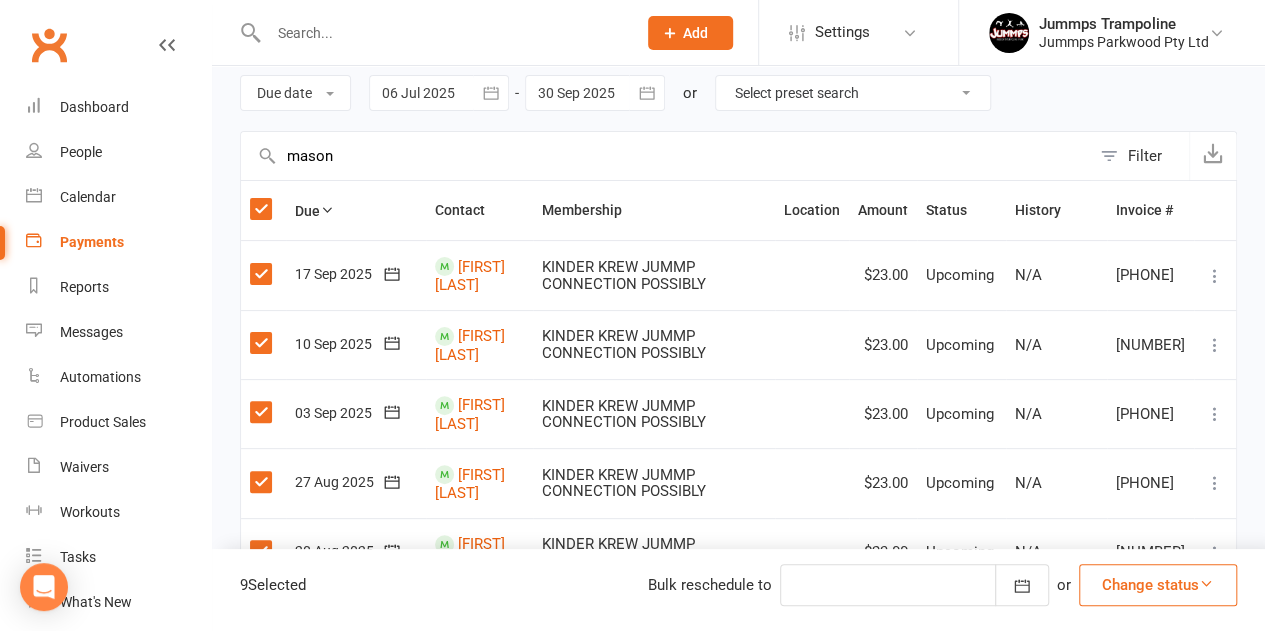 scroll, scrollTop: 0, scrollLeft: 0, axis: both 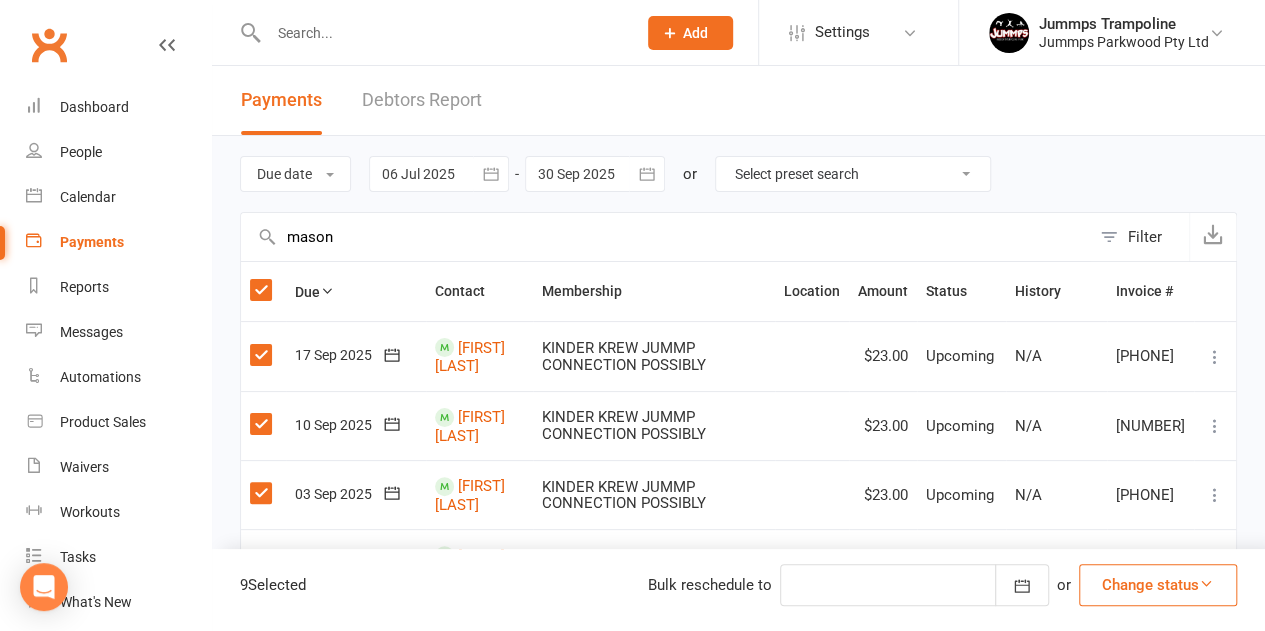 click at bounding box center (263, 290) 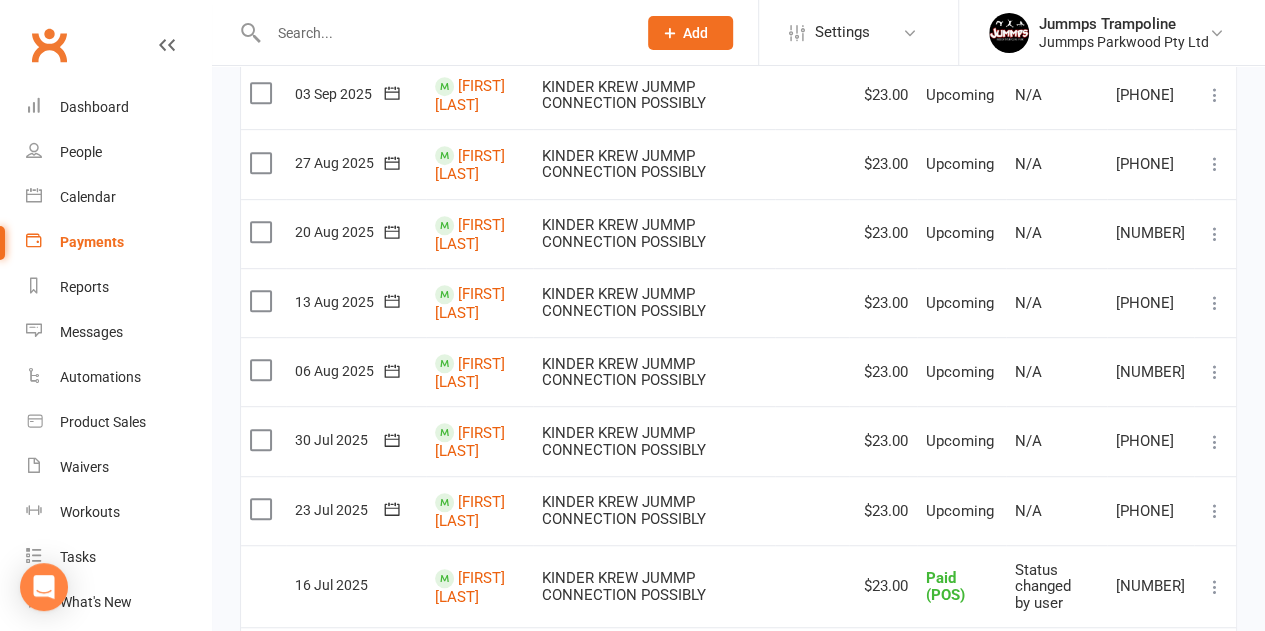 scroll, scrollTop: 735, scrollLeft: 0, axis: vertical 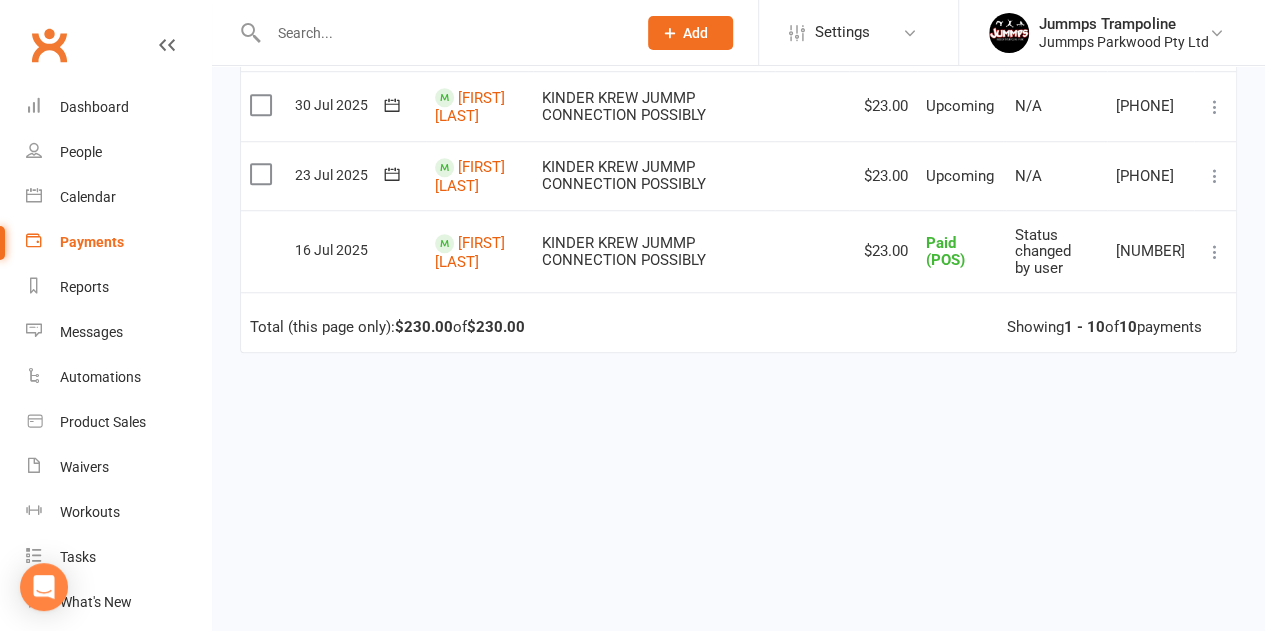 click at bounding box center (1215, 176) 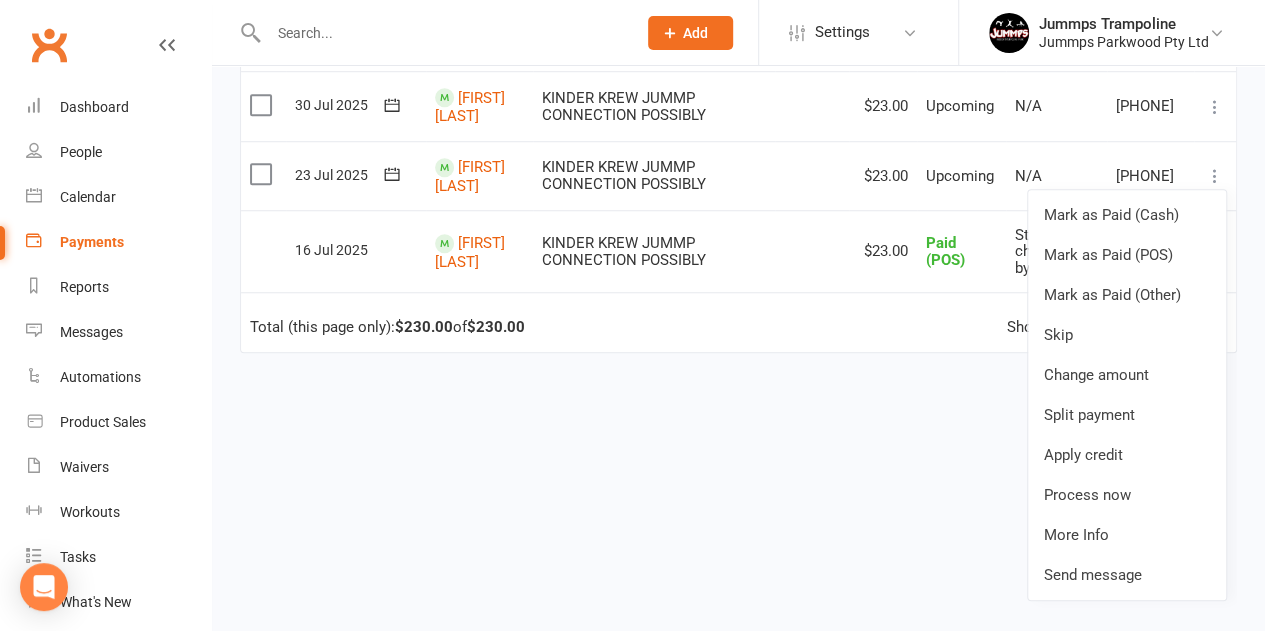 scroll, scrollTop: 635, scrollLeft: 0, axis: vertical 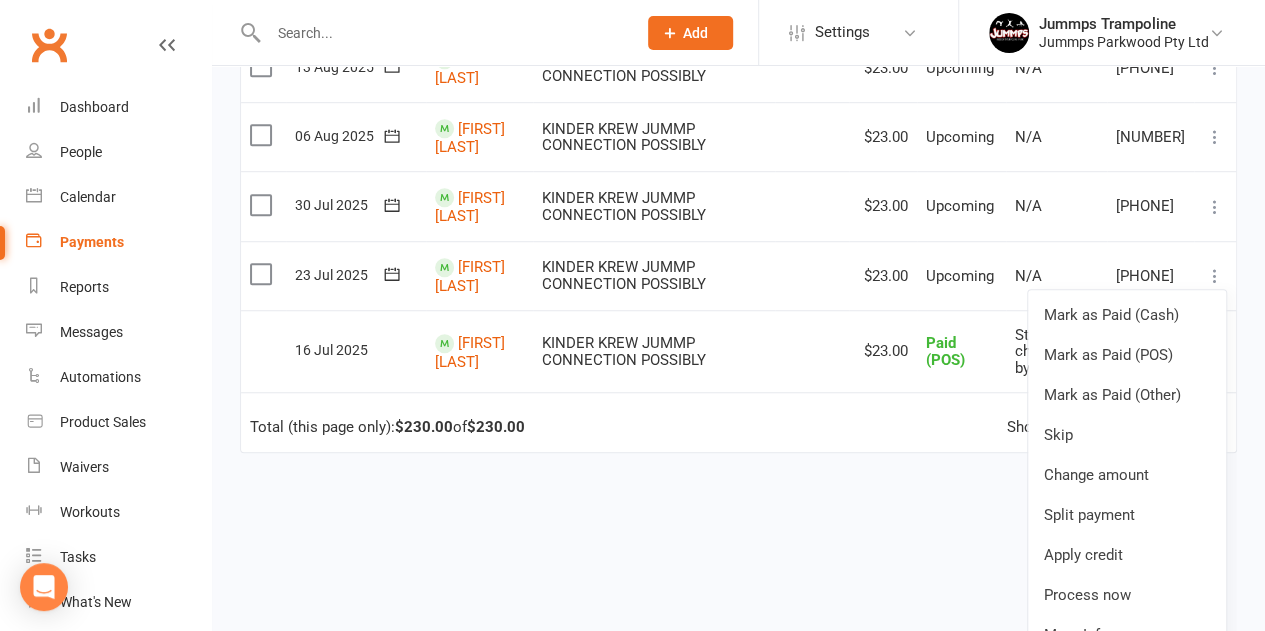 click on "Due  Contact  Membership Location Amount  Status History Invoice # Select this 17 Sep 2025
Mason Thompson
KINDER KREW JUMMP CONNECTION POSSIBLY $23.00 Upcoming N/A 0192534 Mark as Paid (Cash)  Mark as Paid (POS)  Mark as Paid (Other)  Skip  Change amount  Split payment    Apply credit  Bulk reschedule from this date   More Info Send message Select this 10 Sep 2025
Mason Thompson
KINDER KREW JUMMP CONNECTION POSSIBLY $23.00 Upcoming N/A 5391371 Mark as Paid (Cash)  Mark as Paid (POS)  Mark as Paid (Other)  Skip  Change amount  Split payment    Apply credit  Bulk reschedule from this date   More Info Send message Select this 03 Sep 2025
Mason Thompson
KINDER KREW JUMMP CONNECTION POSSIBLY $23.00 Upcoming N/A 7618790 Mark as Paid (Cash)  Mark as Paid (POS)  Mark as Paid (Other)  Skip  Change amount  Split payment    Apply credit  Bulk reschedule from this date   Process now More Info Send message Select this 27 Aug 2025
Mason Thompson
KINDER KREW JUMMP CONNECTION POSSIBLY" at bounding box center [738, 168] 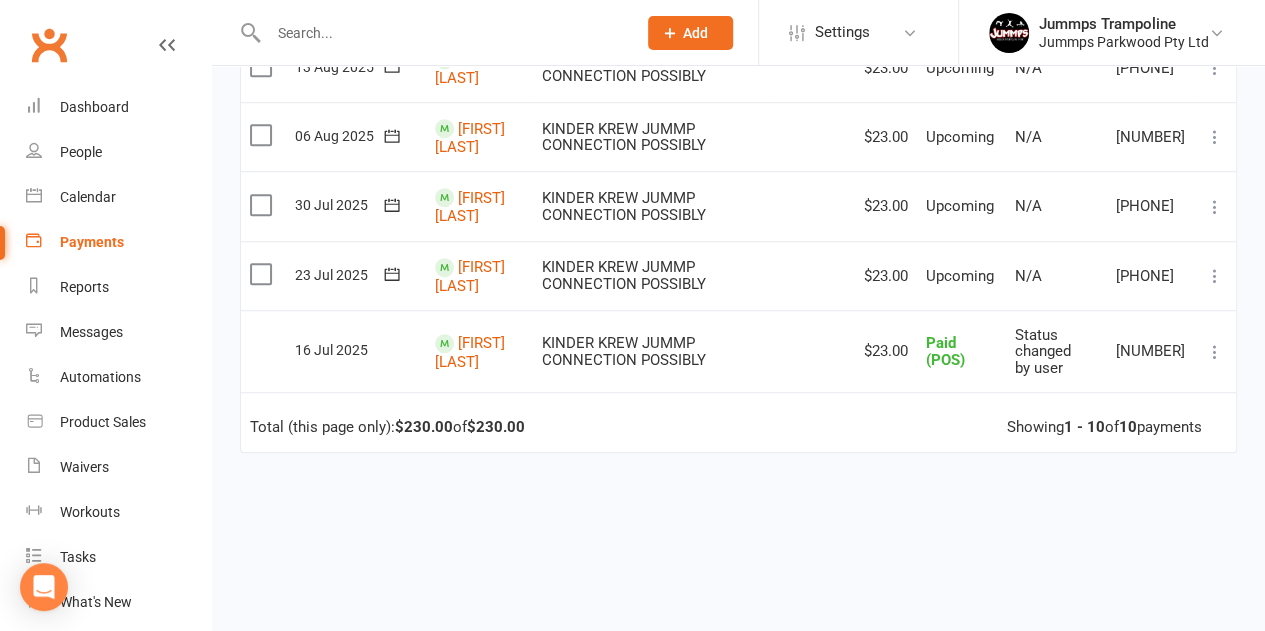 scroll, scrollTop: 735, scrollLeft: 0, axis: vertical 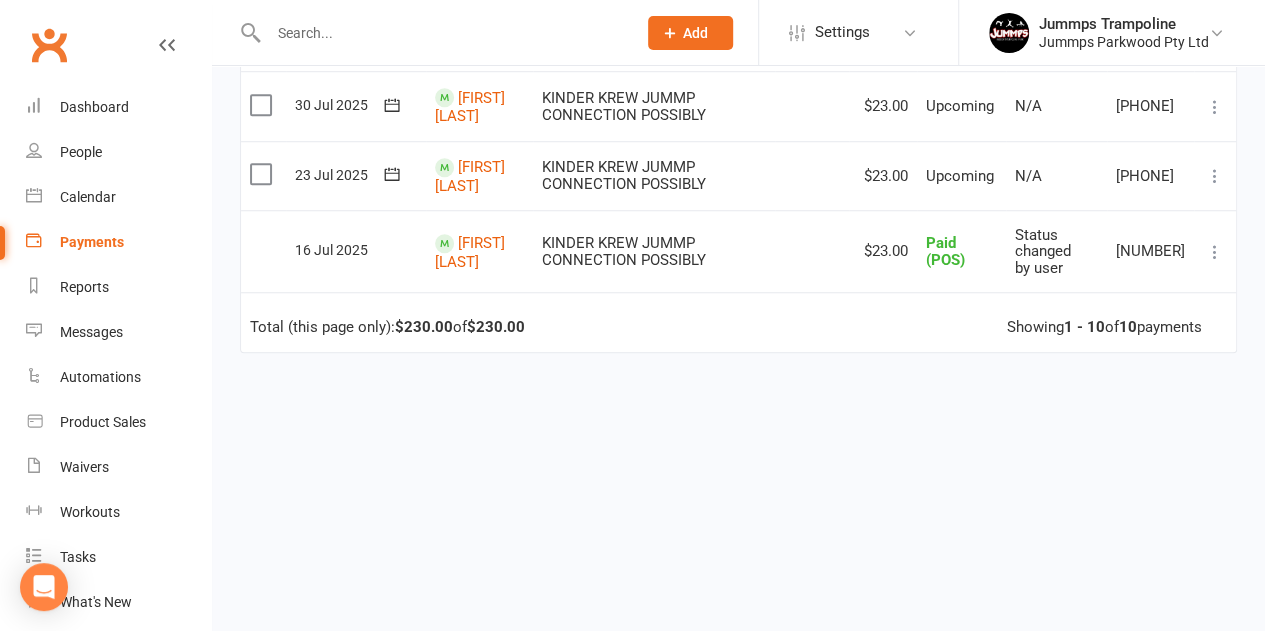 drag, startPoint x: 264, startPoint y: 167, endPoint x: 554, endPoint y: 265, distance: 306.11108 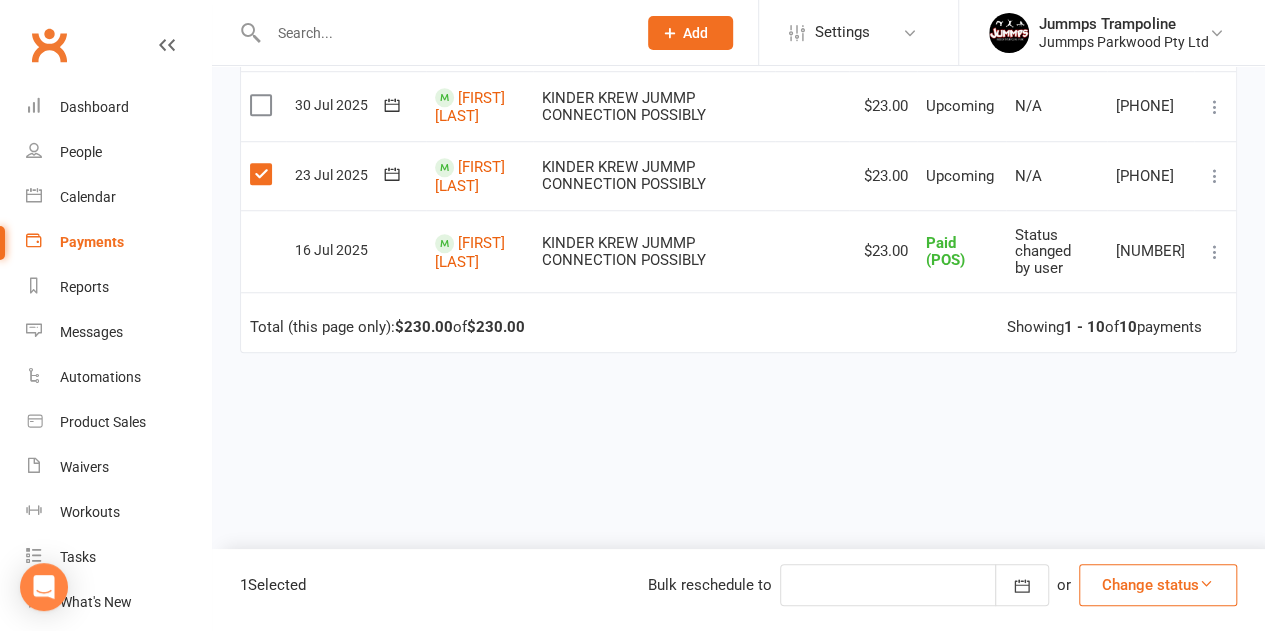 click at bounding box center [1215, 176] 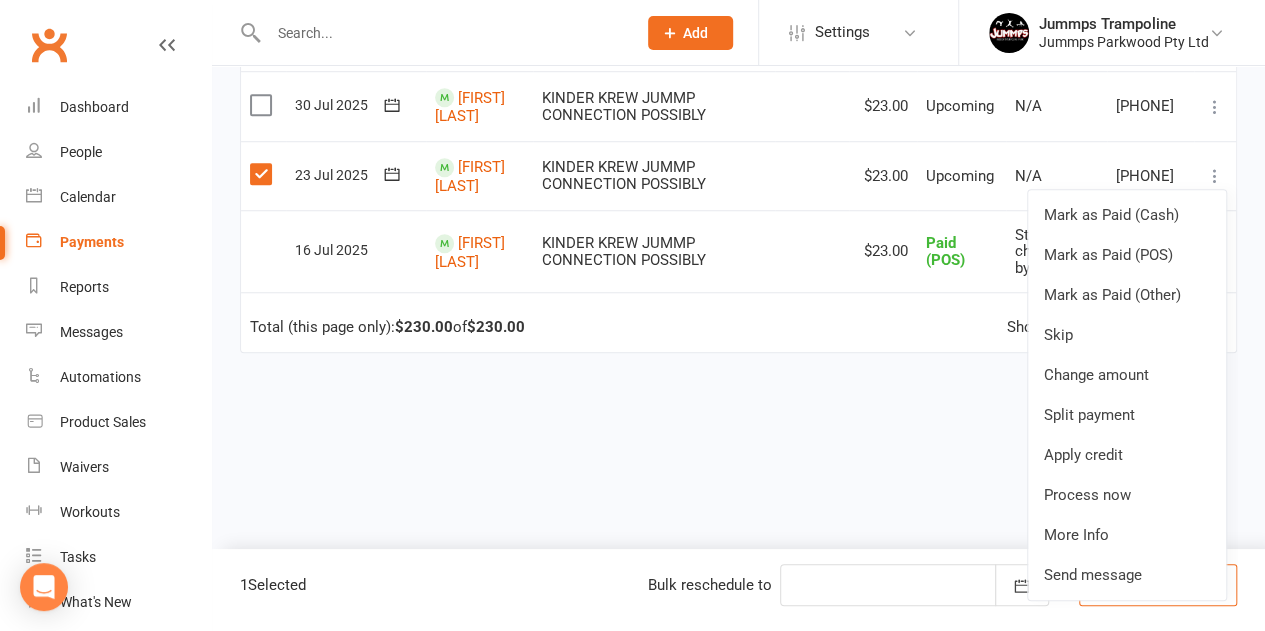 drag, startPoint x: 902, startPoint y: 401, endPoint x: 900, endPoint y: 473, distance: 72.02777 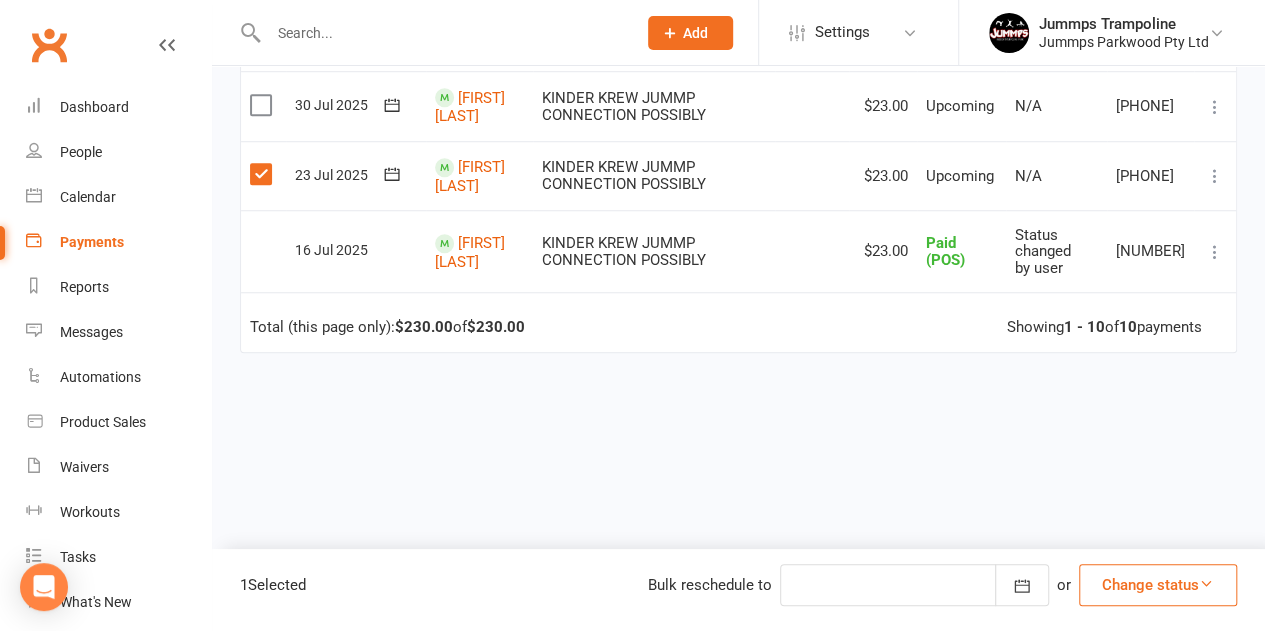 click at bounding box center (914, 585) 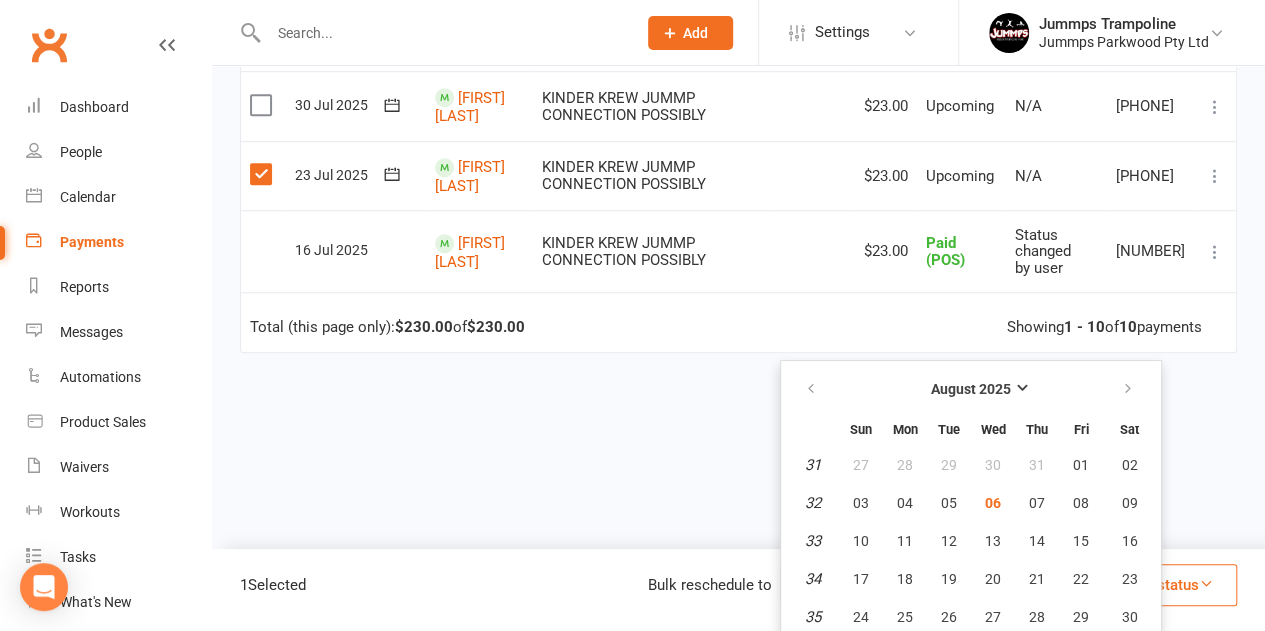 click on "Due  Contact  Membership Location Amount  Status History Invoice # Select this 17 Sep 2025
Mason Thompson
KINDER KREW JUMMP CONNECTION POSSIBLY $23.00 Upcoming N/A 0192534 Mark as Paid (Cash)  Mark as Paid (POS)  Mark as Paid (Other)  Skip  Change amount  Split payment    Apply credit  Bulk reschedule from this date   More Info Send message Select this 10 Sep 2025
Mason Thompson
KINDER KREW JUMMP CONNECTION POSSIBLY $23.00 Upcoming N/A 5391371 Mark as Paid (Cash)  Mark as Paid (POS)  Mark as Paid (Other)  Skip  Change amount  Split payment    Apply credit  Bulk reschedule from this date   More Info Send message Select this 03 Sep 2025
Mason Thompson
KINDER KREW JUMMP CONNECTION POSSIBLY $23.00 Upcoming N/A 7618790 Mark as Paid (Cash)  Mark as Paid (POS)  Mark as Paid (Other)  Skip  Change amount  Split payment    Apply credit  Bulk reschedule from this date   Process now More Info Send message Select this 27 Aug 2025
Mason Thompson
KINDER KREW JUMMP CONNECTION POSSIBLY" at bounding box center (738, 68) 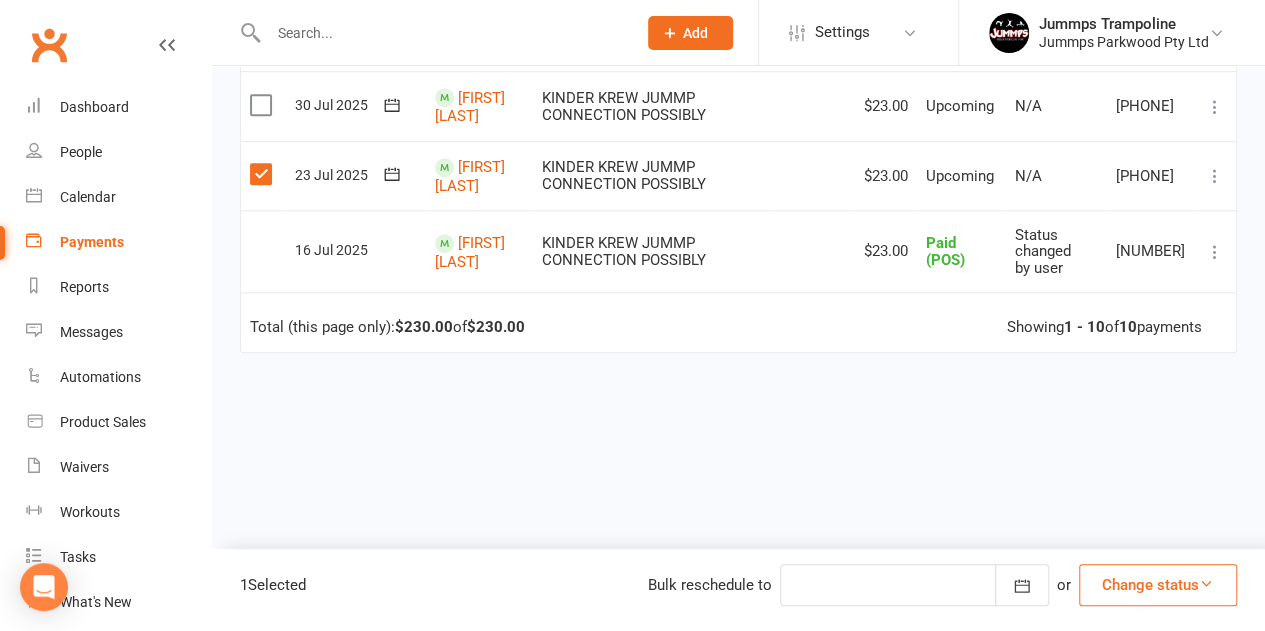click on "Total (this page only):  $230.00  of  $230.00 Showing  1 - 10  of  10  payments" at bounding box center [738, 322] 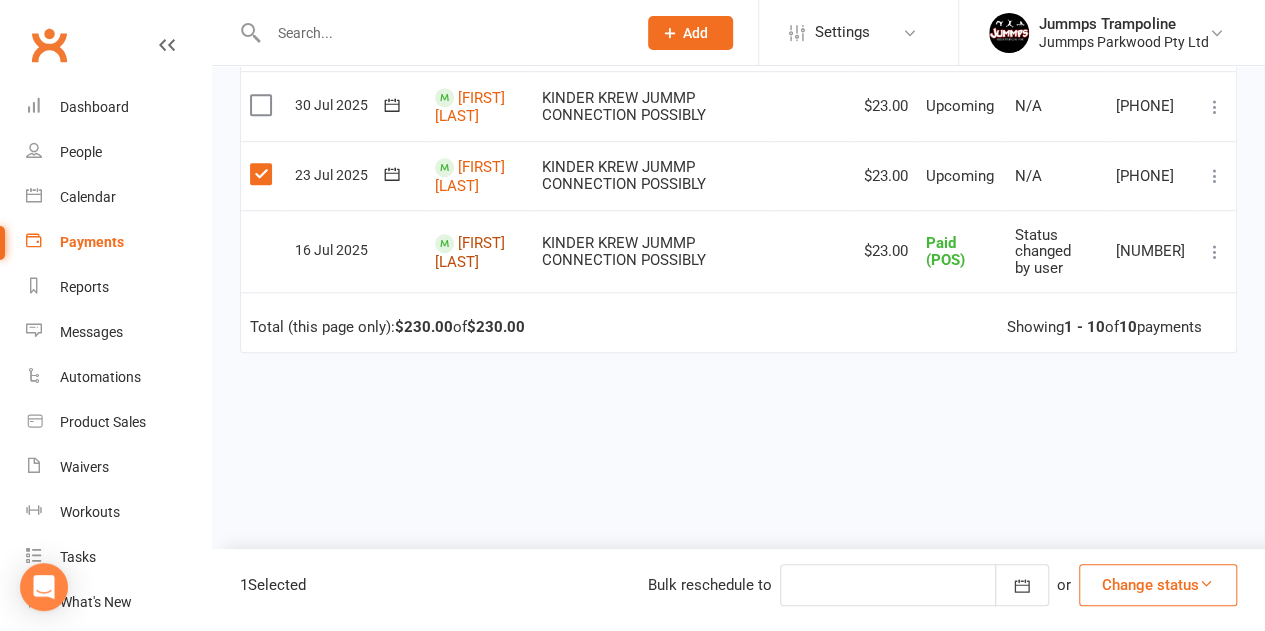 click on "Mason Thompson" at bounding box center (470, -378) 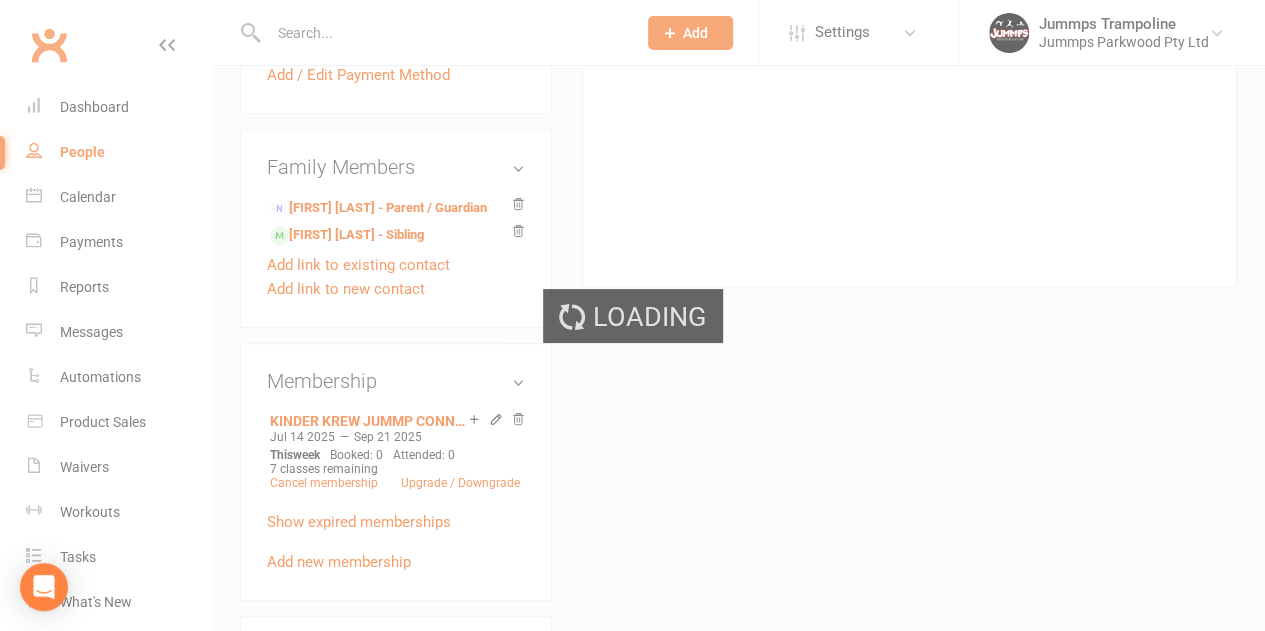 scroll, scrollTop: 0, scrollLeft: 0, axis: both 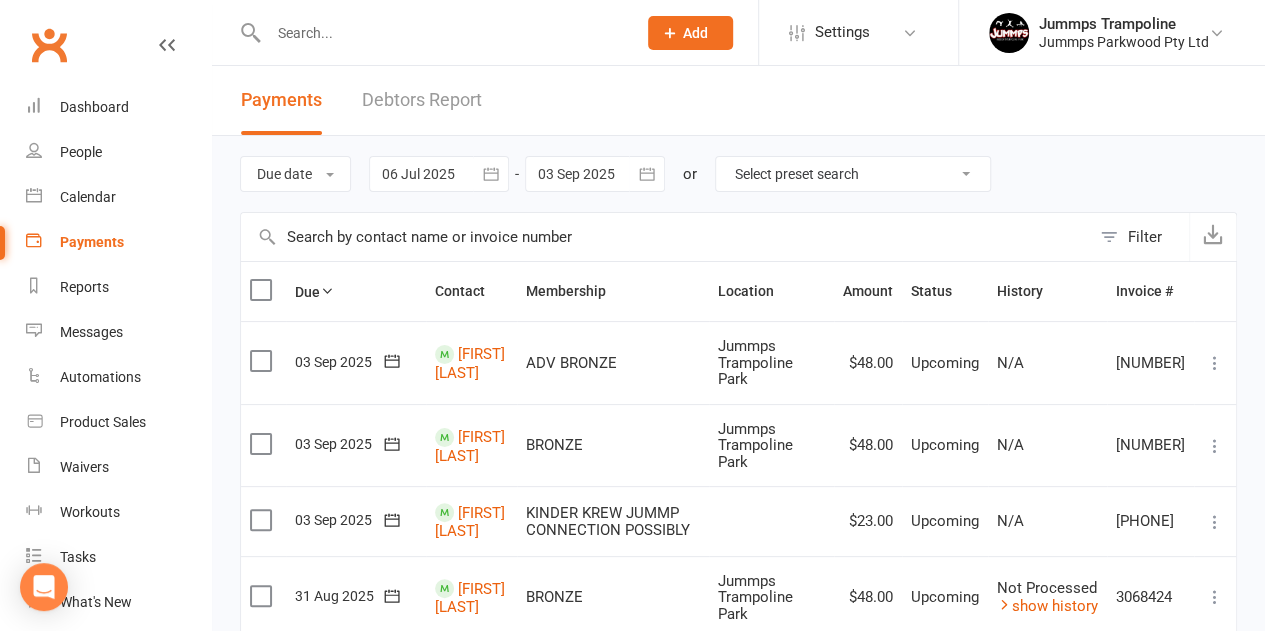 drag, startPoint x: 352, startPoint y: 243, endPoint x: 367, endPoint y: 242, distance: 15.033297 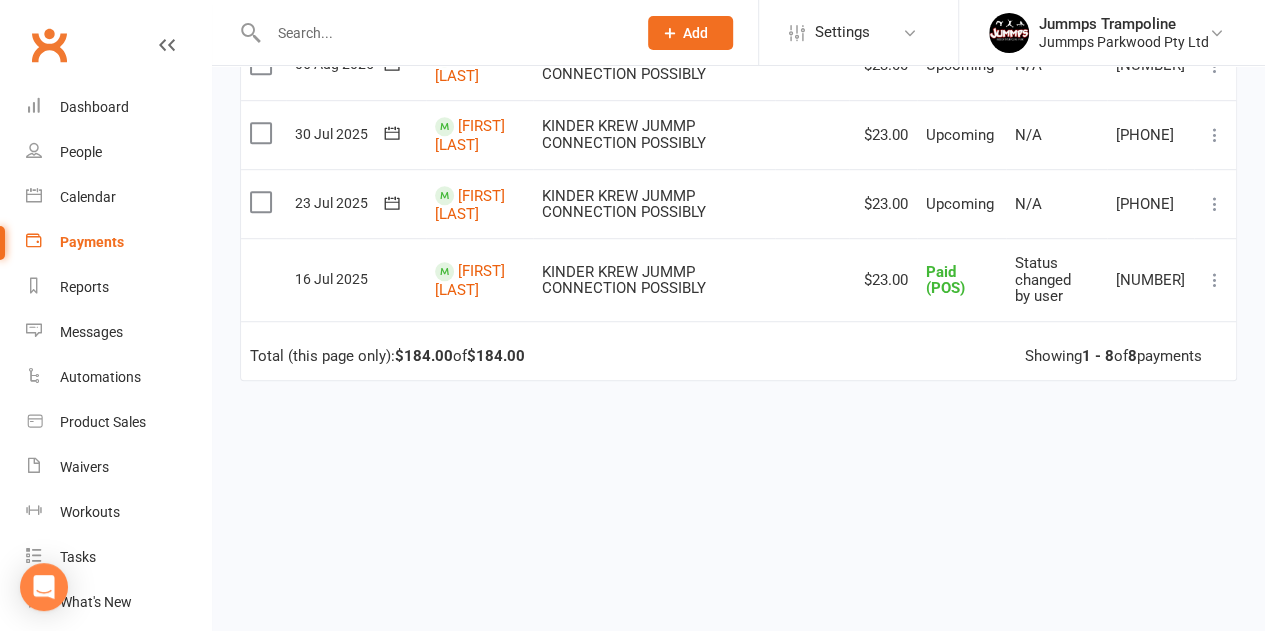 scroll, scrollTop: 598, scrollLeft: 0, axis: vertical 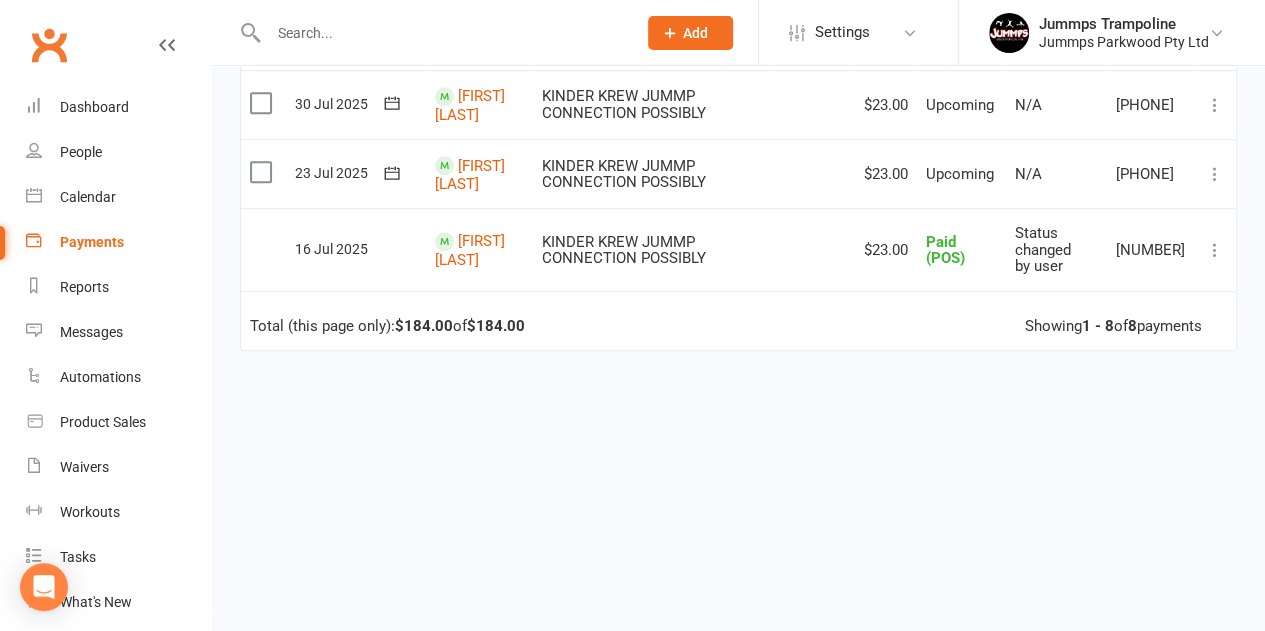 type on "mason" 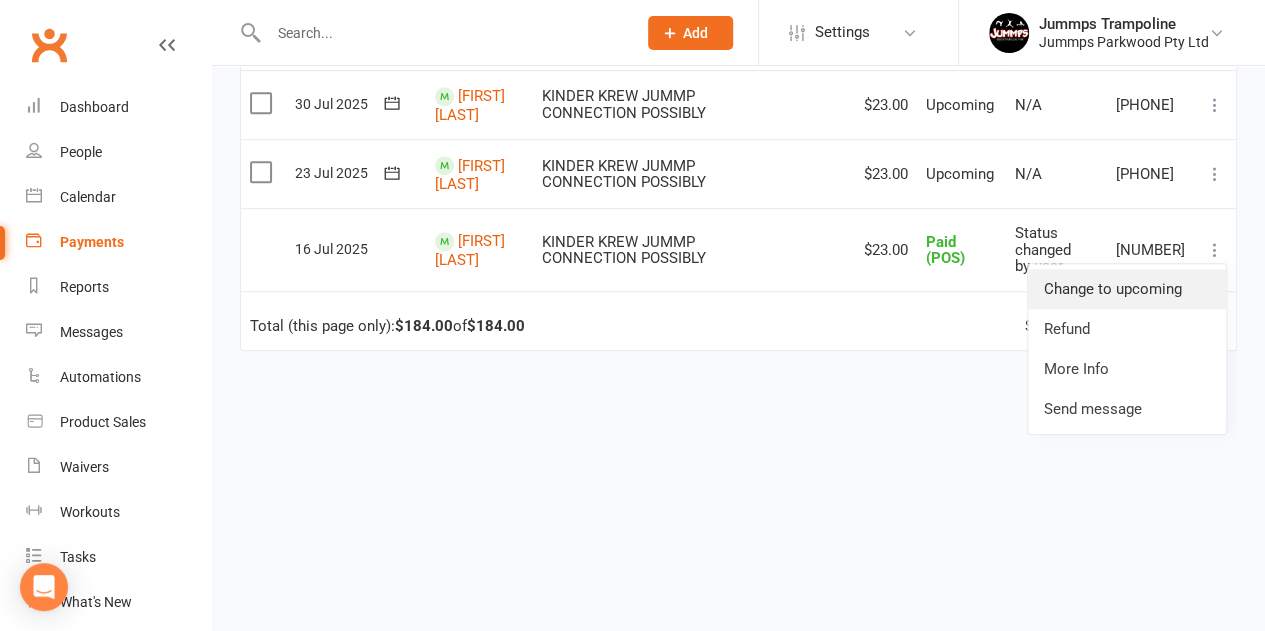 click on "Change to upcoming" at bounding box center (1127, 289) 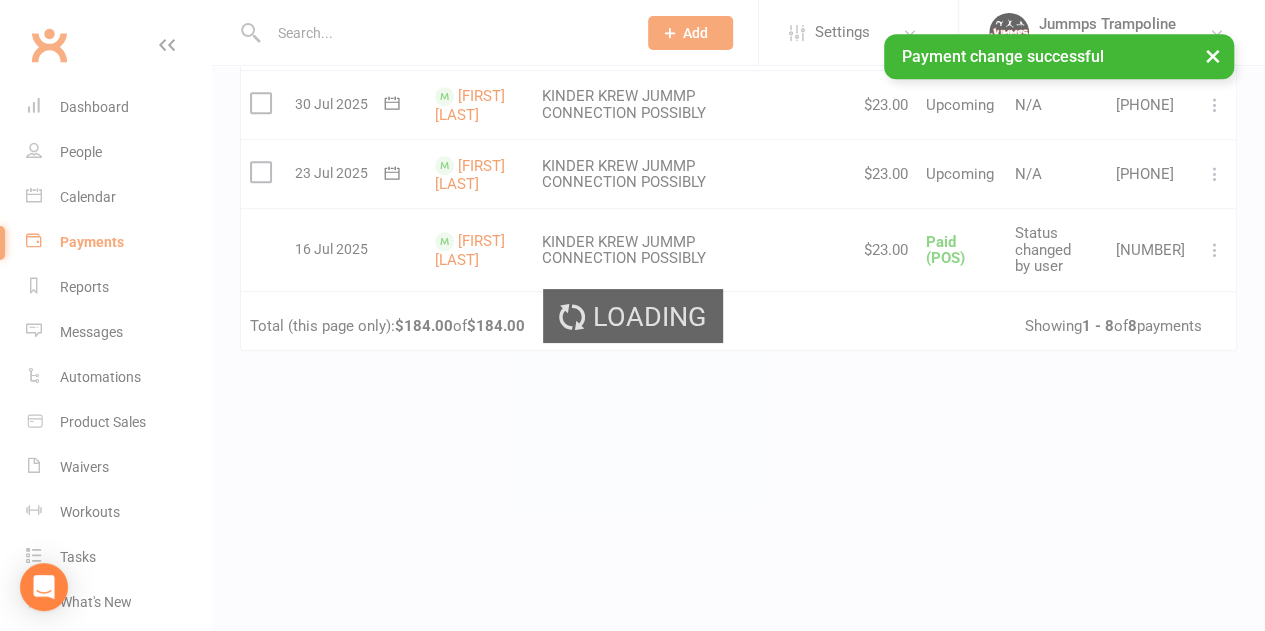 scroll, scrollTop: 584, scrollLeft: 0, axis: vertical 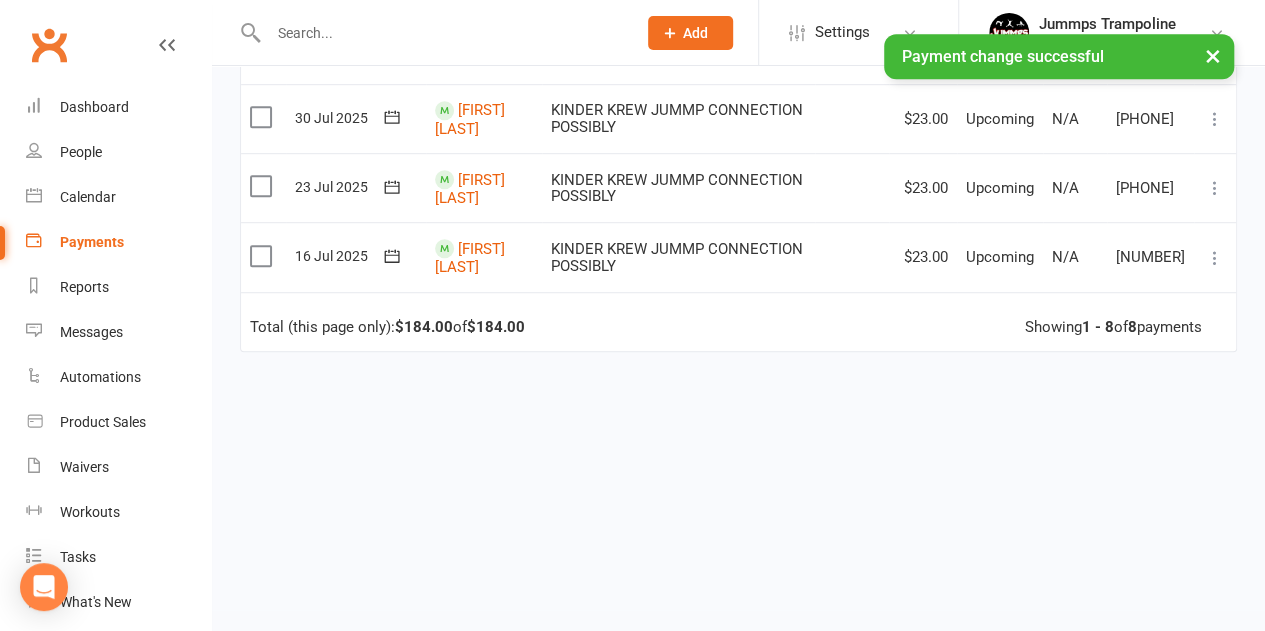 click on "Mark as Paid (Cash)  Mark as Paid (POS)  Mark as Paid (Other)  Skip  Change amount  Split payment    Apply credit  Process now More Info Send message" at bounding box center [1215, 256] 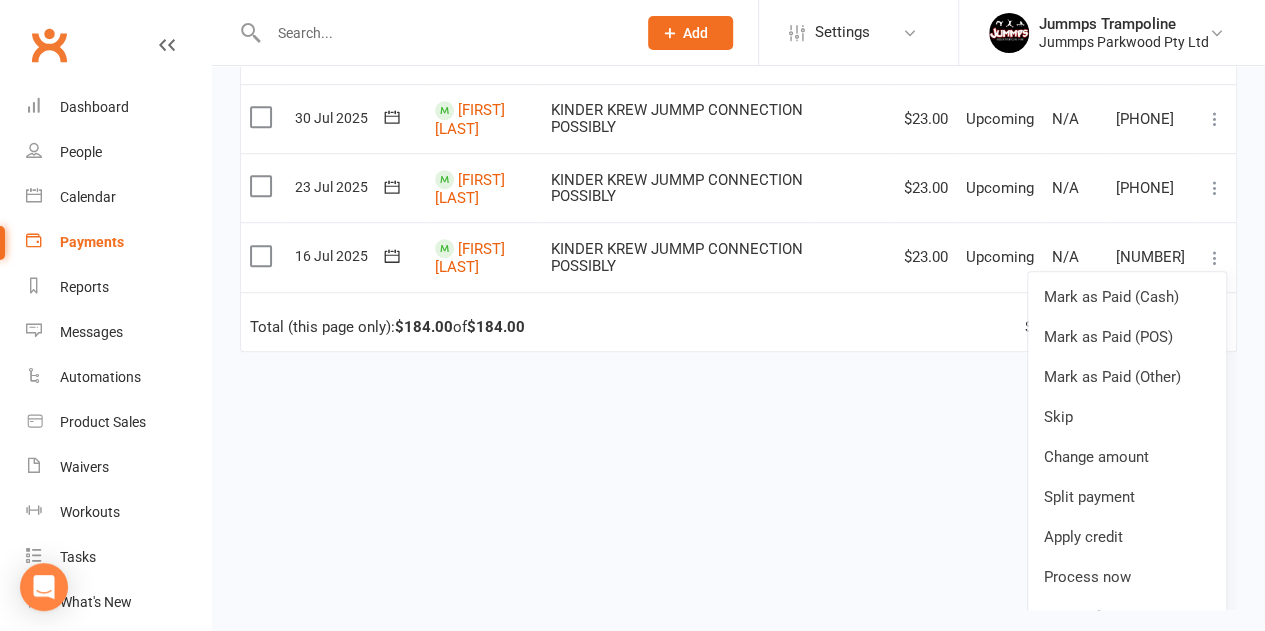 drag, startPoint x: 784, startPoint y: 492, endPoint x: 775, endPoint y: 383, distance: 109.370926 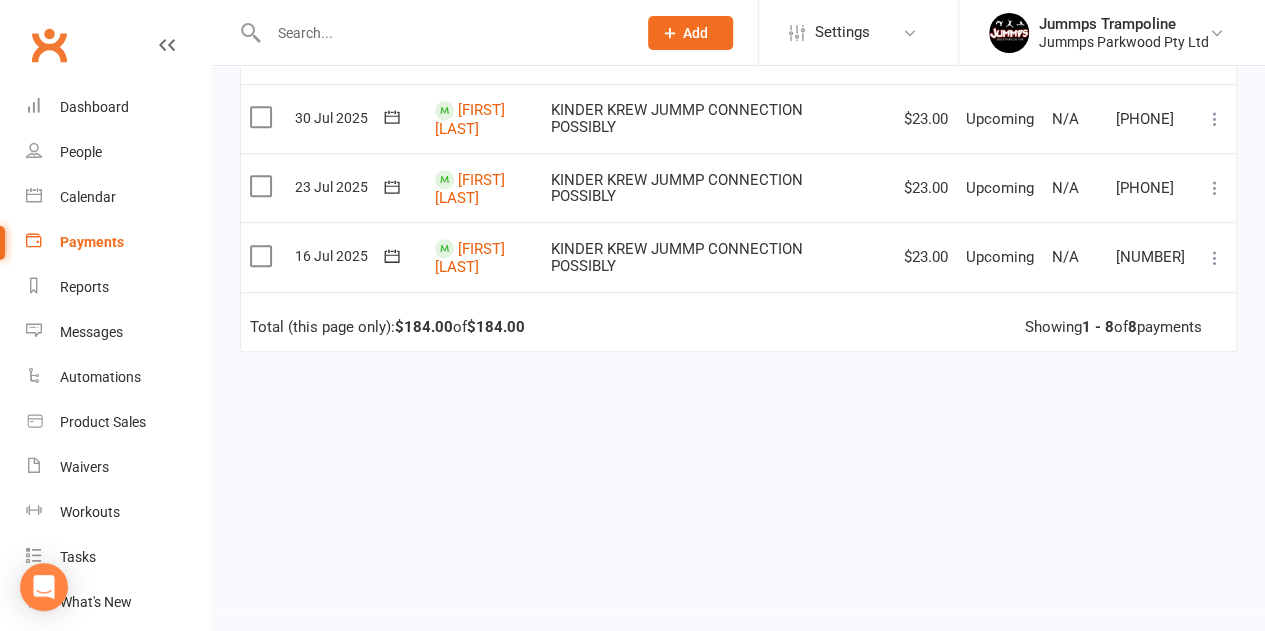 click at bounding box center (263, 256) 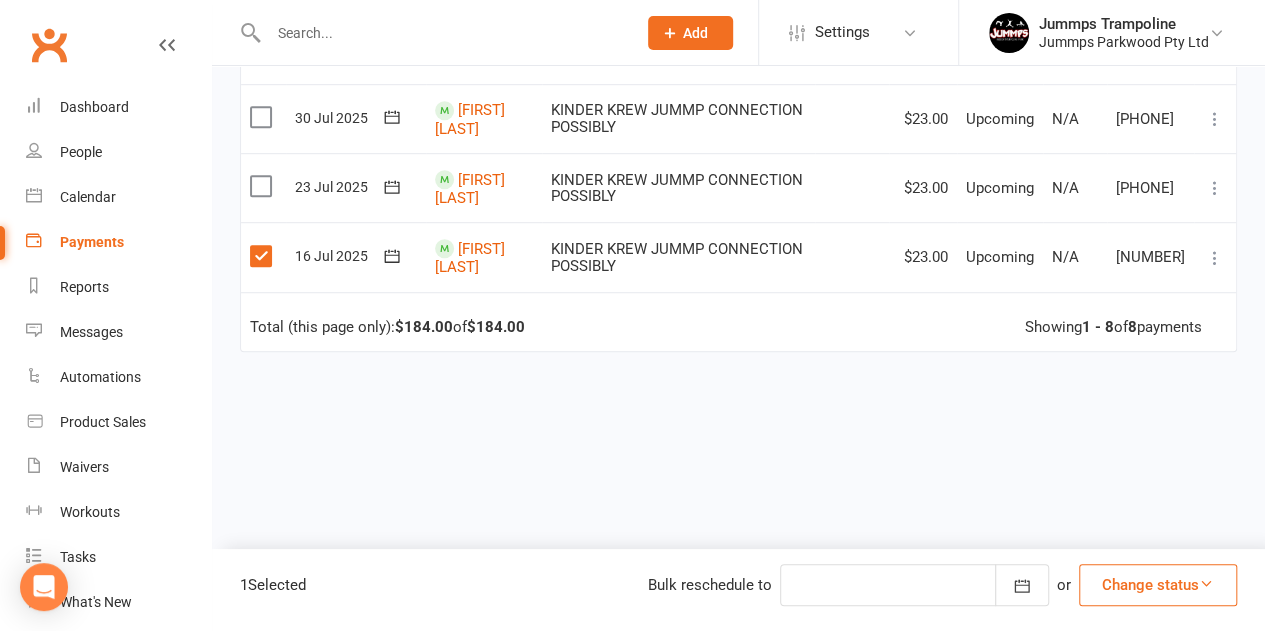 click at bounding box center [1215, 258] 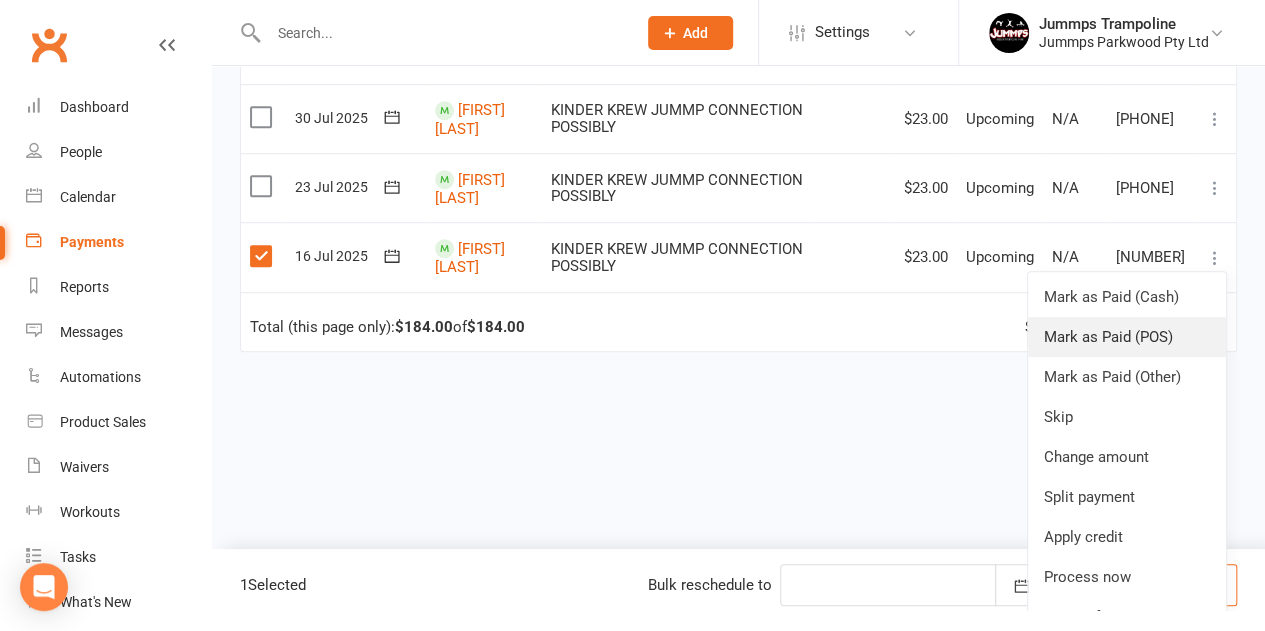 click on "Mark as Paid (POS)" at bounding box center [1127, 337] 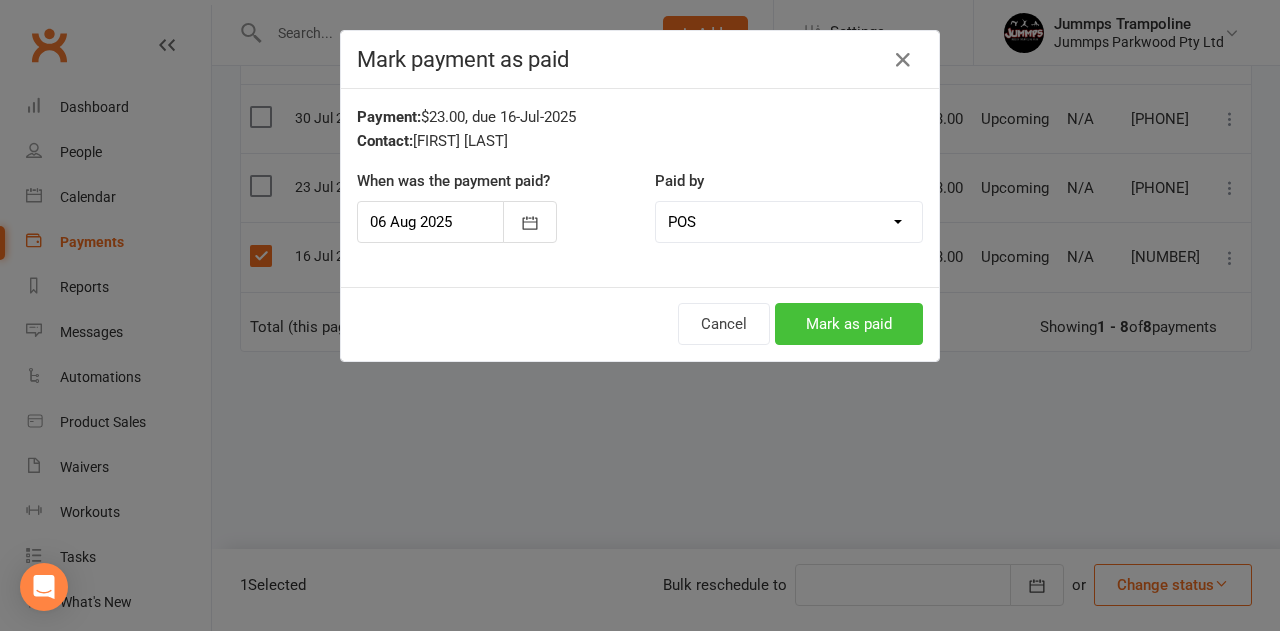 click on "Mark as paid" at bounding box center (849, 324) 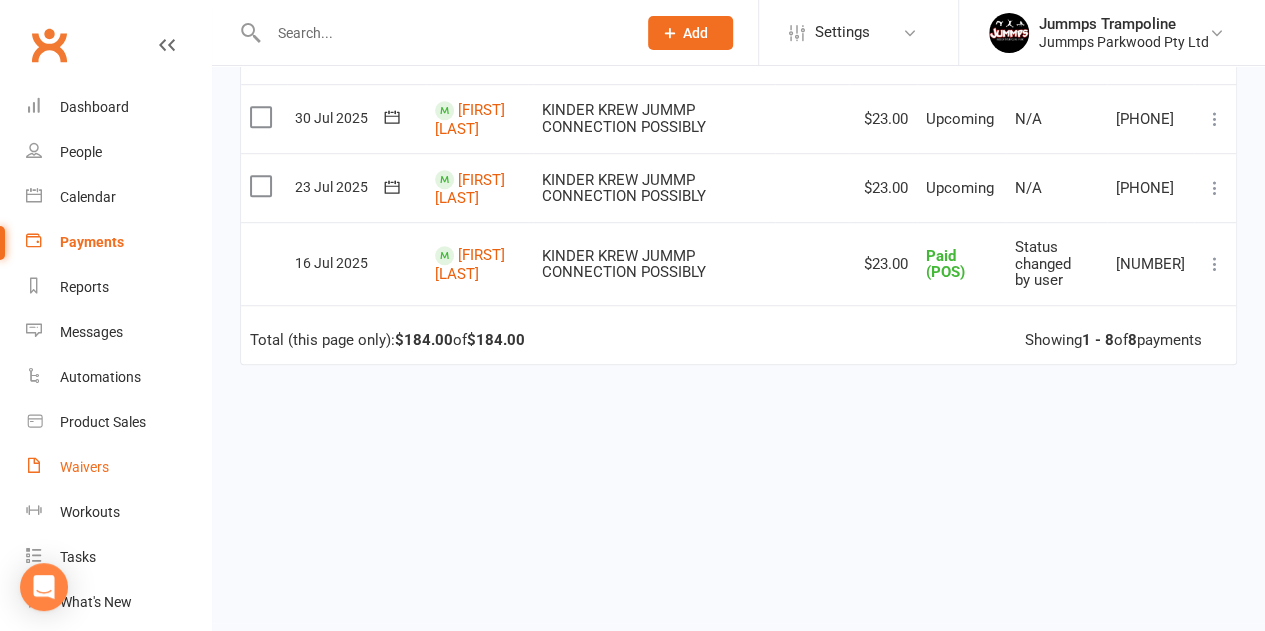click on "Waivers" at bounding box center [84, 467] 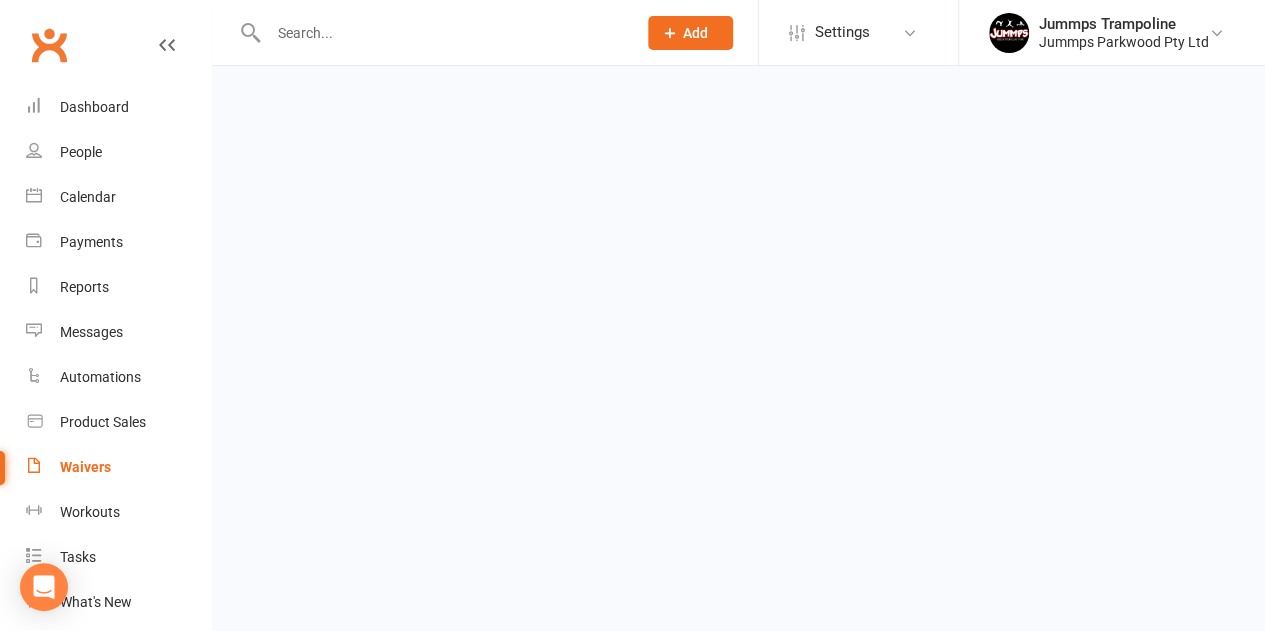 scroll, scrollTop: 0, scrollLeft: 0, axis: both 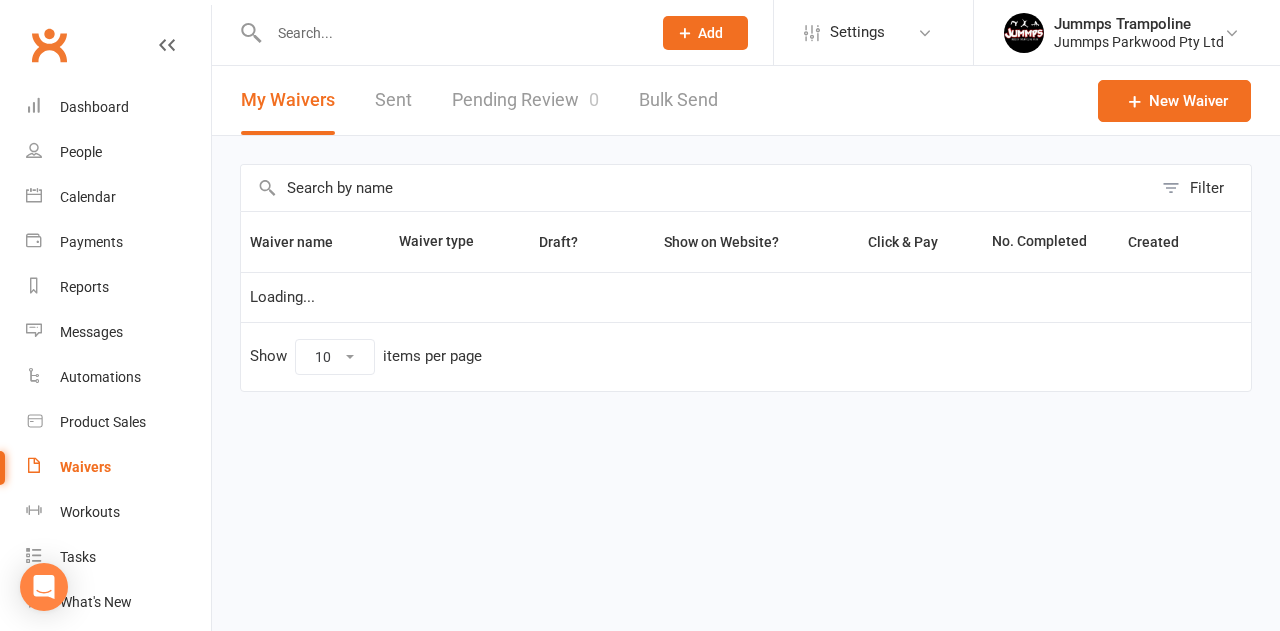 select on "25" 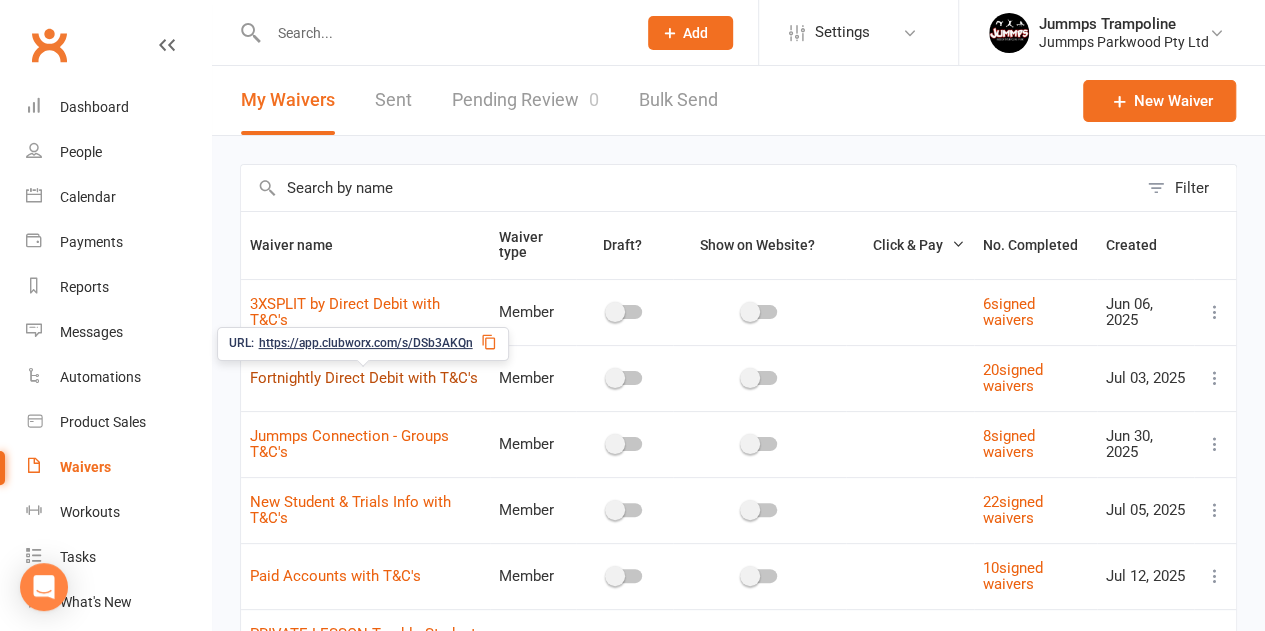 click on "Fortnightly Direct Debit with T&C's" at bounding box center (364, 378) 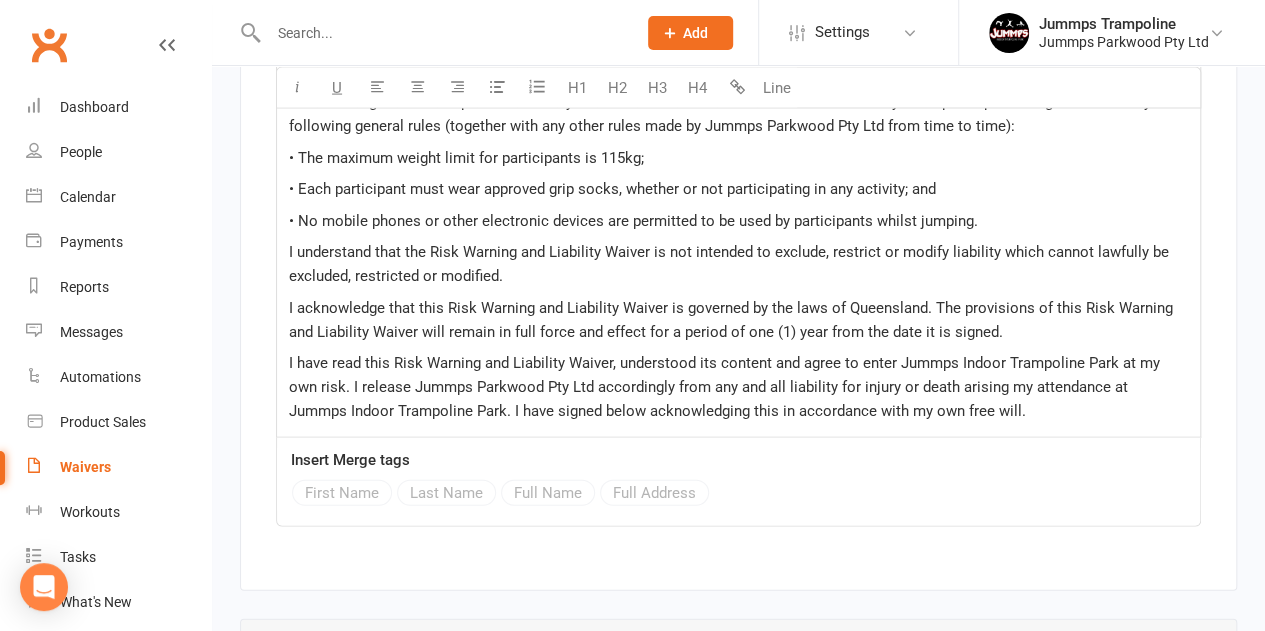scroll, scrollTop: 6200, scrollLeft: 0, axis: vertical 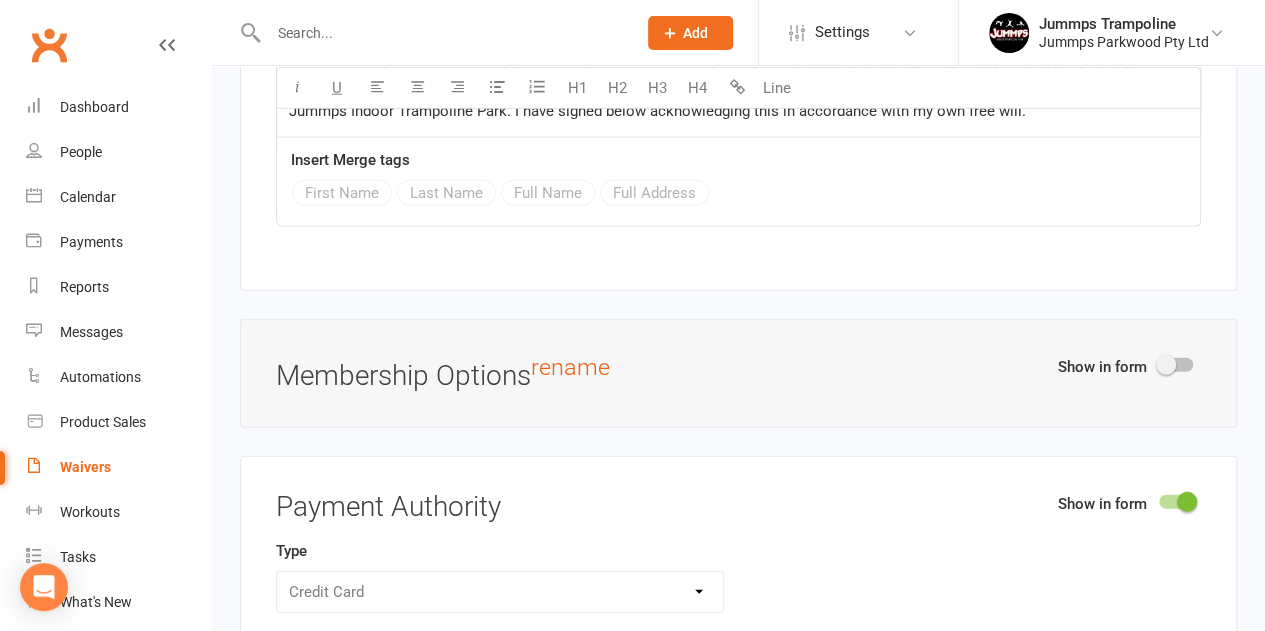 click at bounding box center (1166, 365) 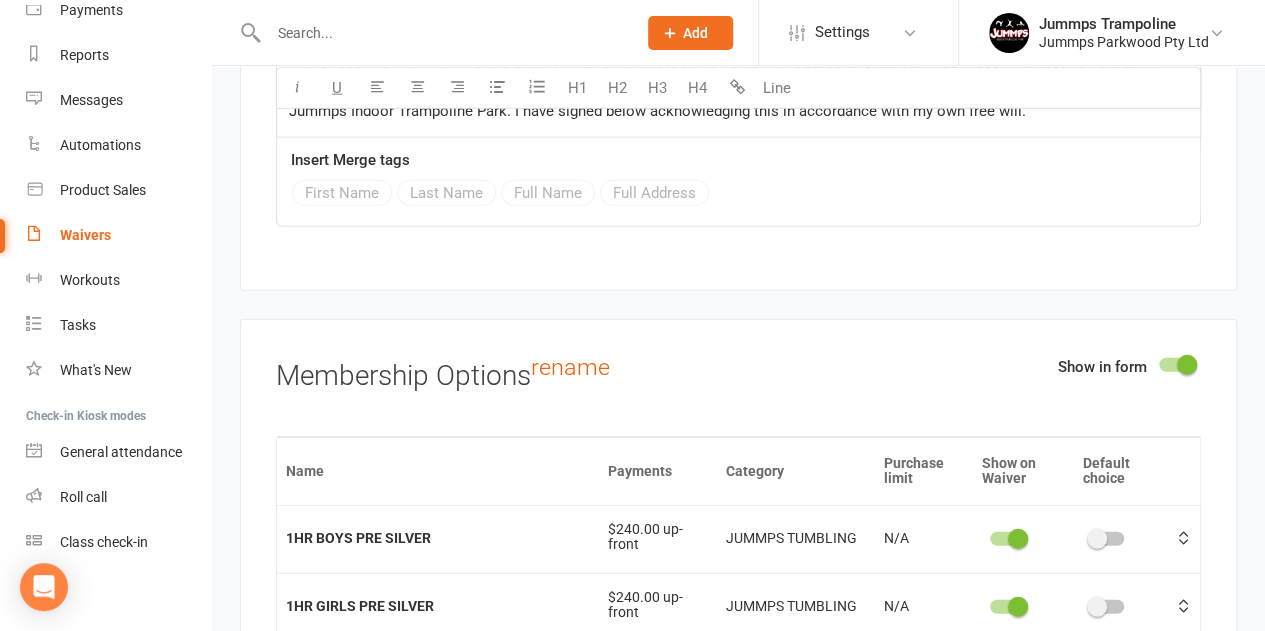scroll, scrollTop: 240, scrollLeft: 0, axis: vertical 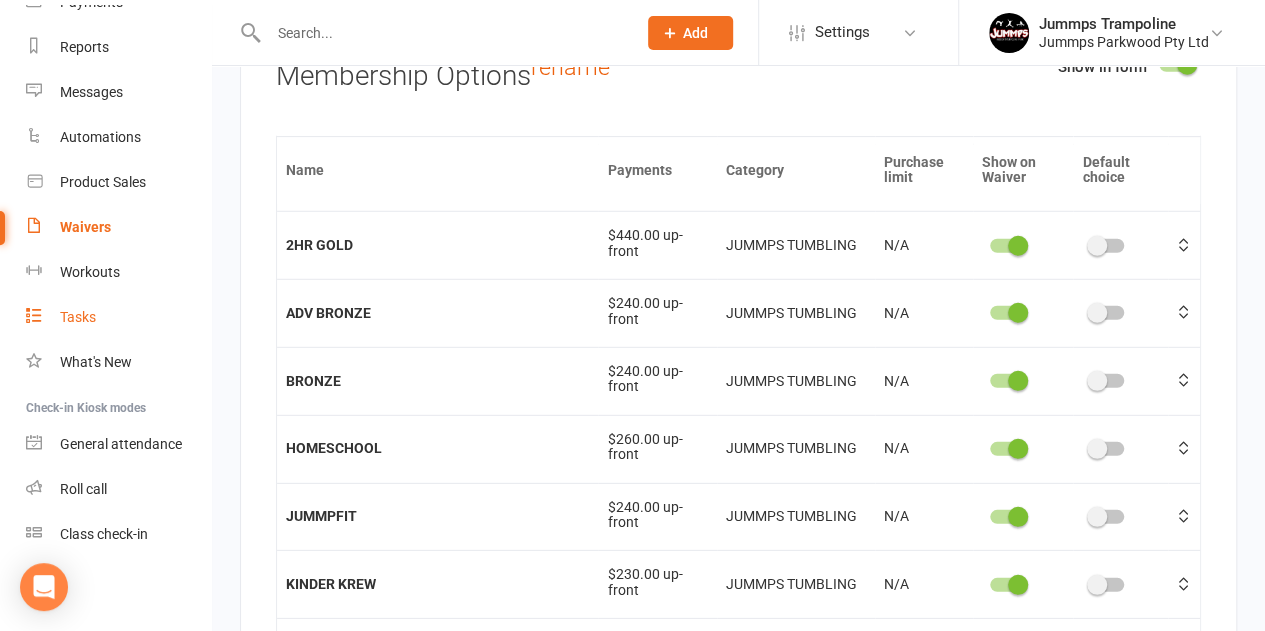 click on "Tasks" at bounding box center (118, 317) 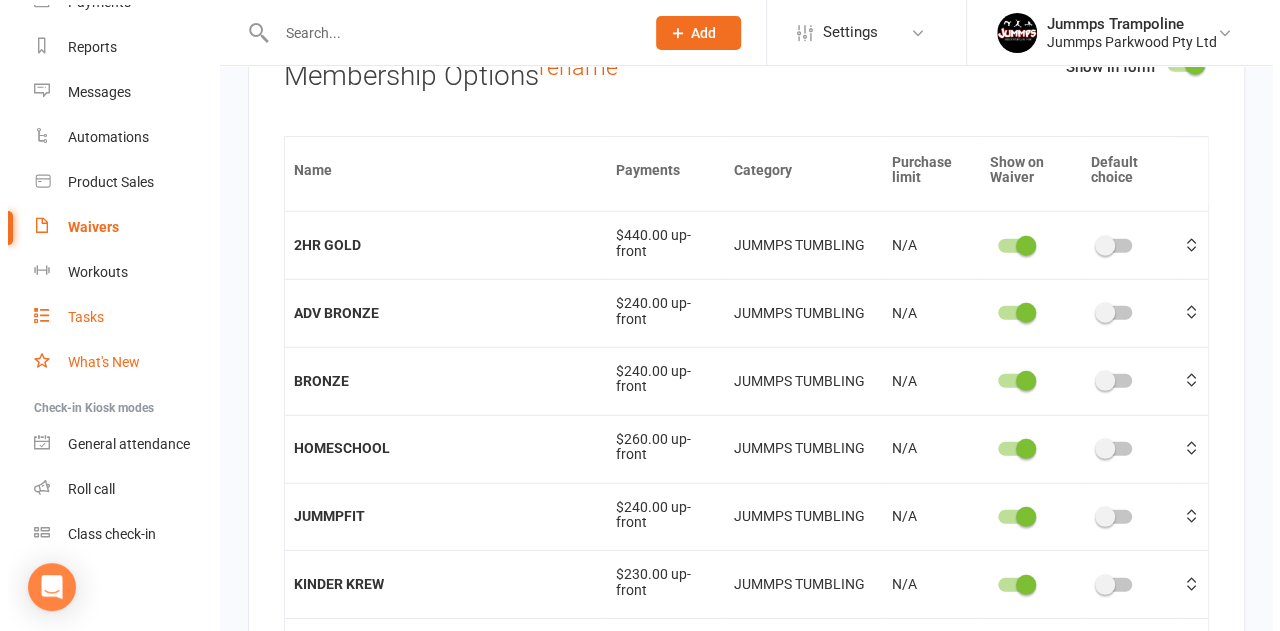 scroll, scrollTop: 0, scrollLeft: 0, axis: both 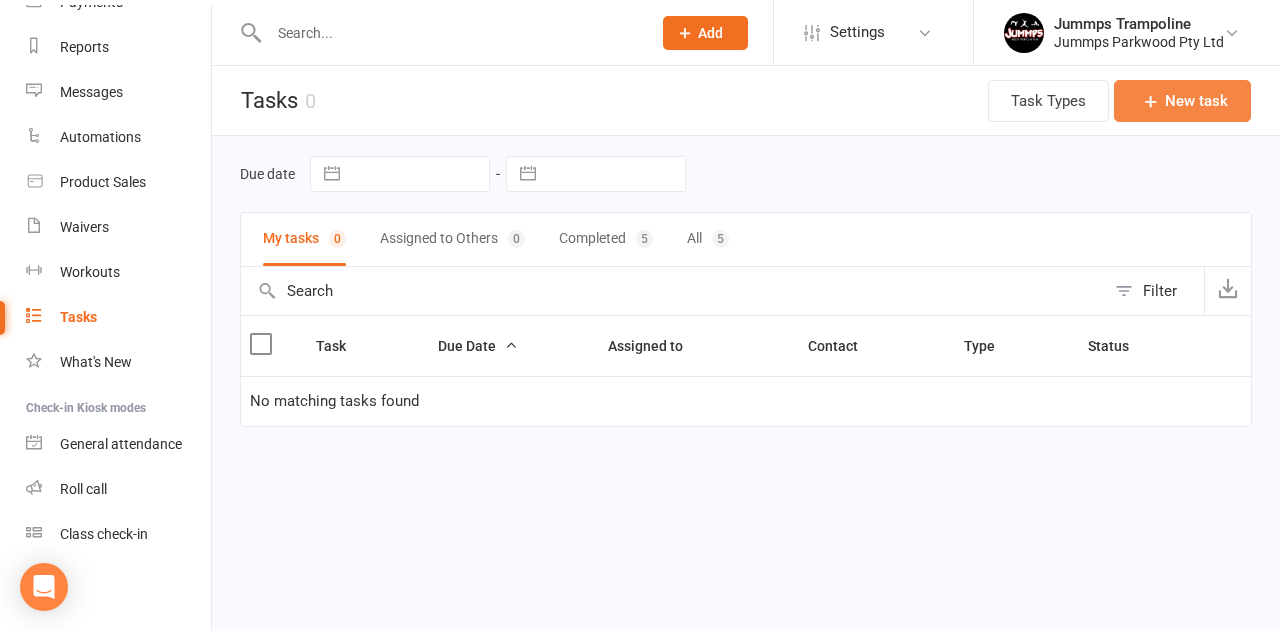 click on "New task" at bounding box center [1182, 101] 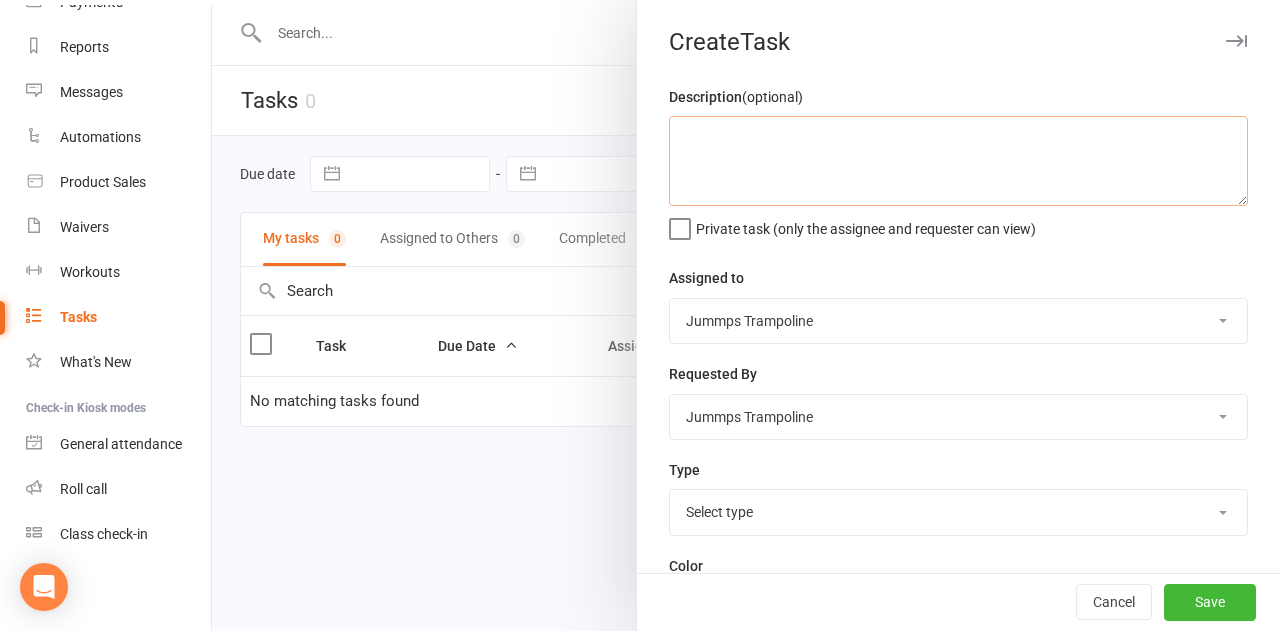 click at bounding box center (958, 161) 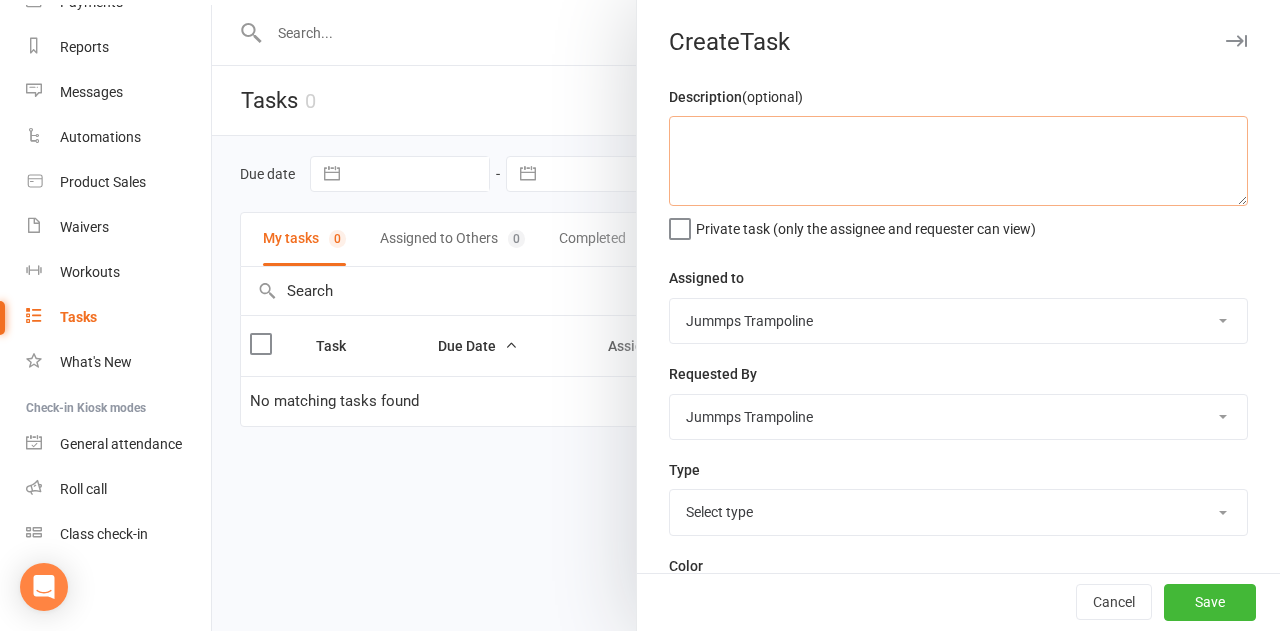 click at bounding box center [958, 161] 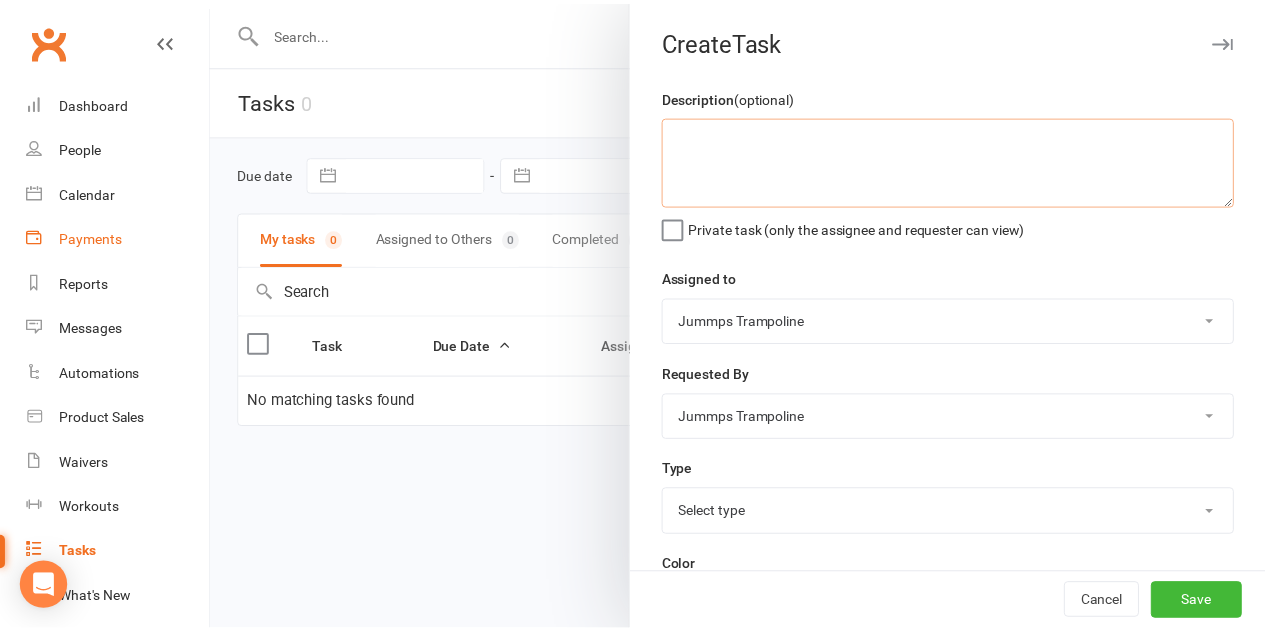 scroll, scrollTop: 0, scrollLeft: 0, axis: both 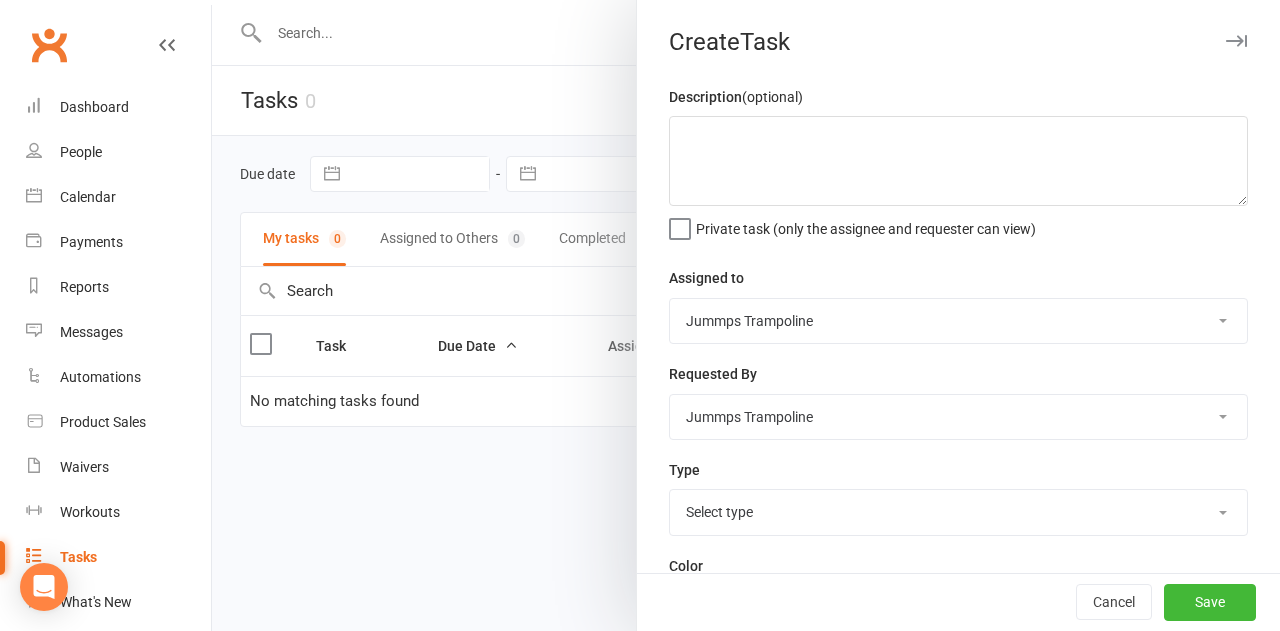 drag, startPoint x: 336, startPoint y: 9, endPoint x: 342, endPoint y: 22, distance: 14.3178215 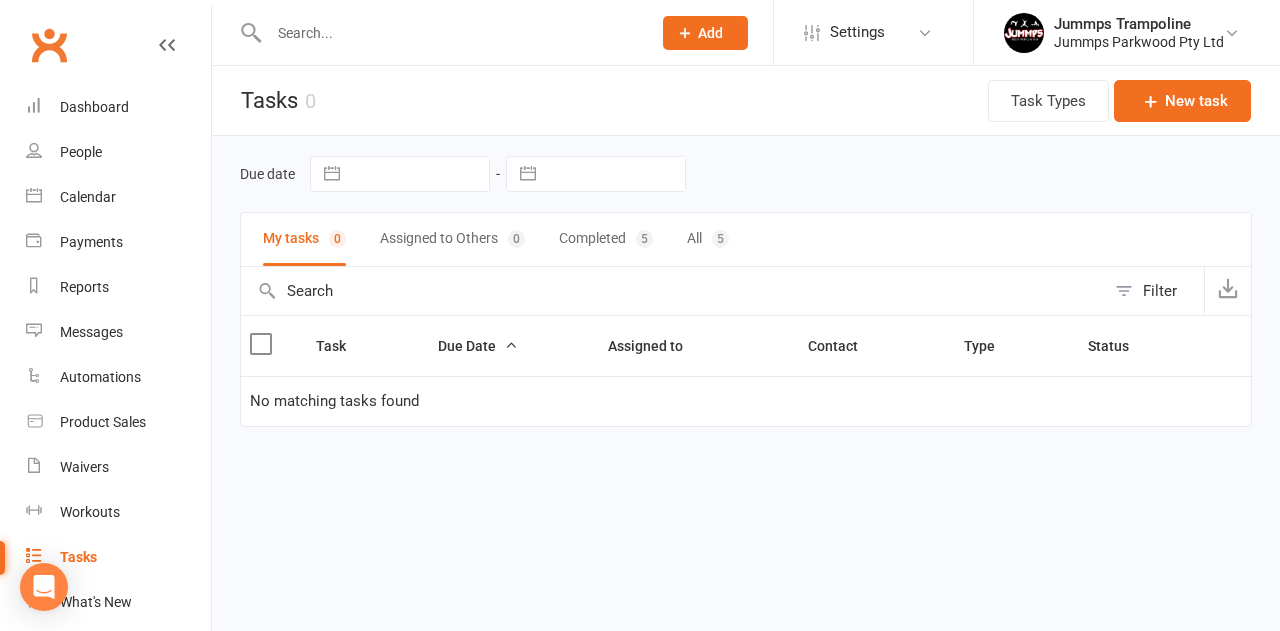 click at bounding box center (450, 33) 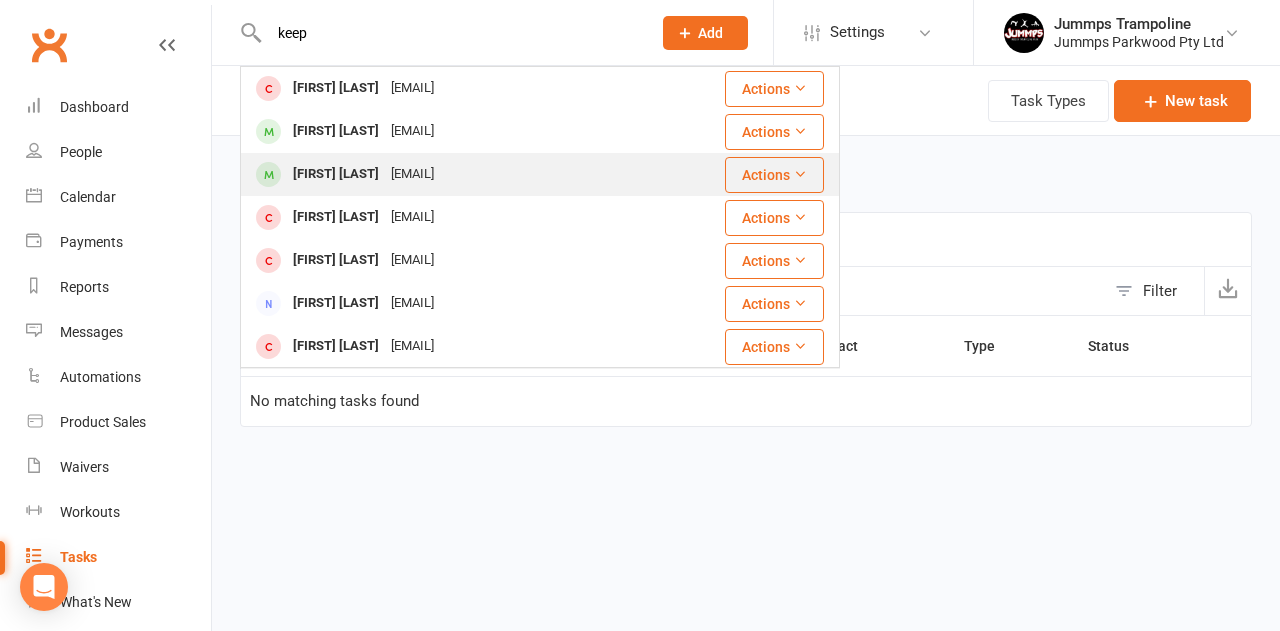 type on "keep" 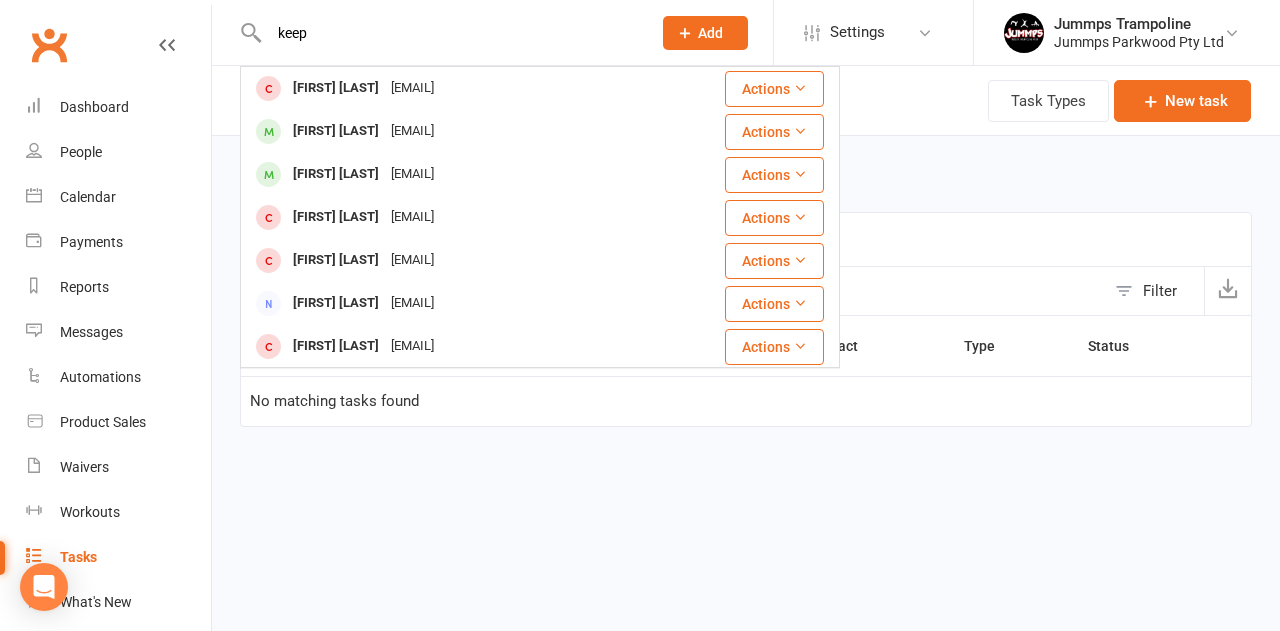 type 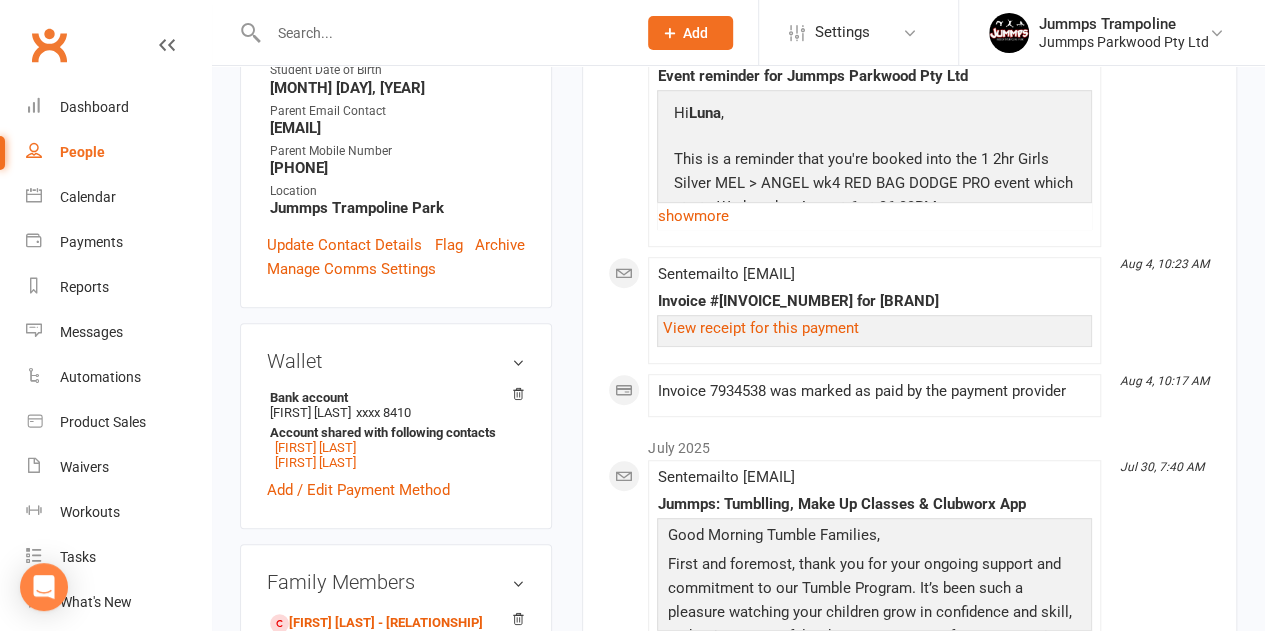 scroll, scrollTop: 600, scrollLeft: 0, axis: vertical 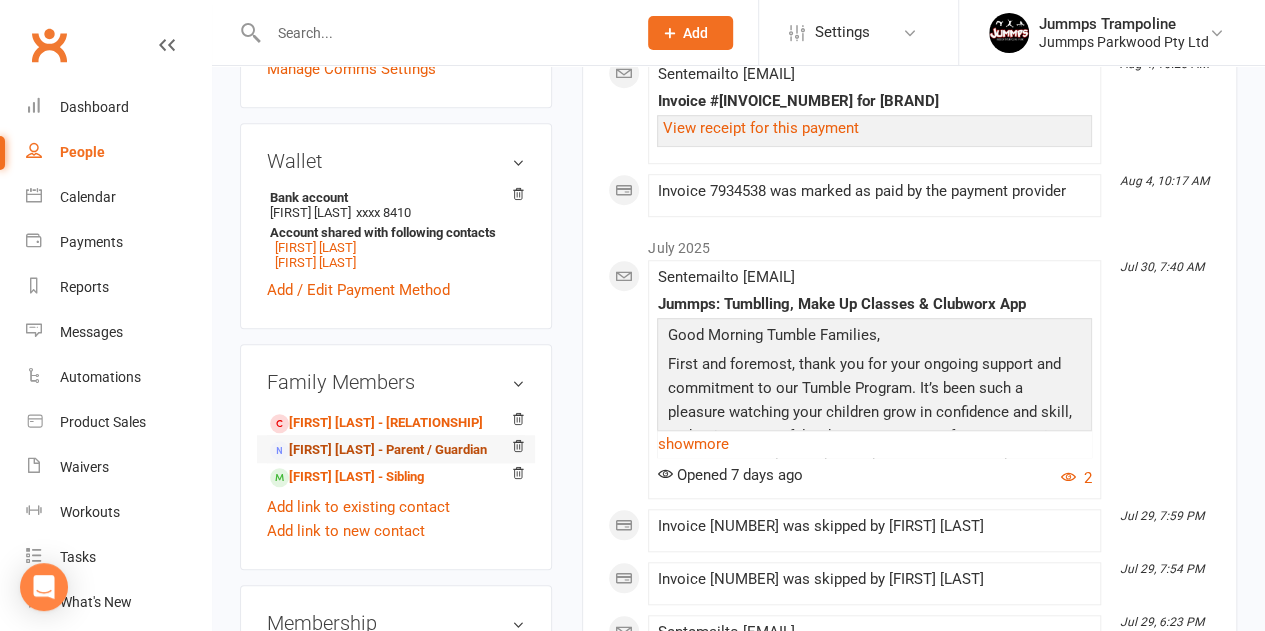 click on "Tara-Lee Keepence - Parent / Guardian" at bounding box center [378, 450] 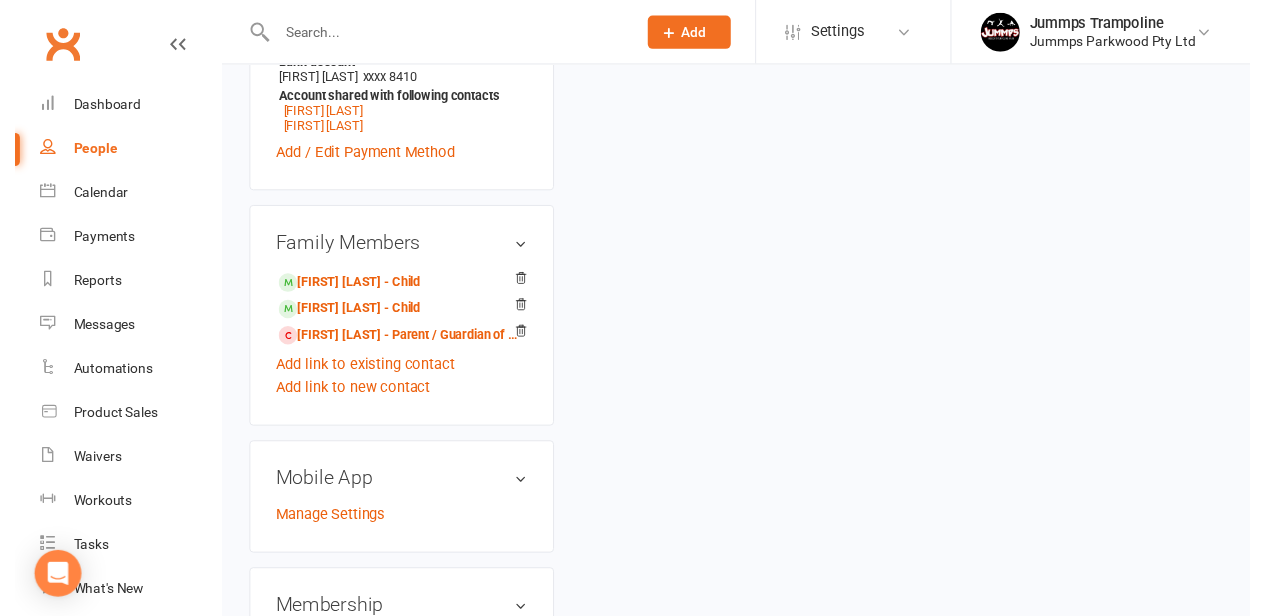 scroll, scrollTop: 0, scrollLeft: 0, axis: both 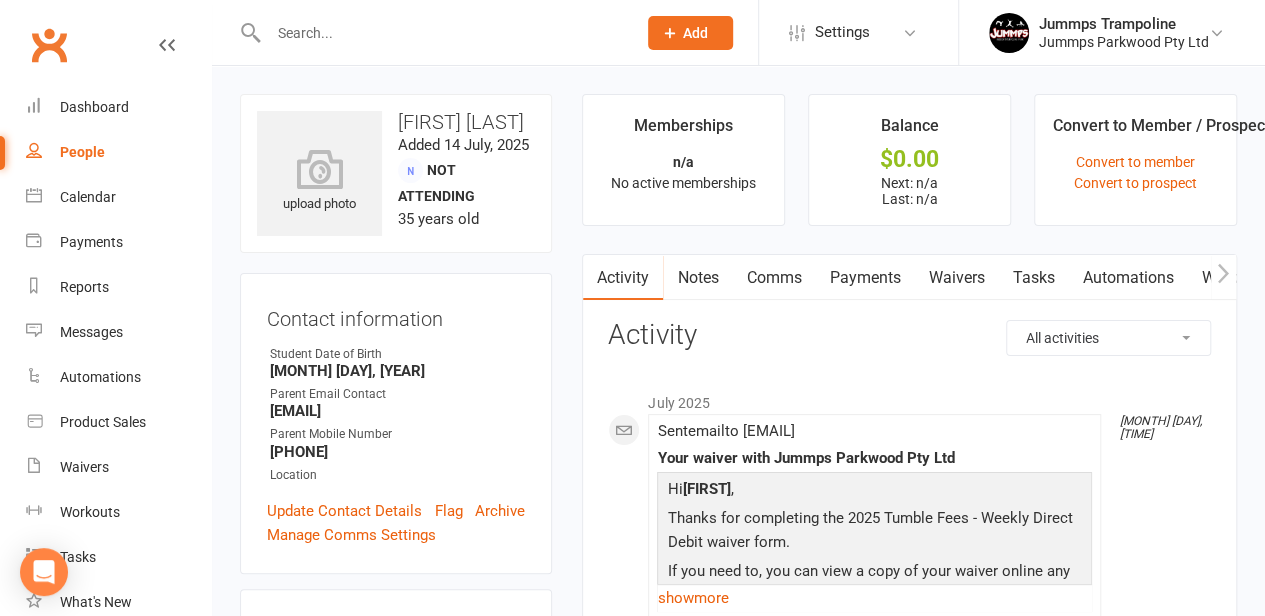 click 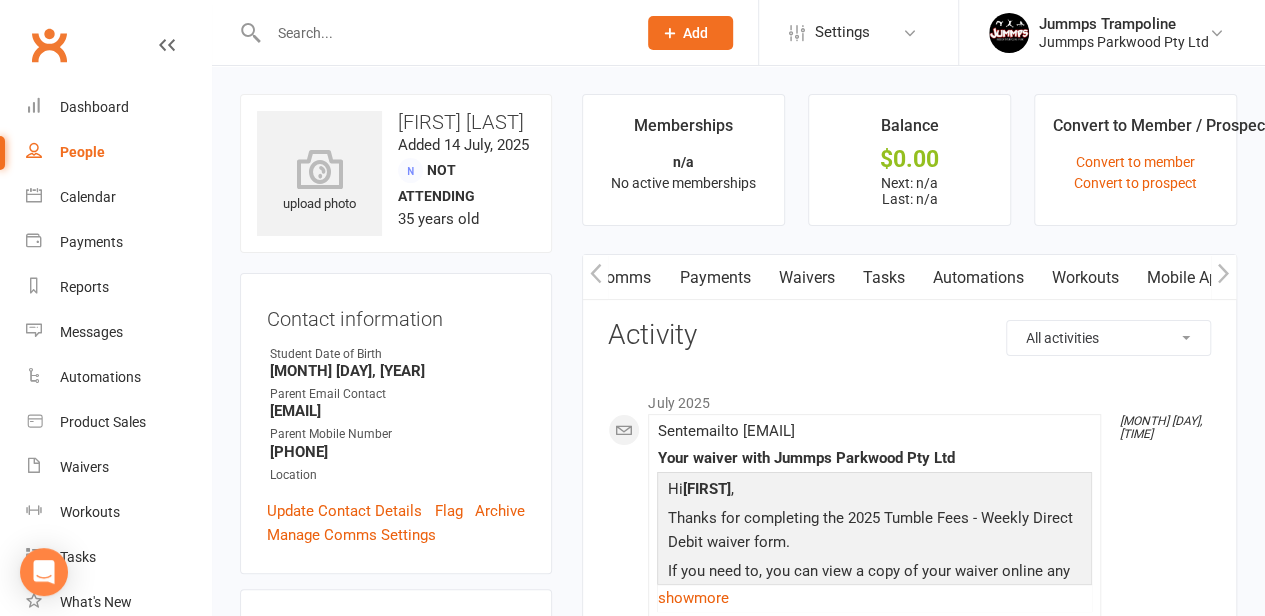 click 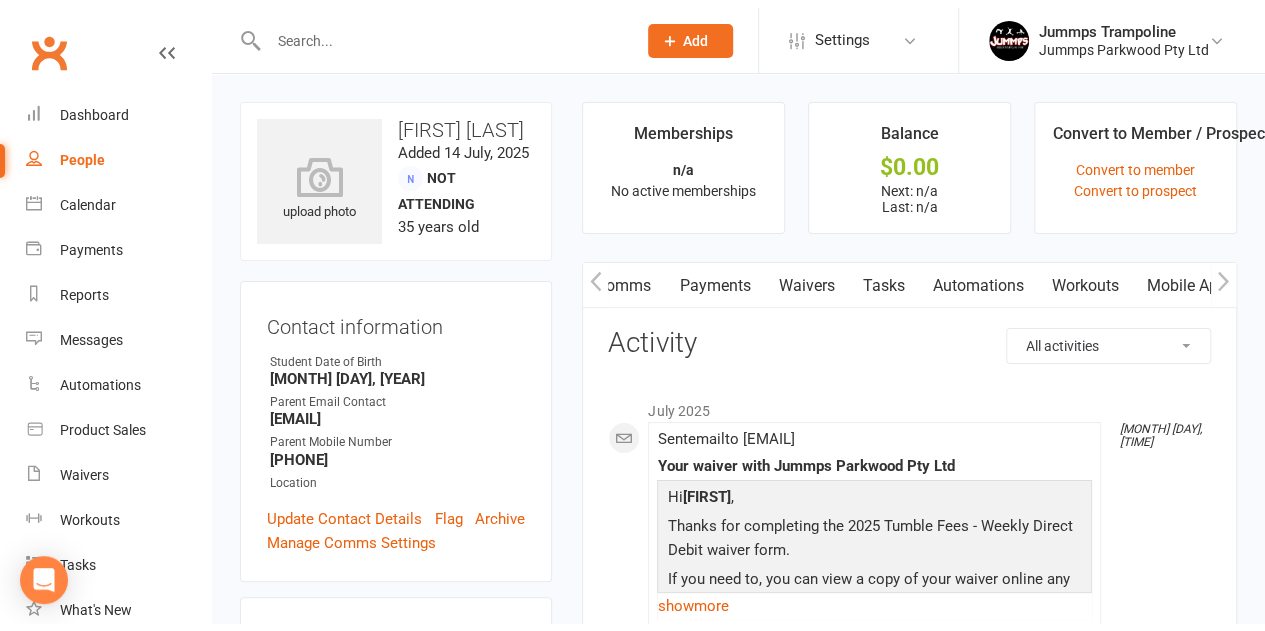 scroll, scrollTop: 0, scrollLeft: 414, axis: horizontal 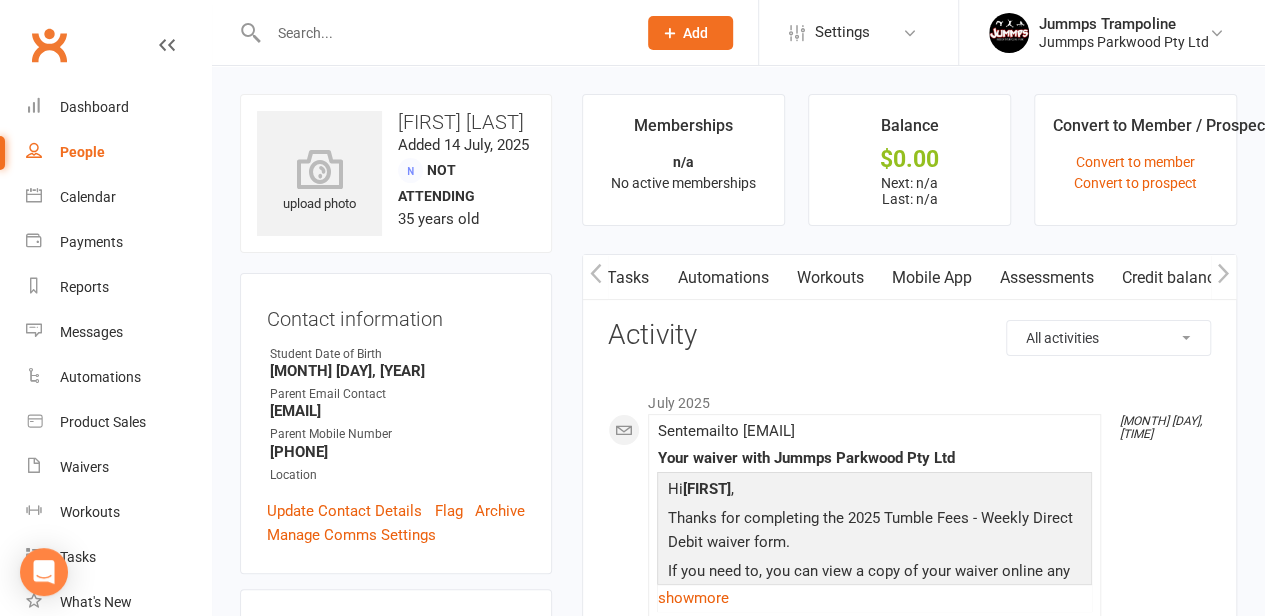 drag, startPoint x: 938, startPoint y: 278, endPoint x: 942, endPoint y: 261, distance: 17.464249 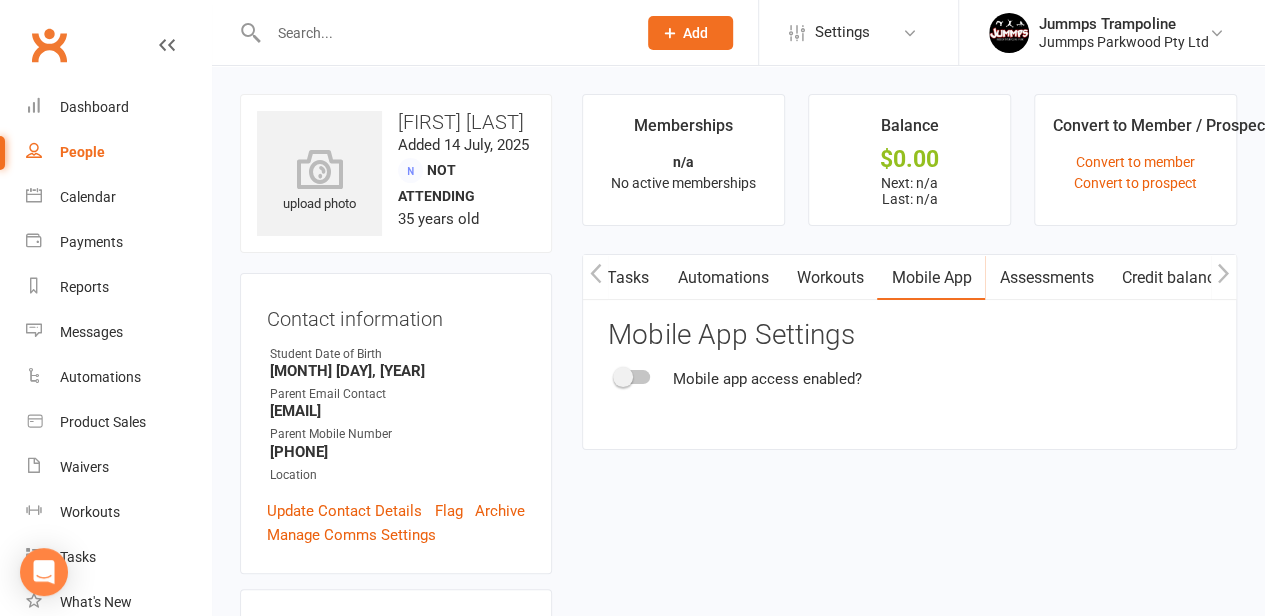 click at bounding box center (623, 377) 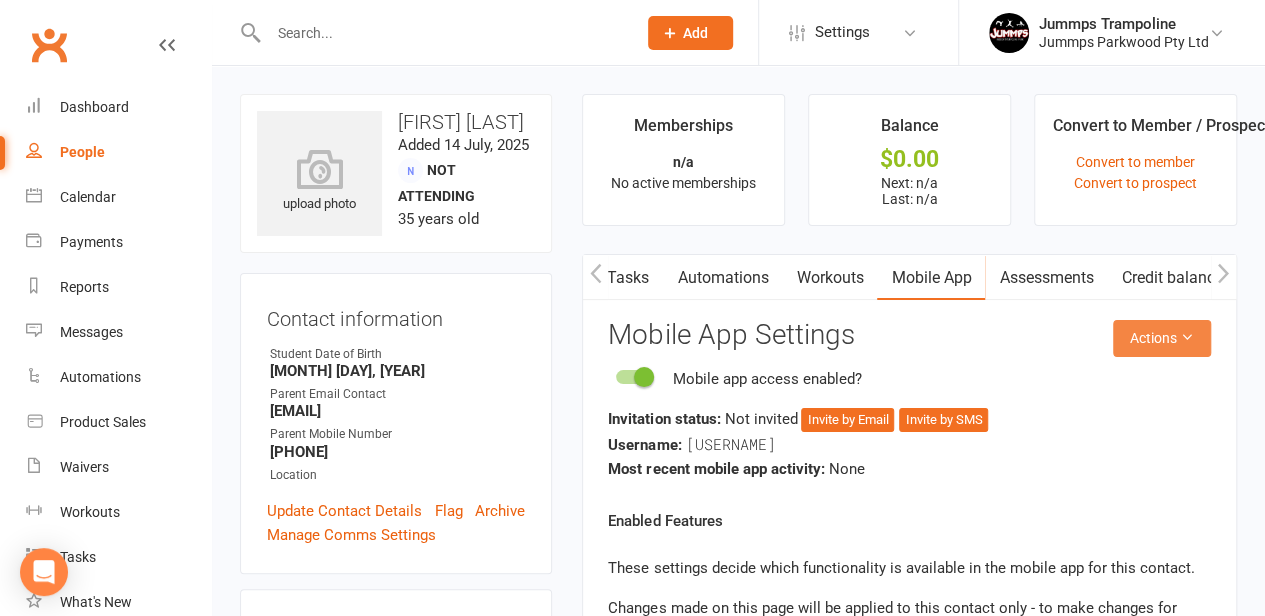 click at bounding box center (1187, 337) 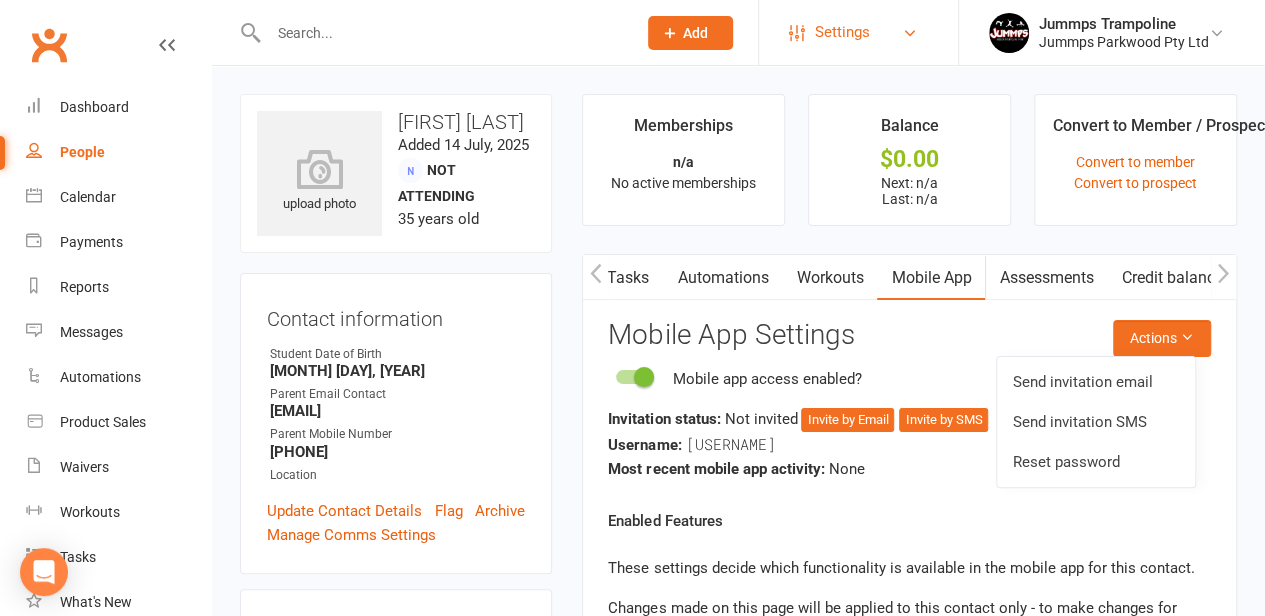 click on "Settings" at bounding box center [842, 32] 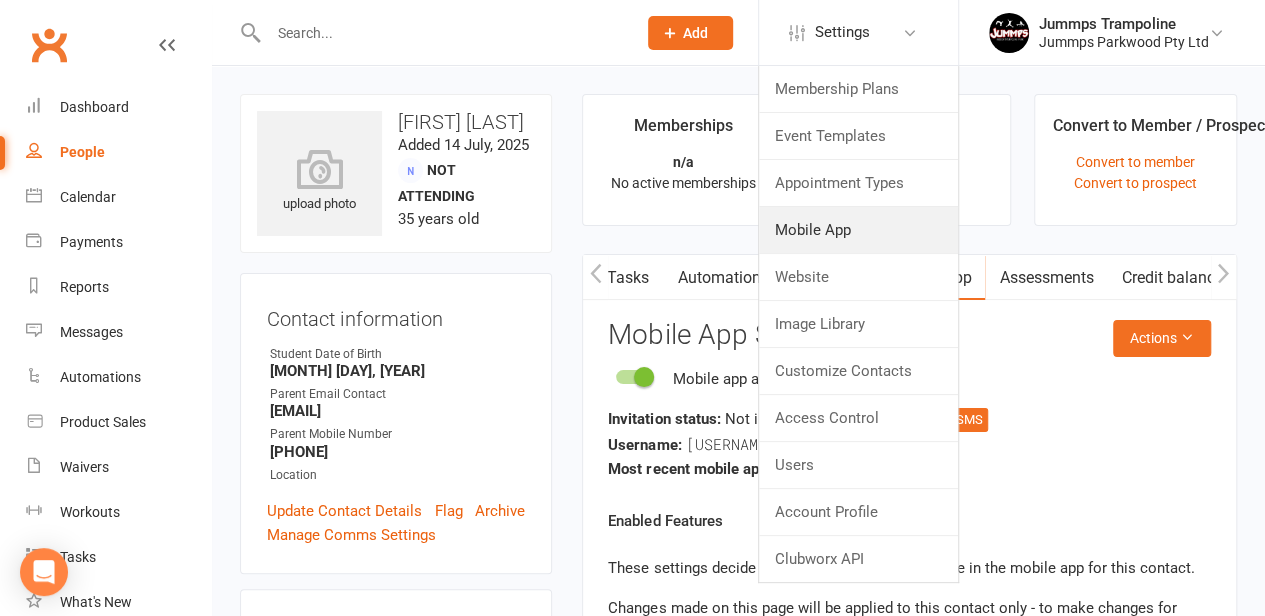 click on "Mobile App" at bounding box center (858, 230) 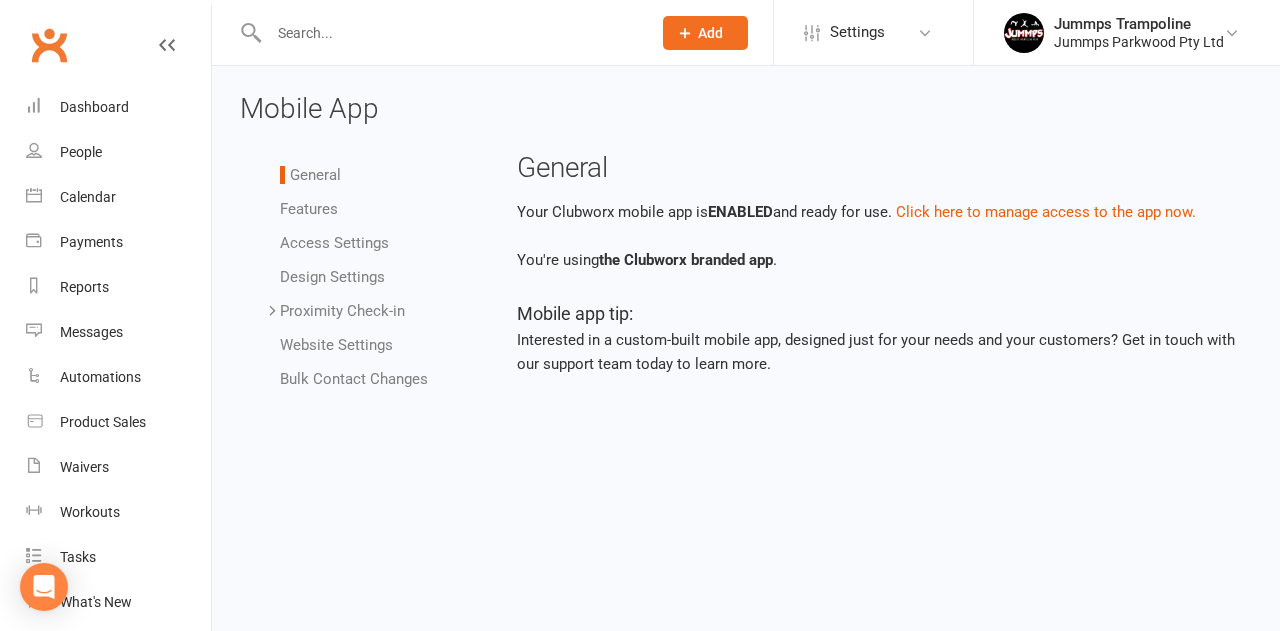 click on "Features" at bounding box center (309, 209) 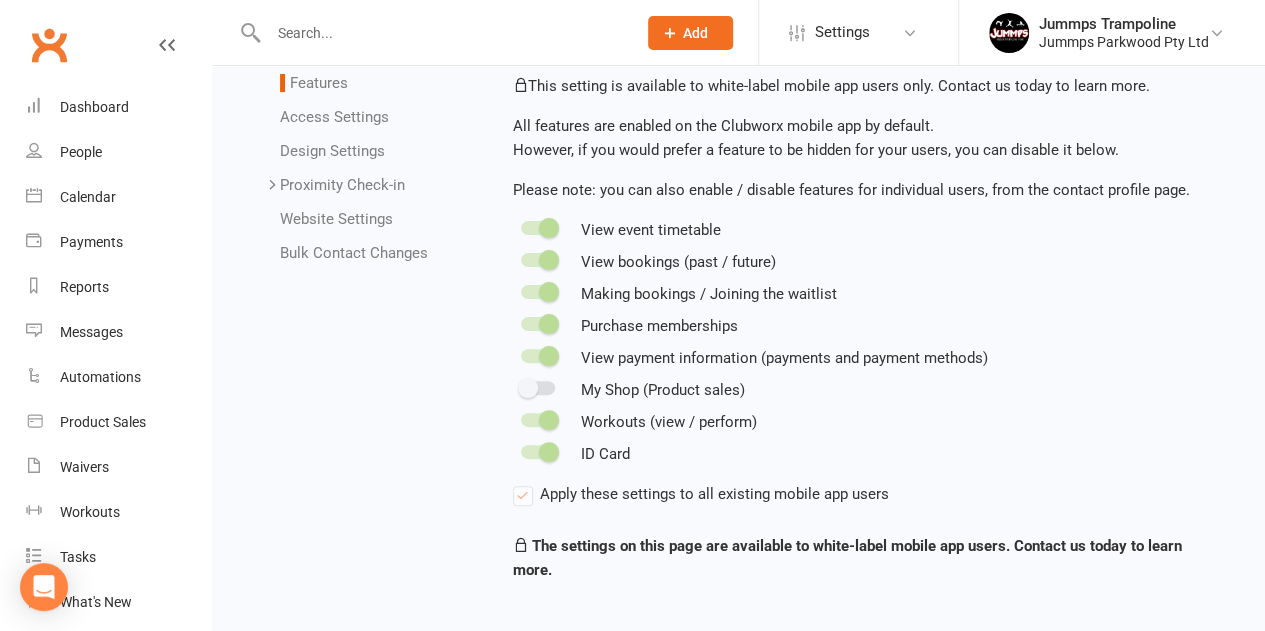 scroll, scrollTop: 127, scrollLeft: 0, axis: vertical 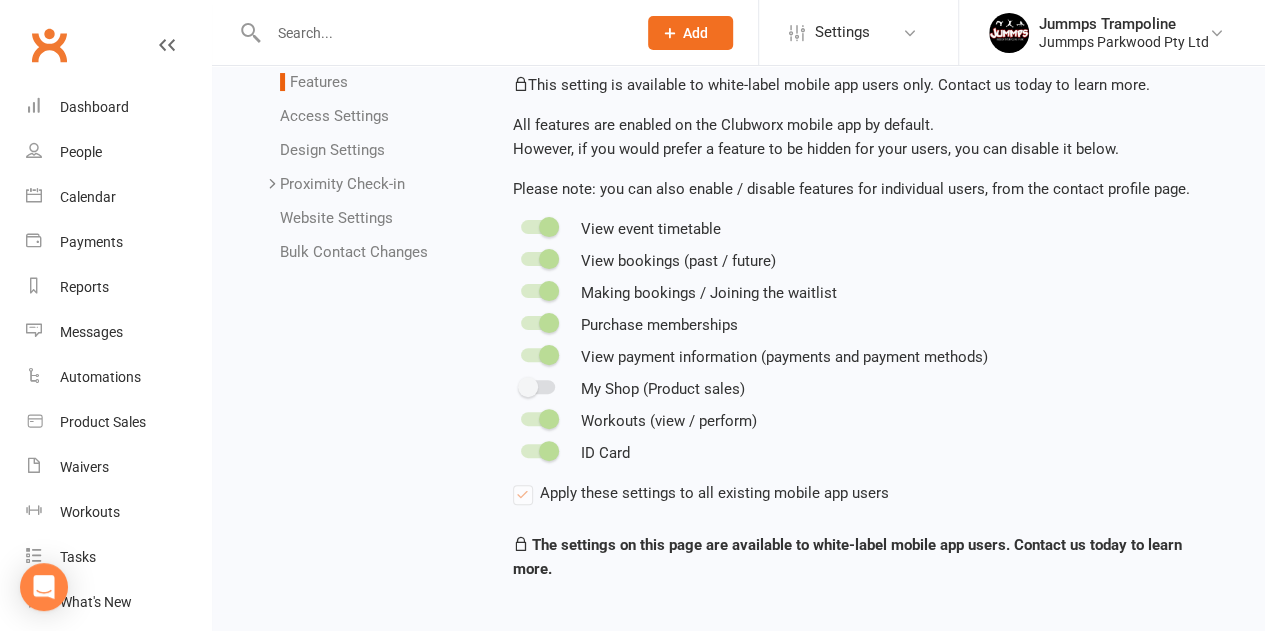click on "Apply these settings to all existing mobile app users" at bounding box center (701, 493) 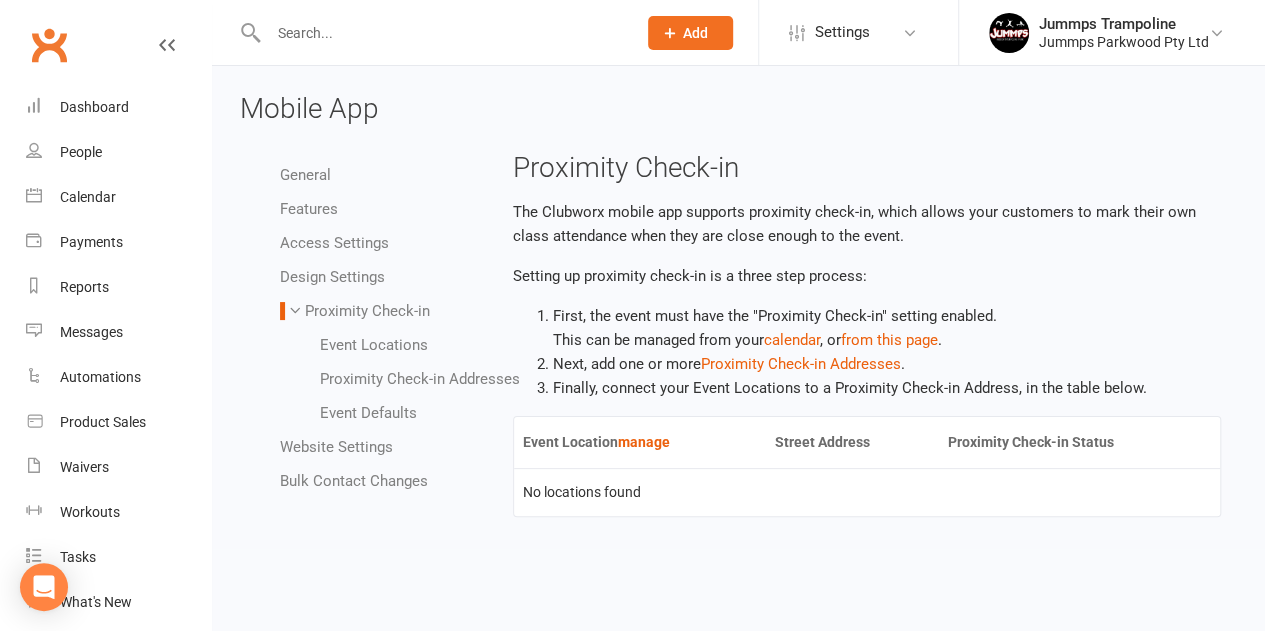 scroll, scrollTop: 0, scrollLeft: 0, axis: both 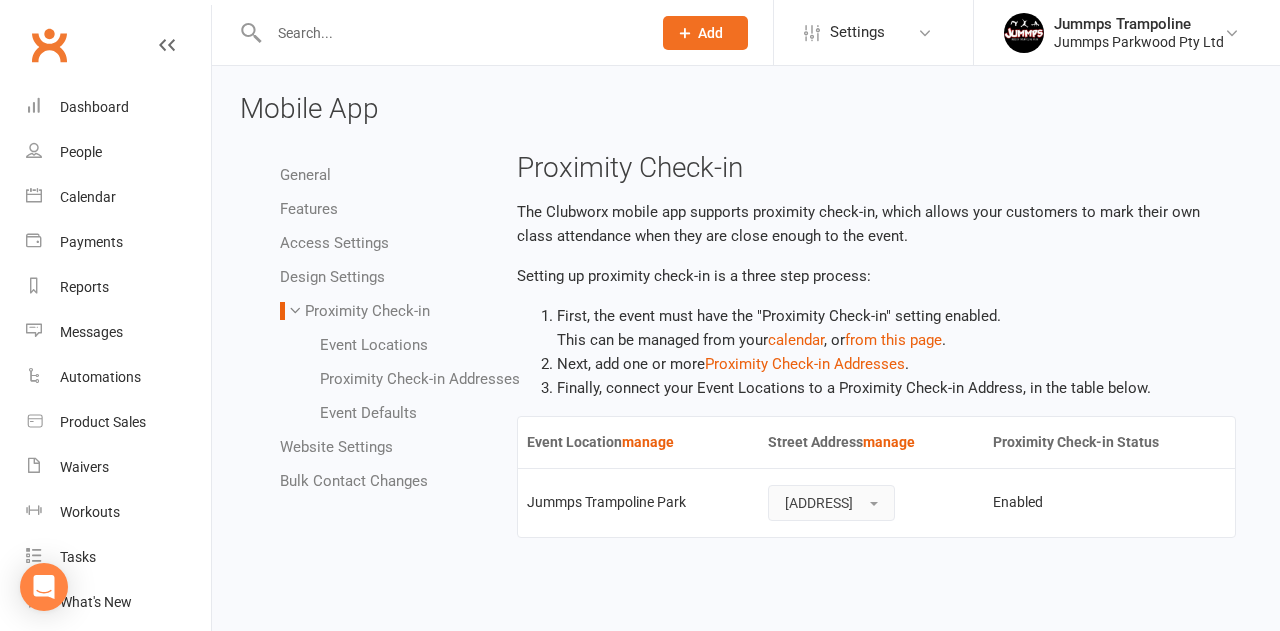click on "76-122 Napper Road Parkwood" at bounding box center [831, 503] 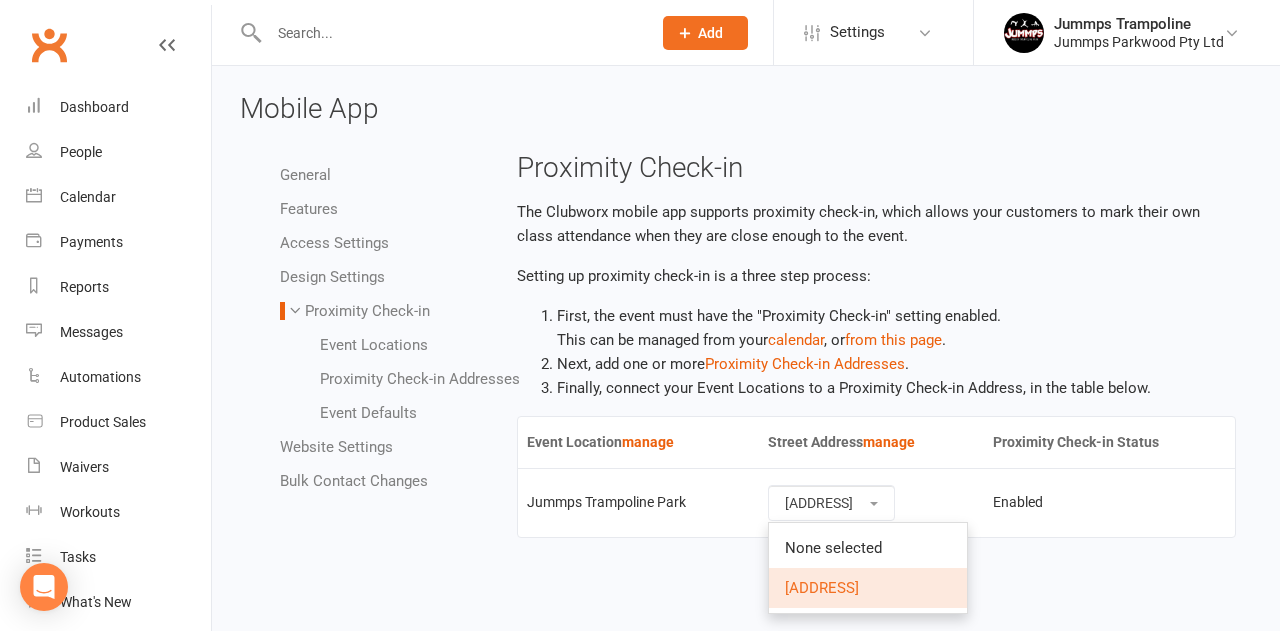 click on "First, the event must have the "Proximity Check-in" setting enabled. This can be managed from your  calendar , or  from this page ." at bounding box center [897, 328] 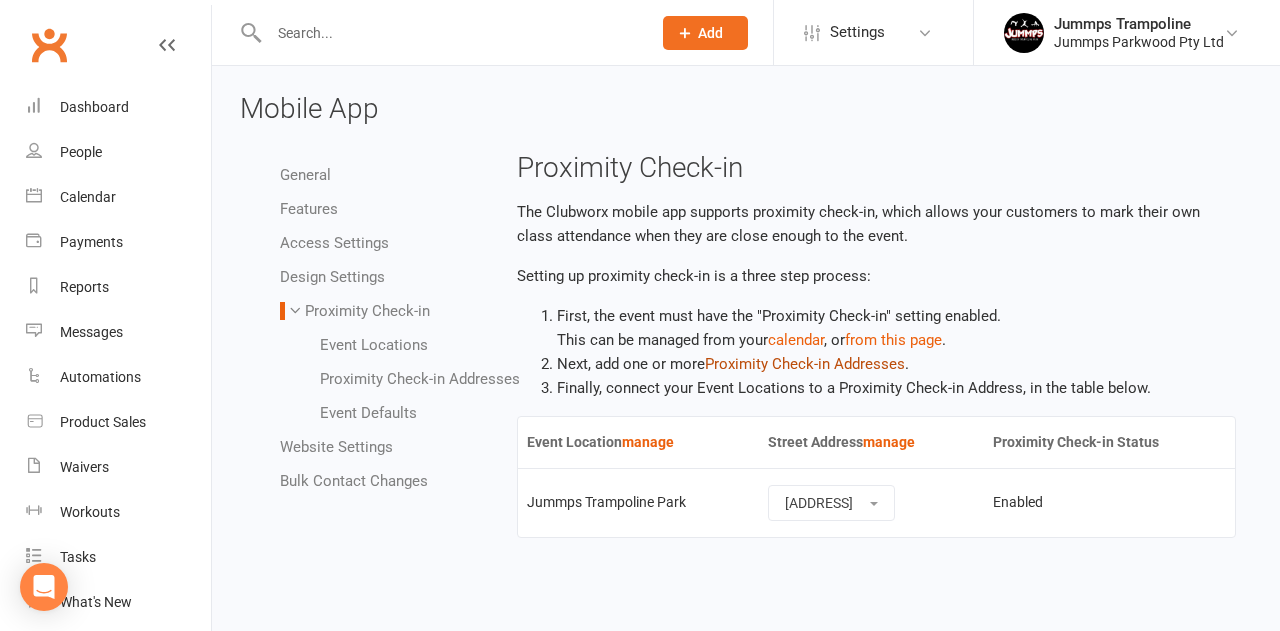 click on "Proximity Check-in Addresses" at bounding box center [805, 364] 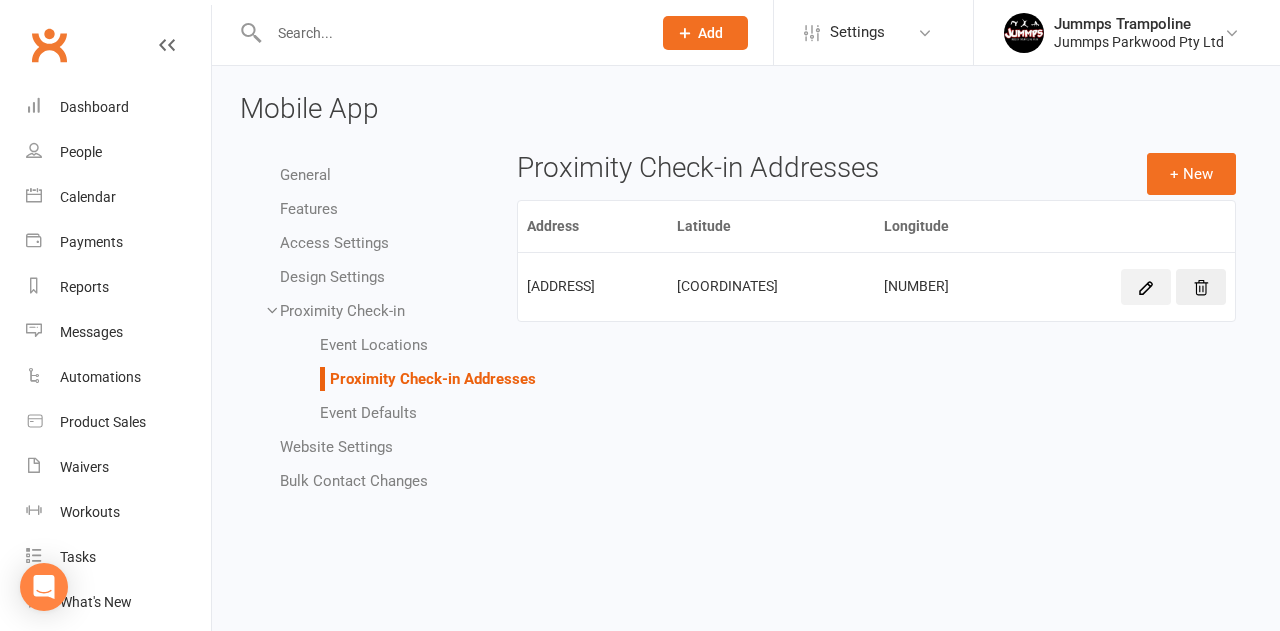 click 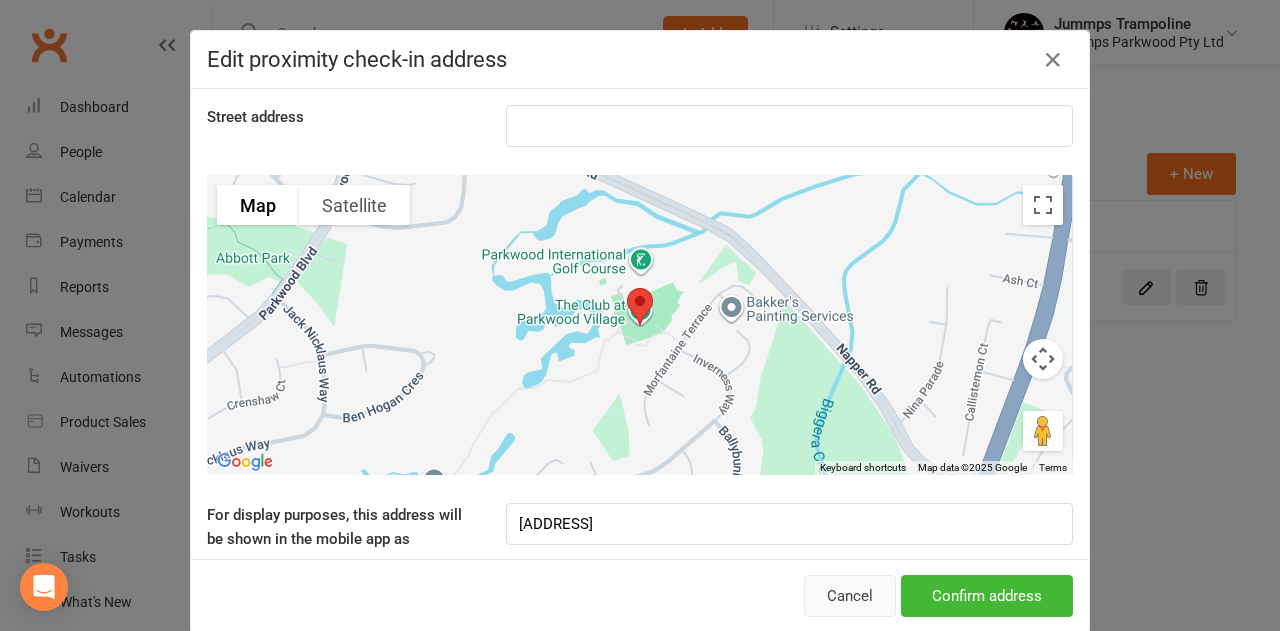 click on "Cancel" at bounding box center (850, 596) 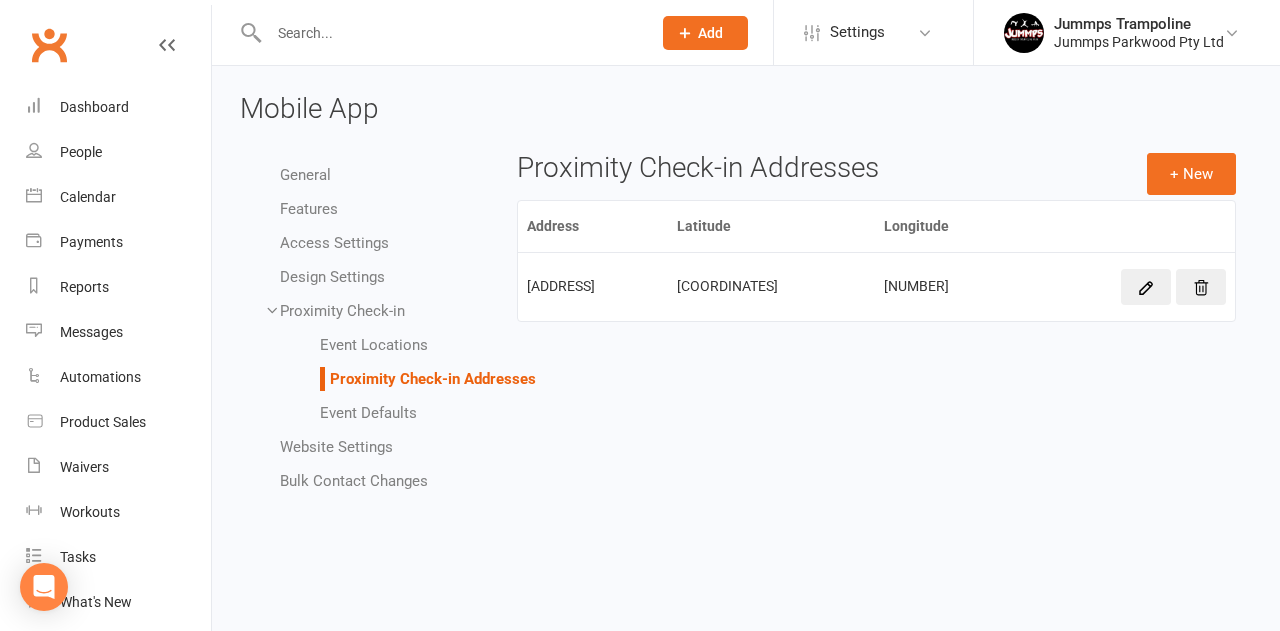 click on "Event Locations" at bounding box center [374, 345] 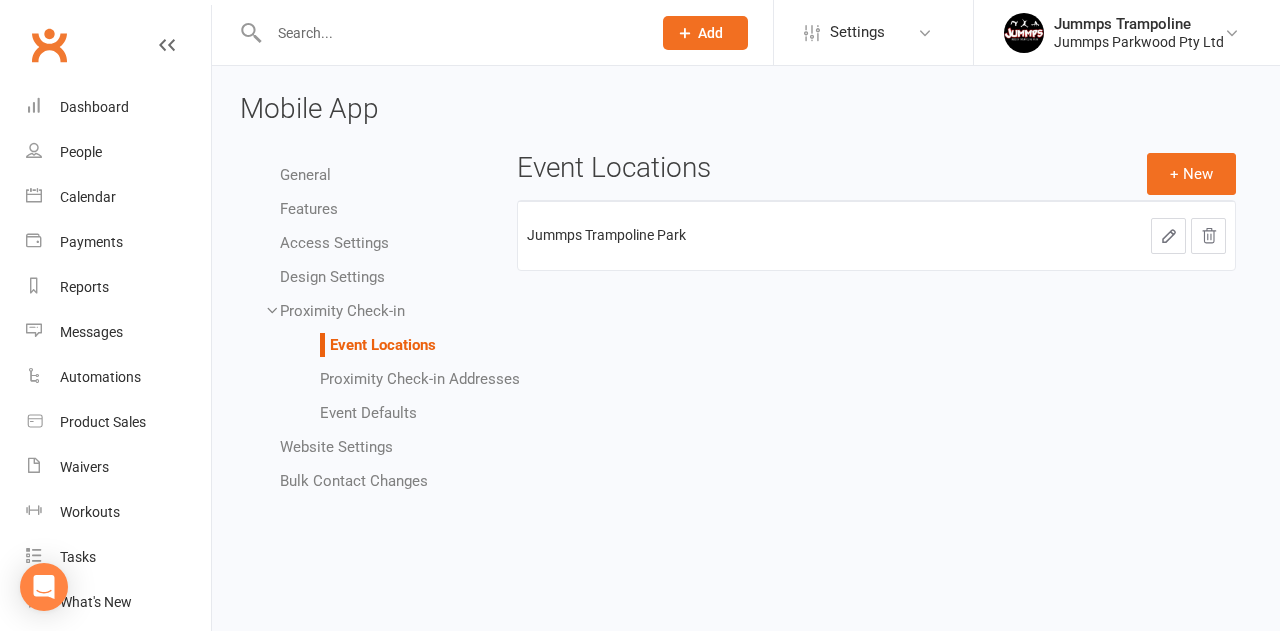 click on "Event Defaults" at bounding box center [368, 413] 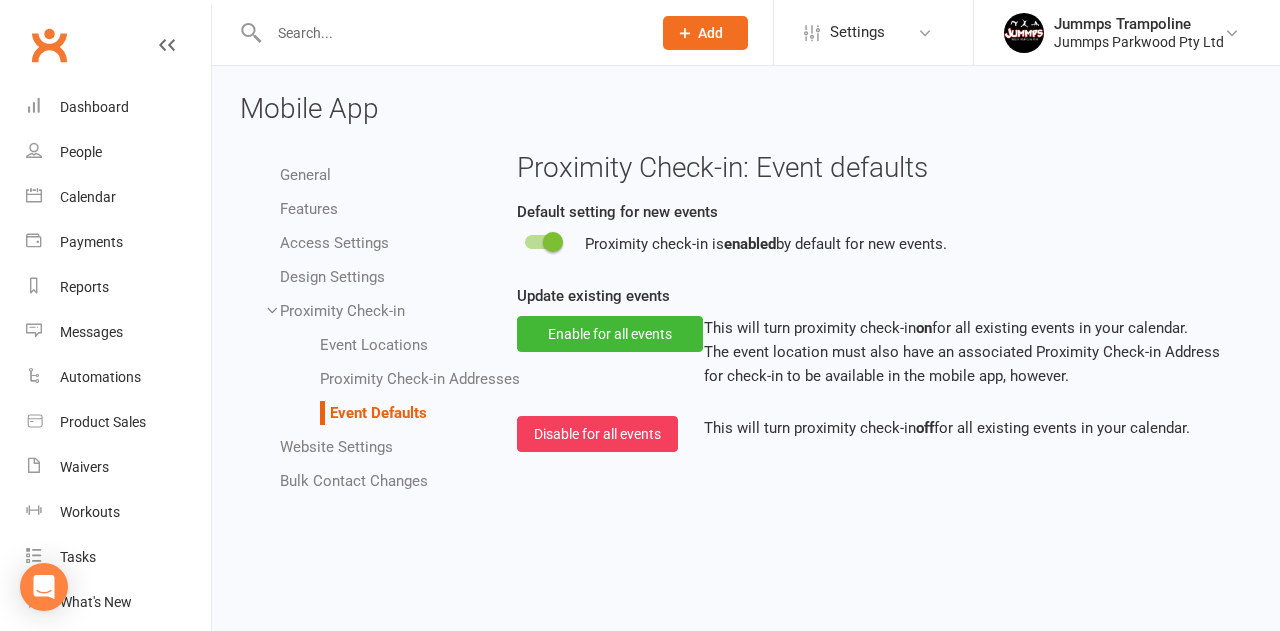 click on "Design Settings" at bounding box center (332, 277) 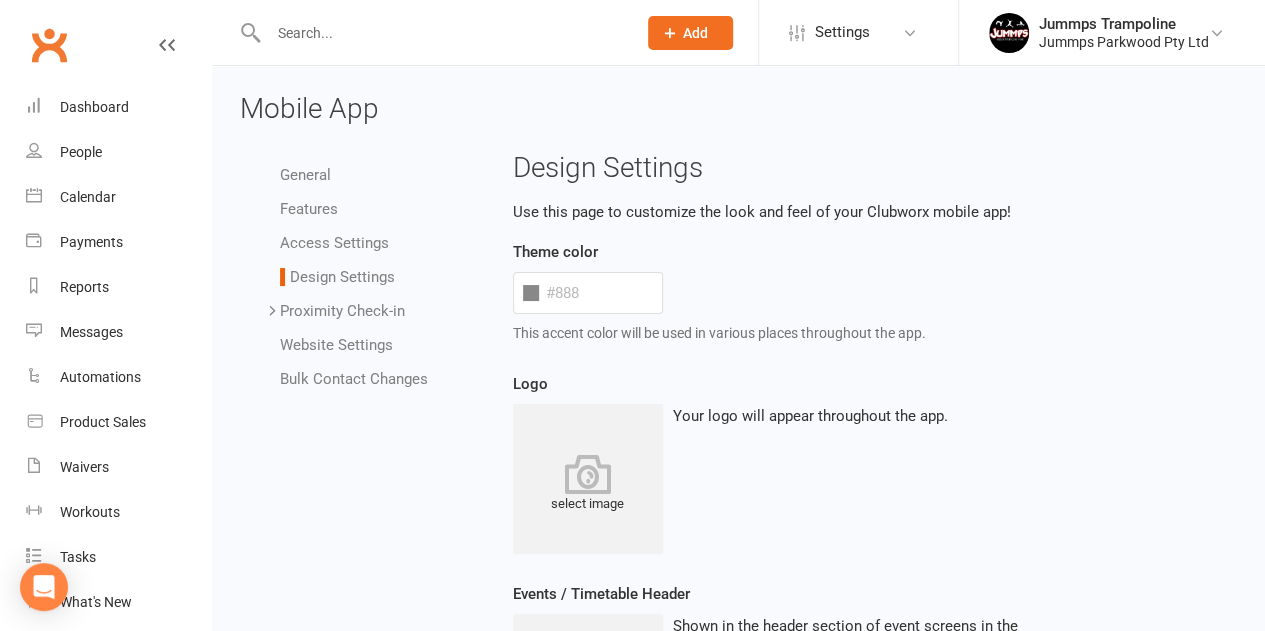type on "#ff2a2a" 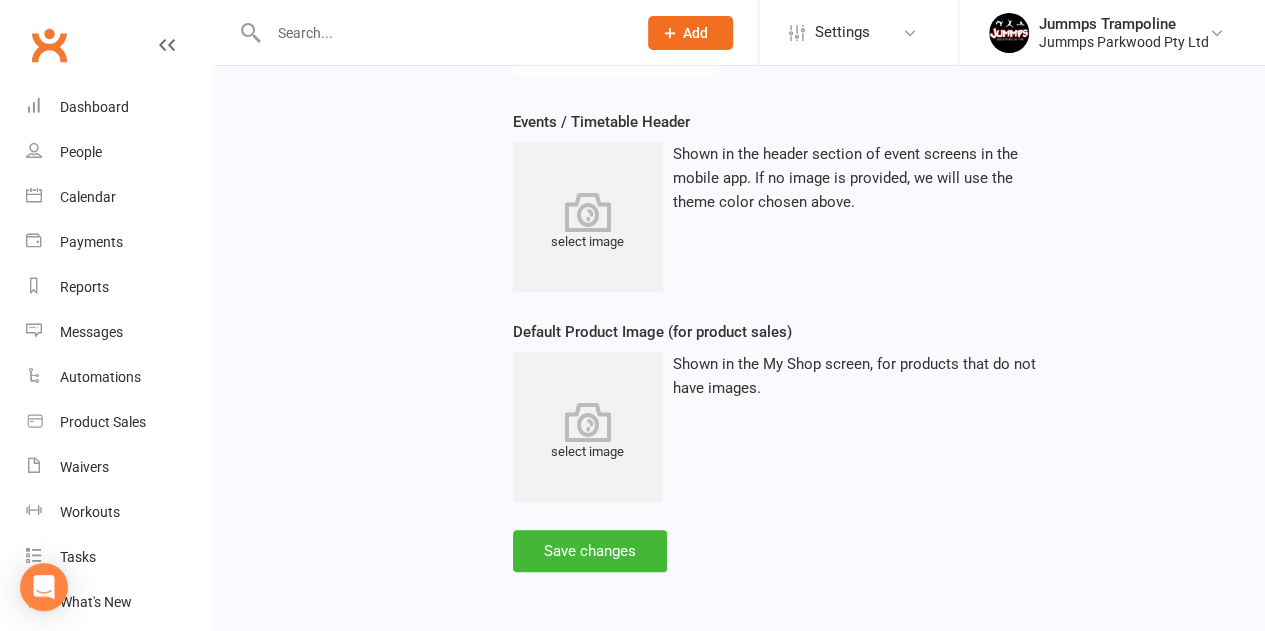 scroll, scrollTop: 0, scrollLeft: 0, axis: both 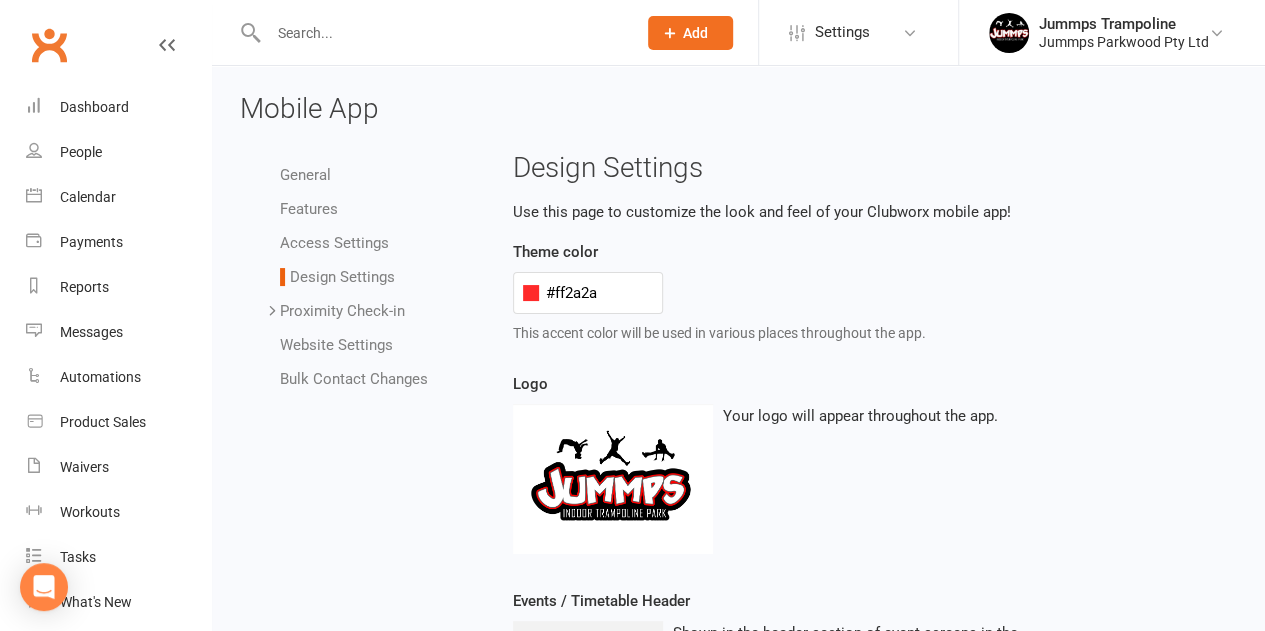 click on "Website Settings" at bounding box center (336, 345) 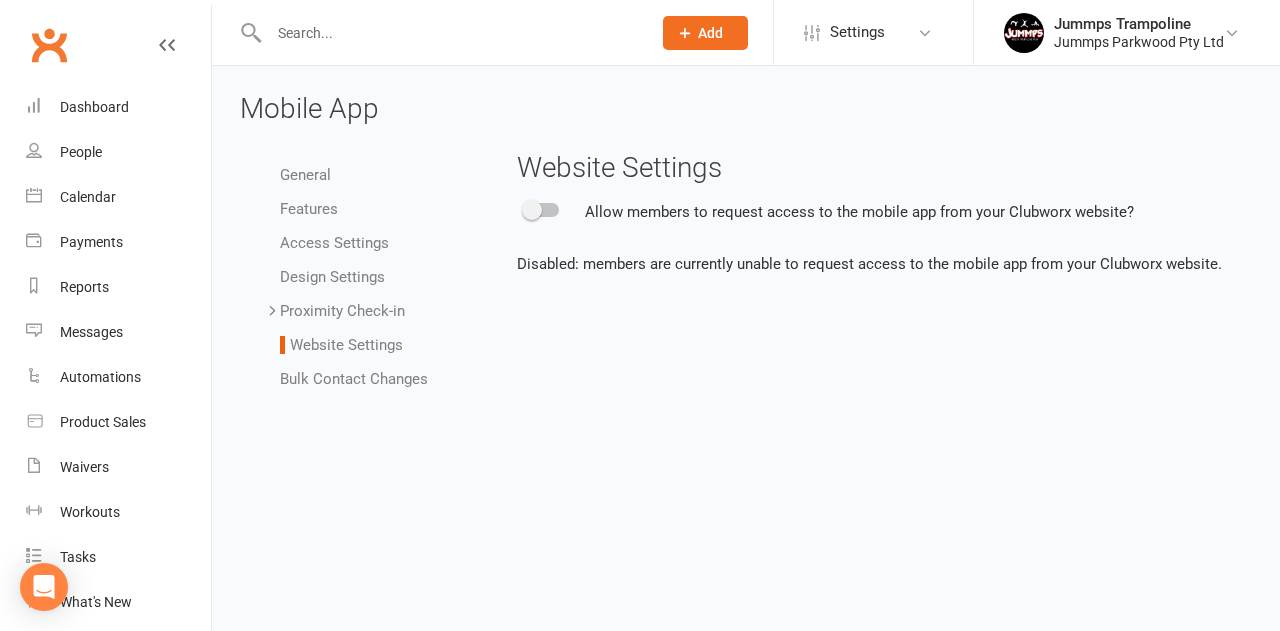 click on "Add" 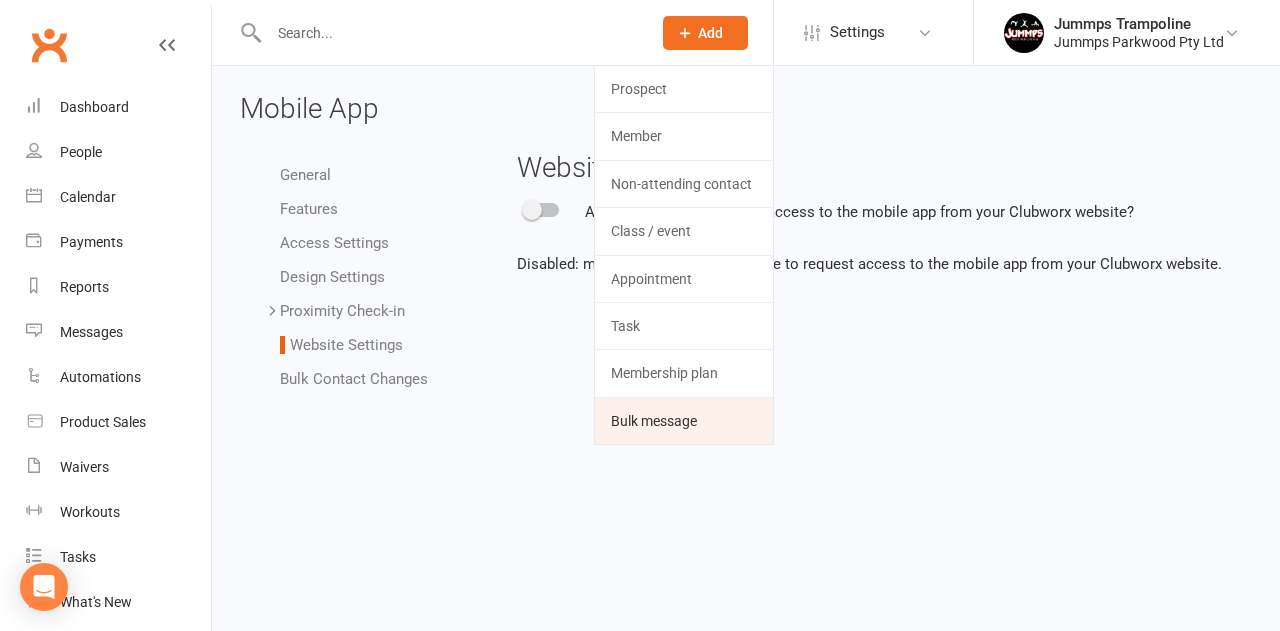 click on "Bulk message" 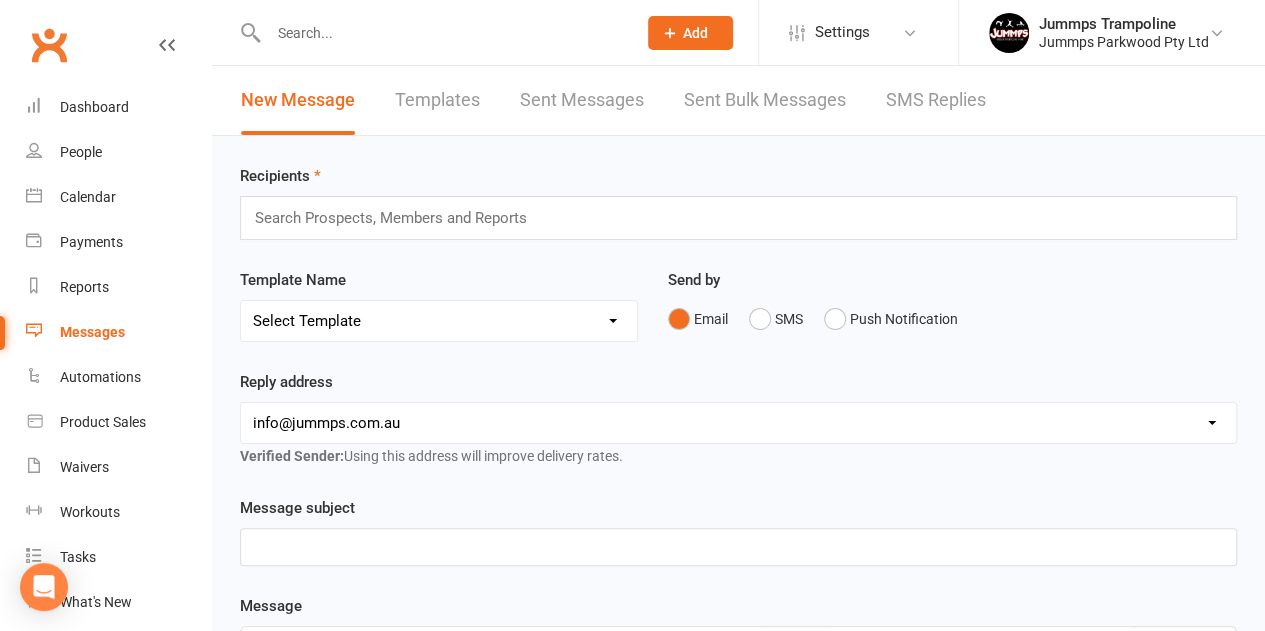 click on "Templates" at bounding box center [437, 100] 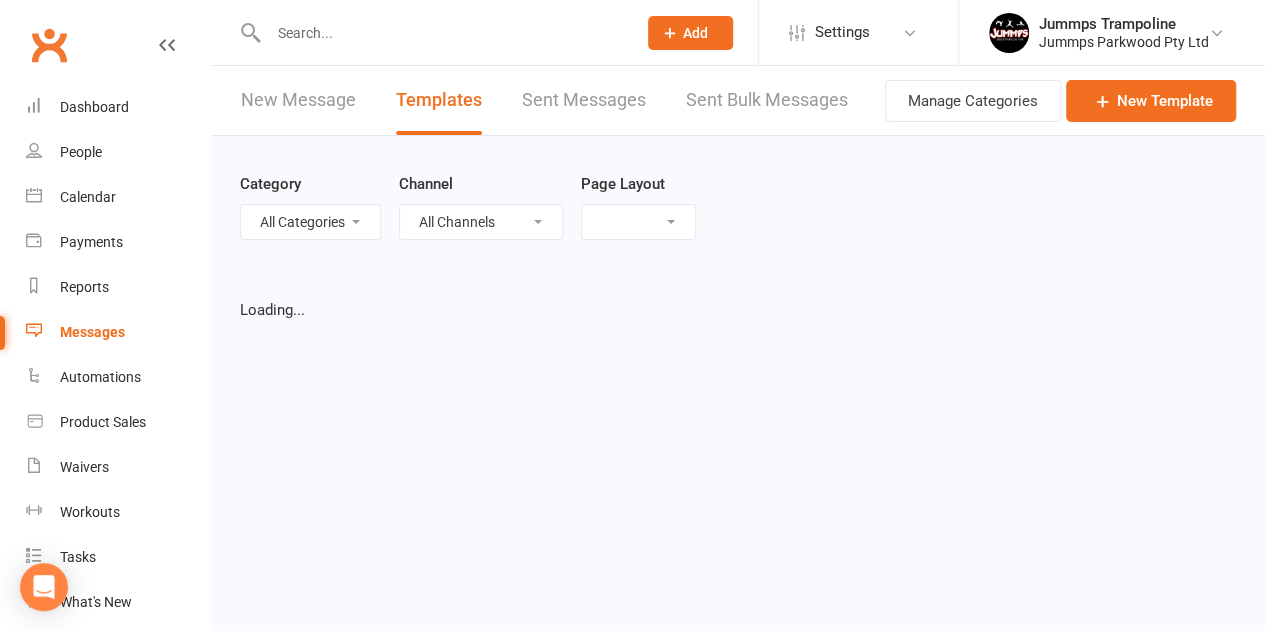 select on "list" 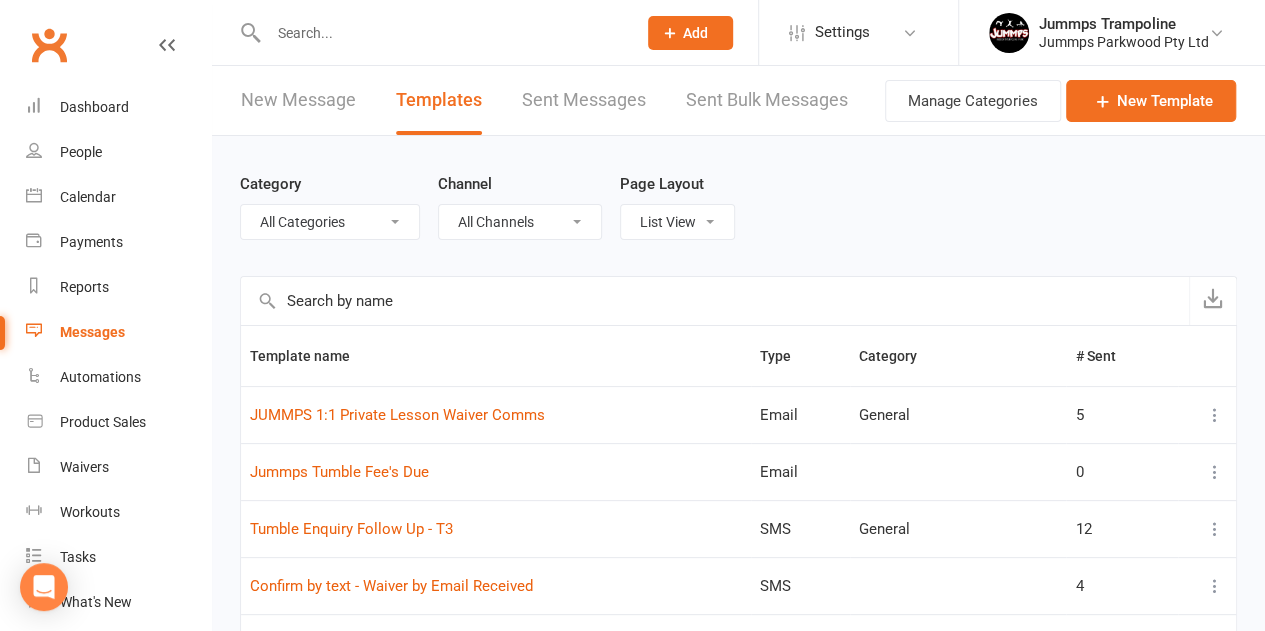click on "All Categories (No category) Clubworx App General Tumble Term & Fee's" at bounding box center [330, 222] 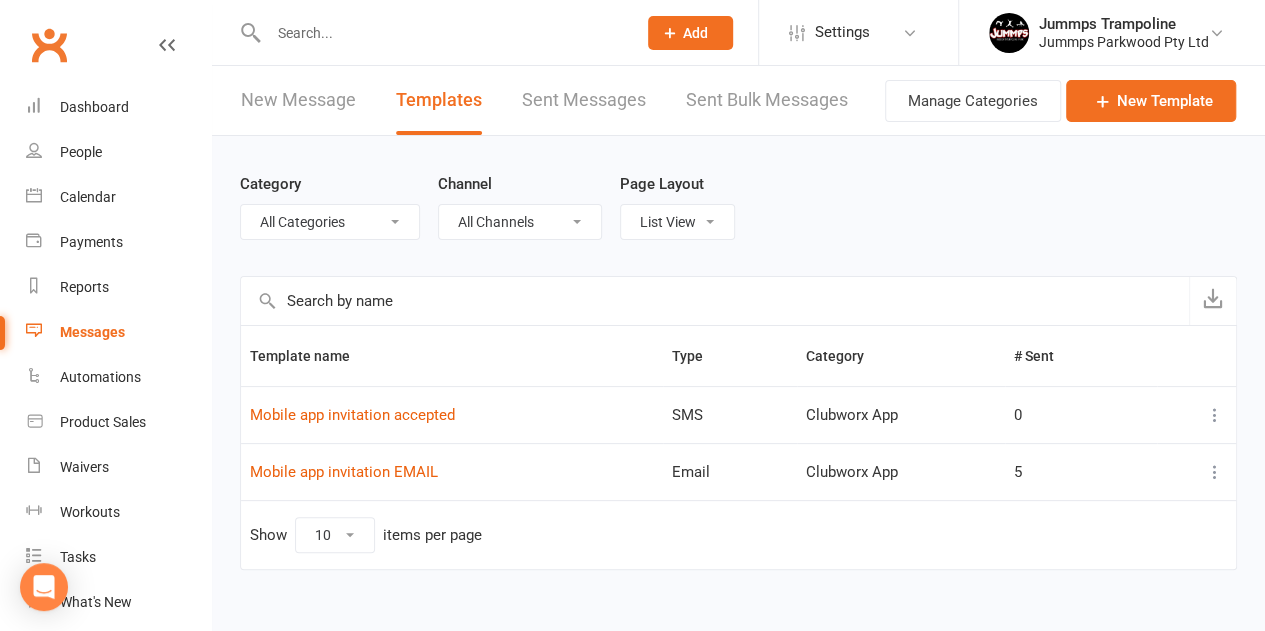 scroll, scrollTop: 20, scrollLeft: 0, axis: vertical 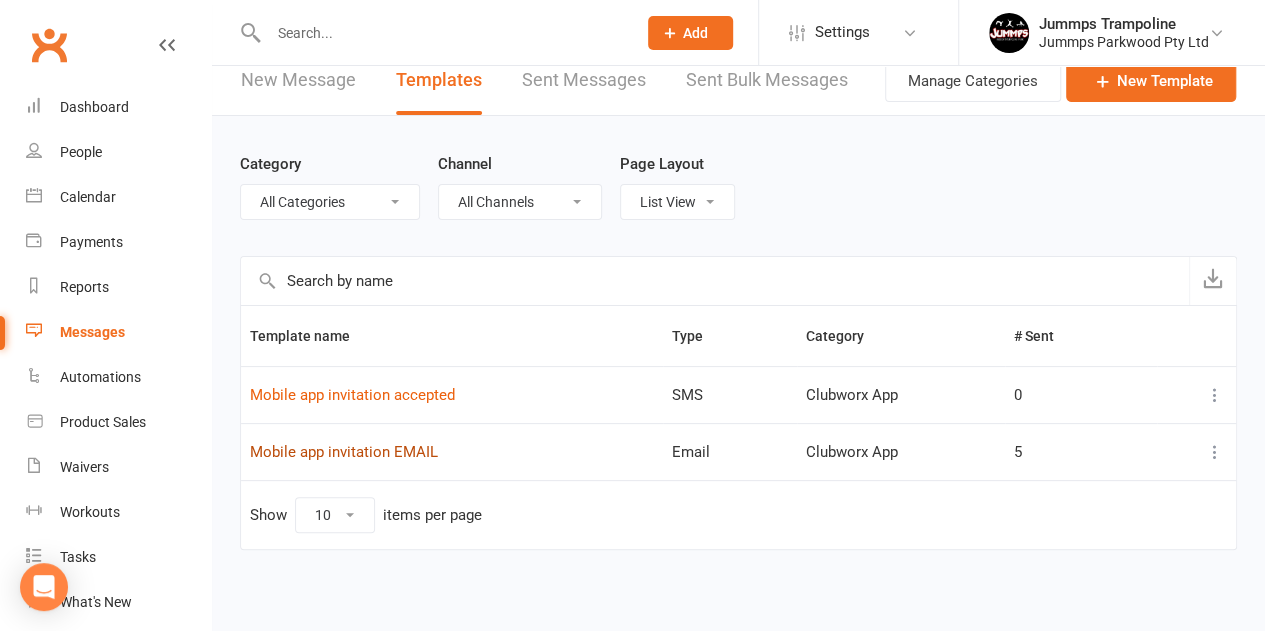 click on "Mobile app invitation EMAIL" at bounding box center [344, 452] 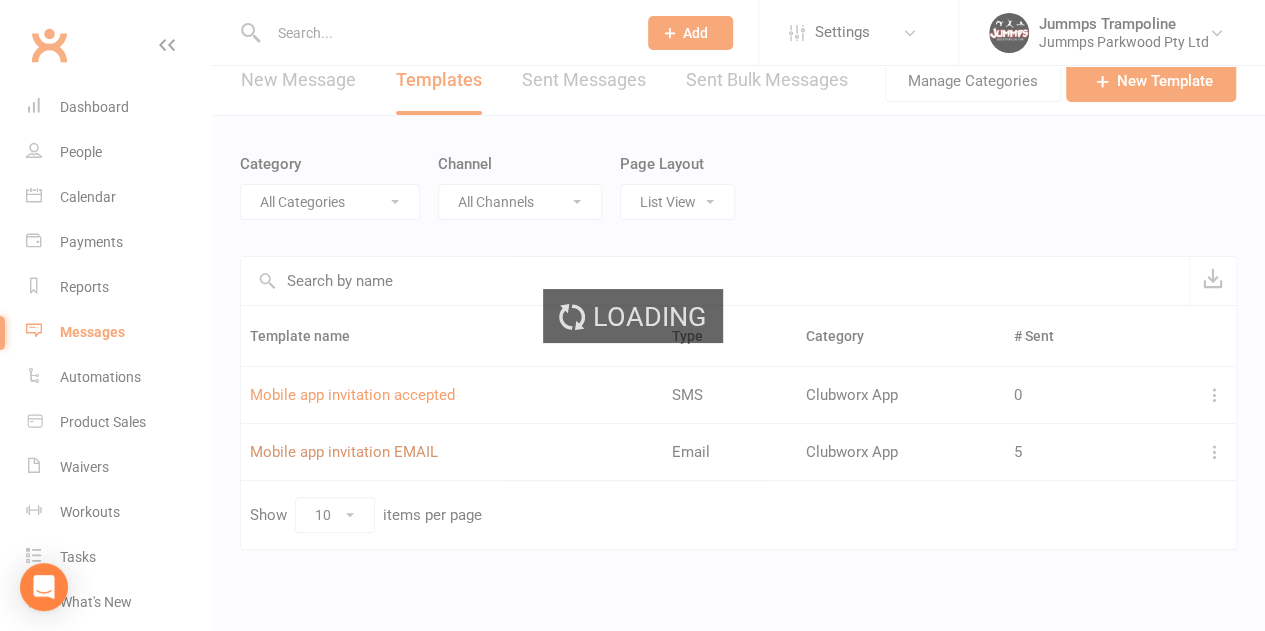 select on "mobile_app_template" 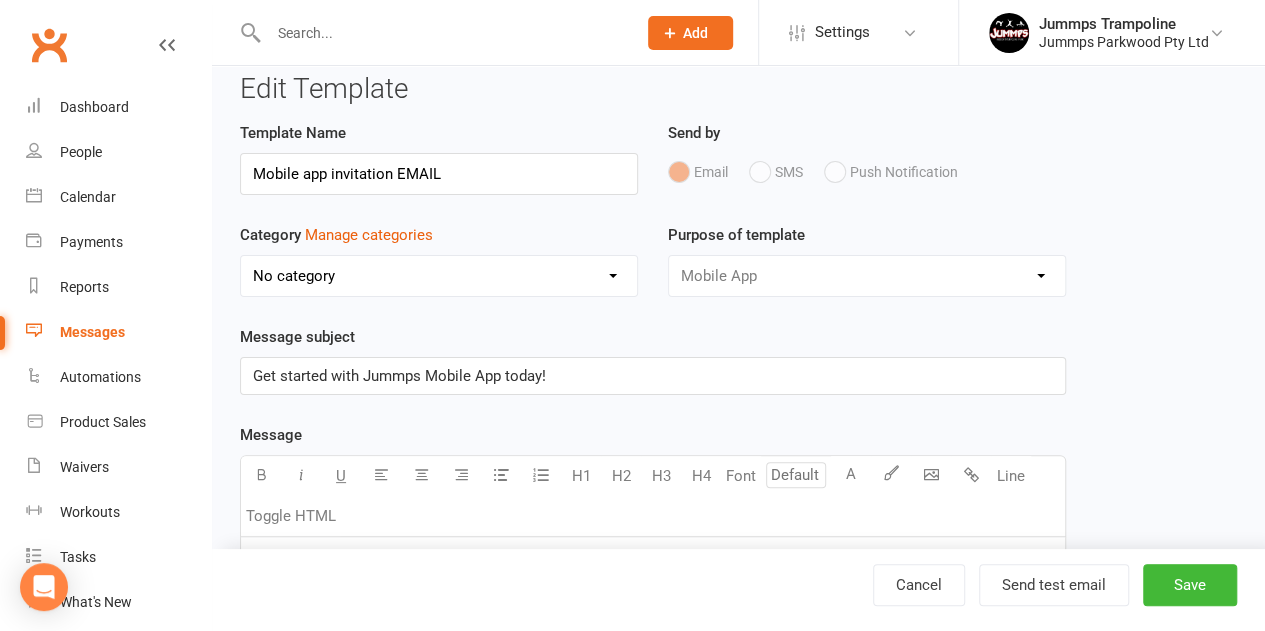 scroll, scrollTop: 0, scrollLeft: 0, axis: both 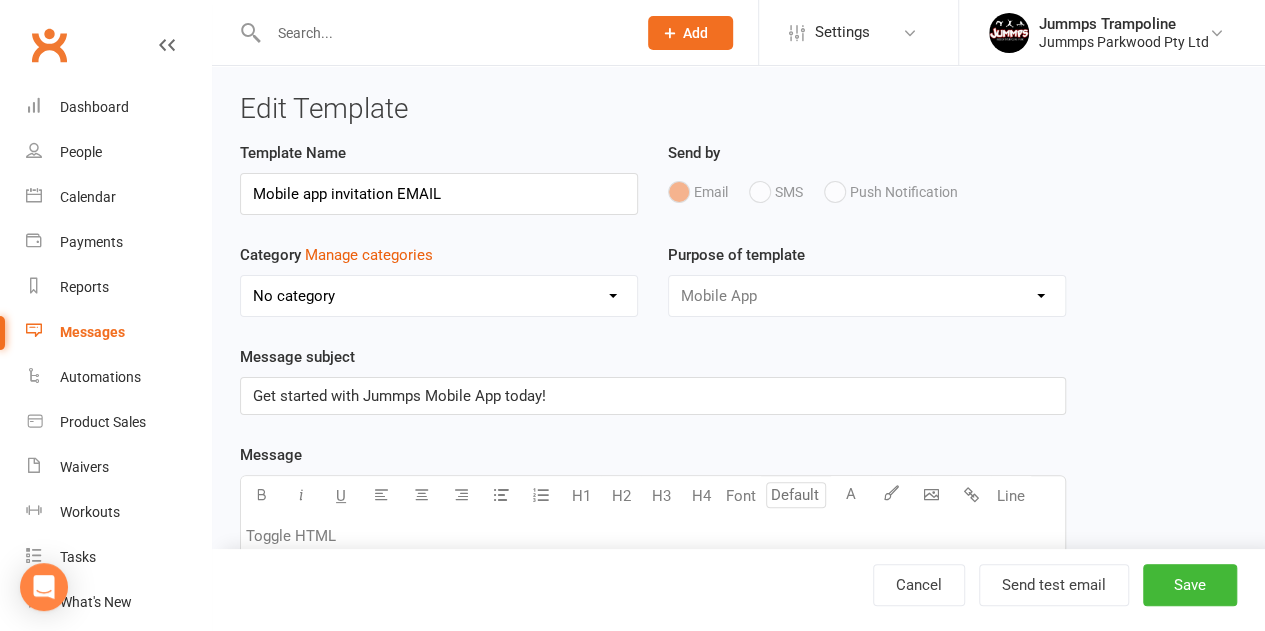 select on "14569" 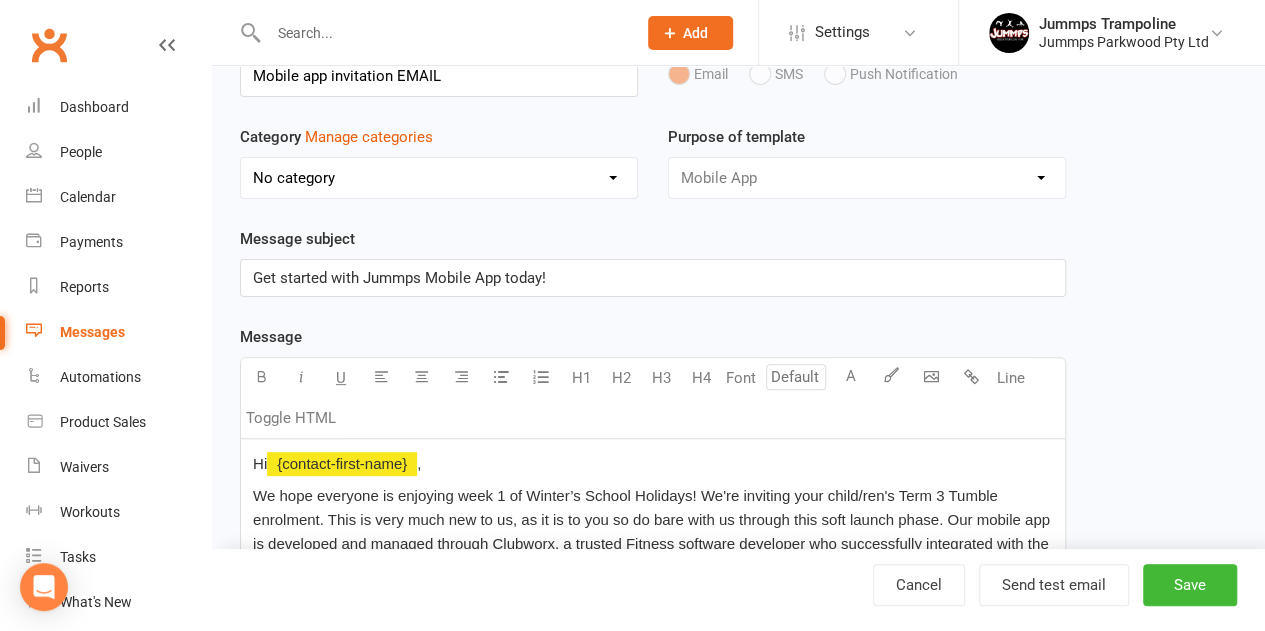 scroll, scrollTop: 0, scrollLeft: 0, axis: both 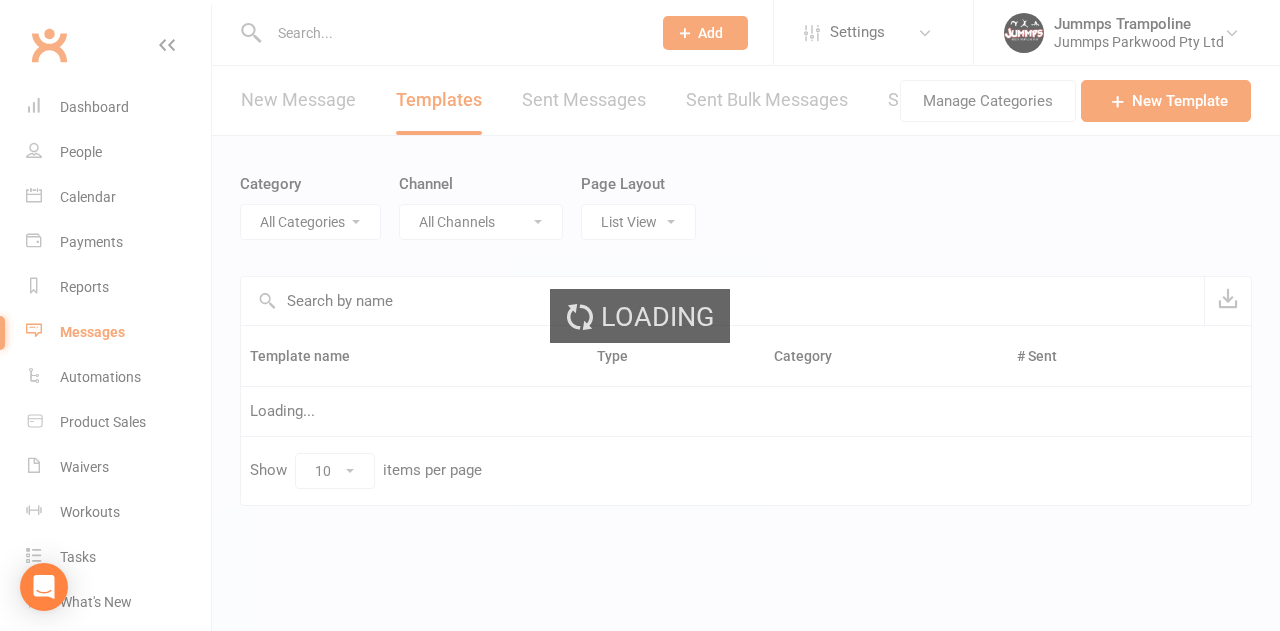 select on "14569" 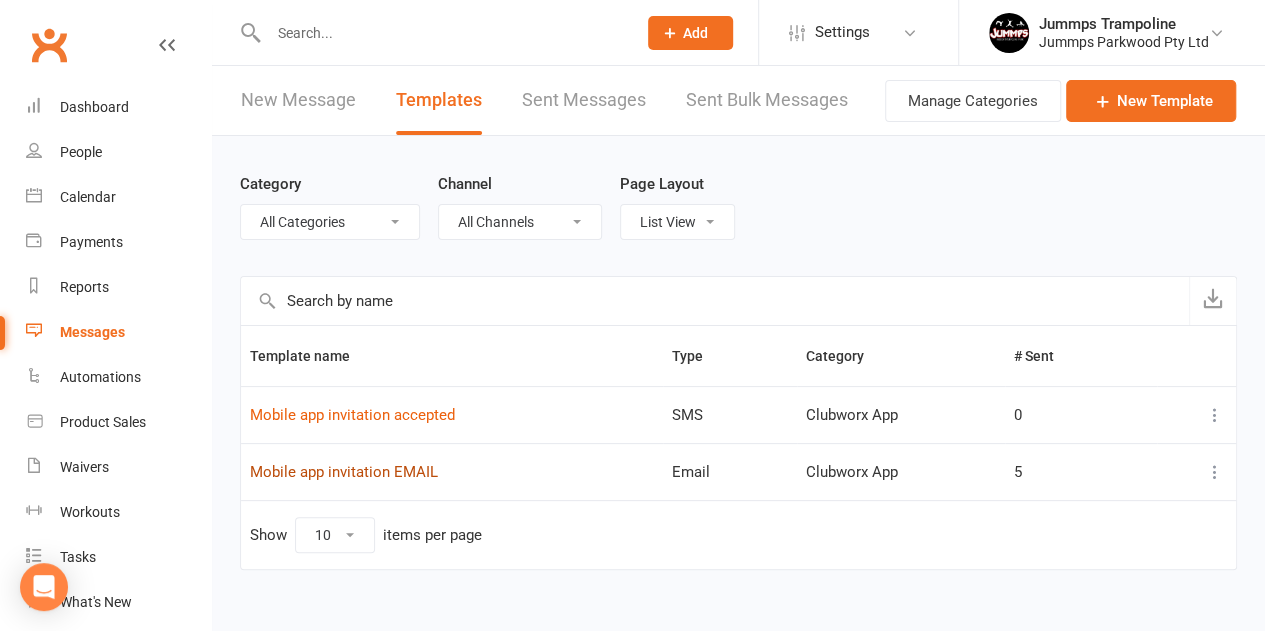 click on "Mobile app invitation EMAIL" at bounding box center (344, 472) 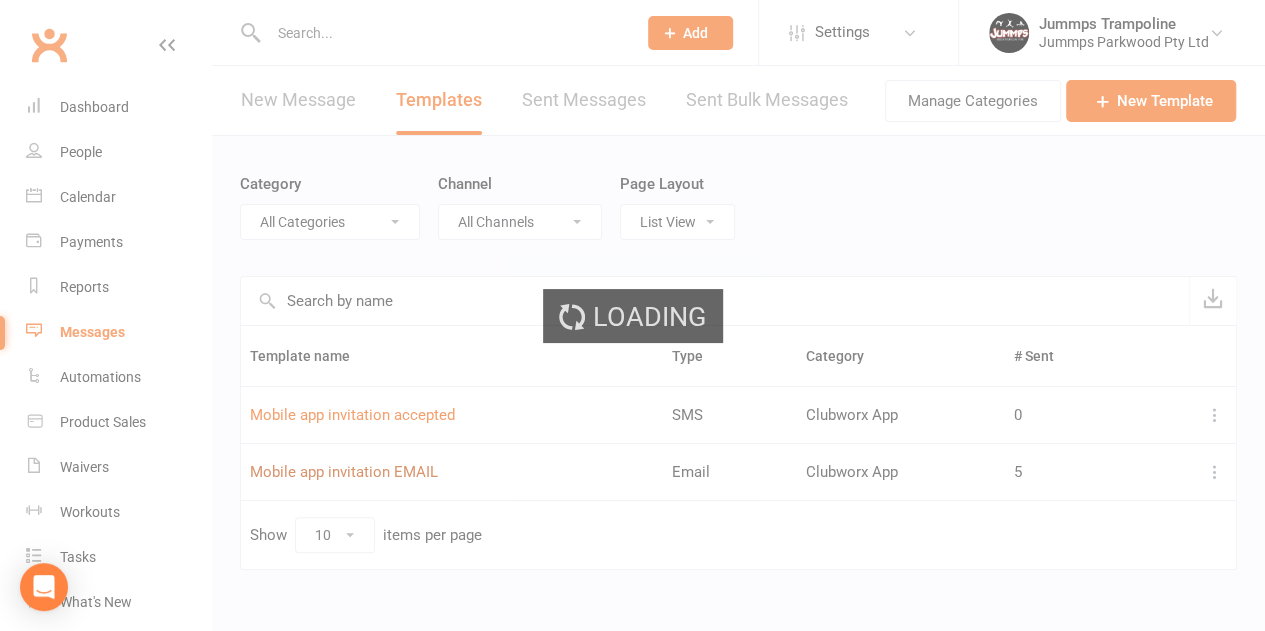 select on "mobile_app_template" 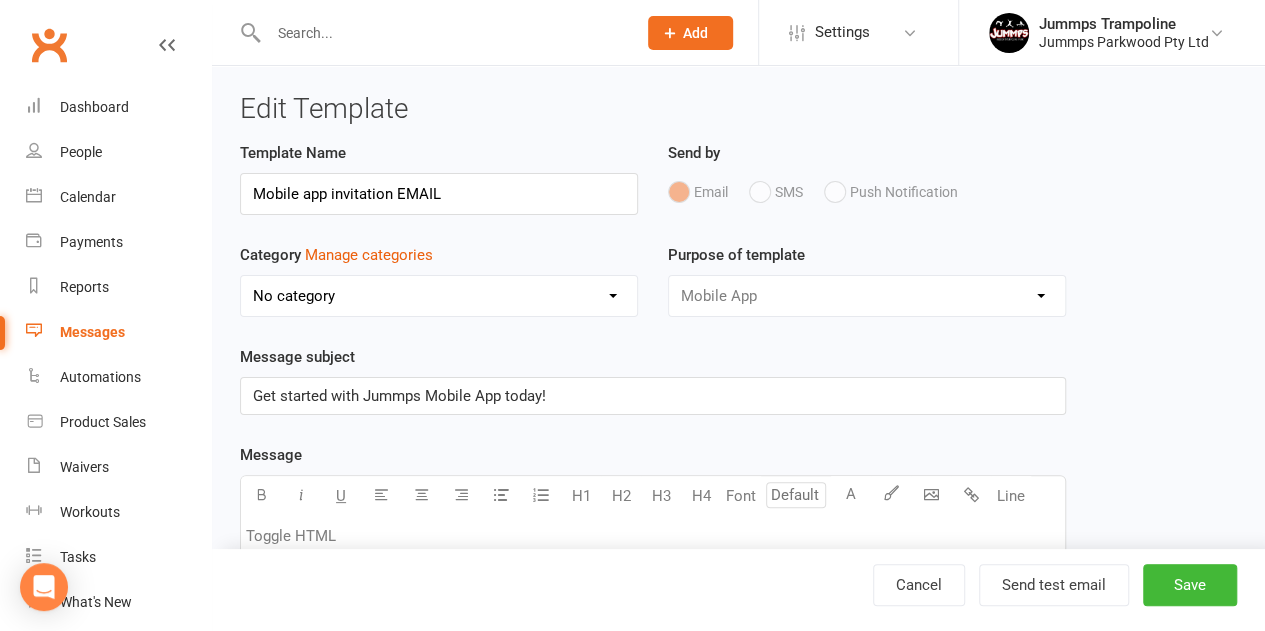 select on "14569" 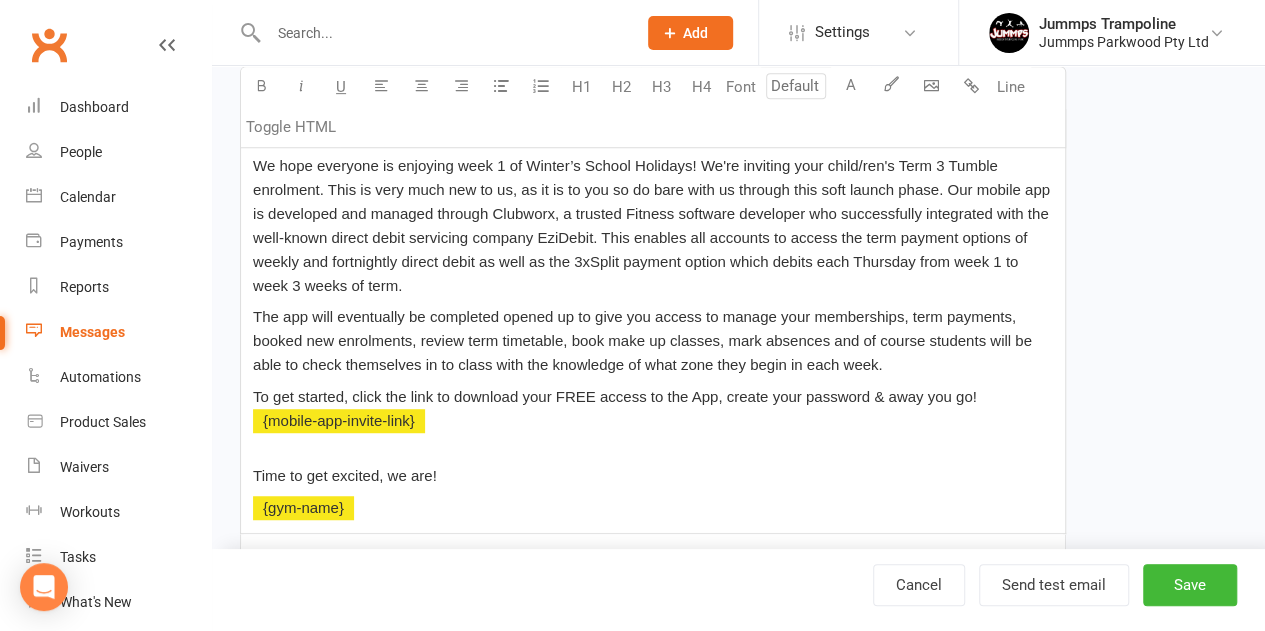 scroll, scrollTop: 449, scrollLeft: 0, axis: vertical 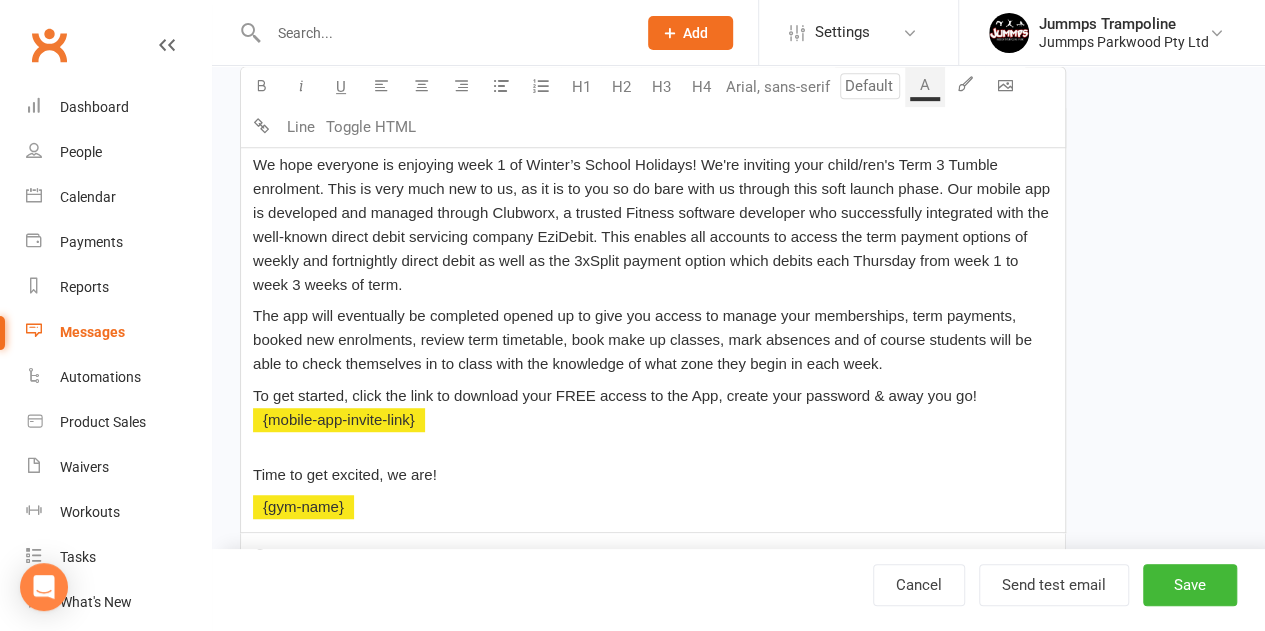 click on "Time to get excited, we are!" at bounding box center (653, 463) 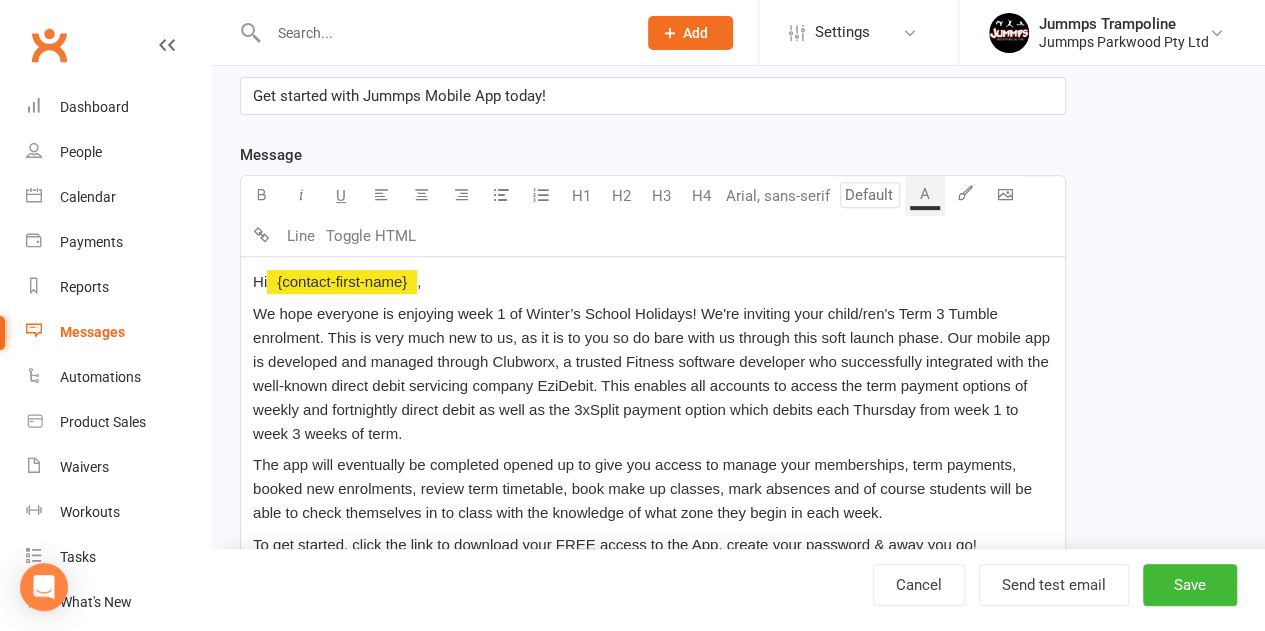 scroll, scrollTop: 296, scrollLeft: 0, axis: vertical 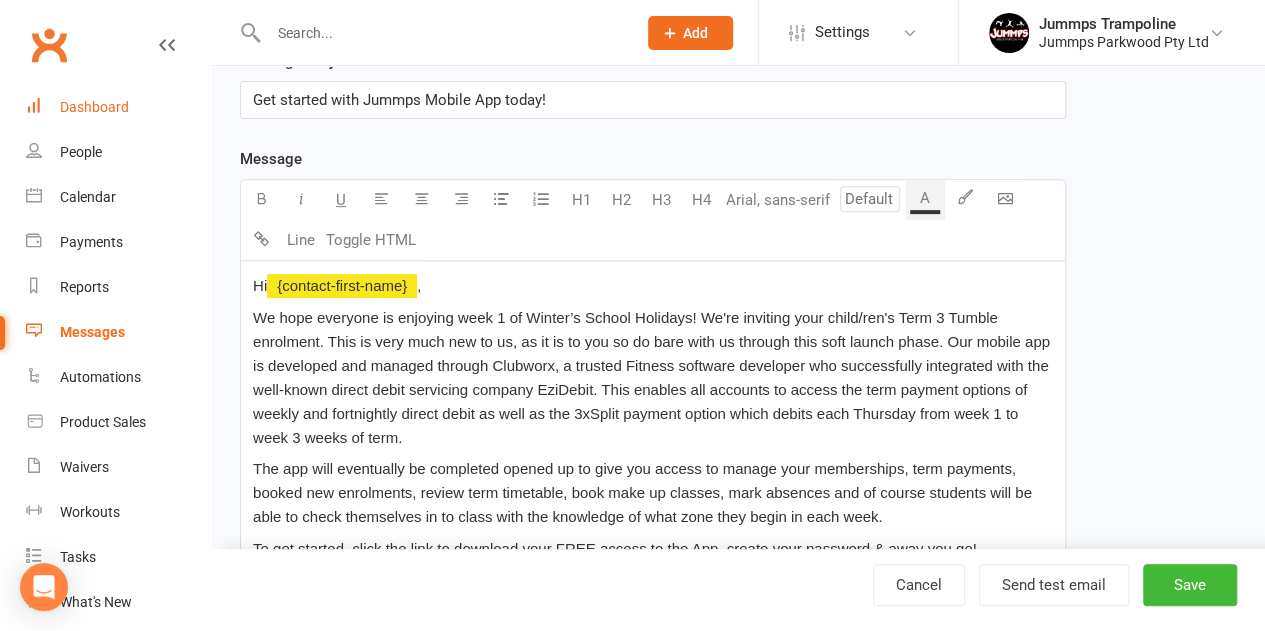 click on "Dashboard" at bounding box center (118, 107) 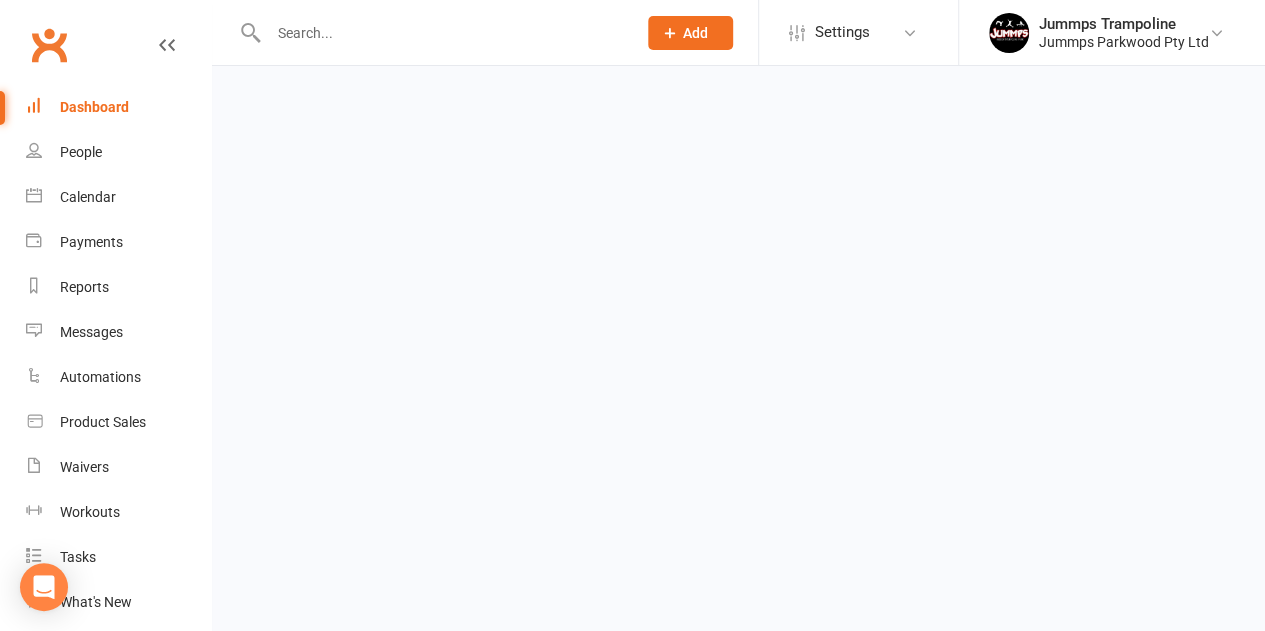 scroll, scrollTop: 0, scrollLeft: 0, axis: both 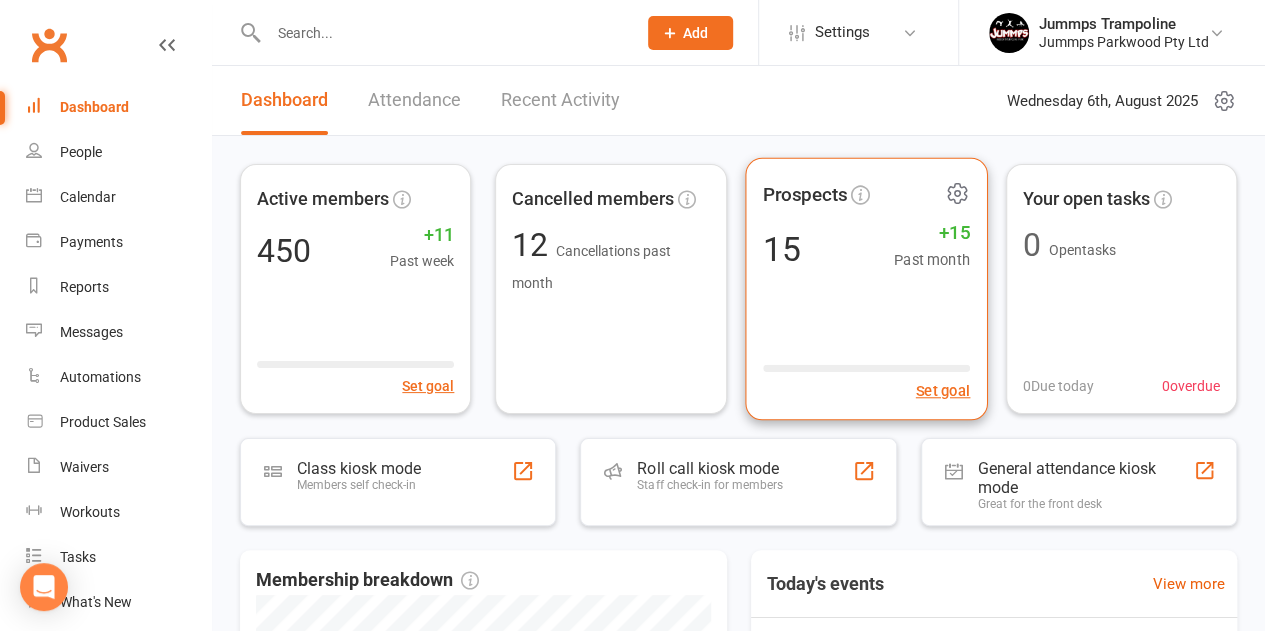 click 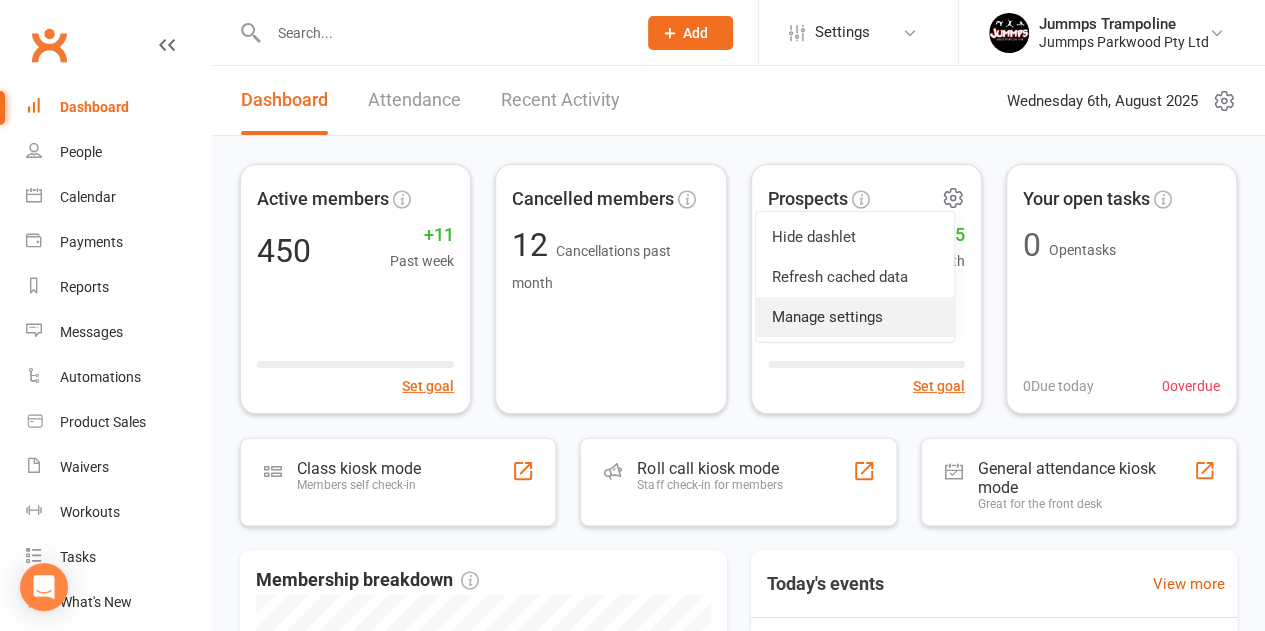click on "Manage settings" at bounding box center (855, 317) 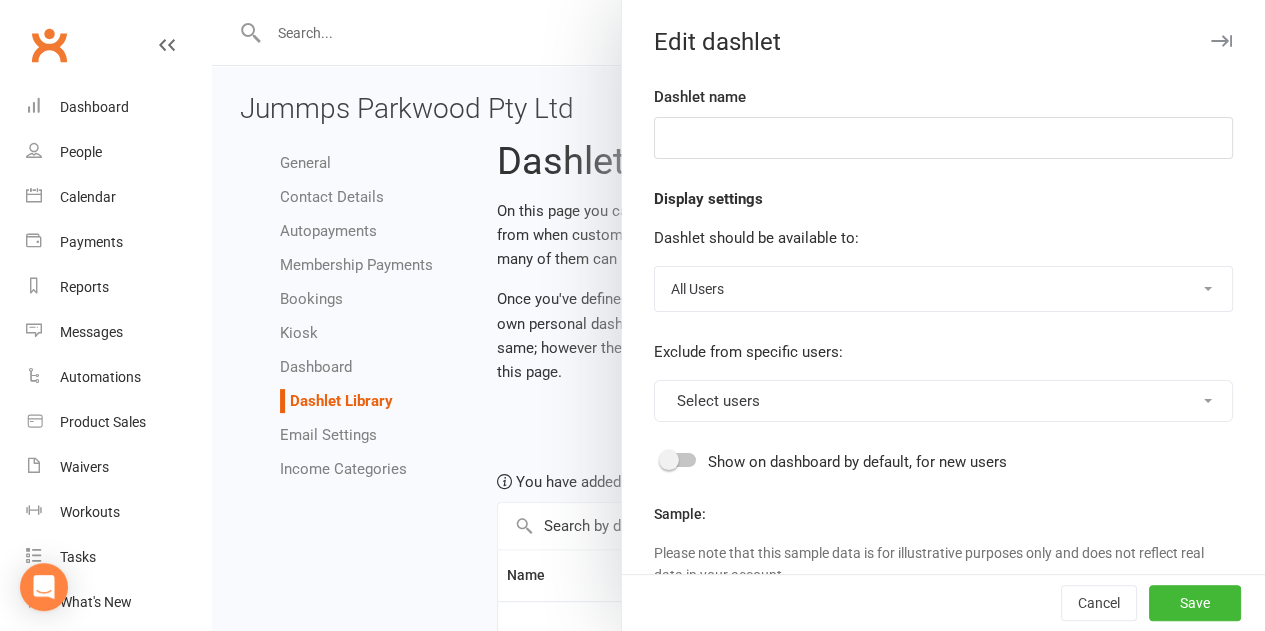 type on "Prospects" 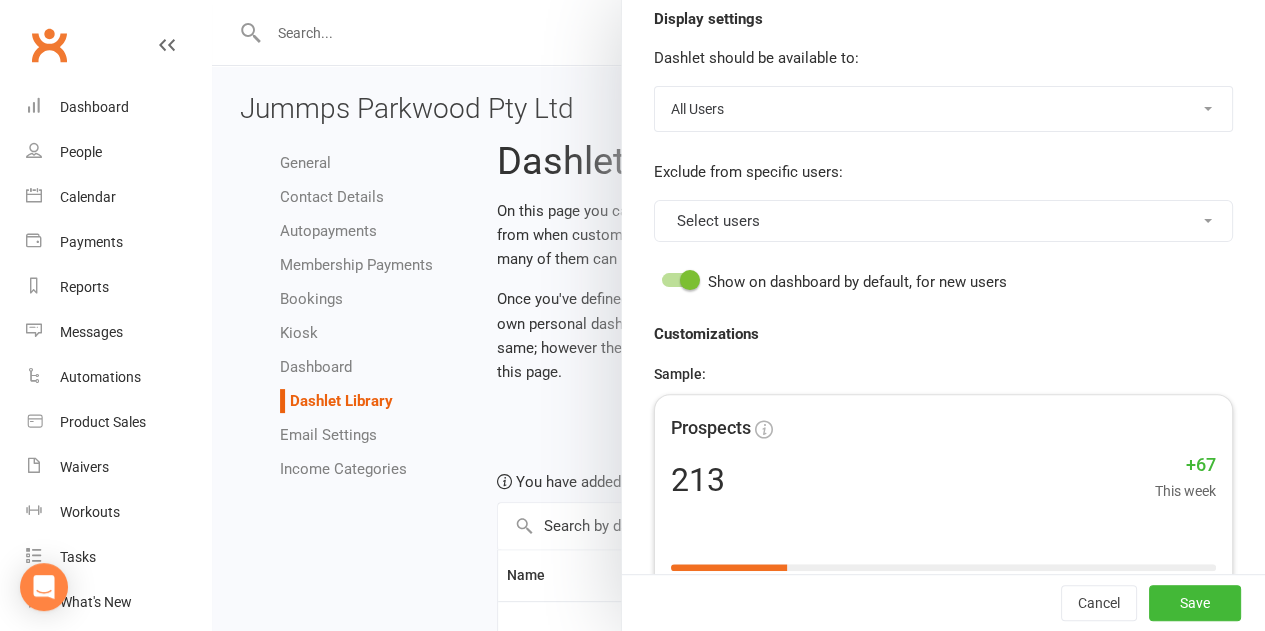 select on "months" 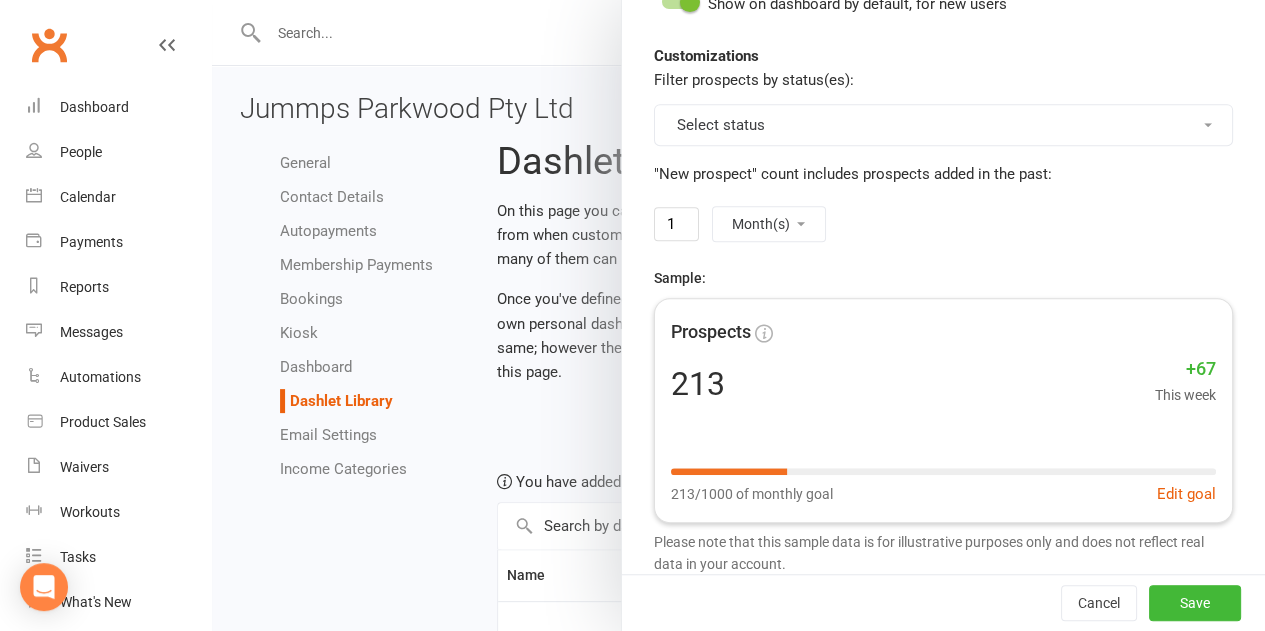 scroll, scrollTop: 463, scrollLeft: 0, axis: vertical 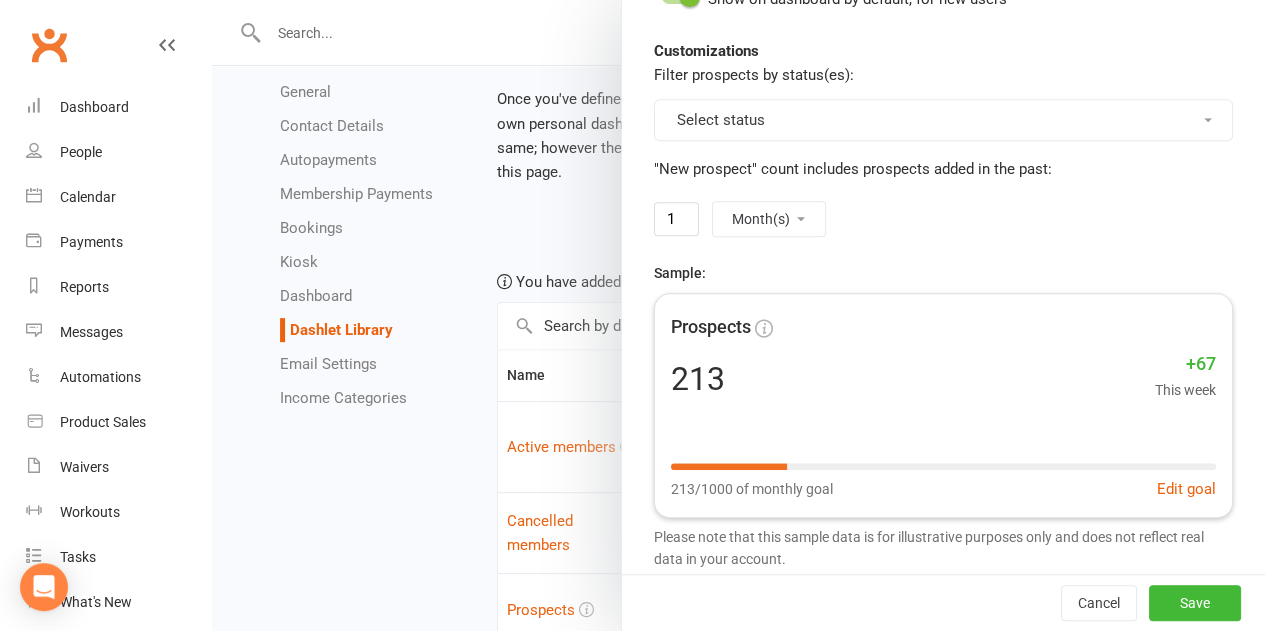 click on "Select status" at bounding box center (943, 120) 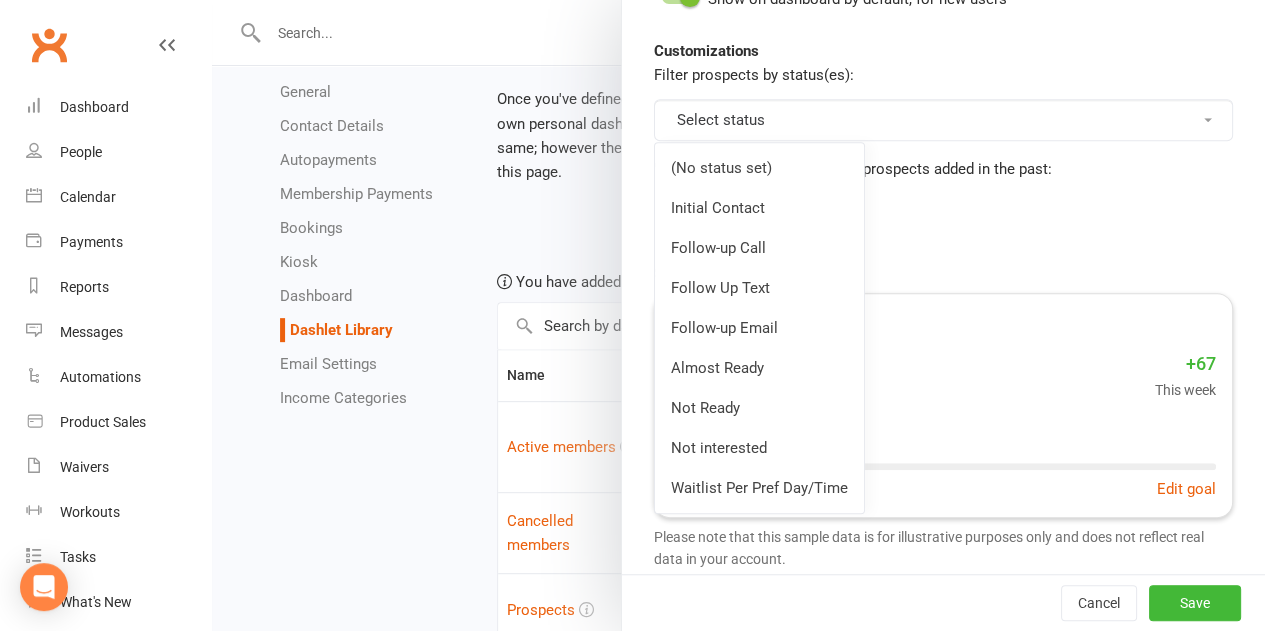 click on "Dashlet name Prospects Display settings  Dashlet should be available to: All Users Owners Only No Users Exclude from specific users: Select users     Show on dashboard by default, for new users Customizations Filter prospects by status(es): Select status   (No status set) Initial Contact Follow-up Call Follow Up Text Follow-up Email Almost Ready Not Ready Not interested Waitlist Per Pref Day/Time "New prospect" count includes prospects added in the past: 1 Day(s) Week(s) Month(s) Year(s) Sample: Prospects 213 +67 This week 213/1000 of monthly goal Edit goal Please note that this sample data is for illustrative purposes only and does not reflect real data in your account." at bounding box center [943, 100] 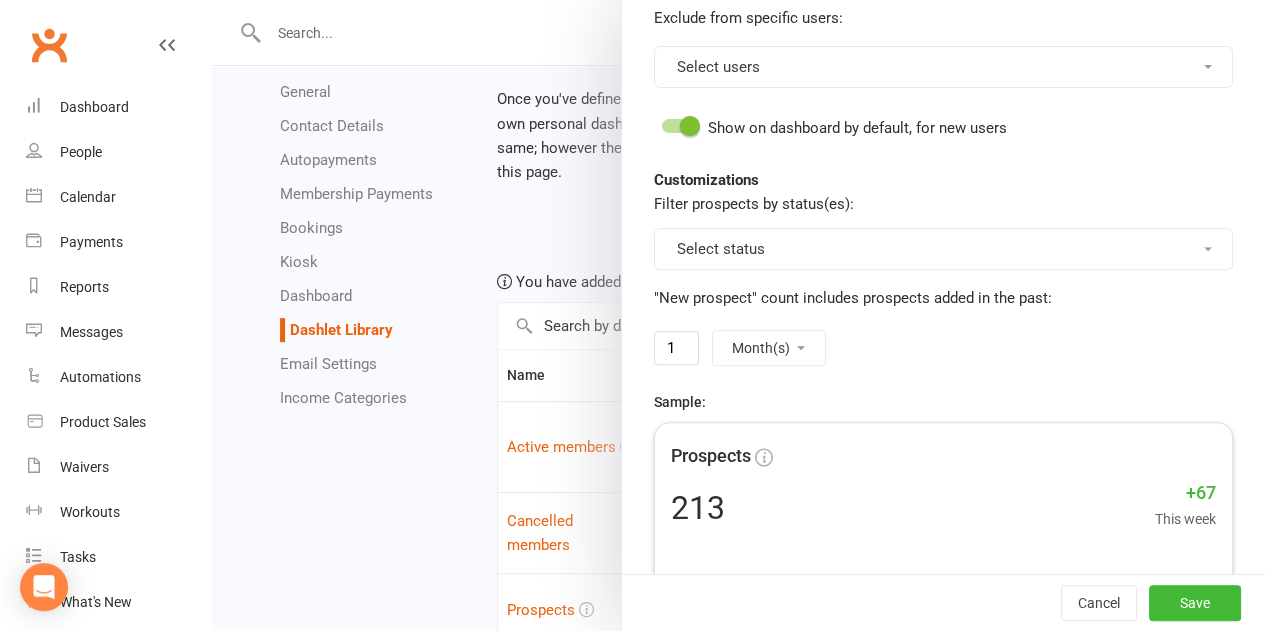scroll, scrollTop: 263, scrollLeft: 0, axis: vertical 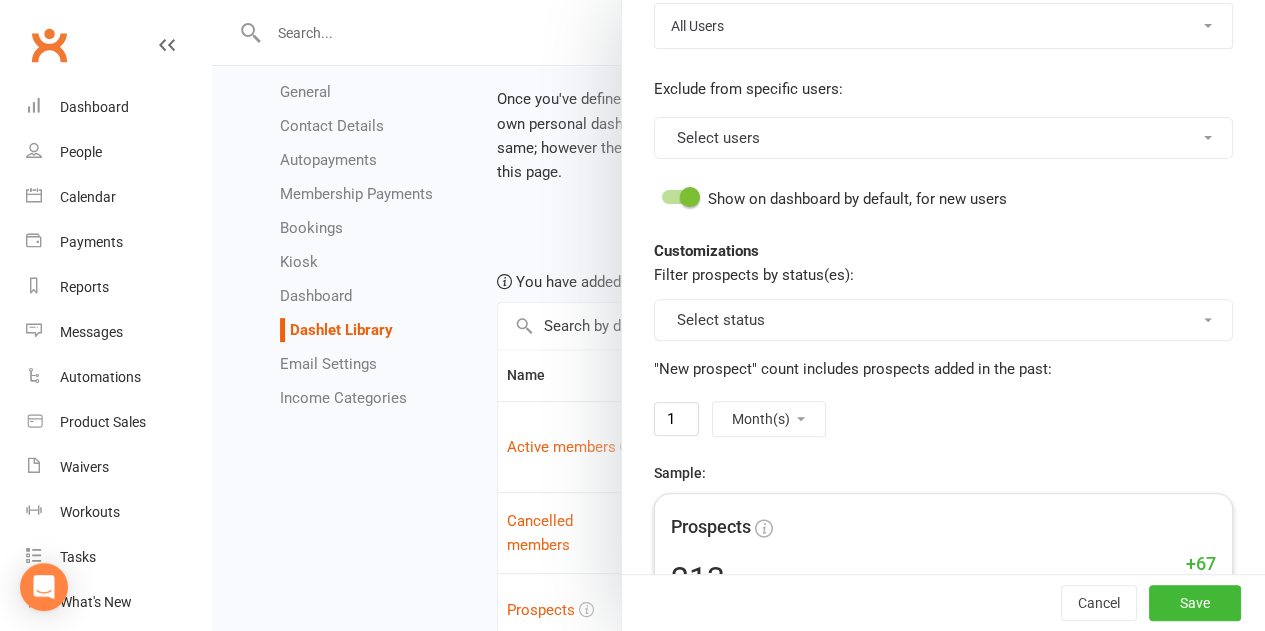 click on "Select users" at bounding box center [943, 138] 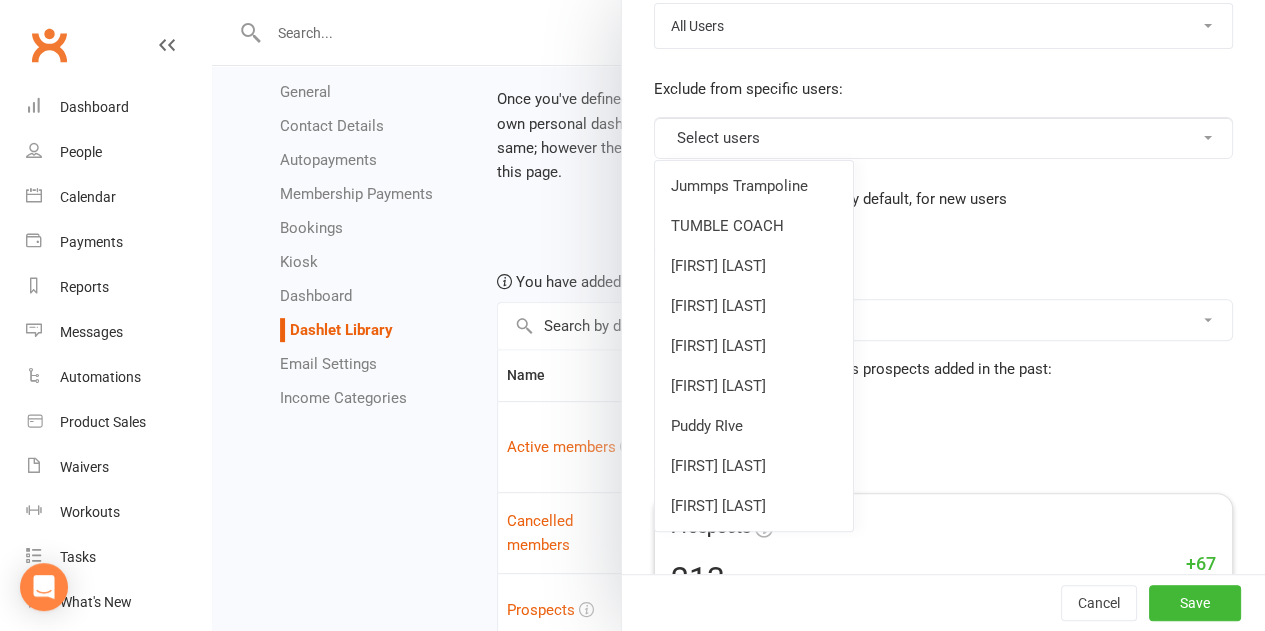 click on "Dashlet name Prospects Display settings  Dashlet should be available to: All Users Owners Only No Users Exclude from specific users: Select users   Jummps Trampoline TUMBLE COACH Sandra Yeowart Tim Yeowart Lorin Hallam Chloe Cole Puddy RIve Ali Rive Connor Williams   Show on dashboard by default, for new users Customizations Filter prospects by status(es): Select status   "New prospect" count includes prospects added in the past: 1 Day(s) Week(s) Month(s) Year(s) Sample: Prospects 213 +67 This week 213/1000 of monthly goal Edit goal Please note that this sample data is for illustrative purposes only and does not reflect real data in your account." at bounding box center [943, 300] 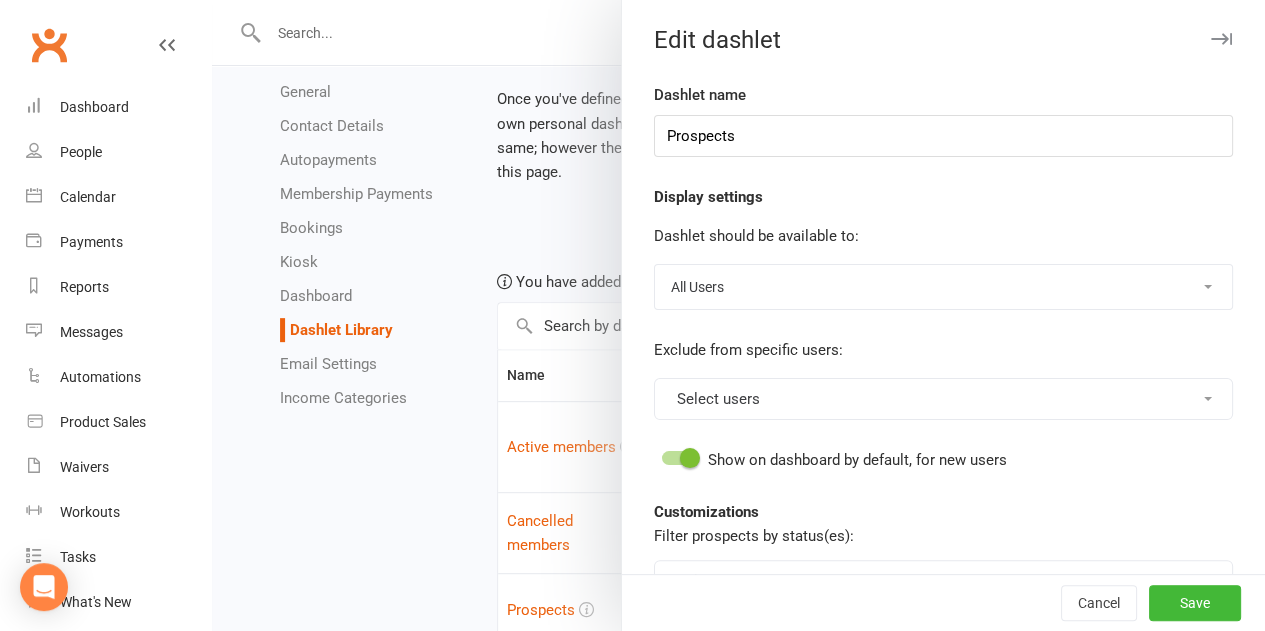 scroll, scrollTop: 0, scrollLeft: 0, axis: both 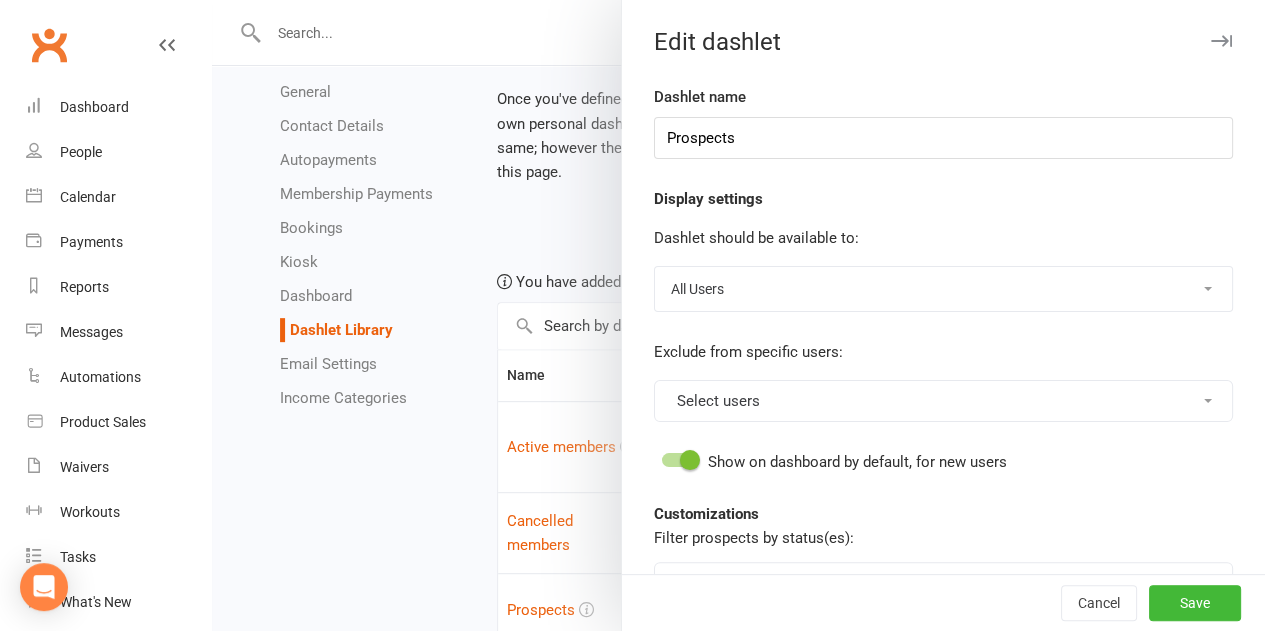 click on "All Users Owners Only No Users" at bounding box center (943, 289) 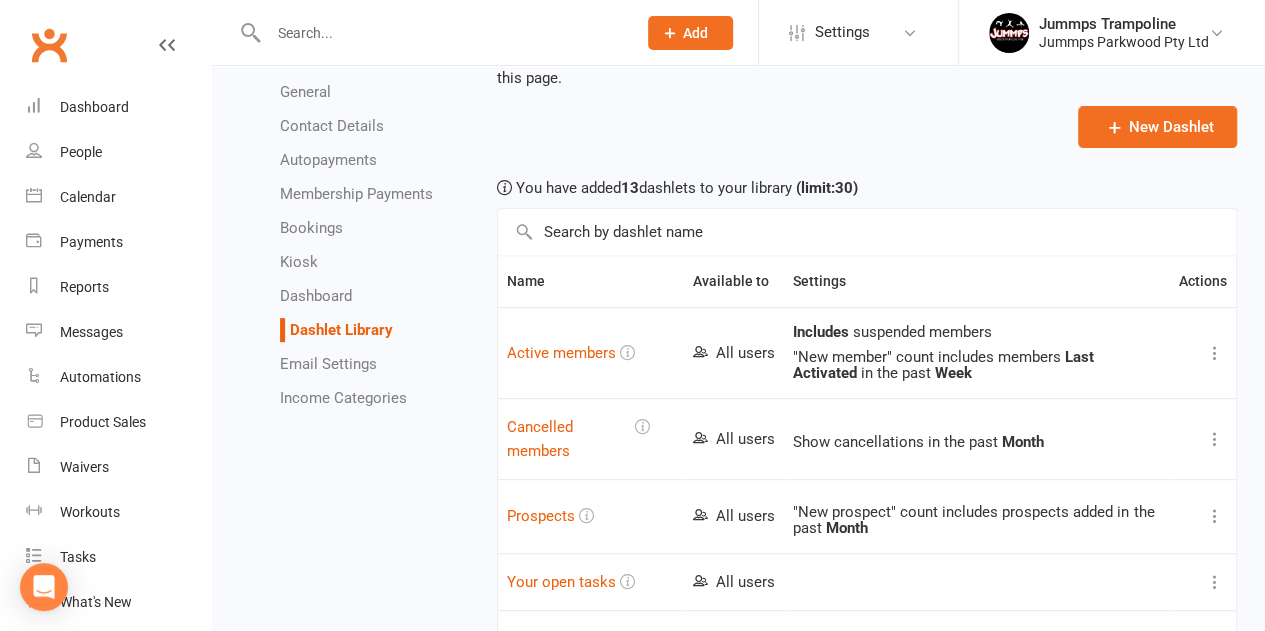 scroll, scrollTop: 500, scrollLeft: 0, axis: vertical 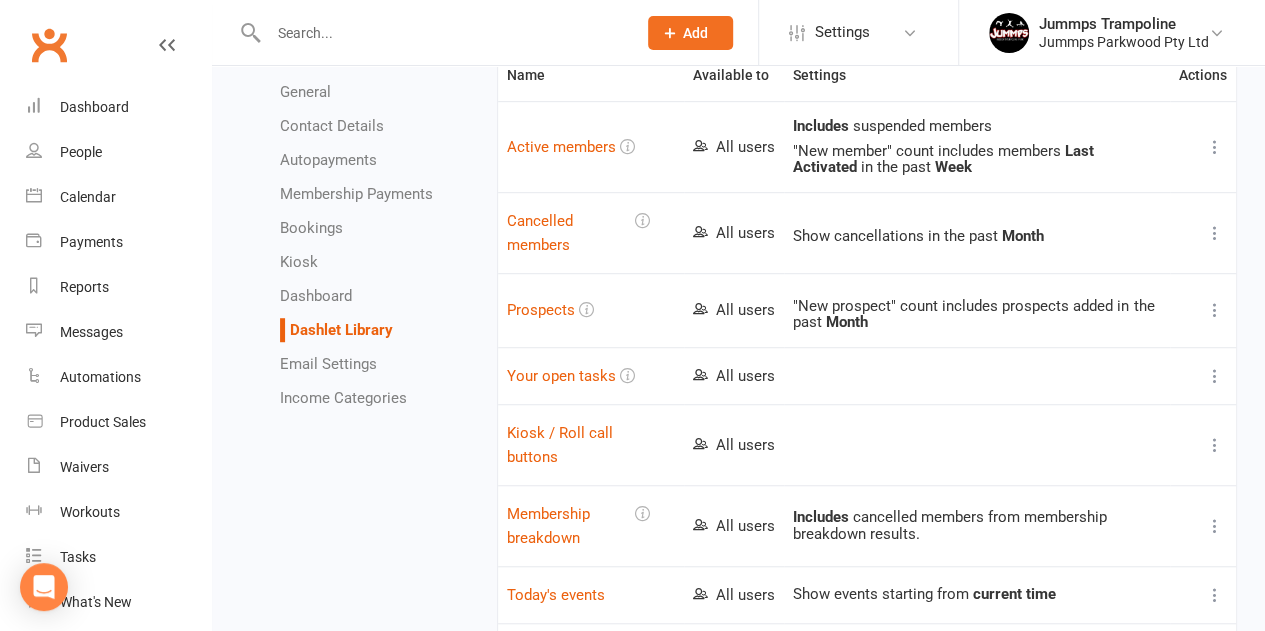 click at bounding box center (1215, 147) 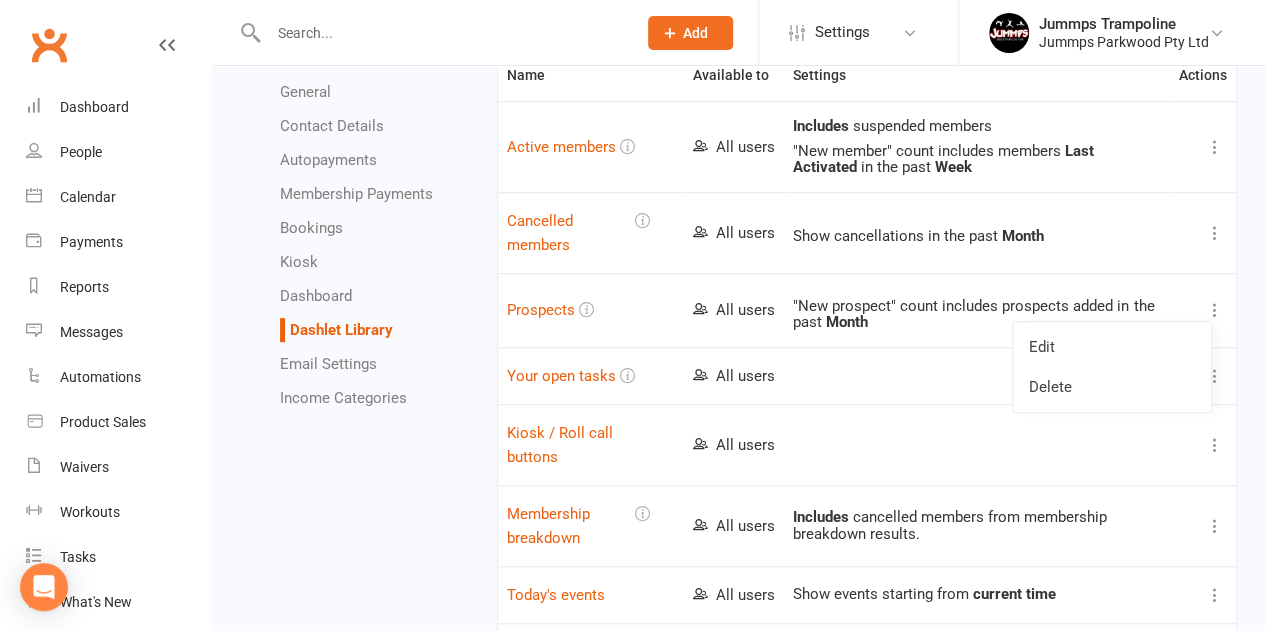 click on "Edit" at bounding box center [1112, 347] 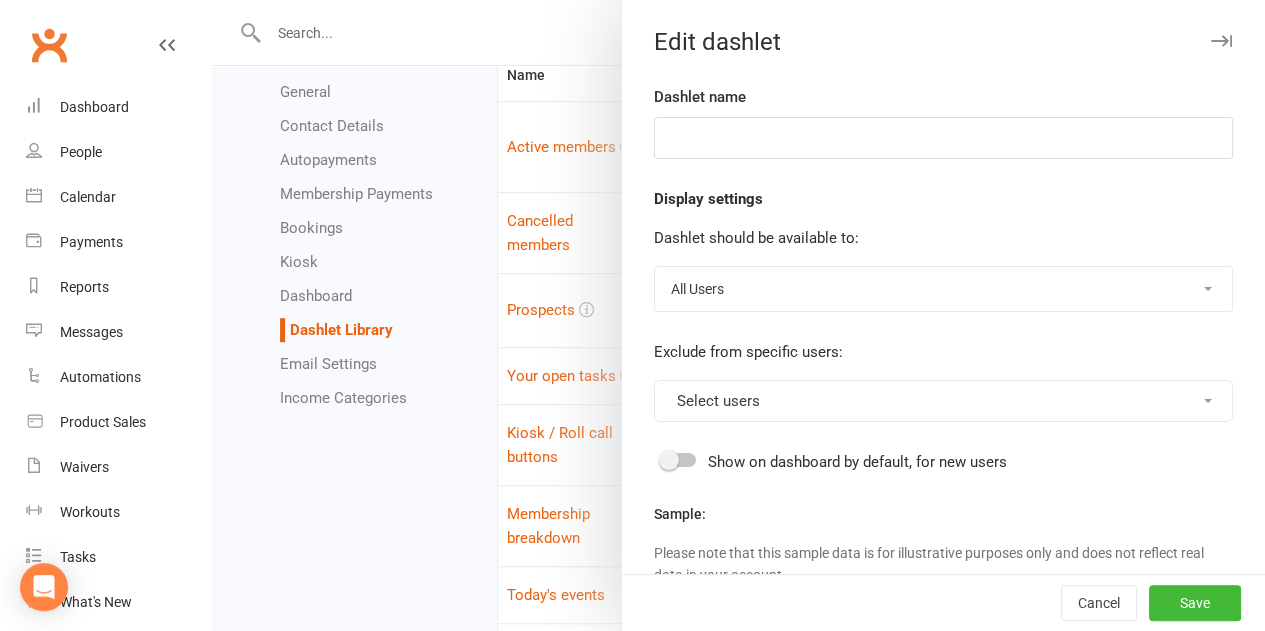 type on "Prospects" 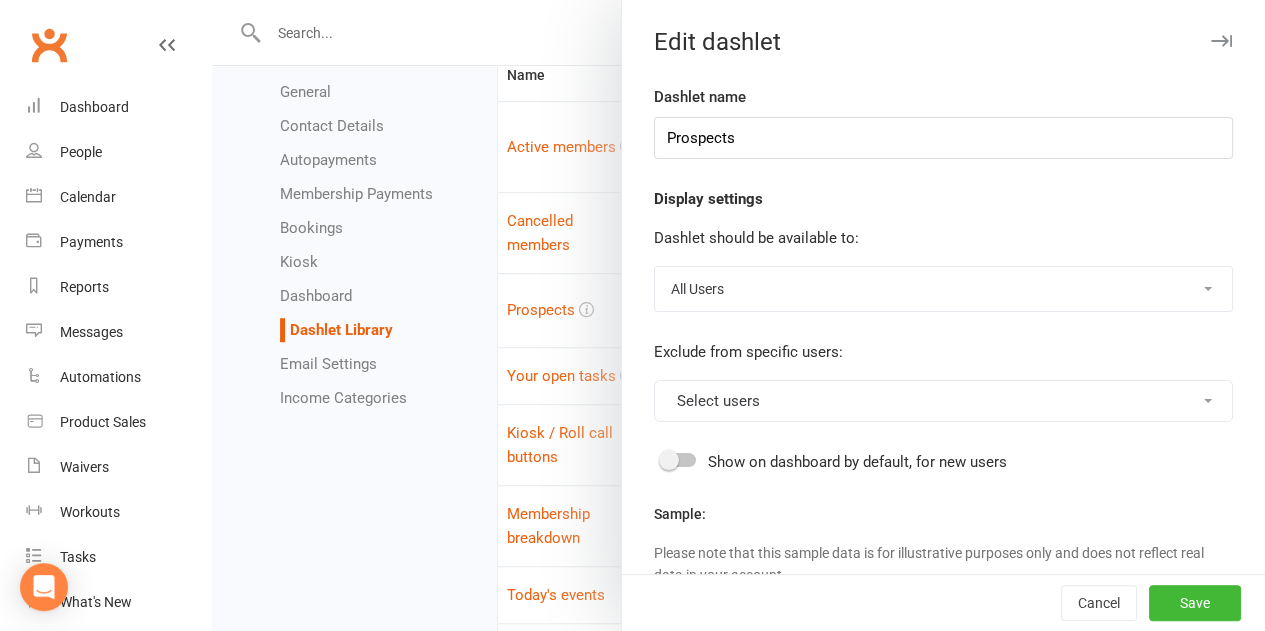 select on "months" 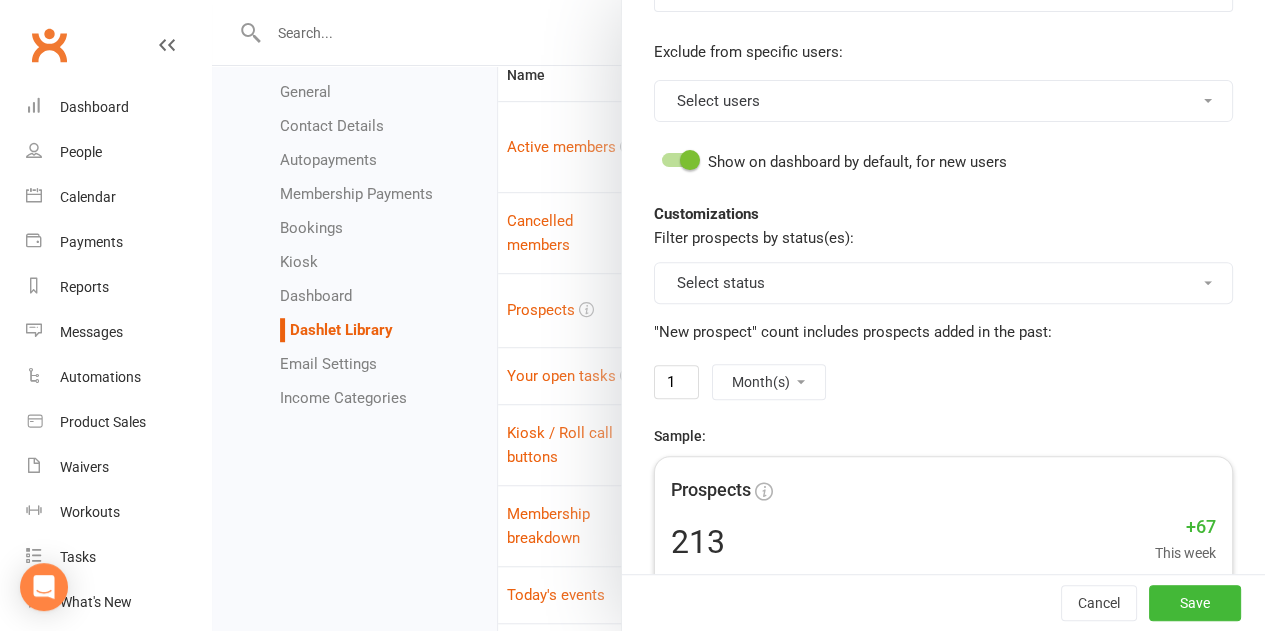 scroll, scrollTop: 463, scrollLeft: 0, axis: vertical 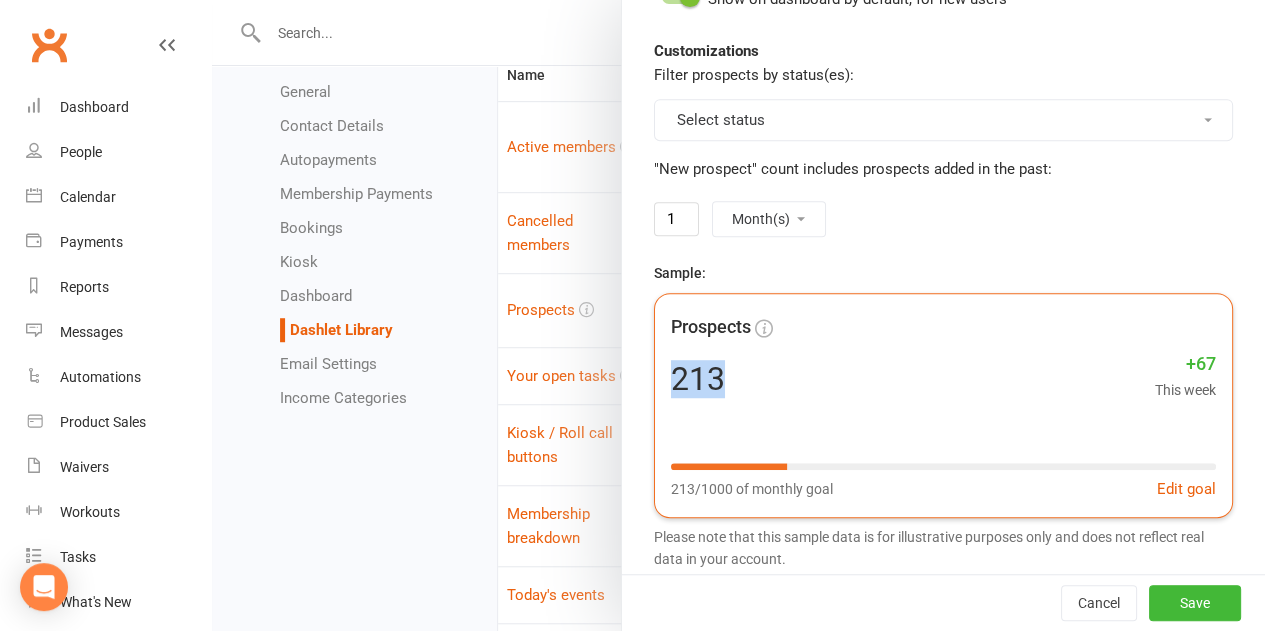 drag, startPoint x: 656, startPoint y: 376, endPoint x: 744, endPoint y: 379, distance: 88.051125 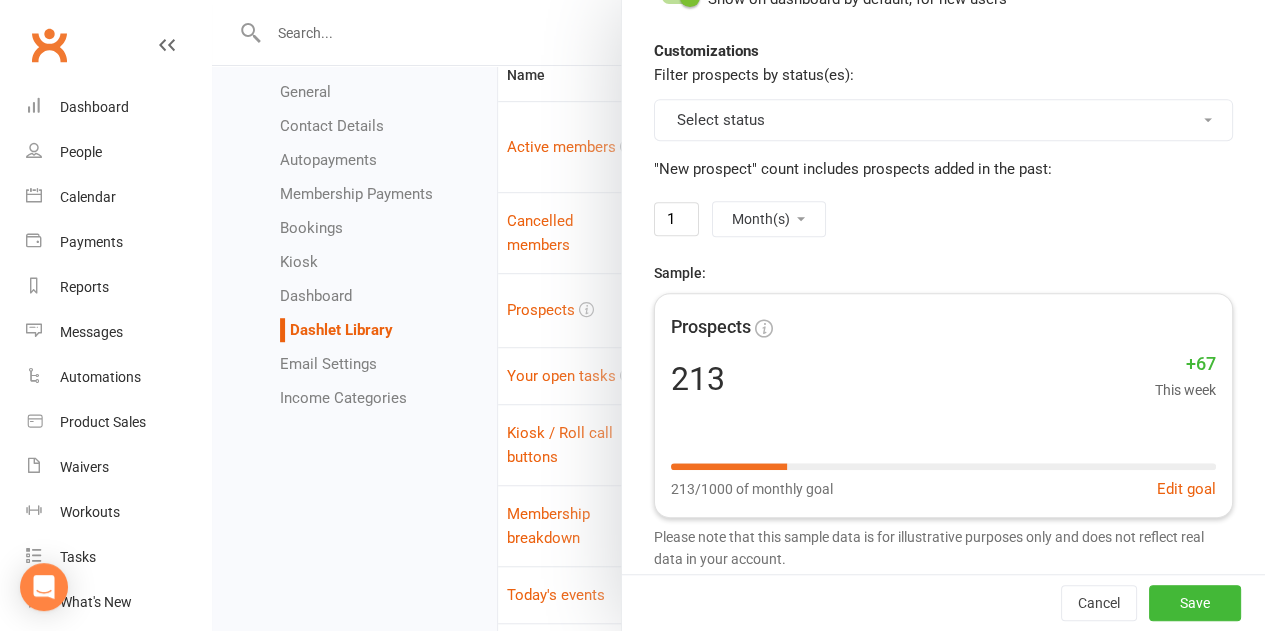 click at bounding box center [738, 315] 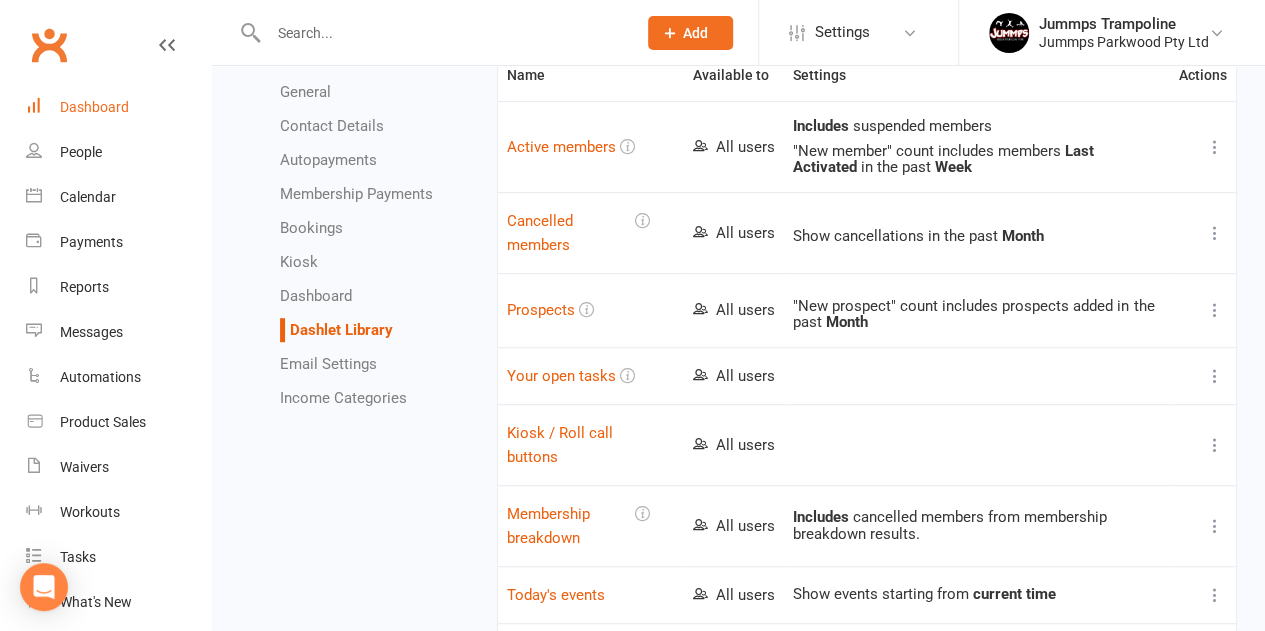 click on "Dashboard" at bounding box center [94, 107] 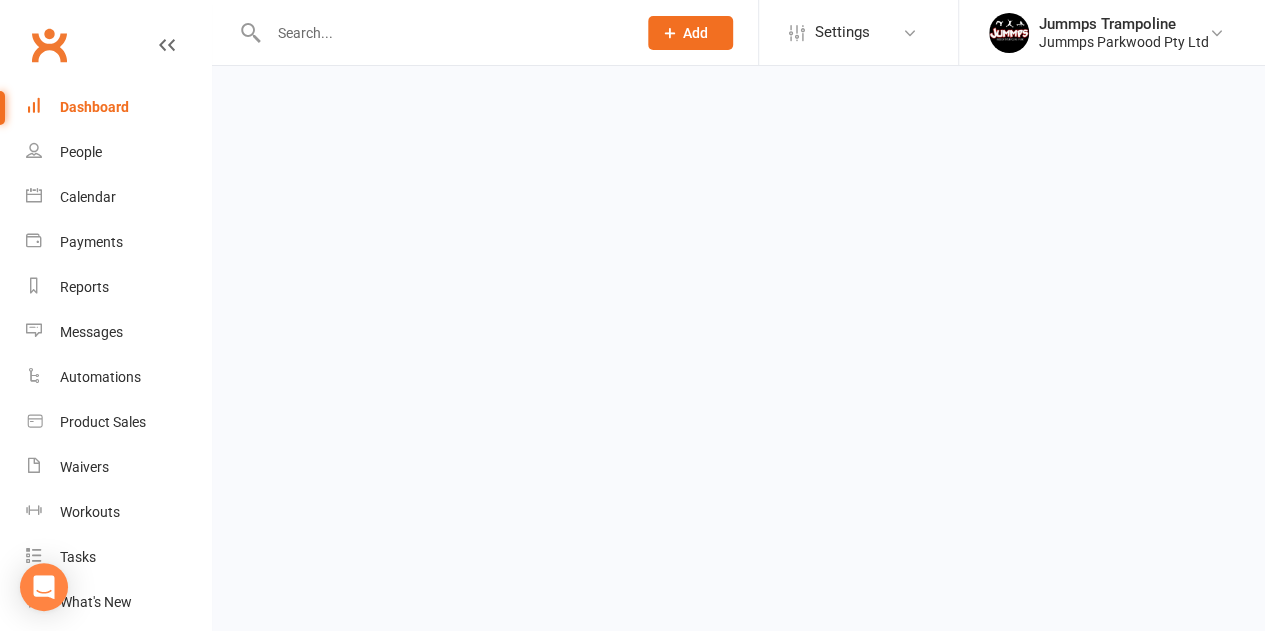 scroll, scrollTop: 0, scrollLeft: 0, axis: both 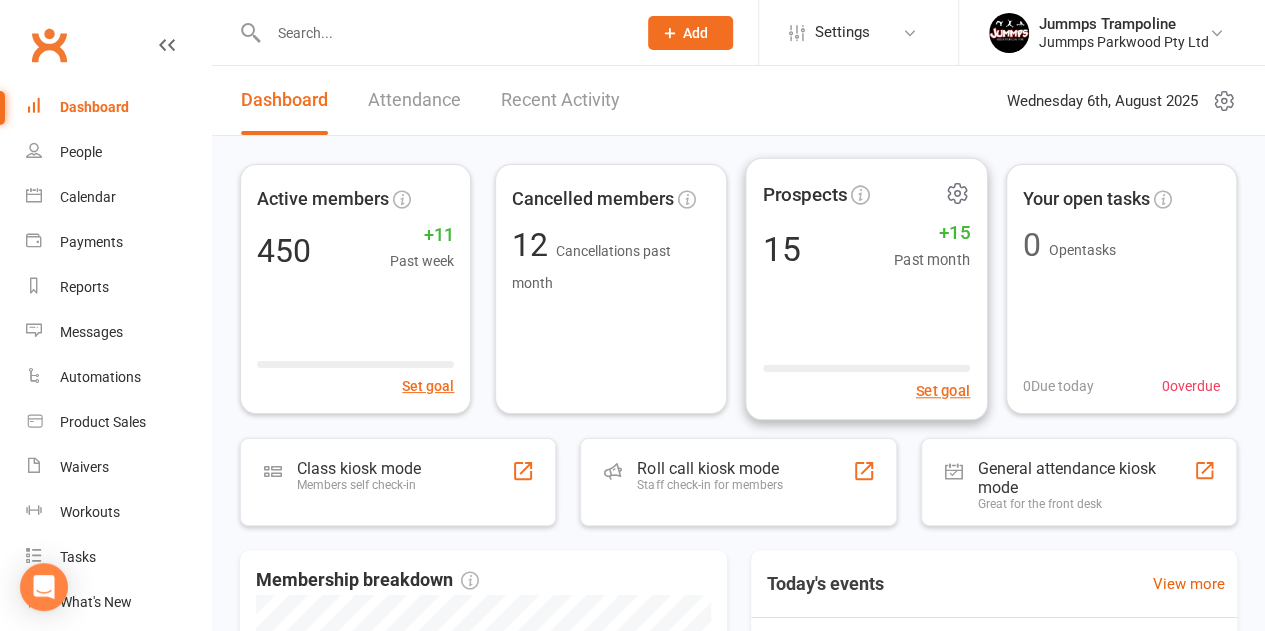 click on "+15" at bounding box center [931, 233] 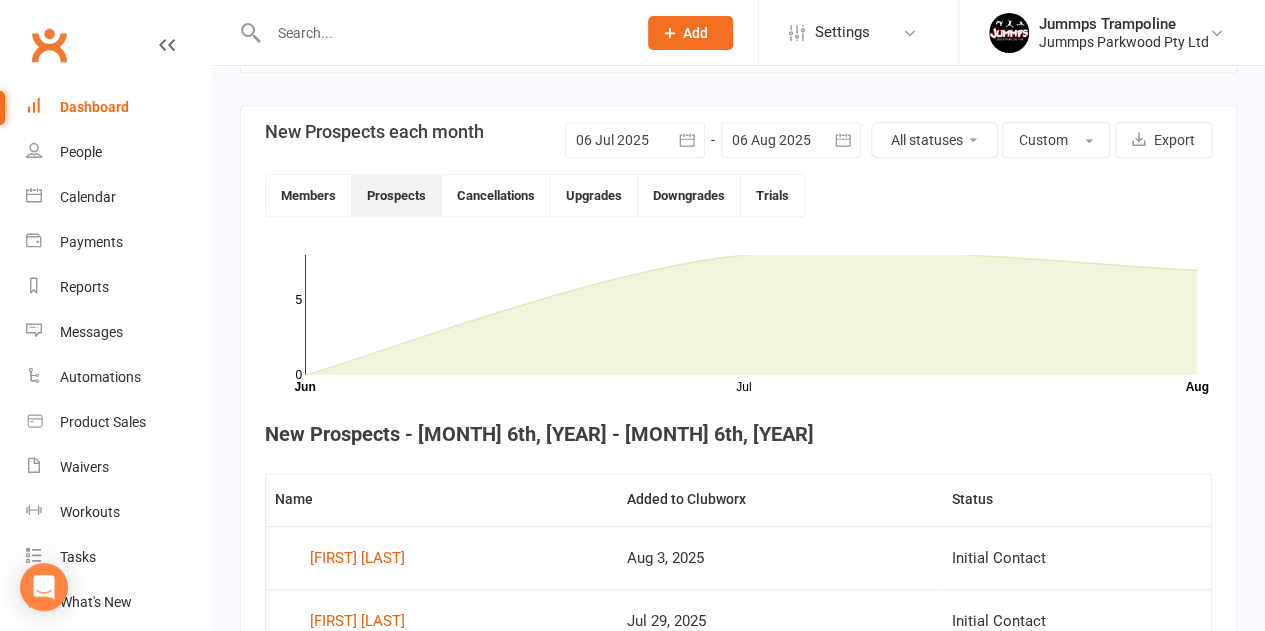 scroll, scrollTop: 411, scrollLeft: 0, axis: vertical 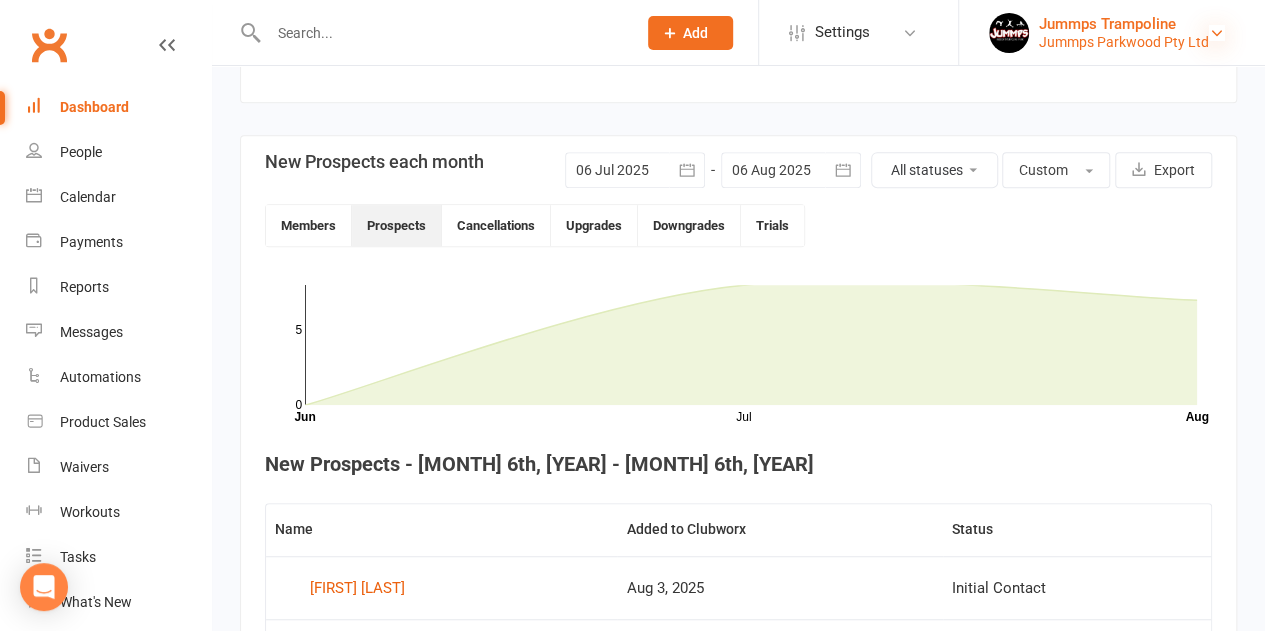 click at bounding box center (1217, 33) 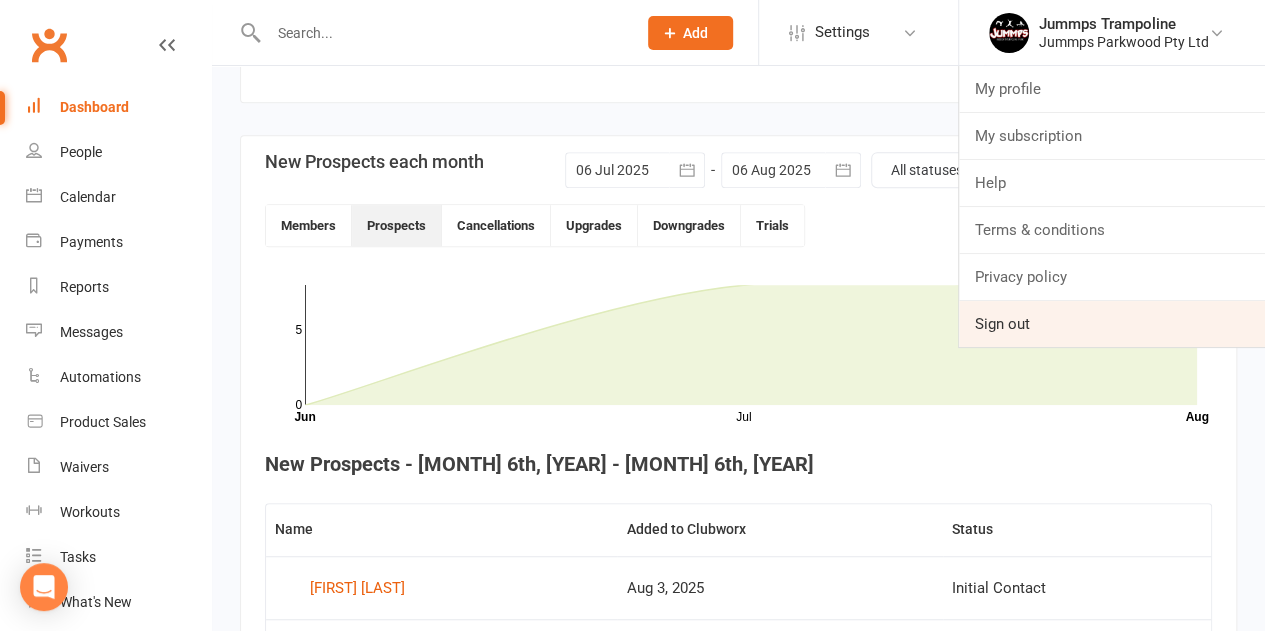 click on "Sign out" at bounding box center [1112, 324] 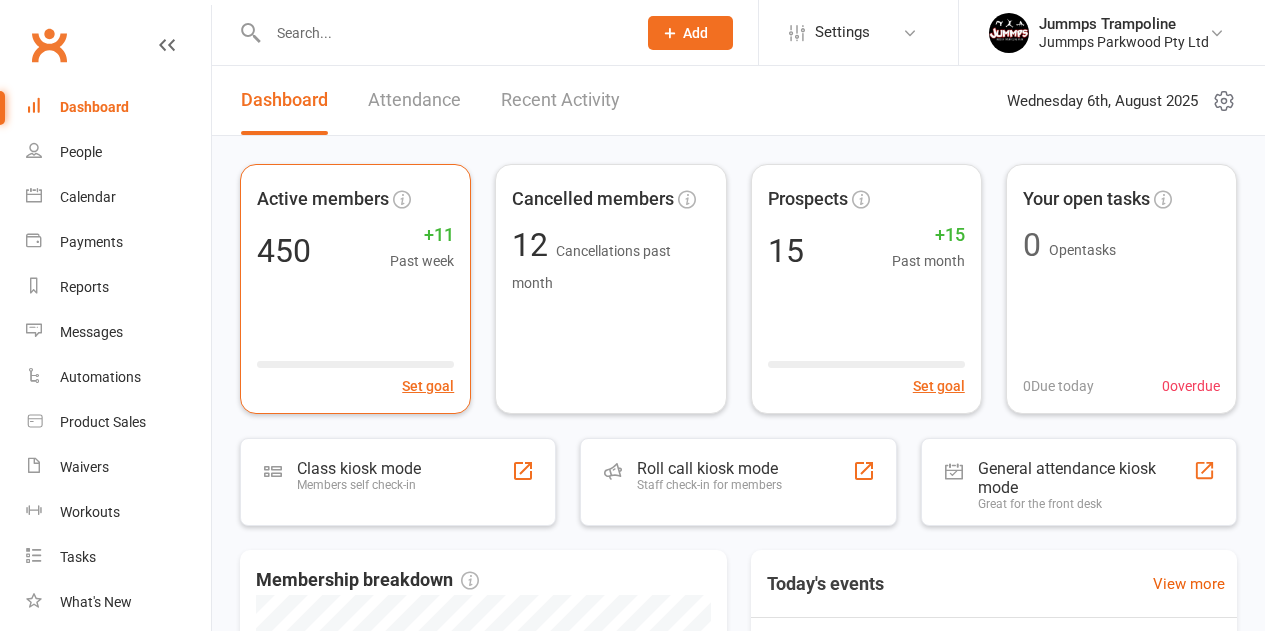 scroll, scrollTop: 0, scrollLeft: 0, axis: both 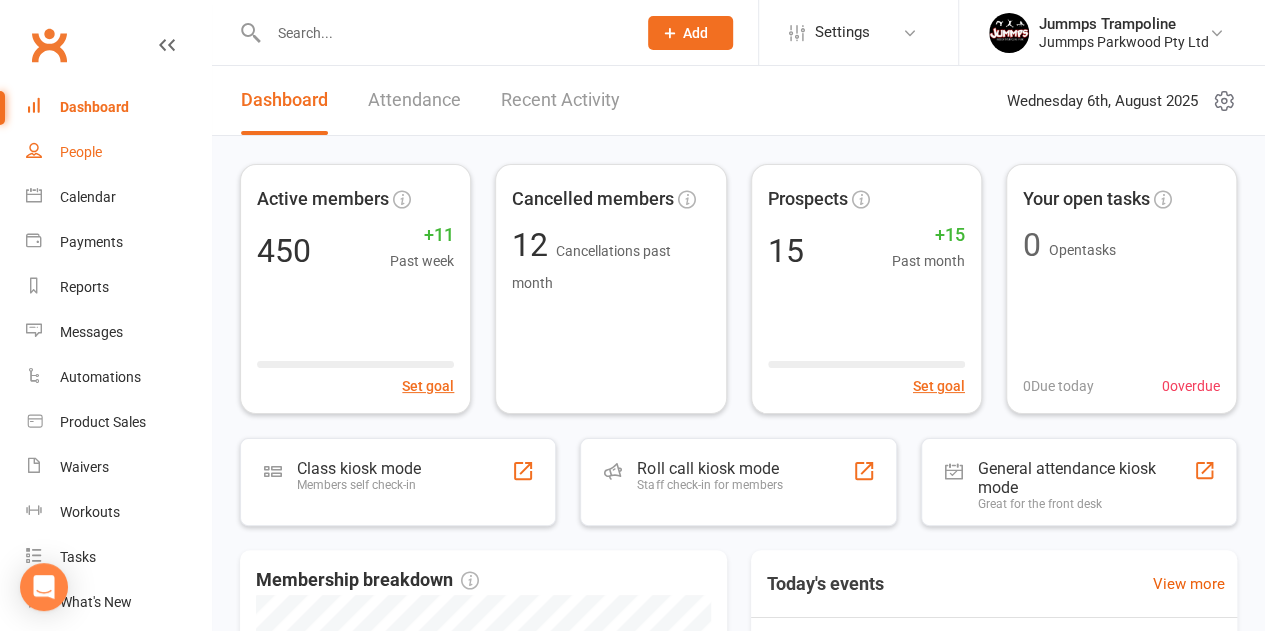 click on "People" at bounding box center (81, 152) 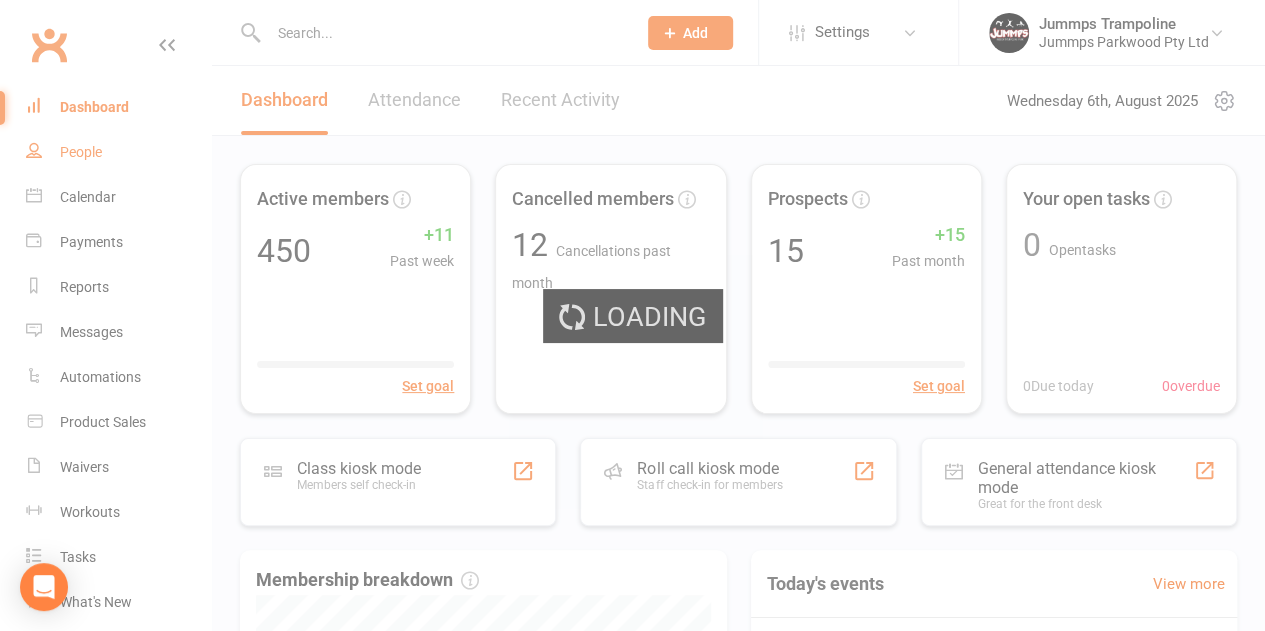 select on "100" 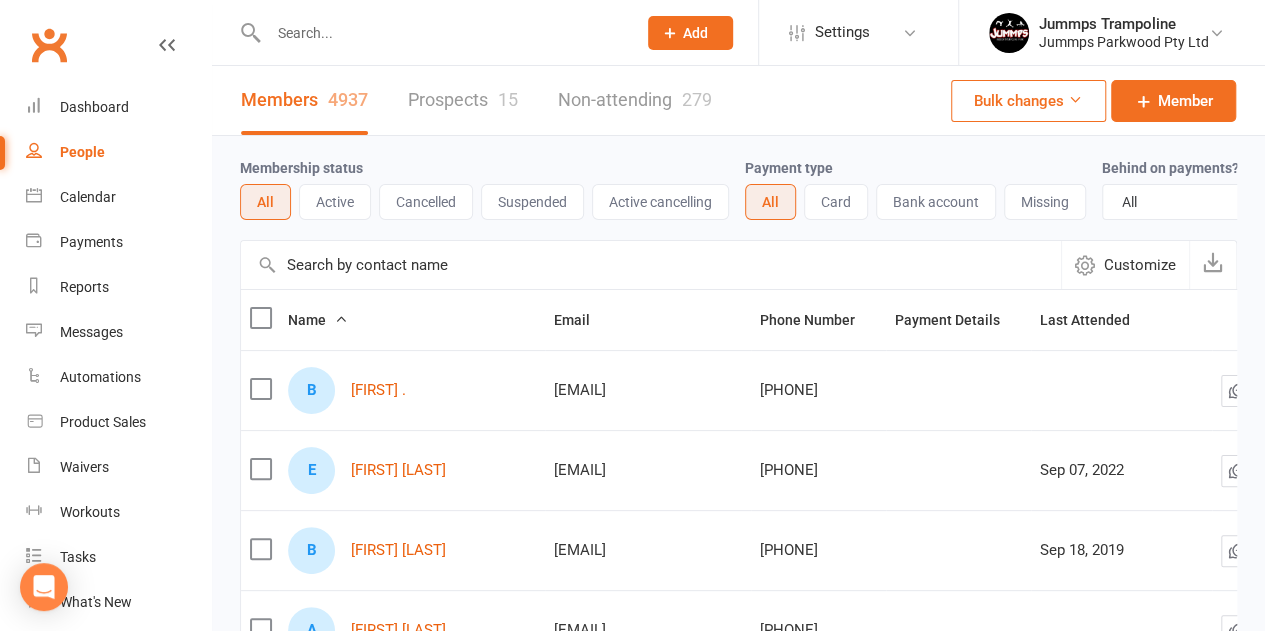click at bounding box center (442, 33) 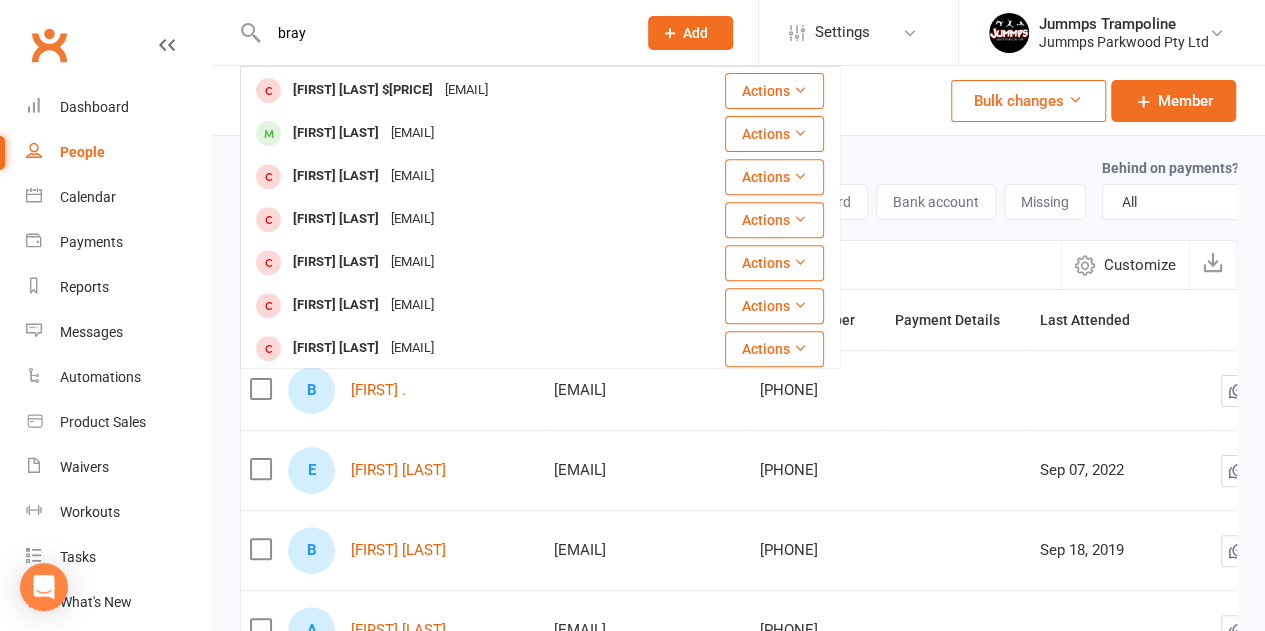 scroll, scrollTop: 384, scrollLeft: 0, axis: vertical 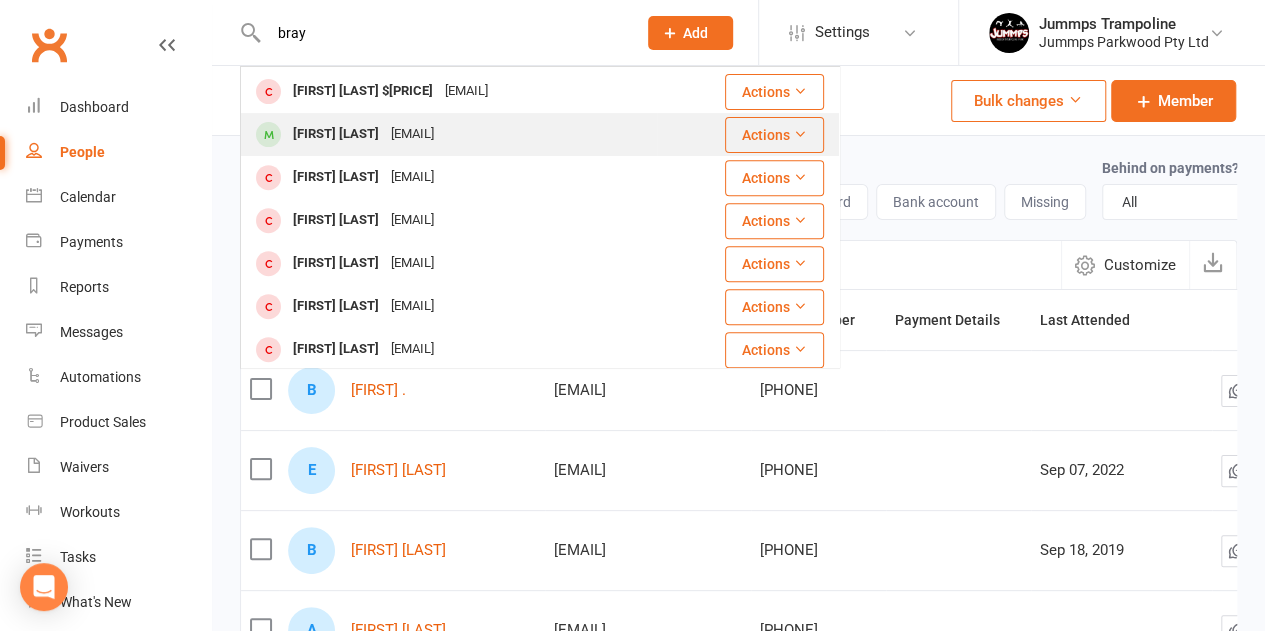 type on "bray" 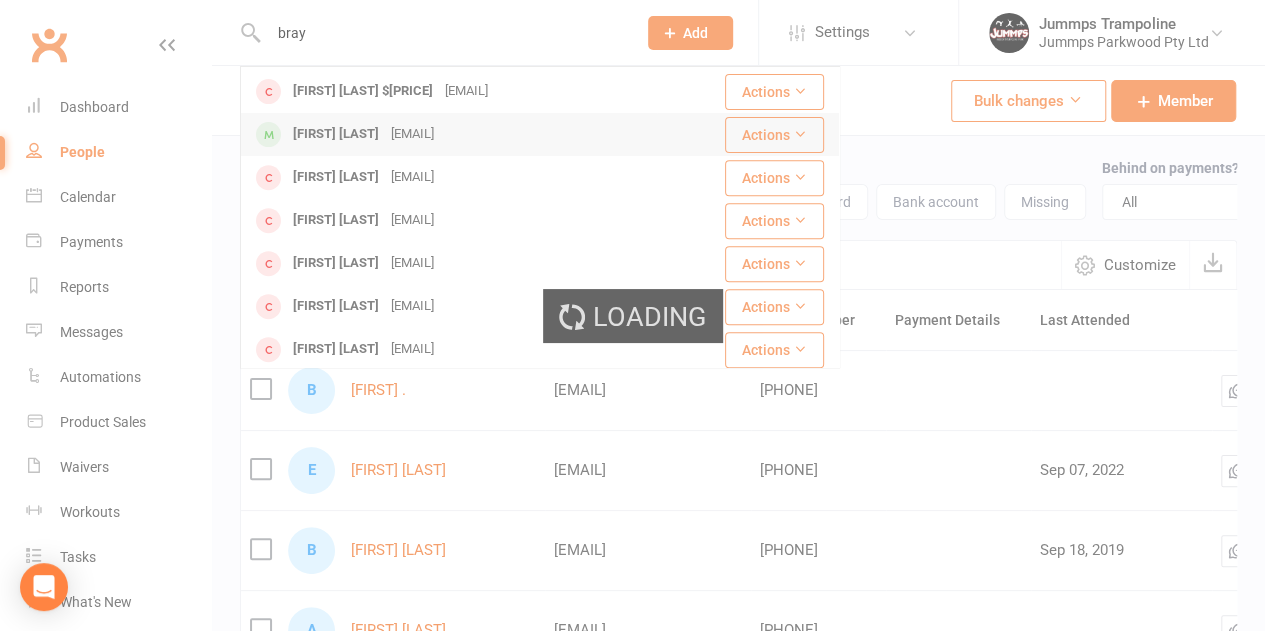 type 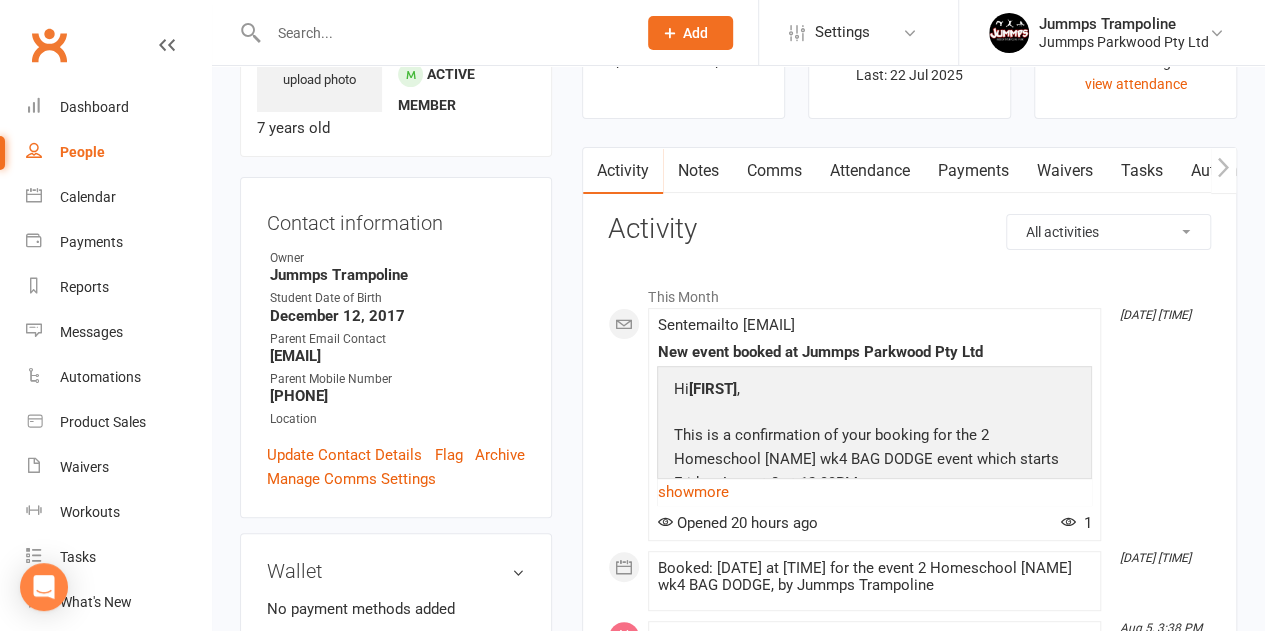 scroll, scrollTop: 0, scrollLeft: 0, axis: both 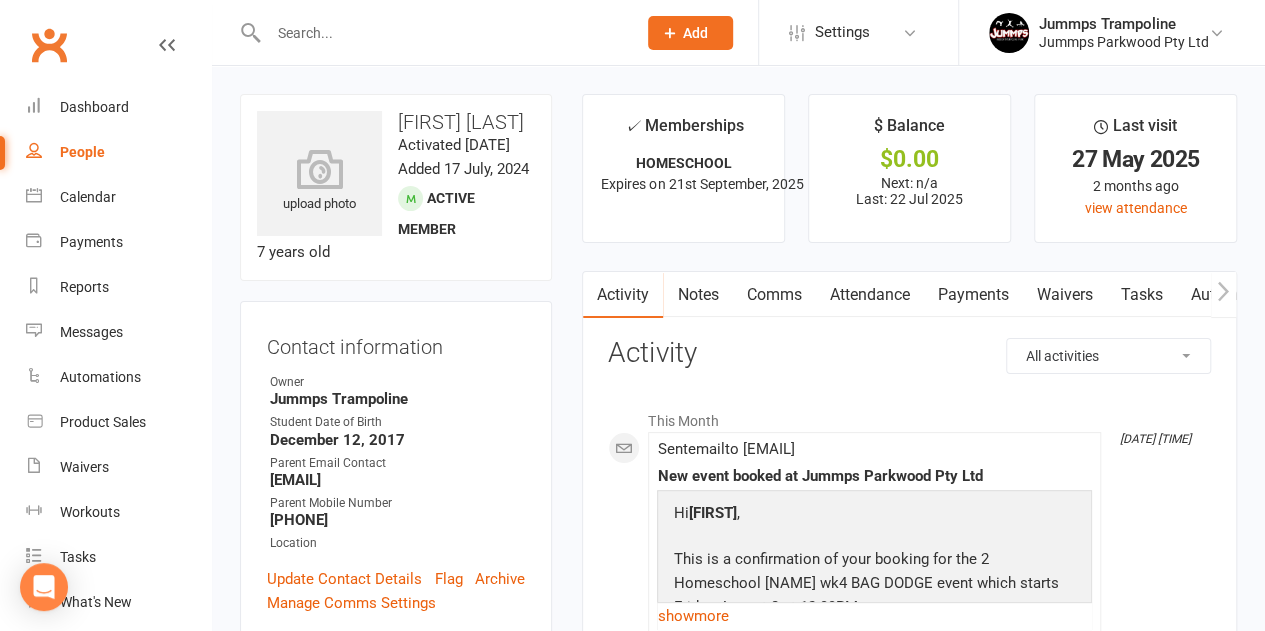 click on "Attendance" at bounding box center [869, 295] 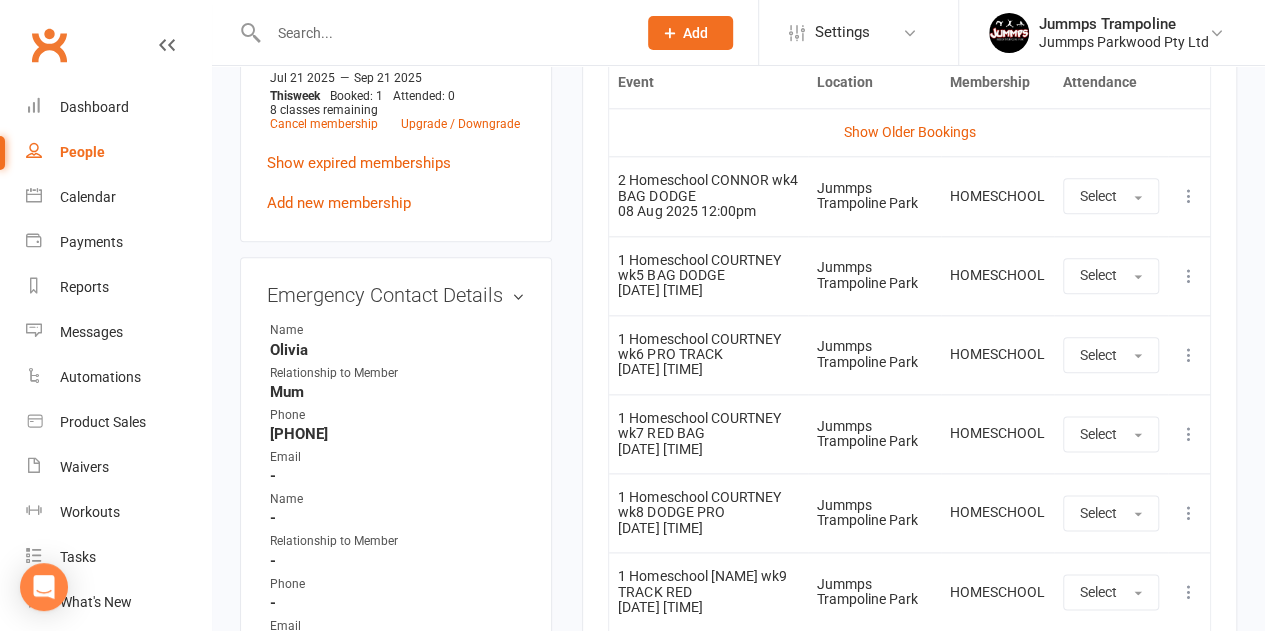 scroll, scrollTop: 1033, scrollLeft: 0, axis: vertical 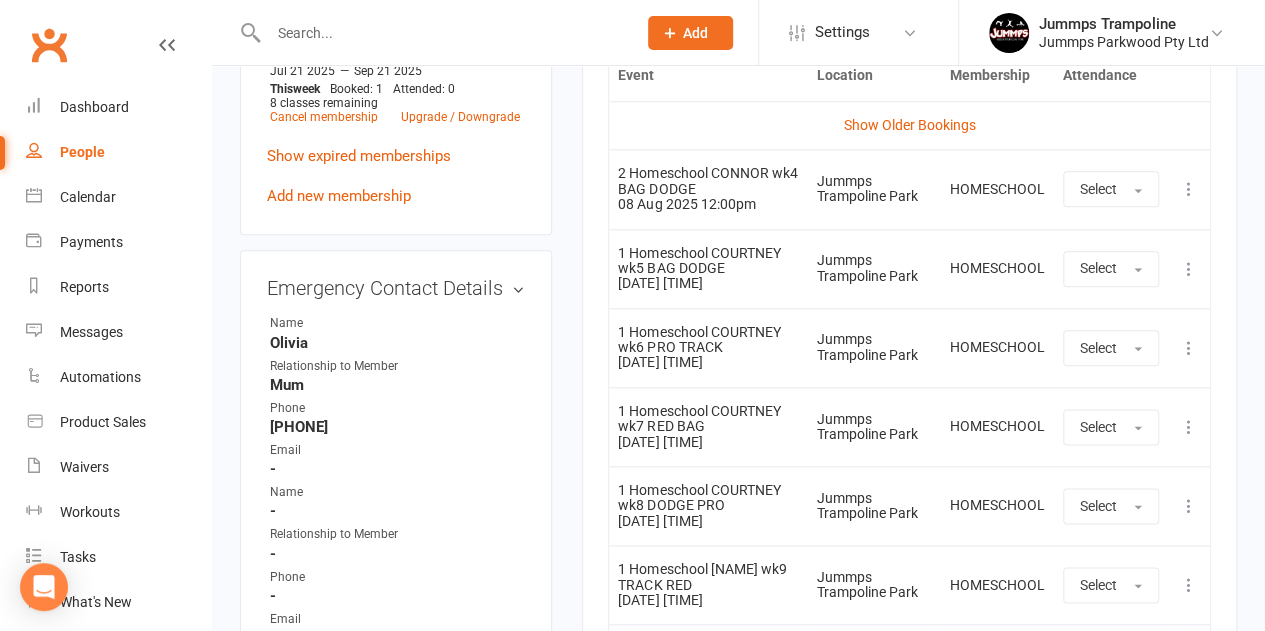click on "Show Older Bookings" at bounding box center [909, 125] 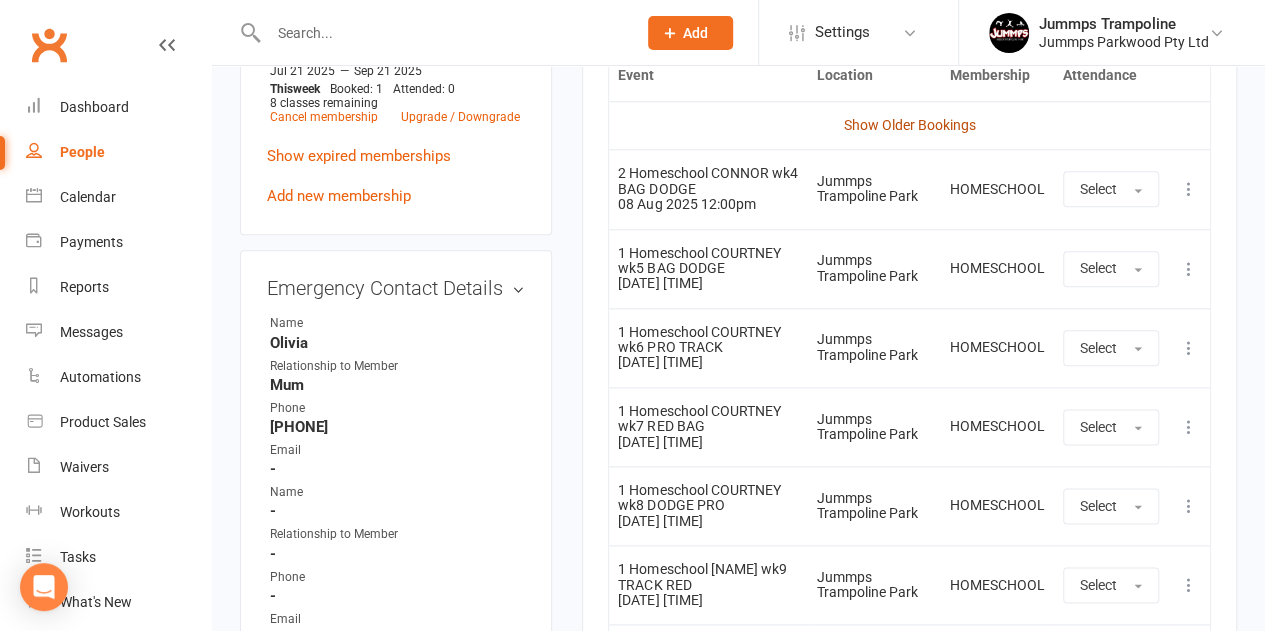 click on "Show Older Bookings" at bounding box center (910, 125) 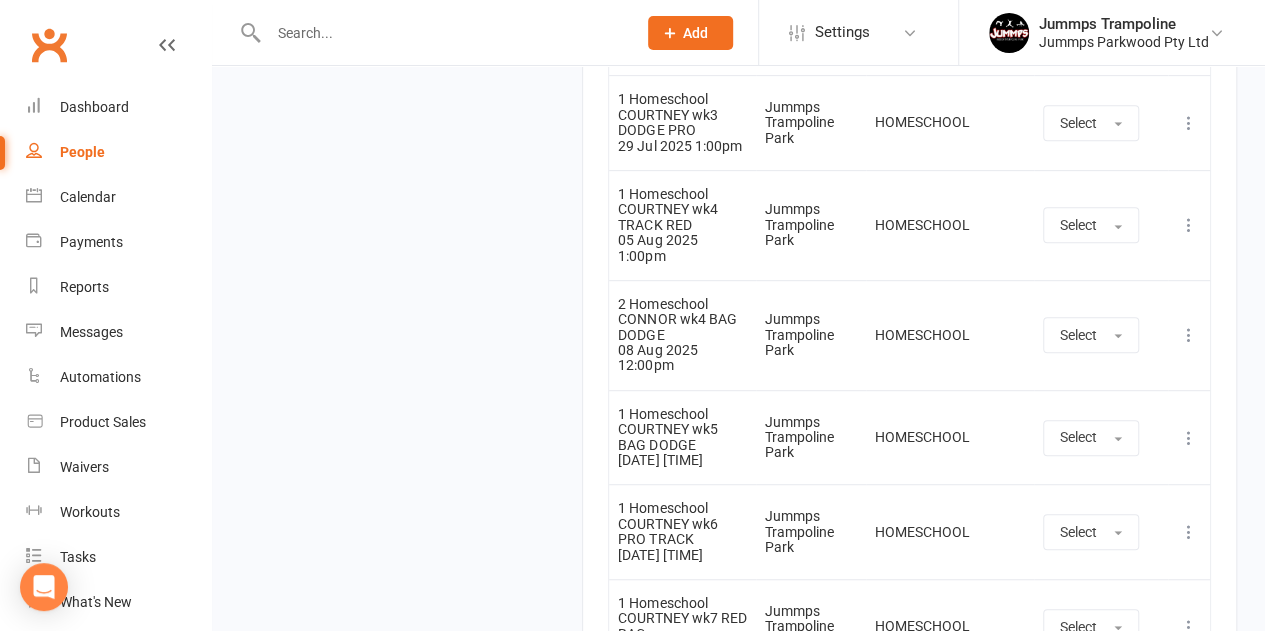 scroll, scrollTop: 4186, scrollLeft: 0, axis: vertical 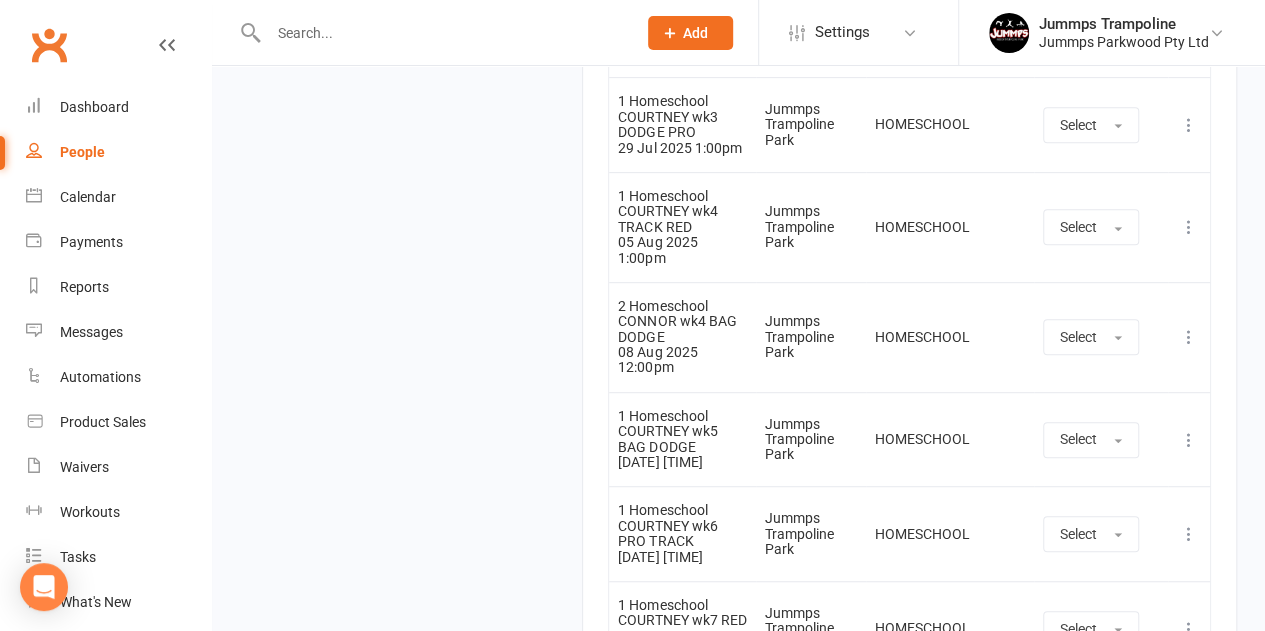 click on "Select" at bounding box center (1091, 31) 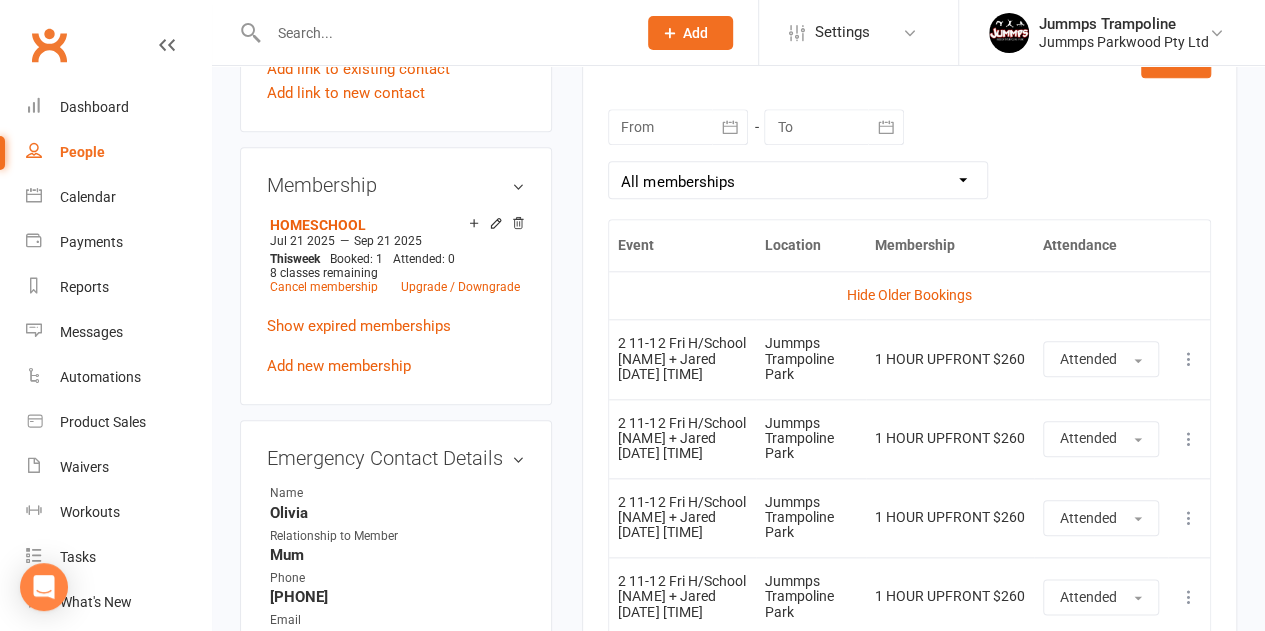 scroll, scrollTop: 862, scrollLeft: 0, axis: vertical 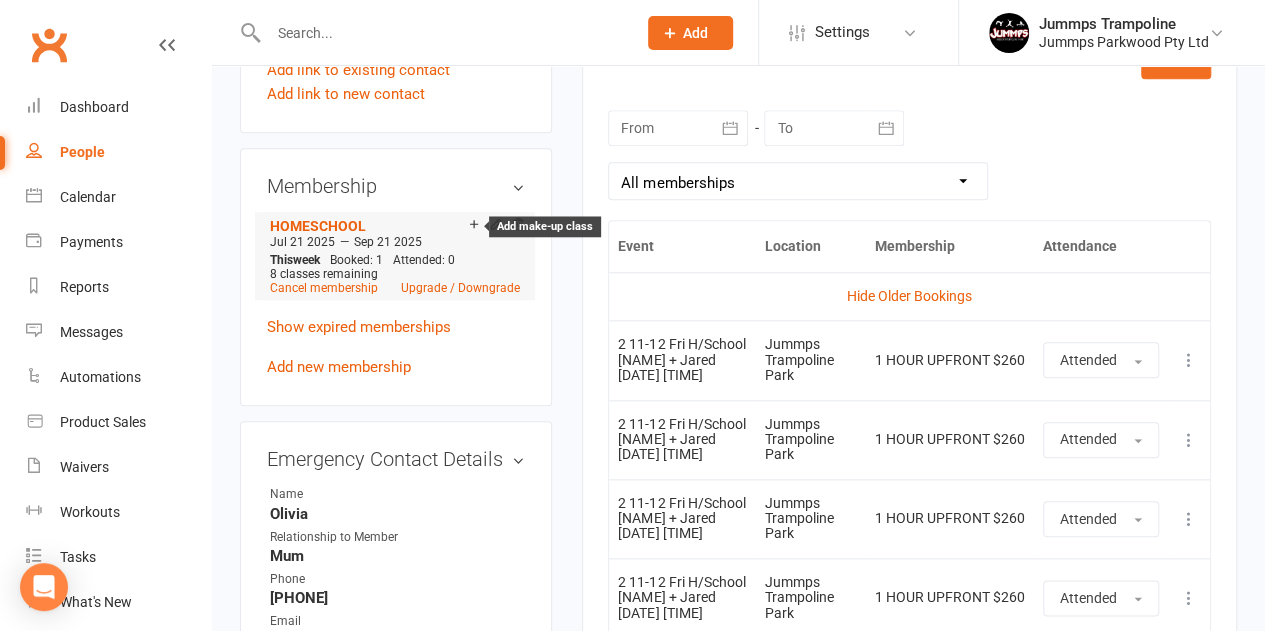 click at bounding box center (474, 226) 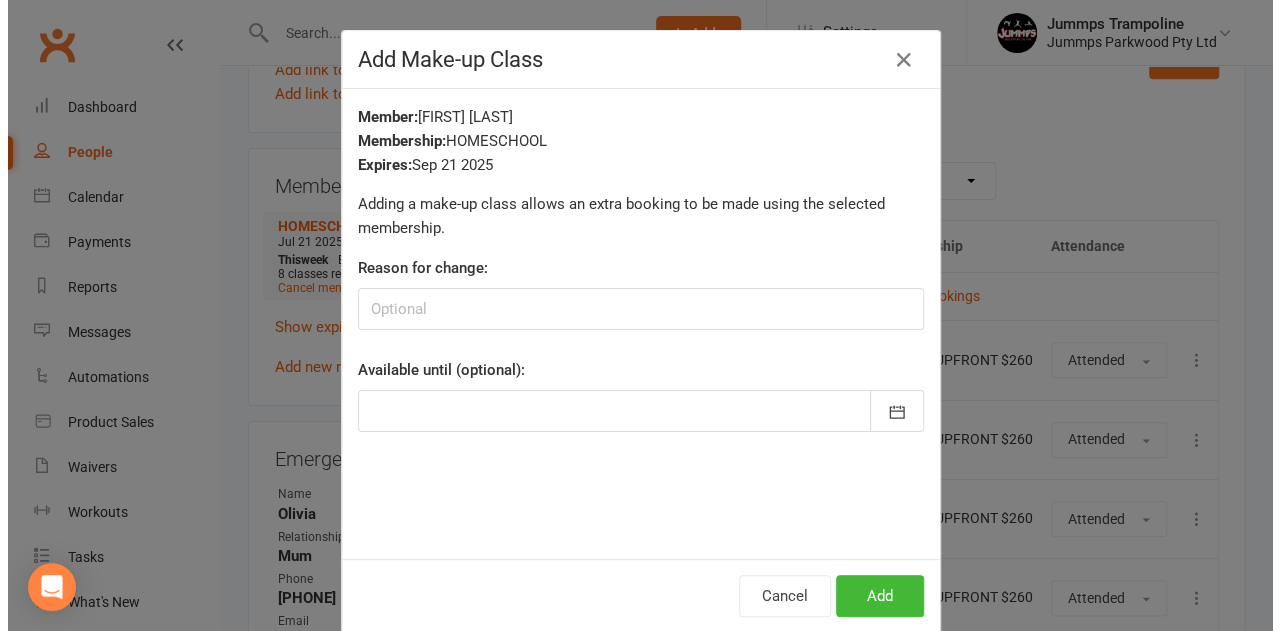 scroll, scrollTop: 3948, scrollLeft: 0, axis: vertical 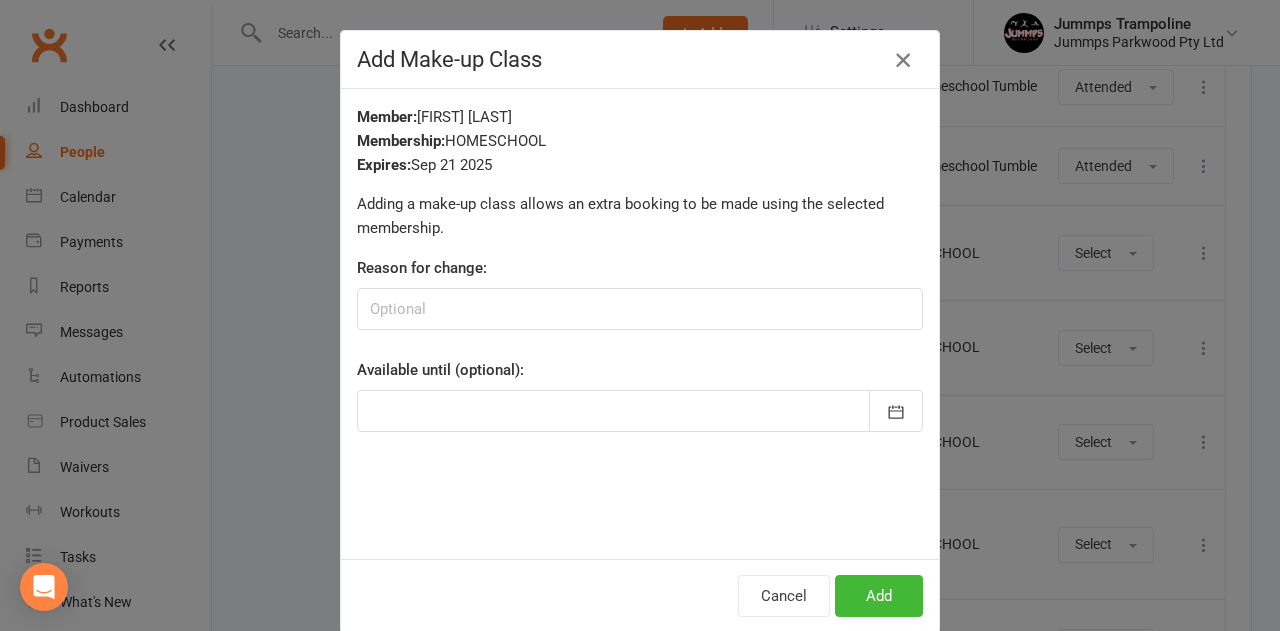 drag, startPoint x: 896, startPoint y: 51, endPoint x: 798, endPoint y: -121, distance: 197.9596 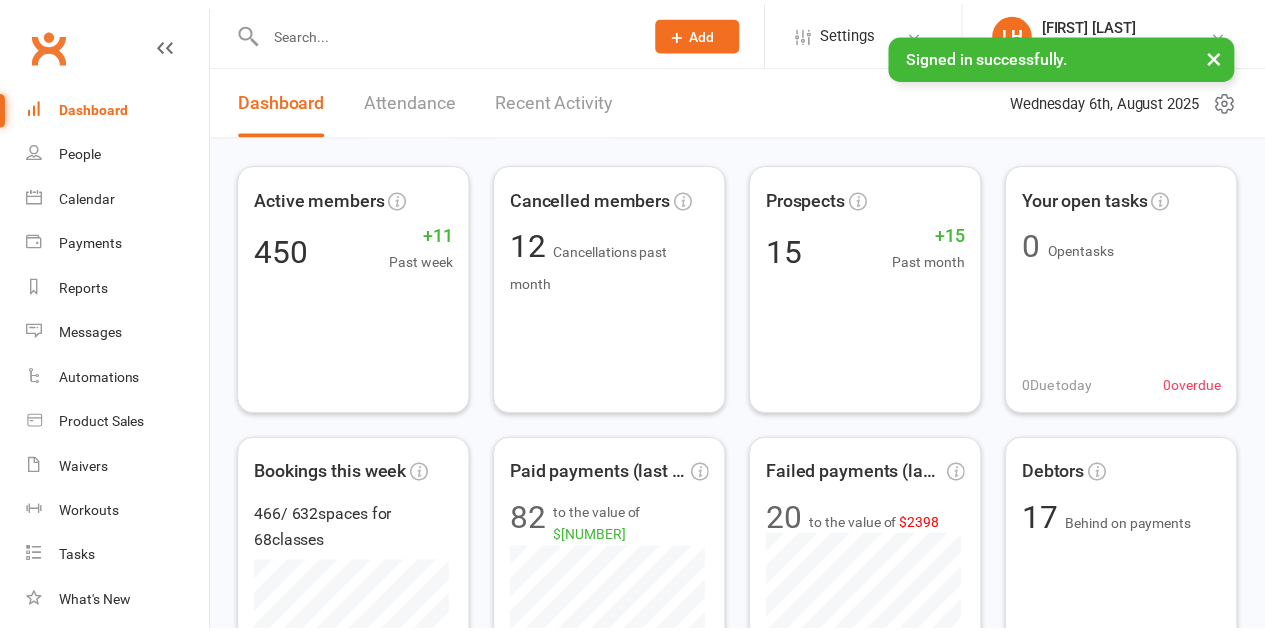 scroll, scrollTop: 0, scrollLeft: 0, axis: both 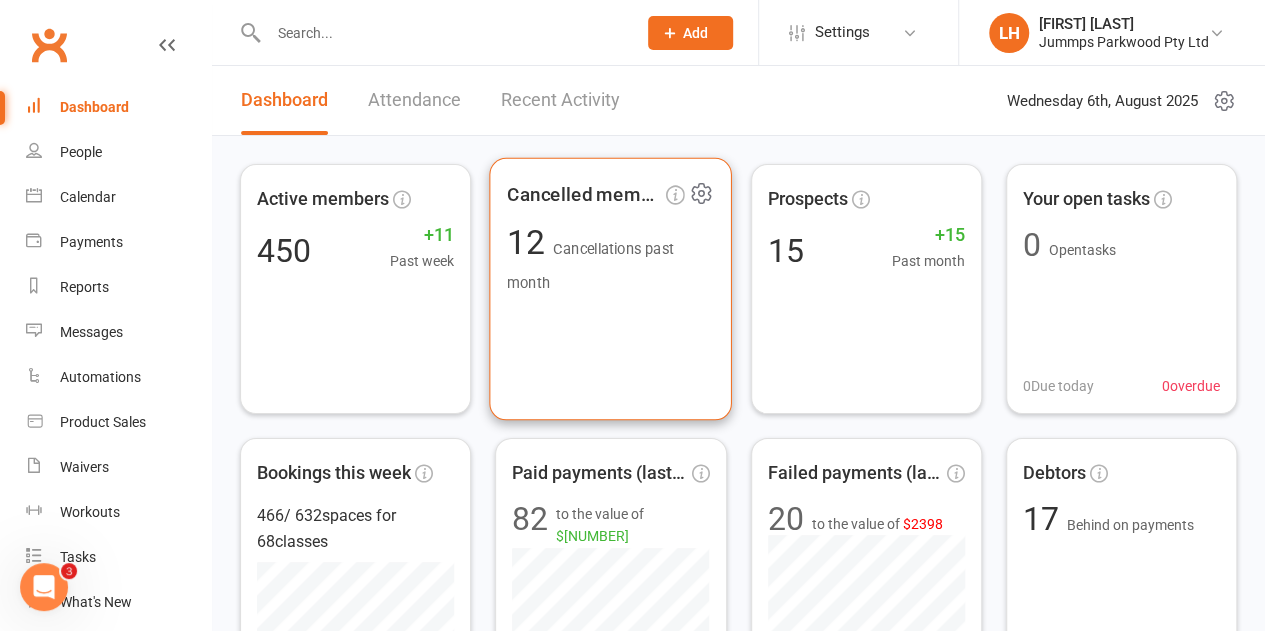 click on "Cancelled members   12   Cancellations past month" at bounding box center (610, 289) 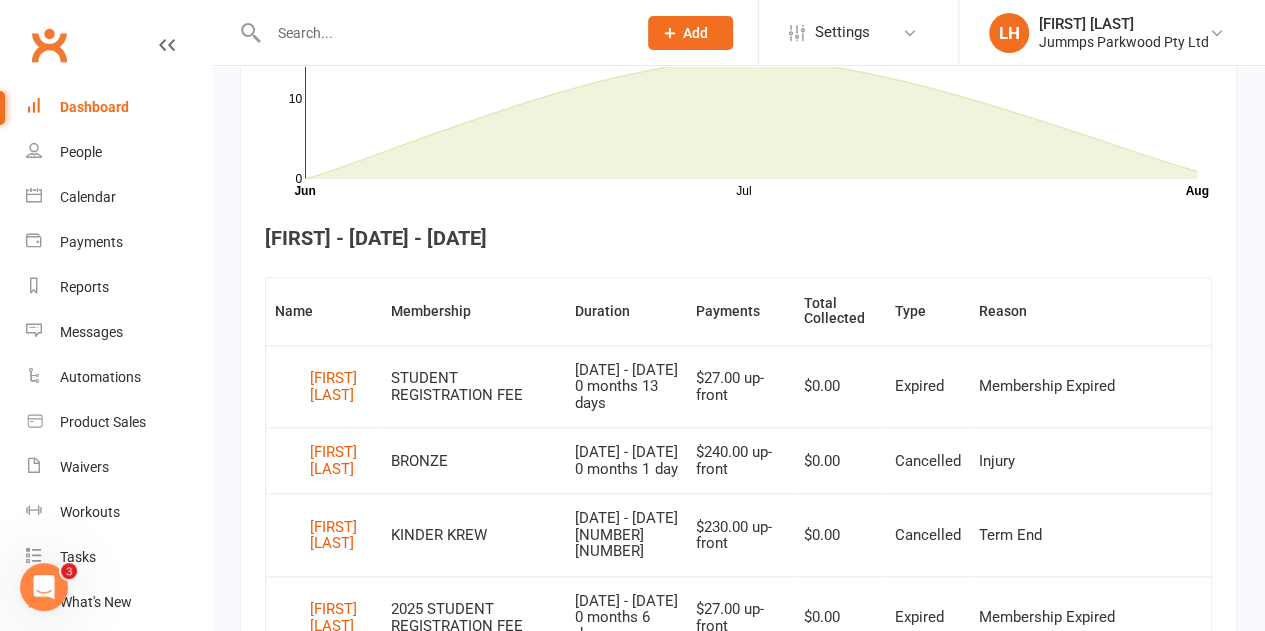 scroll, scrollTop: 744, scrollLeft: 0, axis: vertical 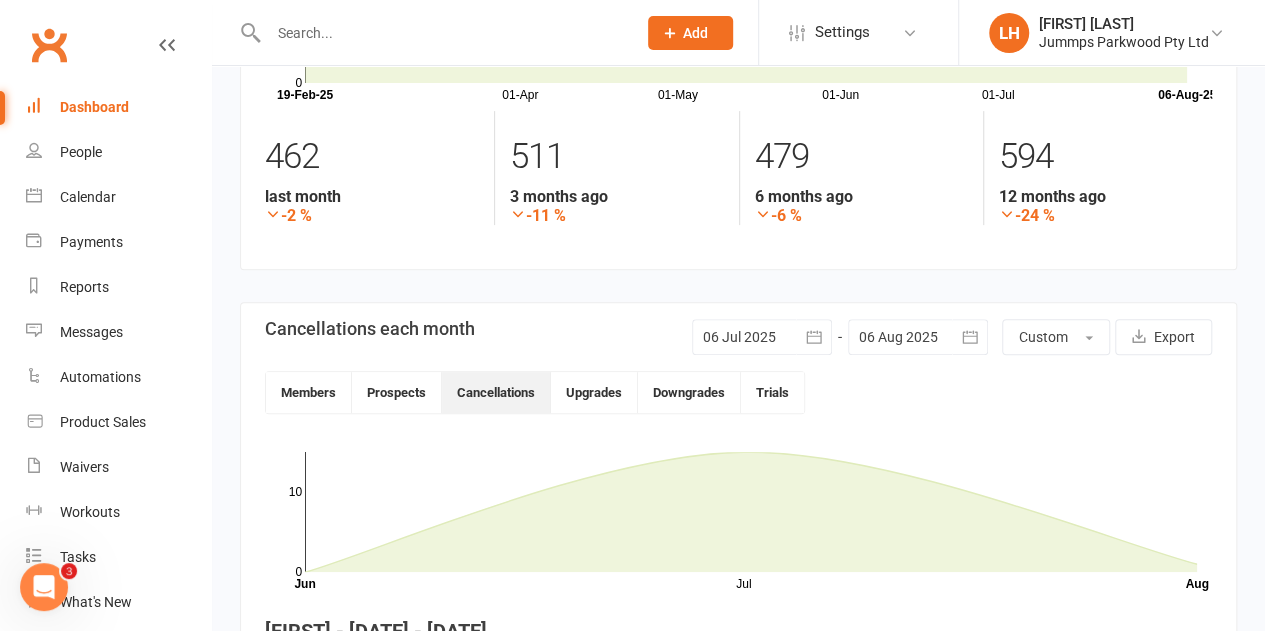 click 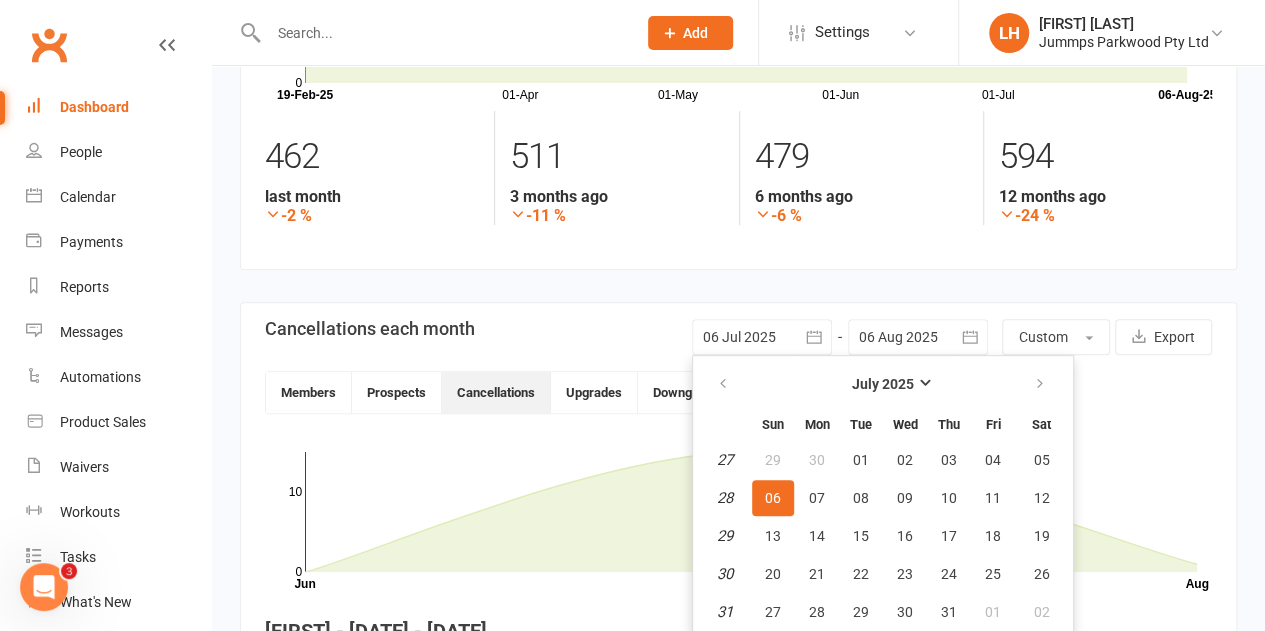 scroll, scrollTop: 280, scrollLeft: 0, axis: vertical 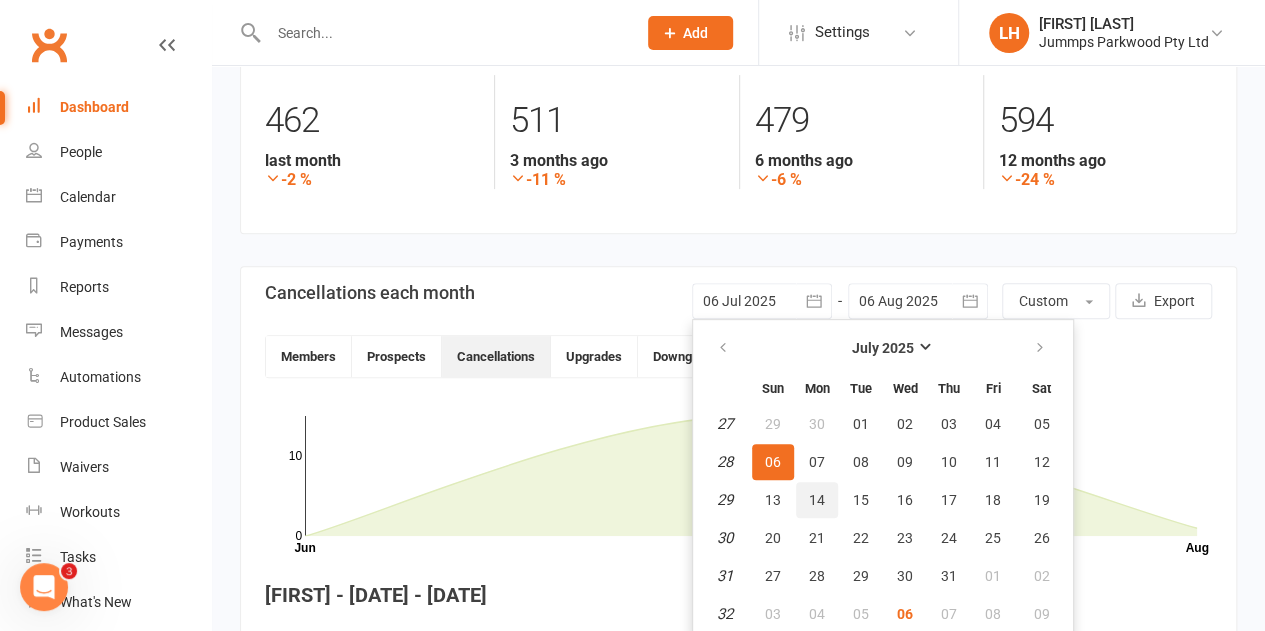 click on "14" at bounding box center (817, 500) 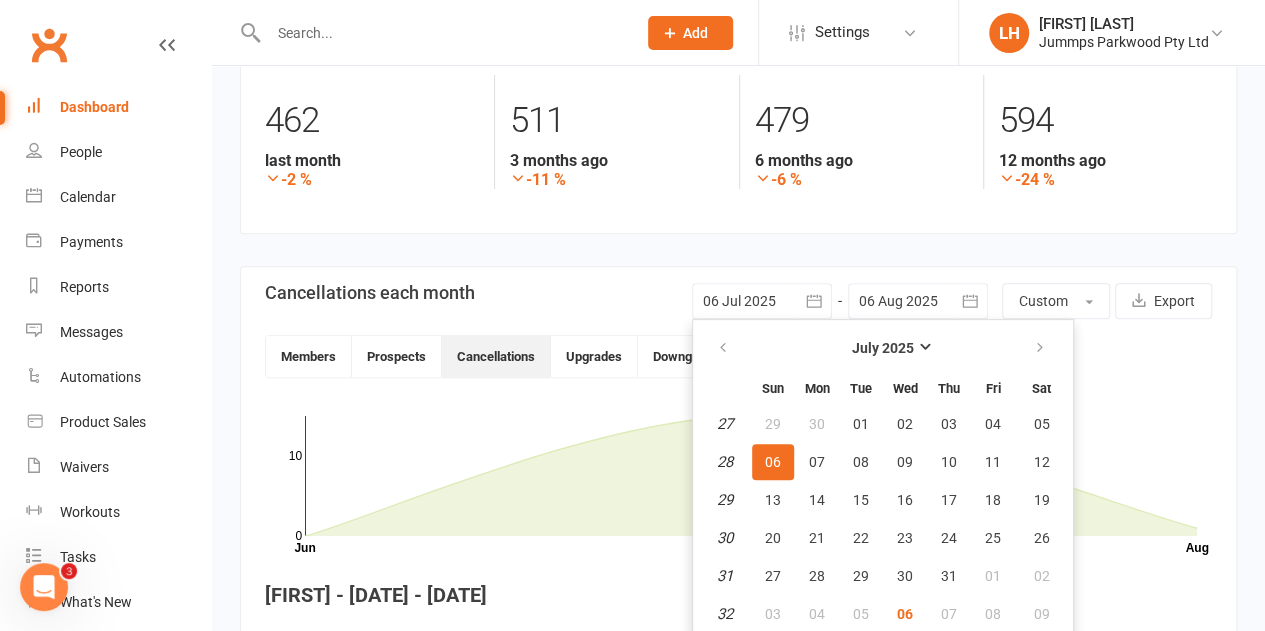 type on "14 Jul 2025" 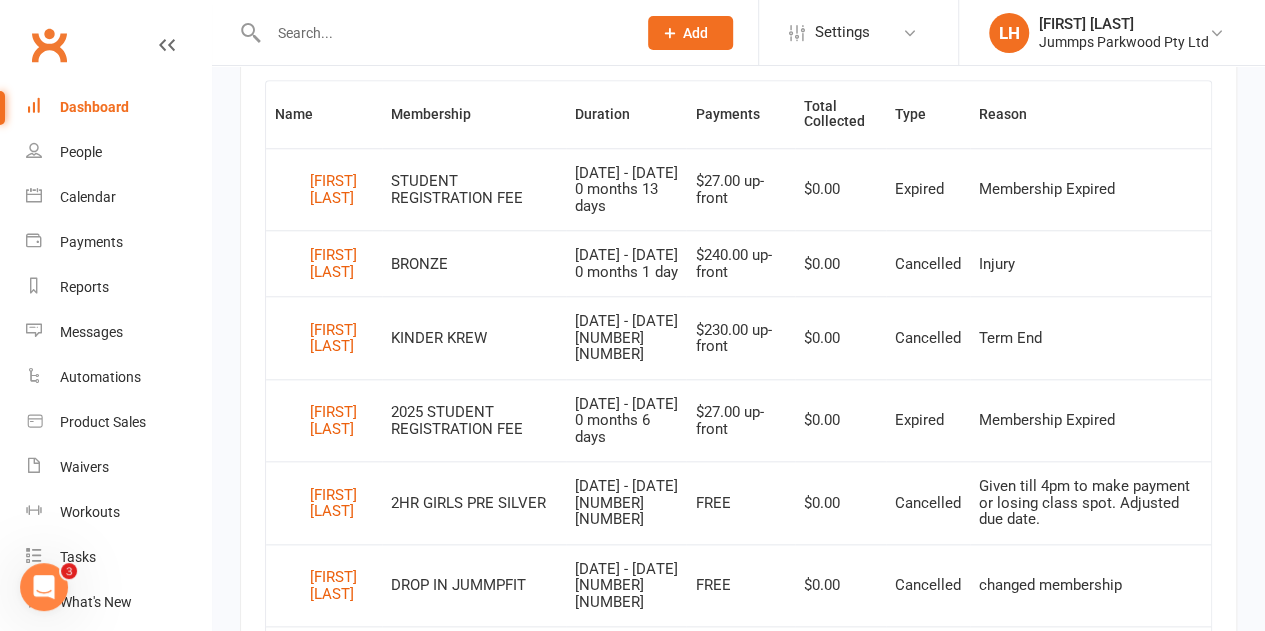 scroll, scrollTop: 680, scrollLeft: 0, axis: vertical 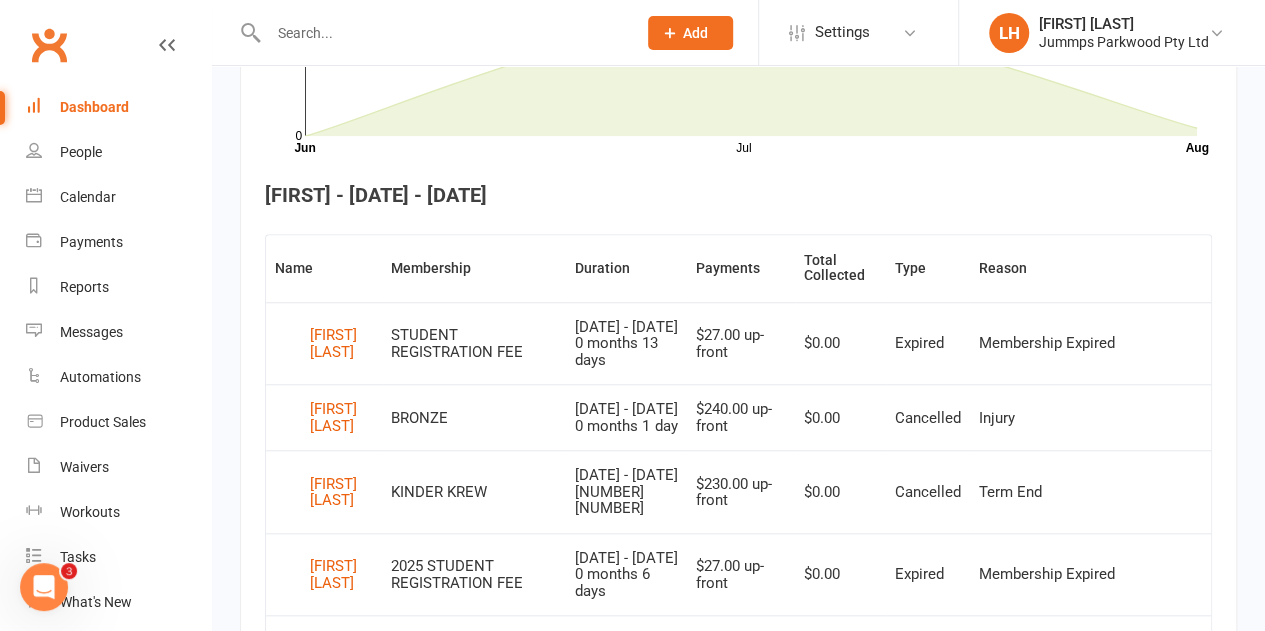 click on "Duration" at bounding box center [626, 268] 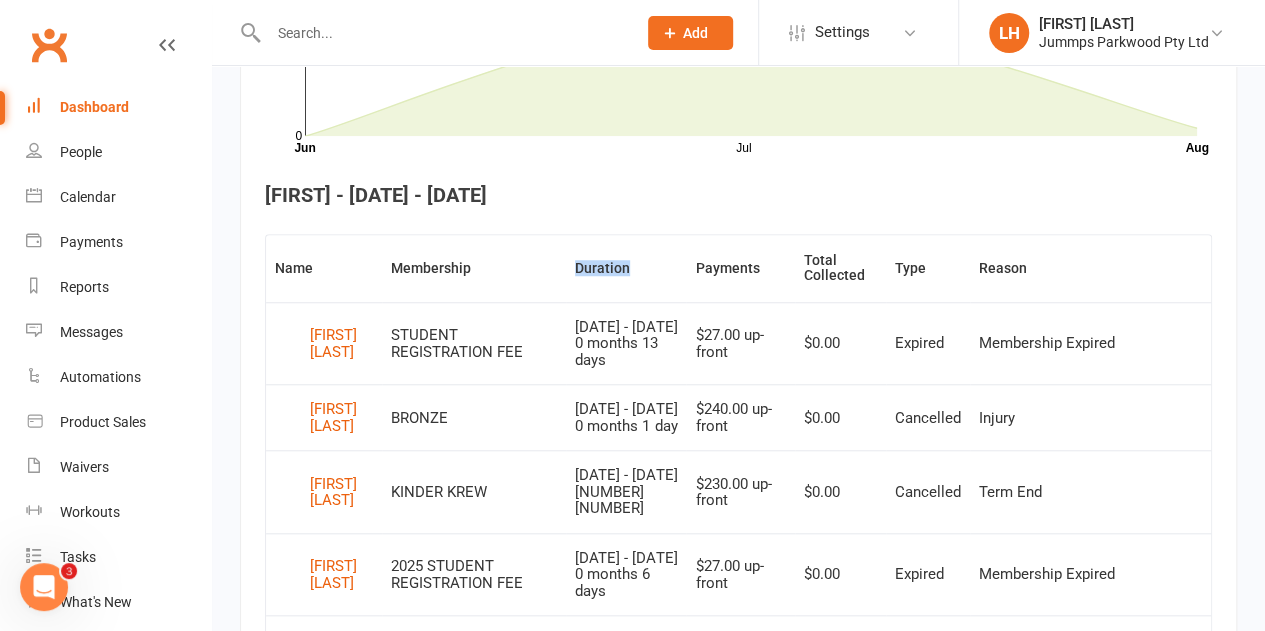 click on "Duration" at bounding box center [626, 268] 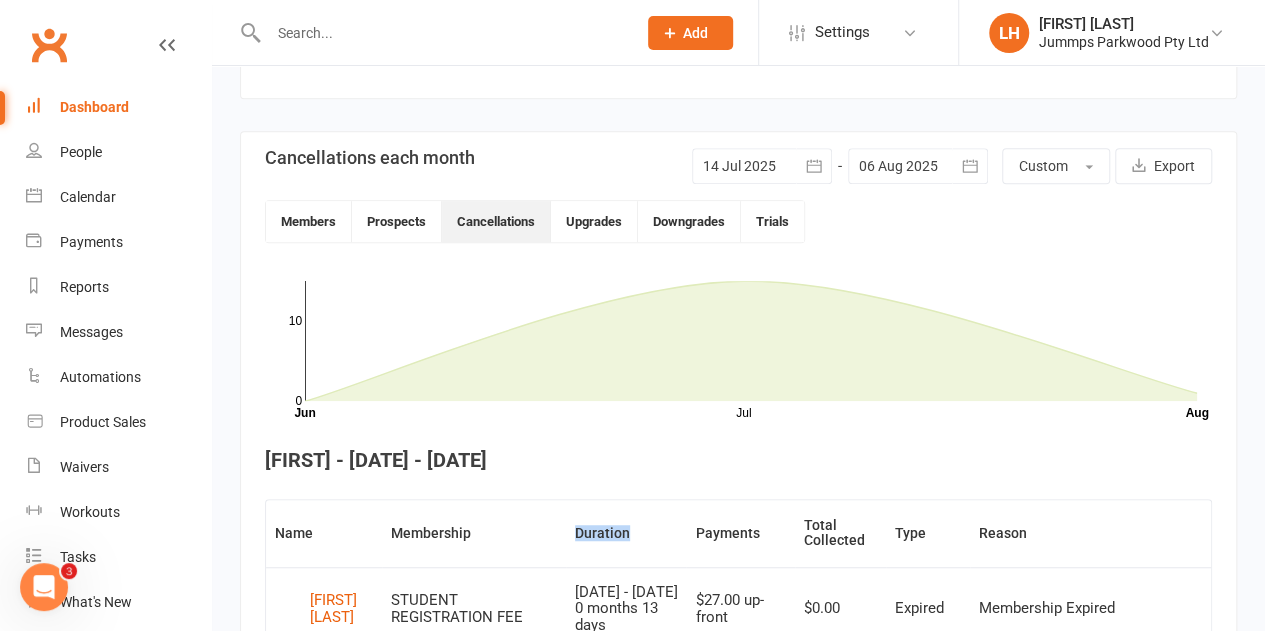 scroll, scrollTop: 380, scrollLeft: 0, axis: vertical 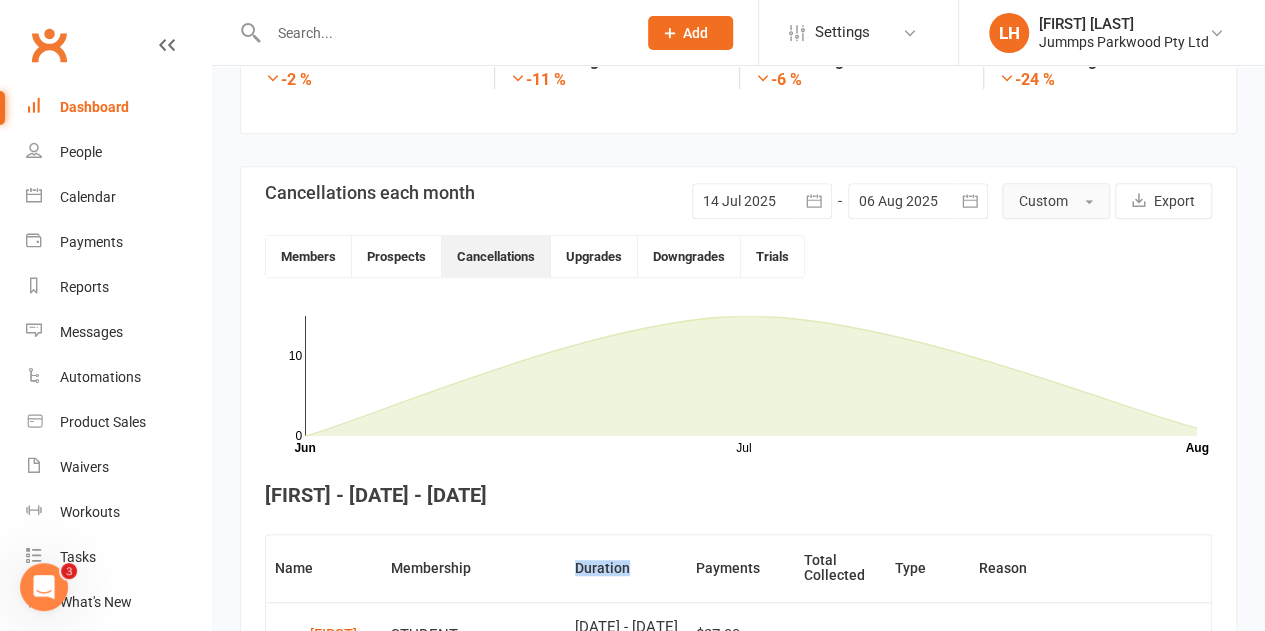 click at bounding box center [1089, 202] 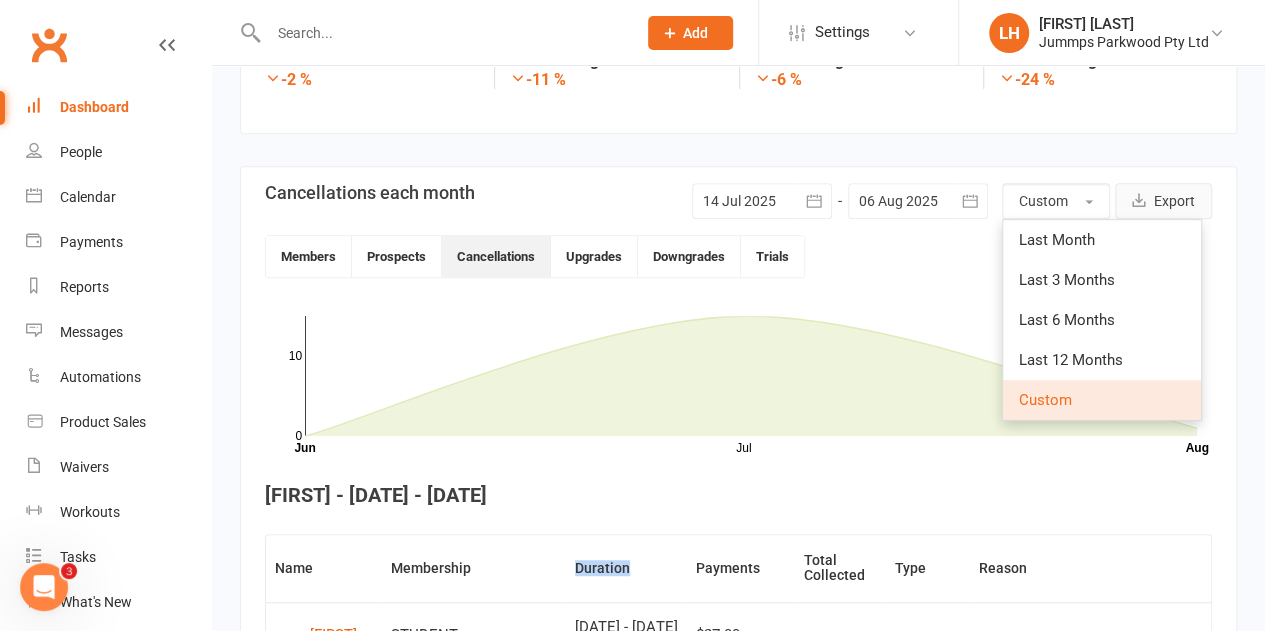 click on "Export" at bounding box center [1163, 201] 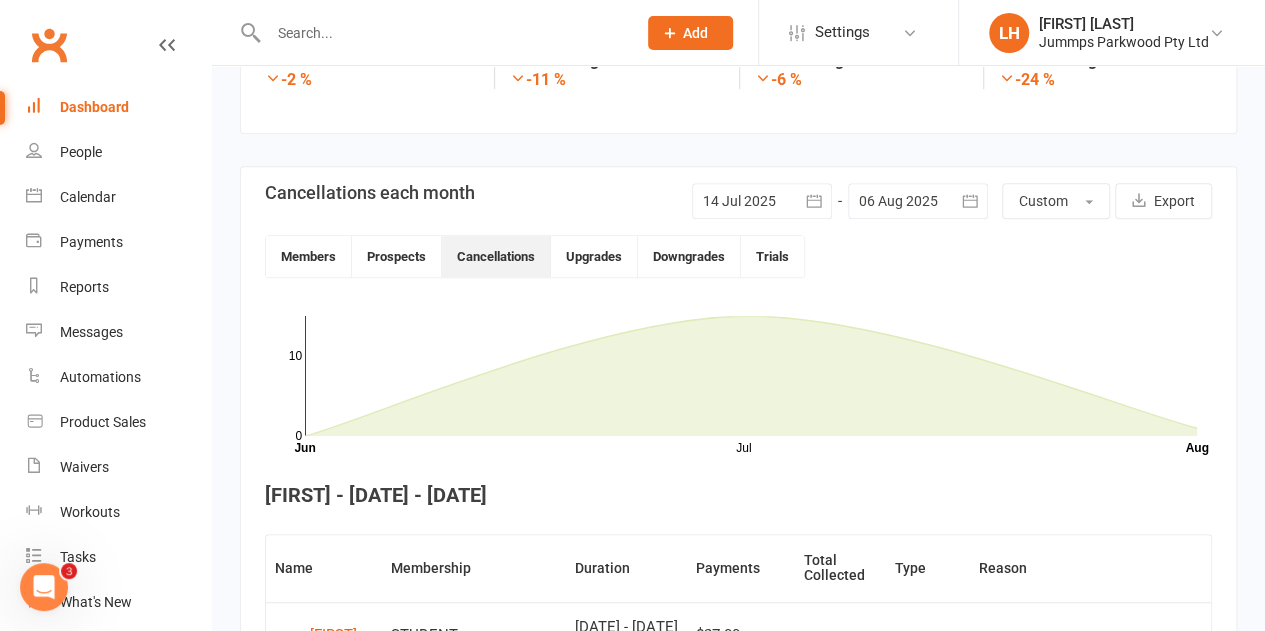 drag, startPoint x: 1246, startPoint y: 349, endPoint x: 1178, endPoint y: 349, distance: 68 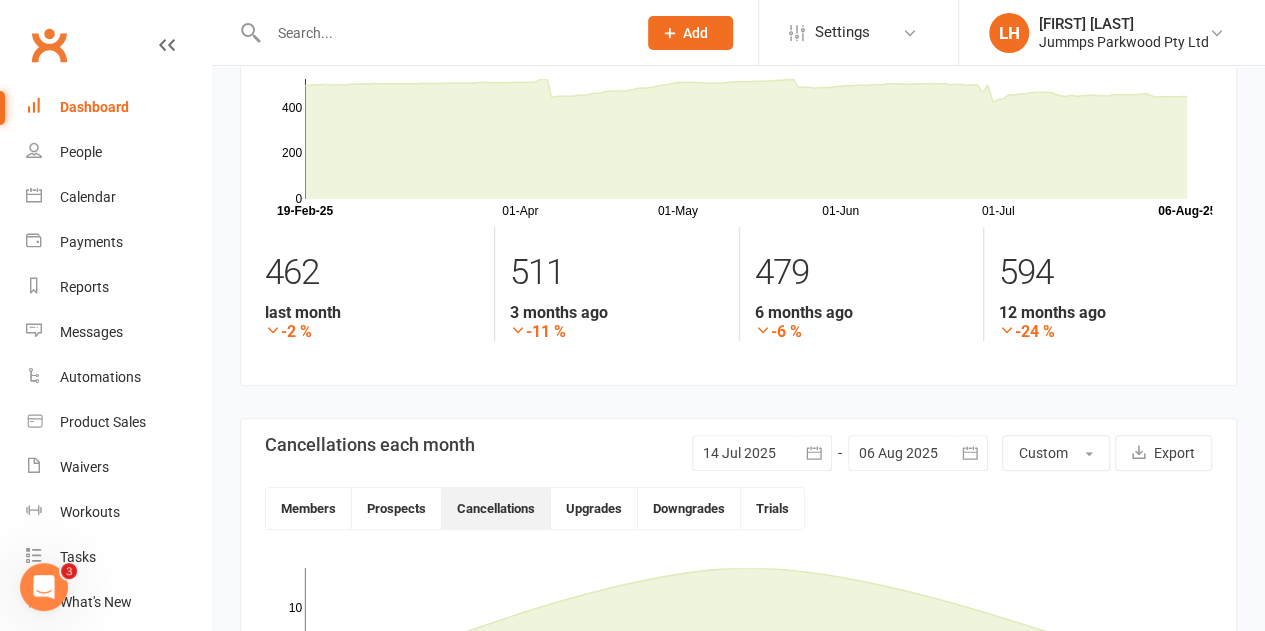 scroll, scrollTop: 300, scrollLeft: 0, axis: vertical 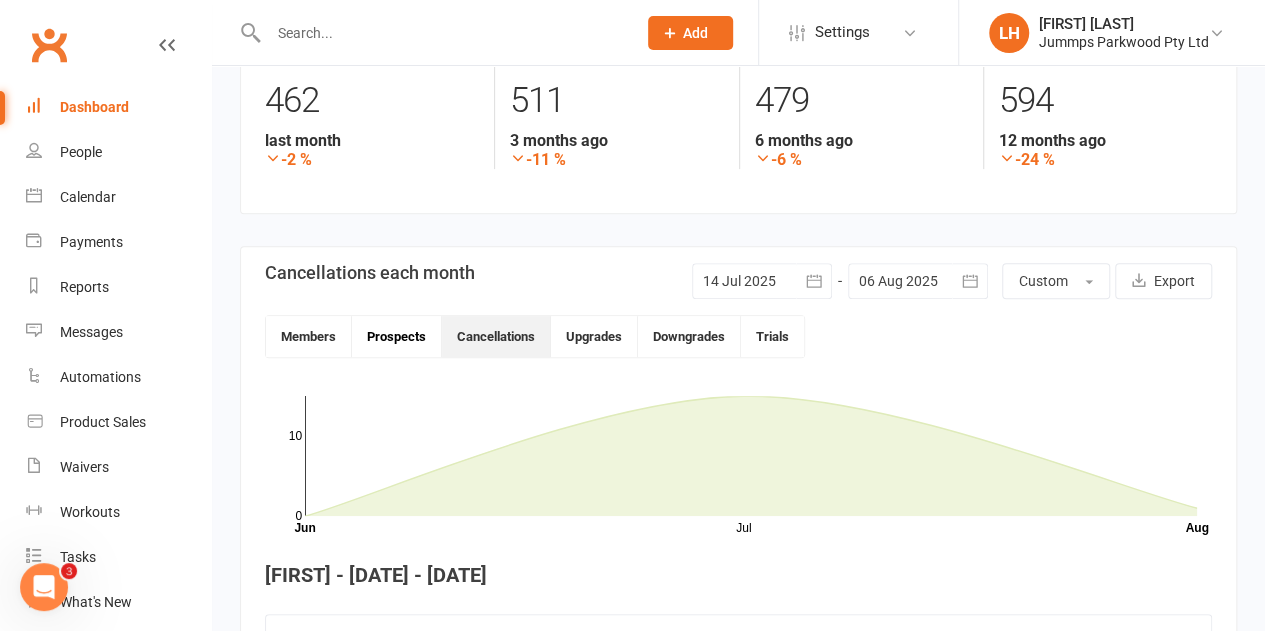 click on "Prospects" at bounding box center [397, 336] 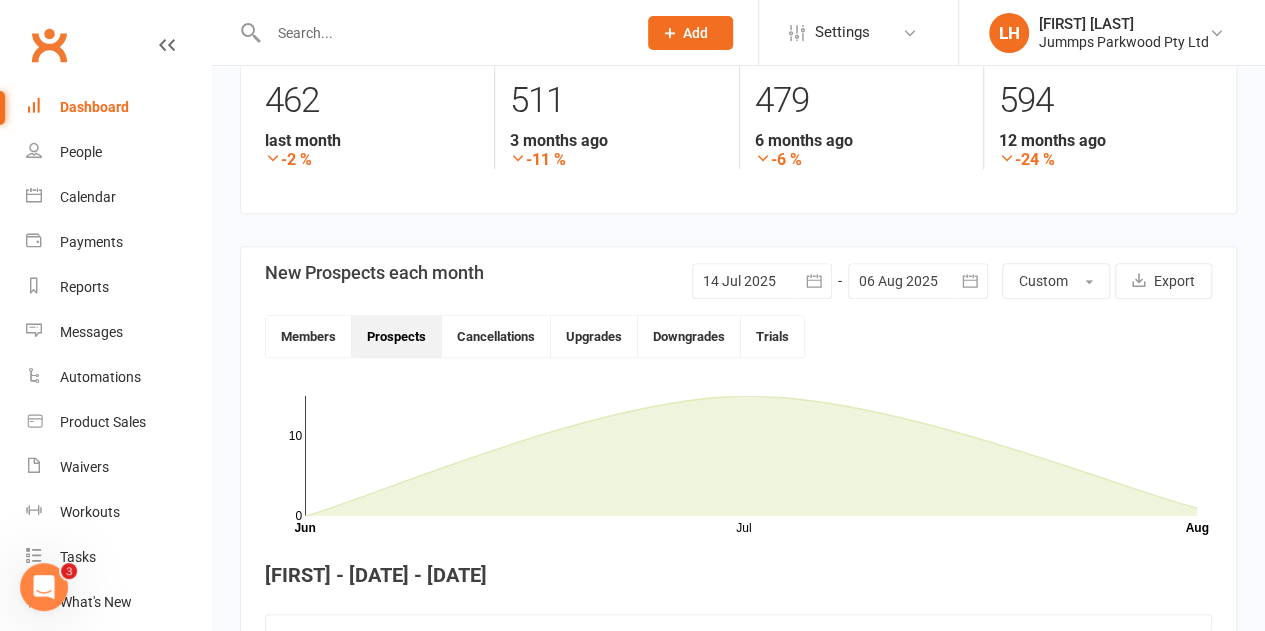 click on "Prospects" at bounding box center (397, 336) 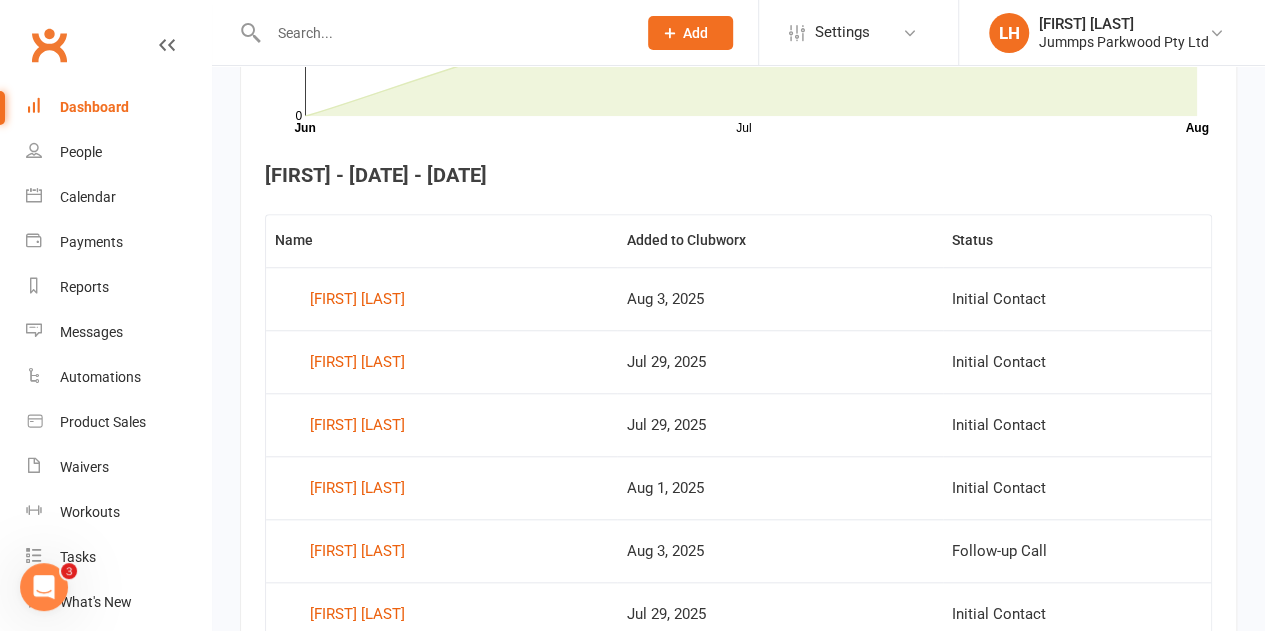 scroll, scrollTop: 400, scrollLeft: 0, axis: vertical 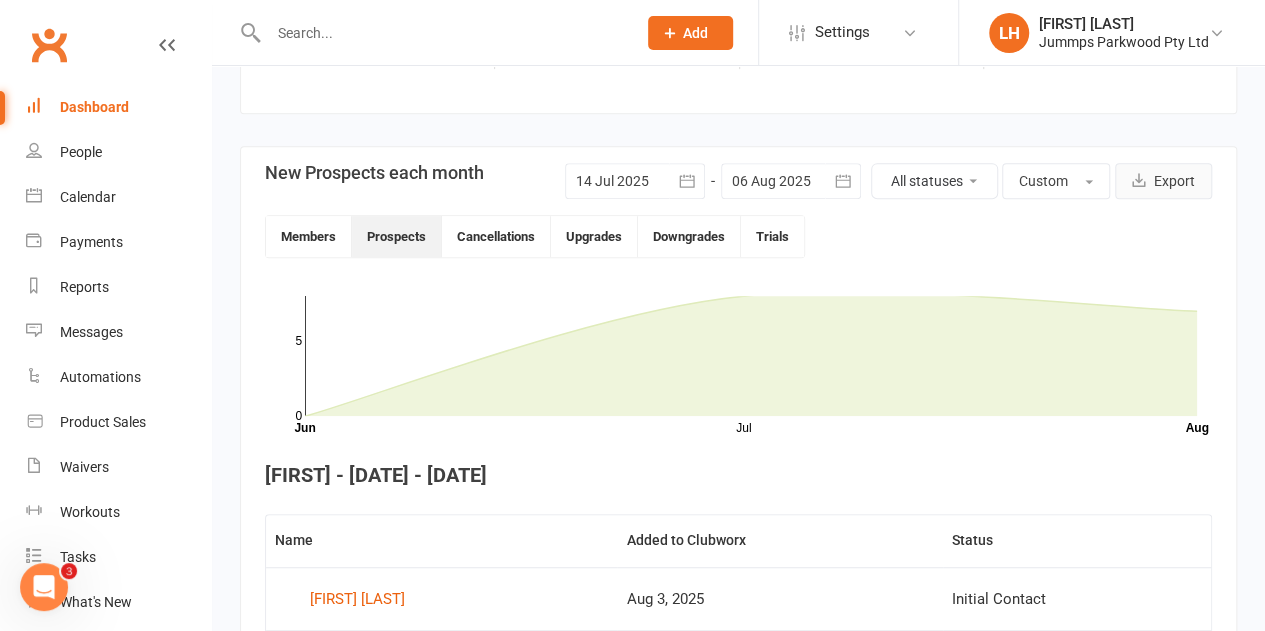 click on "Export" 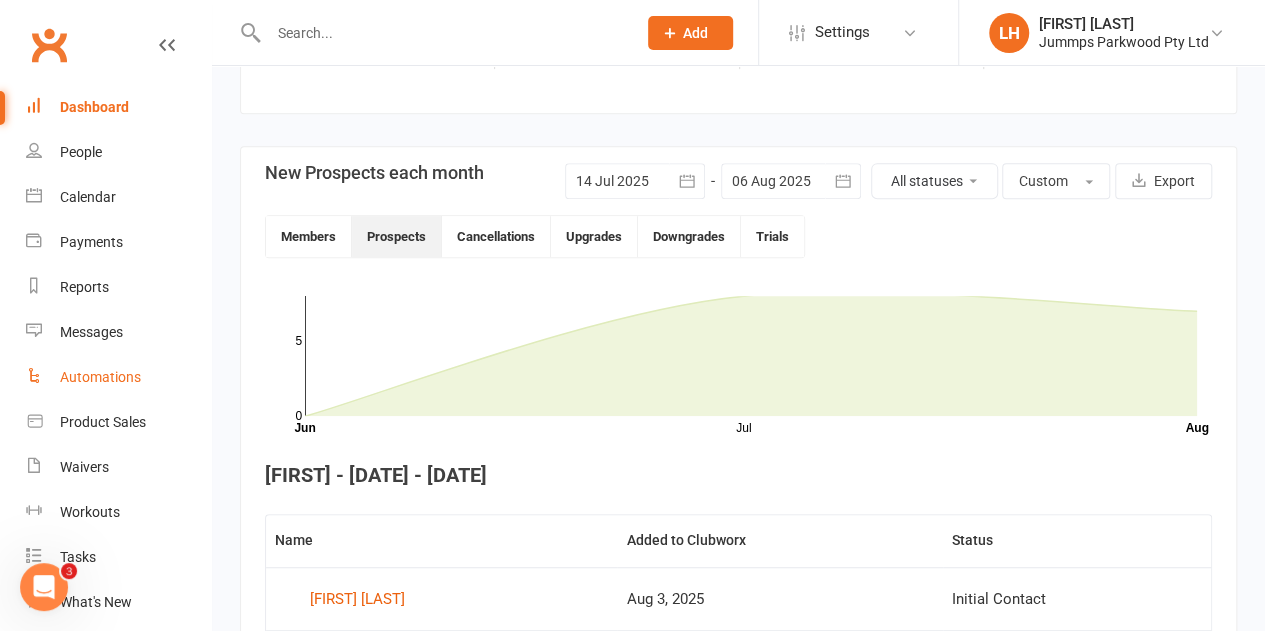 click on "Automations" at bounding box center (100, 377) 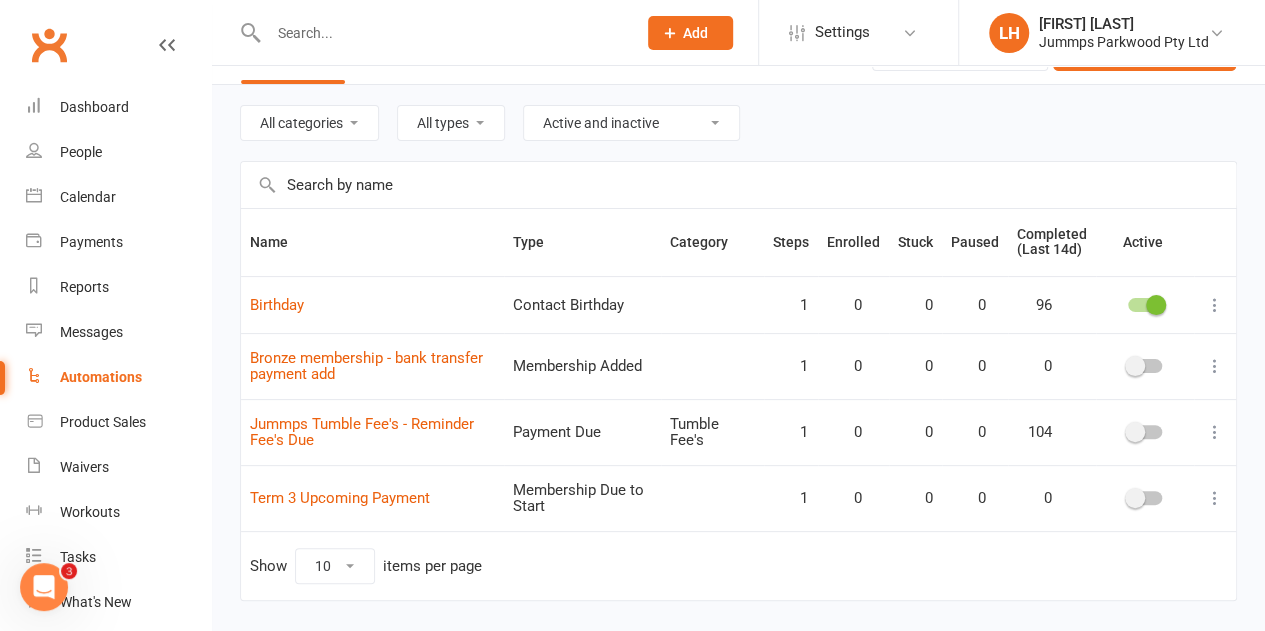scroll, scrollTop: 101, scrollLeft: 0, axis: vertical 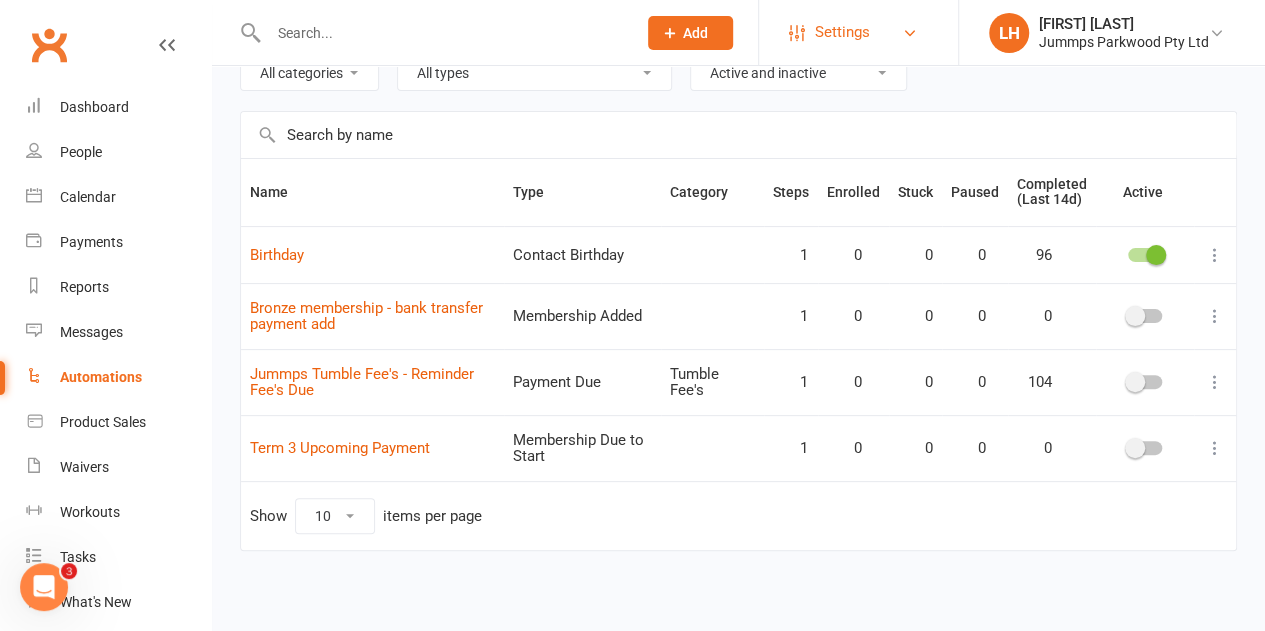 click on "Settings" at bounding box center [858, 32] 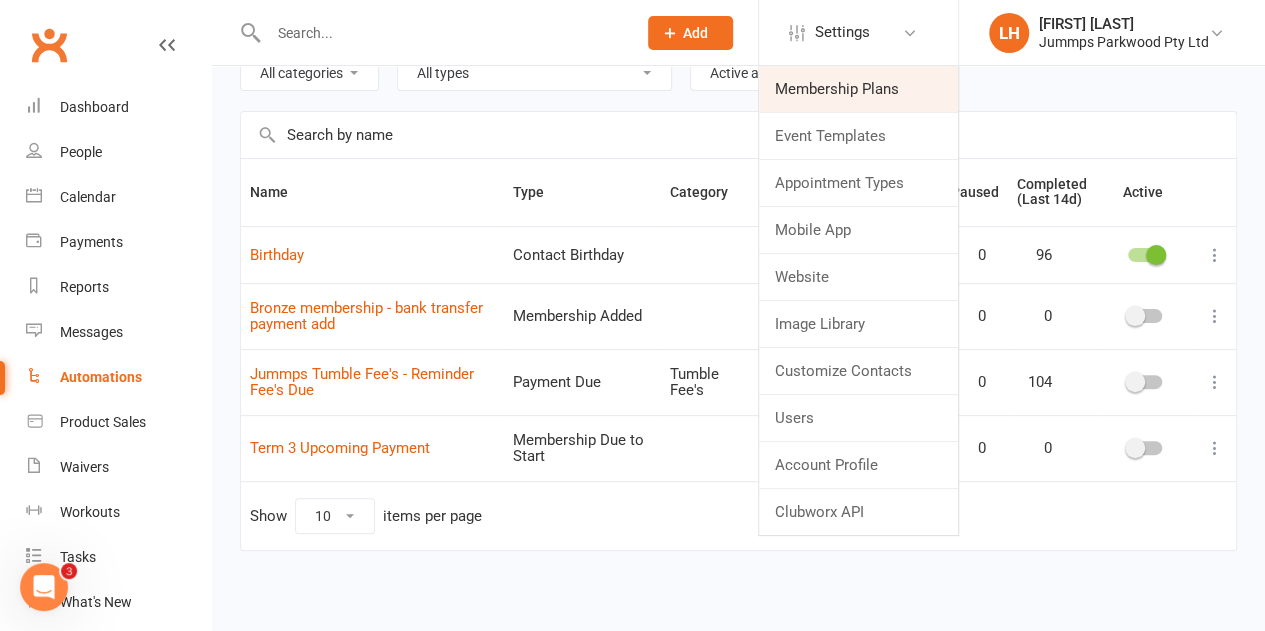 click on "Membership Plans" at bounding box center [858, 89] 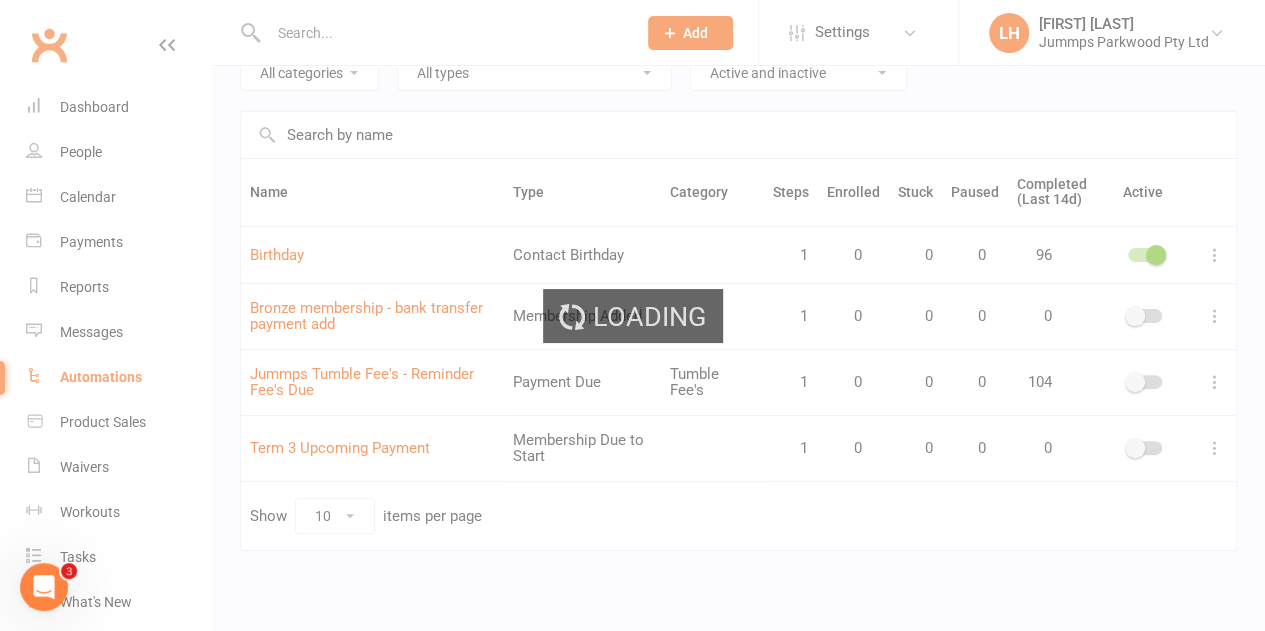 scroll, scrollTop: 0, scrollLeft: 0, axis: both 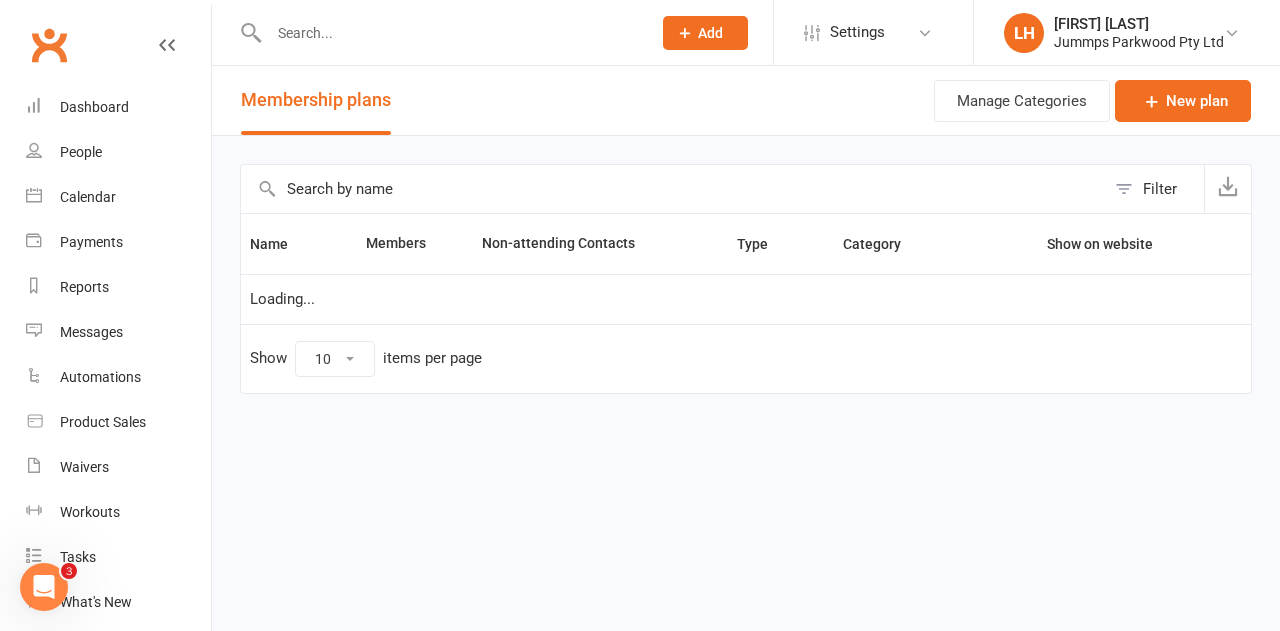 select on "100" 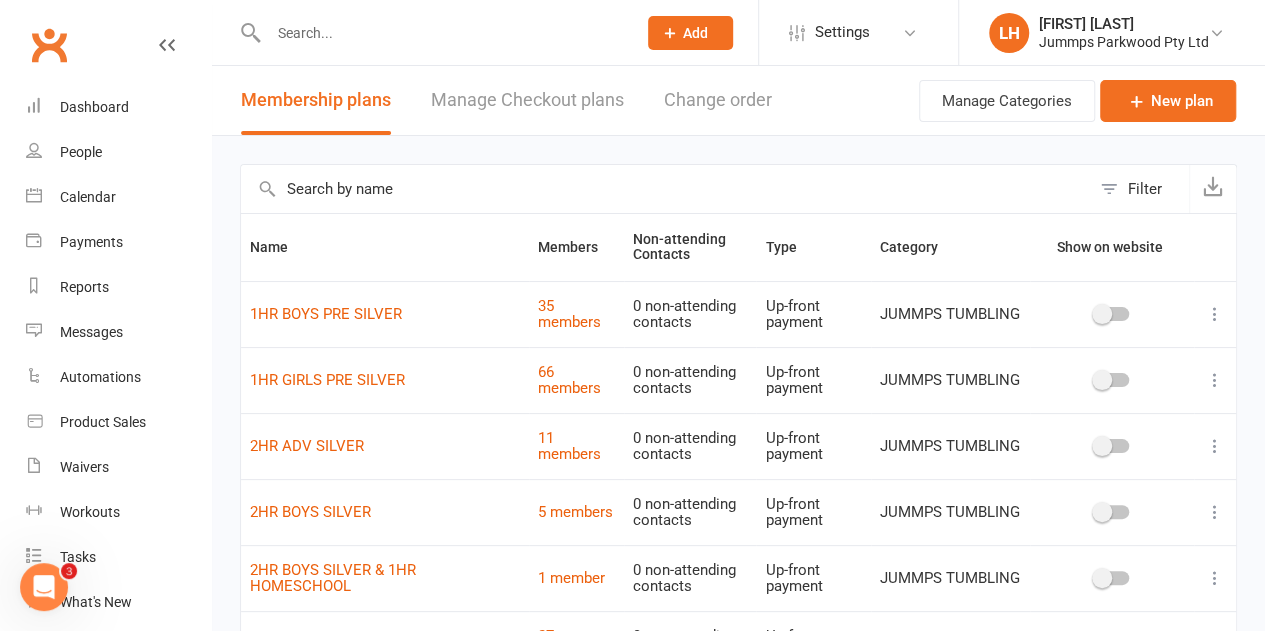 click on "1HR BOYS PRE SILVER" at bounding box center [385, 314] 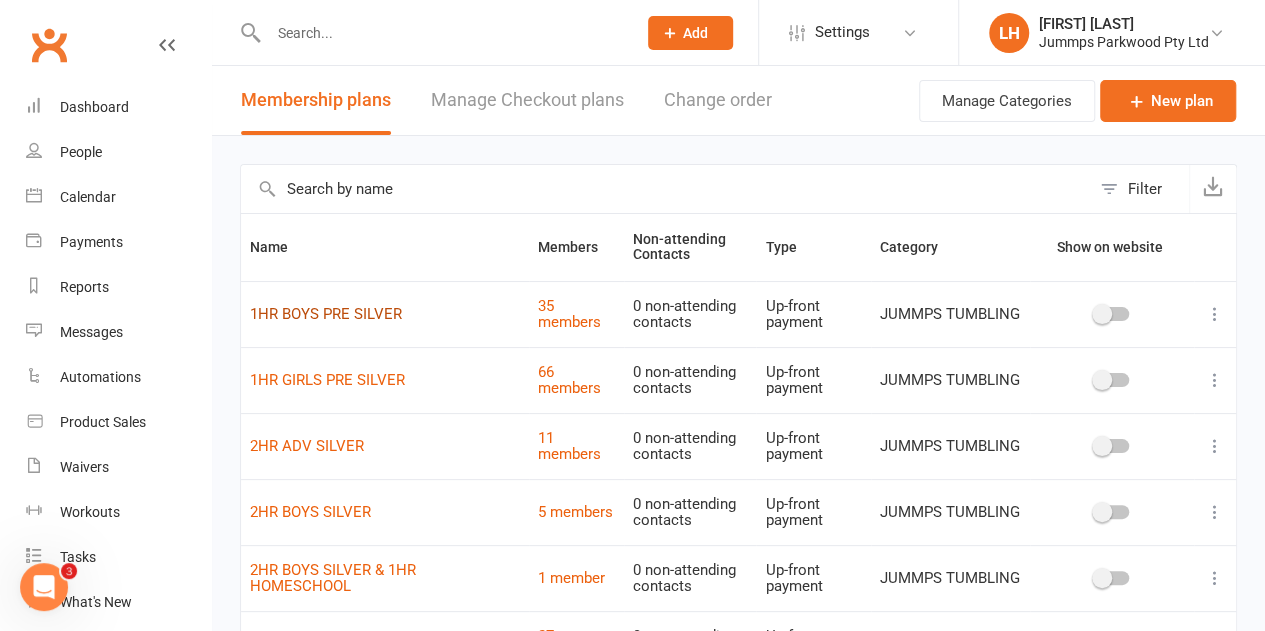 click on "1HR BOYS PRE SILVER" at bounding box center (326, 314) 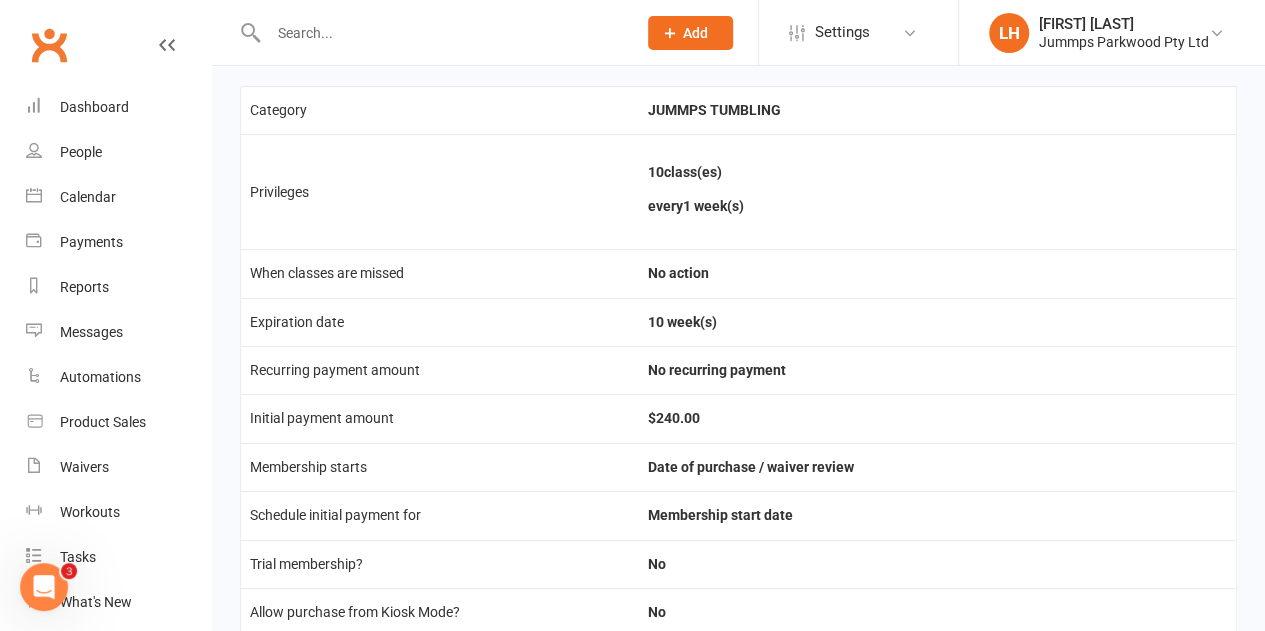 scroll, scrollTop: 0, scrollLeft: 0, axis: both 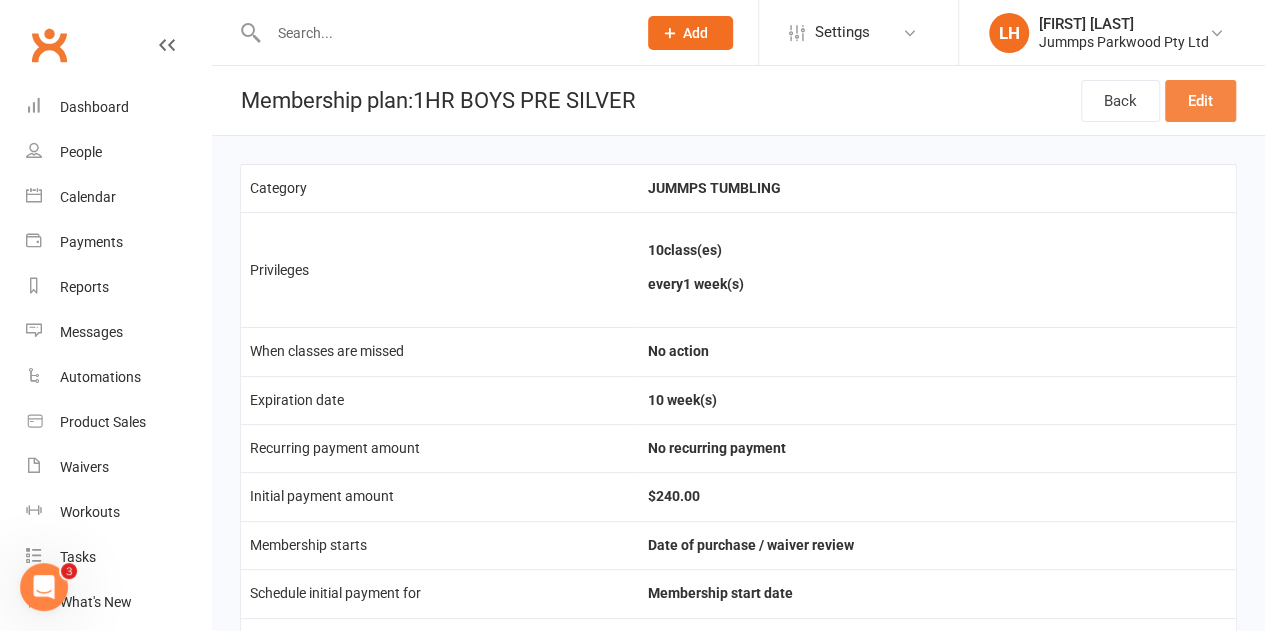 click on "Edit" at bounding box center (1200, 101) 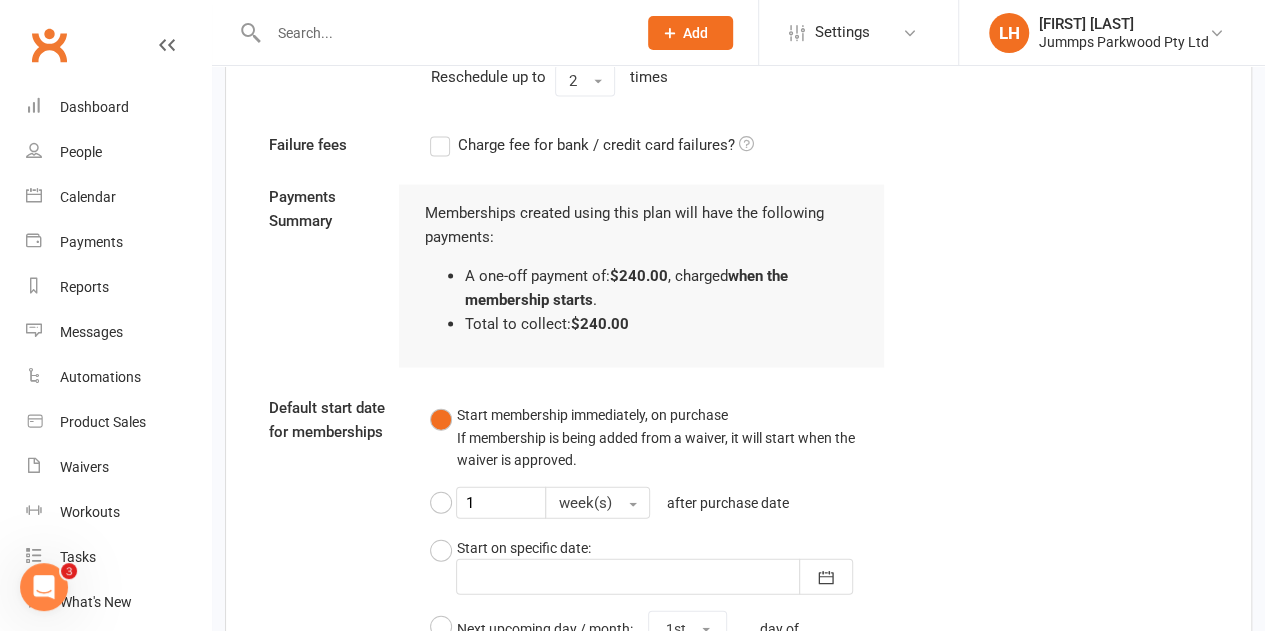 scroll, scrollTop: 2100, scrollLeft: 0, axis: vertical 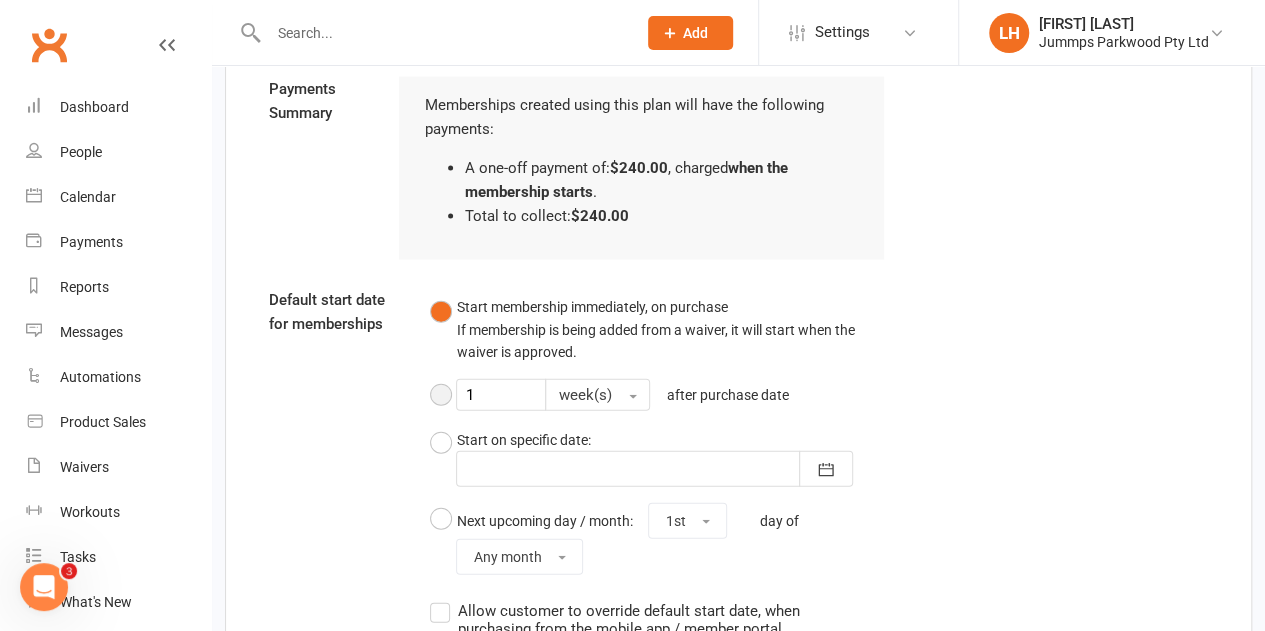 click on "1
week(s)
after purchase date" at bounding box center [614, 395] 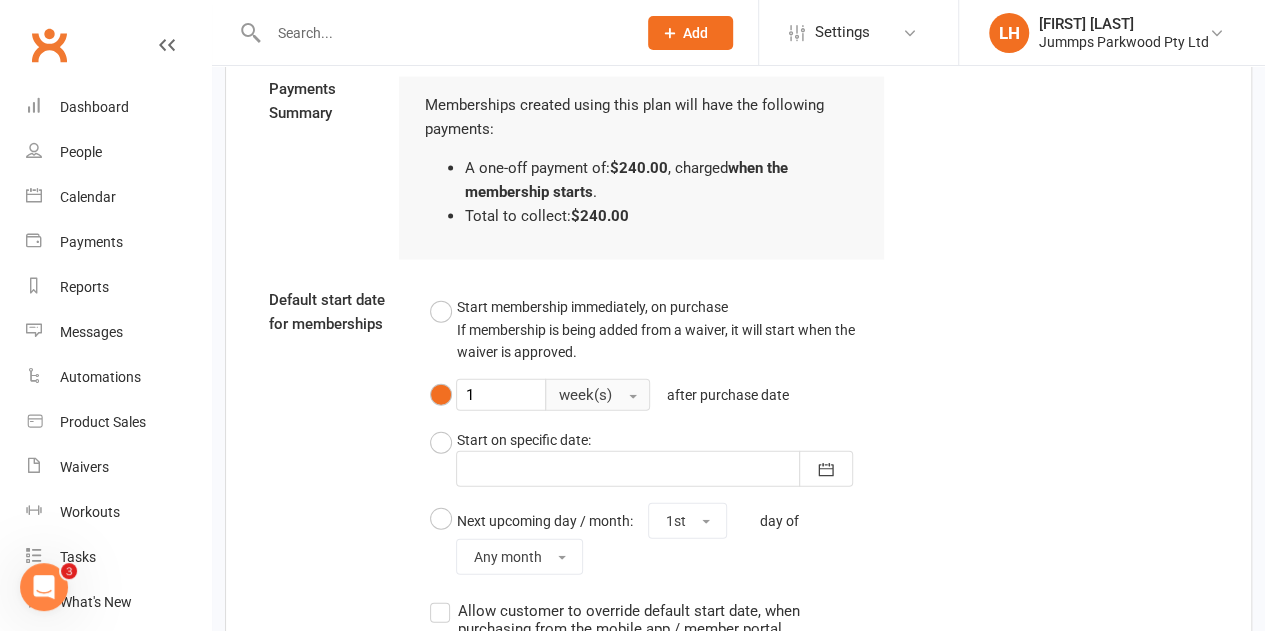 click on "week(s)" at bounding box center (597, 395) 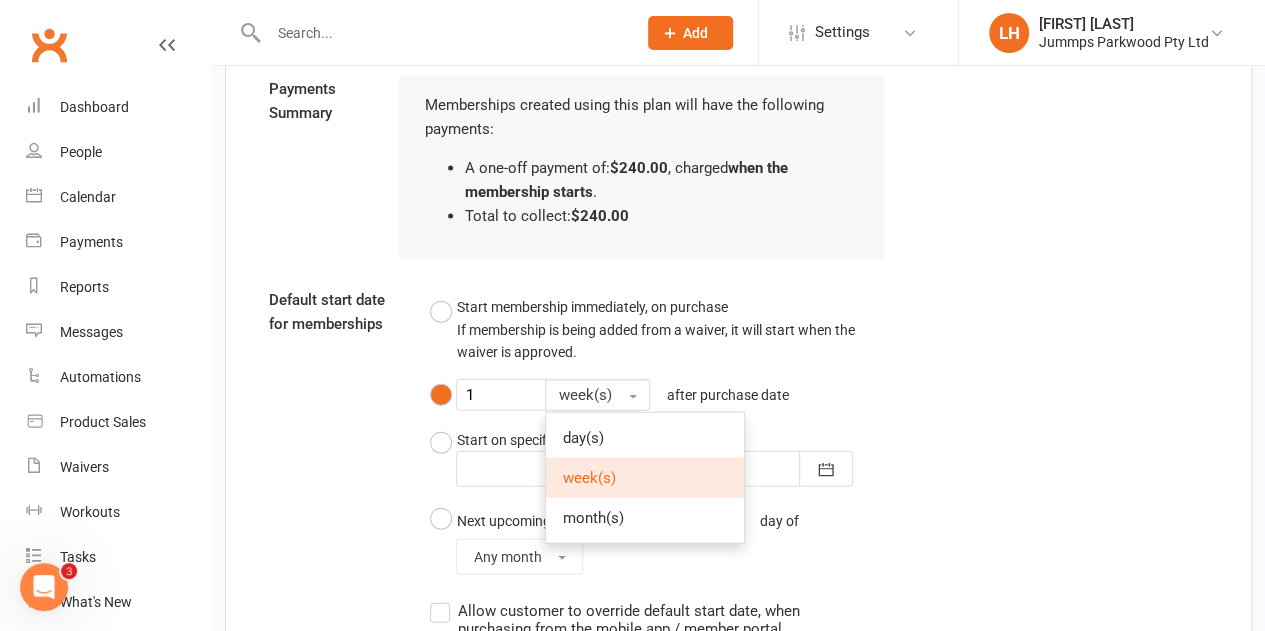 click on "Default start date for memberships Start membership immediately, on purchase If membership is being added from a waiver, it will start when the waiver is approved. 1
week(s)
day(s)
week(s)
month(s)
after purchase date Start on specific date:
August 2025
Sun Mon Tue Wed Thu Fri Sat
31
27
28
29
30
31
01
02
32
03
04
05
06
07
08
09
33
10 11" at bounding box center (738, 591) 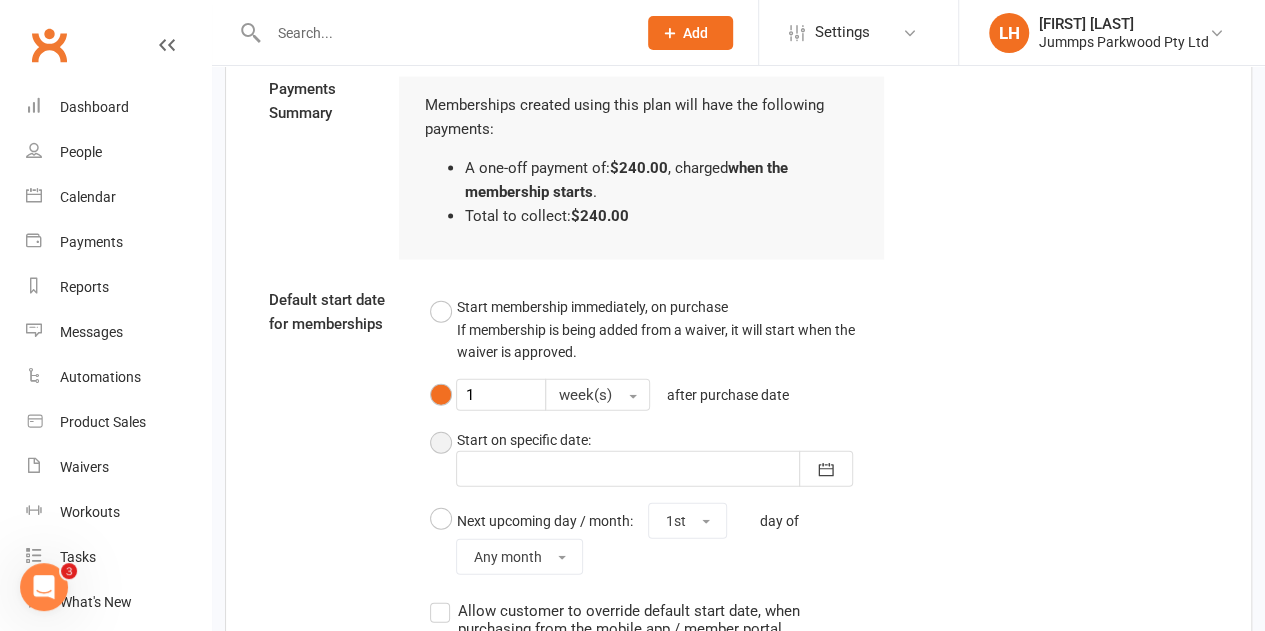 click at bounding box center (654, 469) 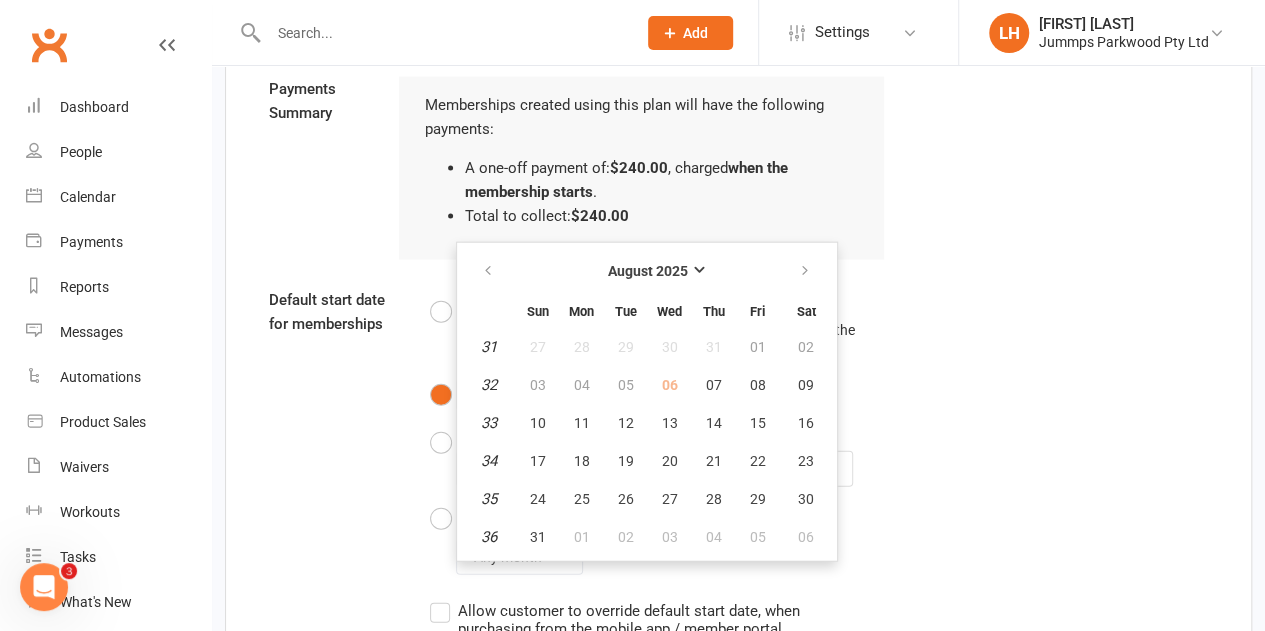 click on "Membership name 1HR BOYS PRE SILVER Membership category
JUMMPS TUMBLING
Add and manage categories   Plan type Single up-front payment Recurring payment Up-front cost $ 240 (leave blank if no up-front cost) Payment Receipts Email receipt to Member on successful payment? CC
Nothing selected
on receipt
Inc tax
tax status for amounts shown in receipt emails Manage tax settings for receipt emails Expiration/End date 10
week(s)
from date of signup (leave blank if no expiration is desired) Class Access Unlimited classes  OR  10  class(es) to use anytime  OR to use every   1
week(s)
Limit the Type/s of Classes/Appointments Members can attend Select Types 1HR BOYS PRE SILVER 1HR GIRL PRE SILVER 2HR ADV SILVER 2HR GOLD" at bounding box center [738, -409] 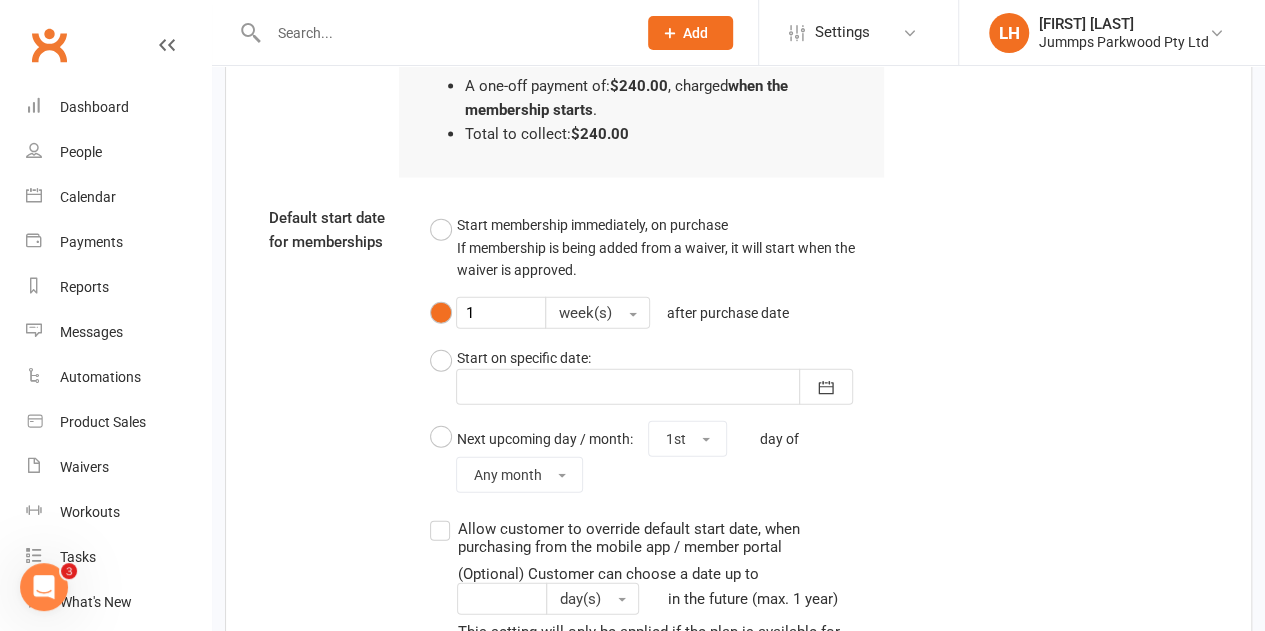scroll, scrollTop: 2200, scrollLeft: 0, axis: vertical 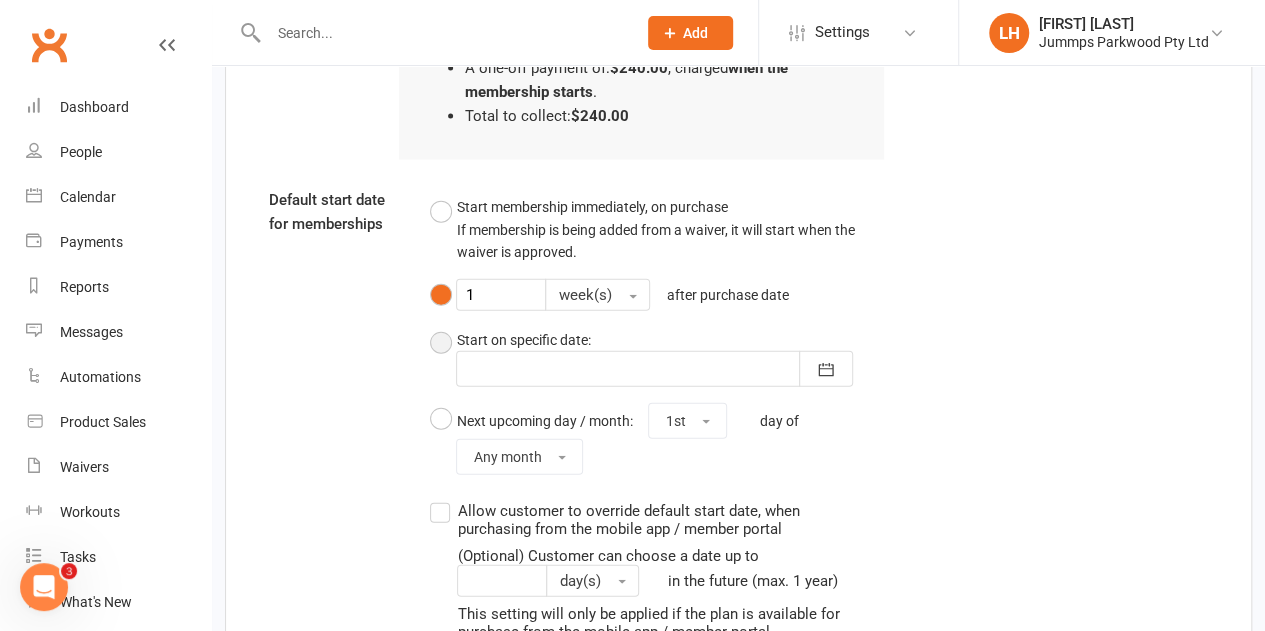 click at bounding box center (654, 369) 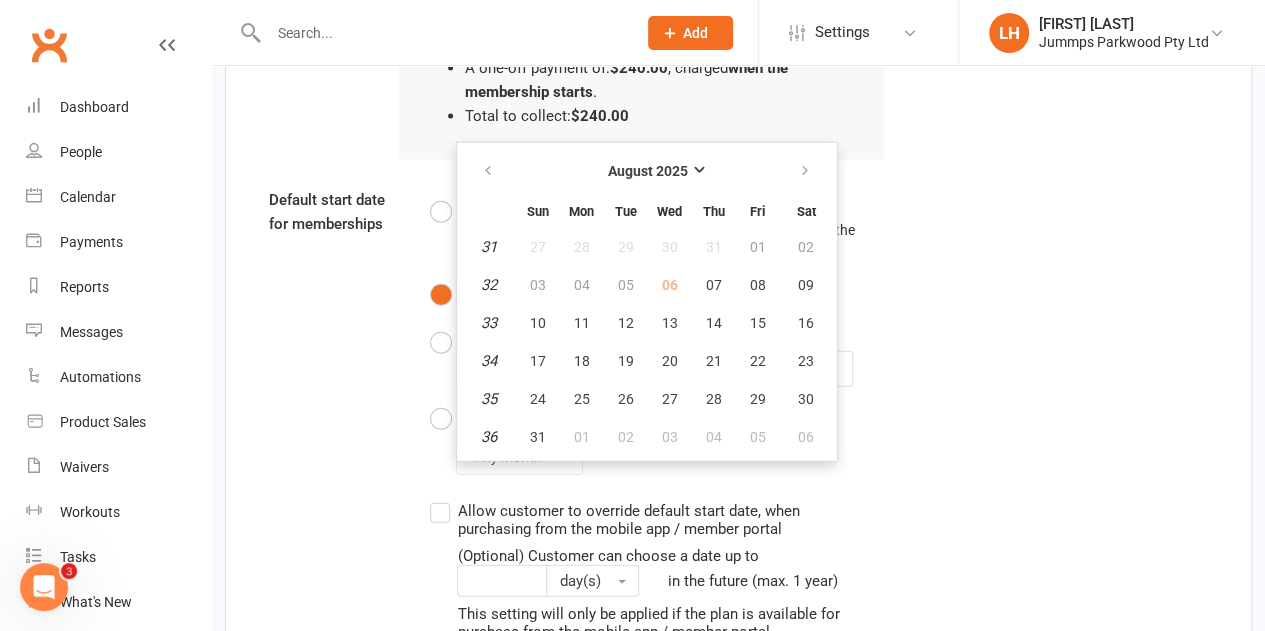 click on "Default start date for memberships Start membership immediately, on purchase If membership is being added from a waiver, it will start when the waiver is approved. 1
week(s)
after purchase date Start on specific date:
August 2025
Sun Mon Tue Wed Thu Fri Sat
31
27
28
29
30
31
01
02
32
03
04
05
06
07
08
09
33
10
11
12
13
14
15
16
34
17
18
19
20 21 22" at bounding box center [738, 491] 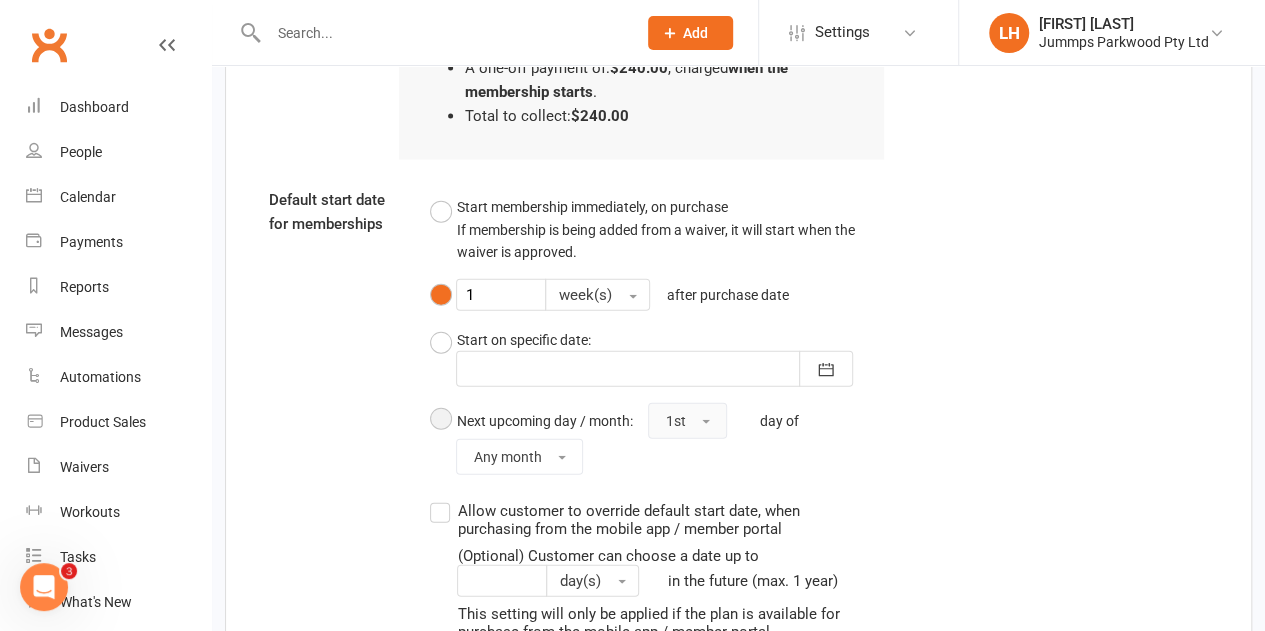 click on "1st" at bounding box center [687, 421] 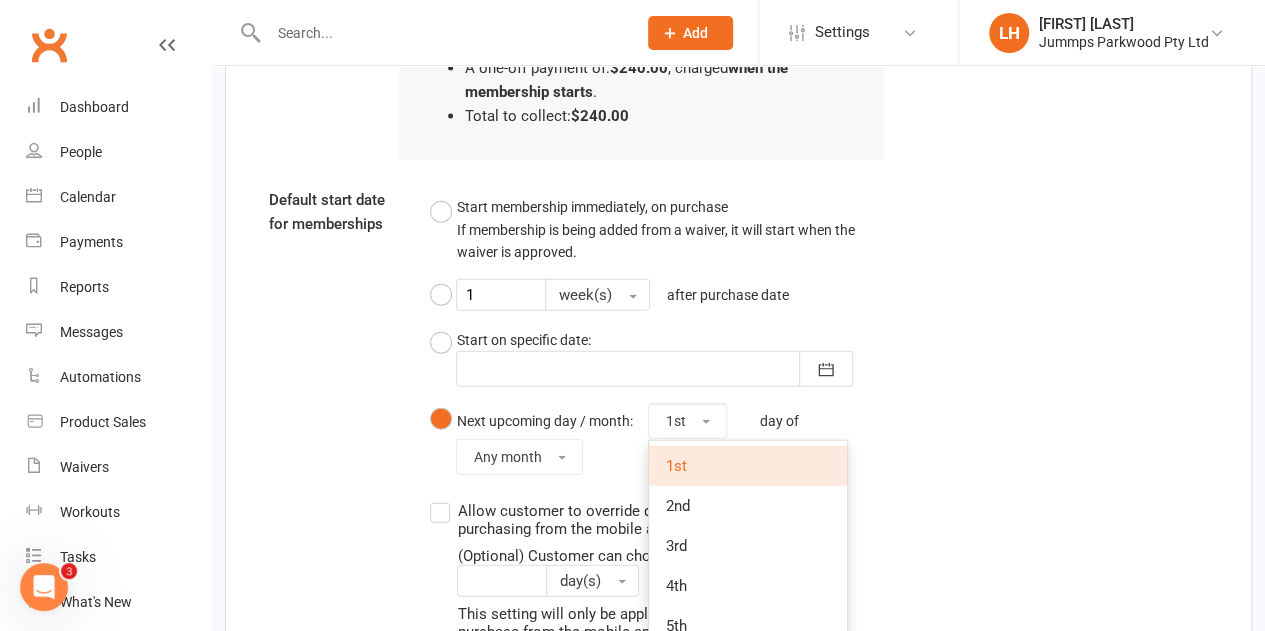 click on "Default start date for memberships Start membership immediately, on purchase If membership is being added from a waiver, it will start when the waiver is approved. 1
week(s)
after purchase date Start on specific date:
August 2025
Sun Mon Tue Wed Thu Fri Sat
31
27
28
29
30
31
01
02
32
03
04
05
06
07
08
09
33
10
11
12
13
14
15
16
34
17
18
19
20 21 22" at bounding box center (738, 491) 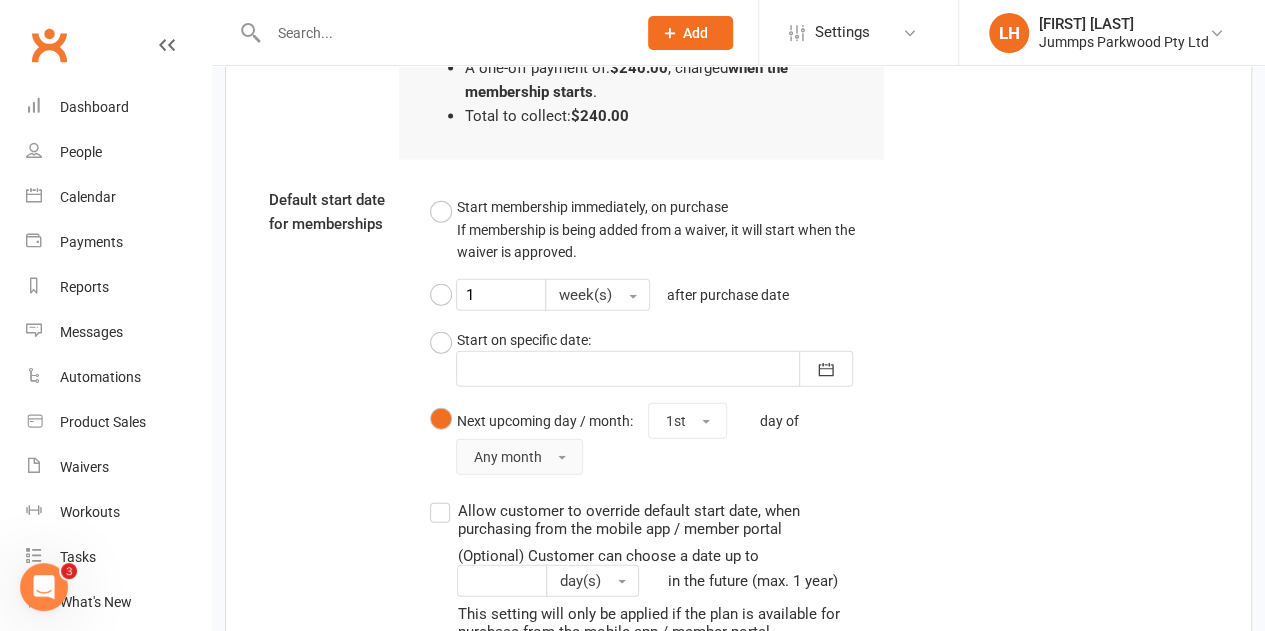 click on "Any month" at bounding box center (519, 457) 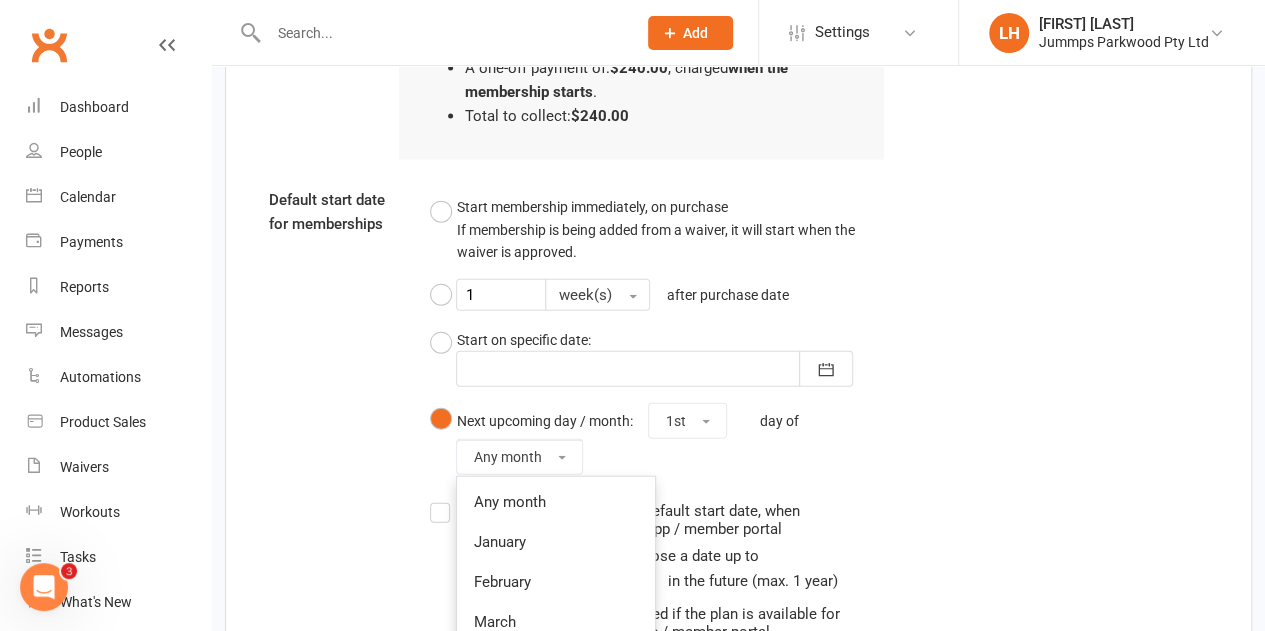 drag, startPoint x: 246, startPoint y: 533, endPoint x: 297, endPoint y: 508, distance: 56.797886 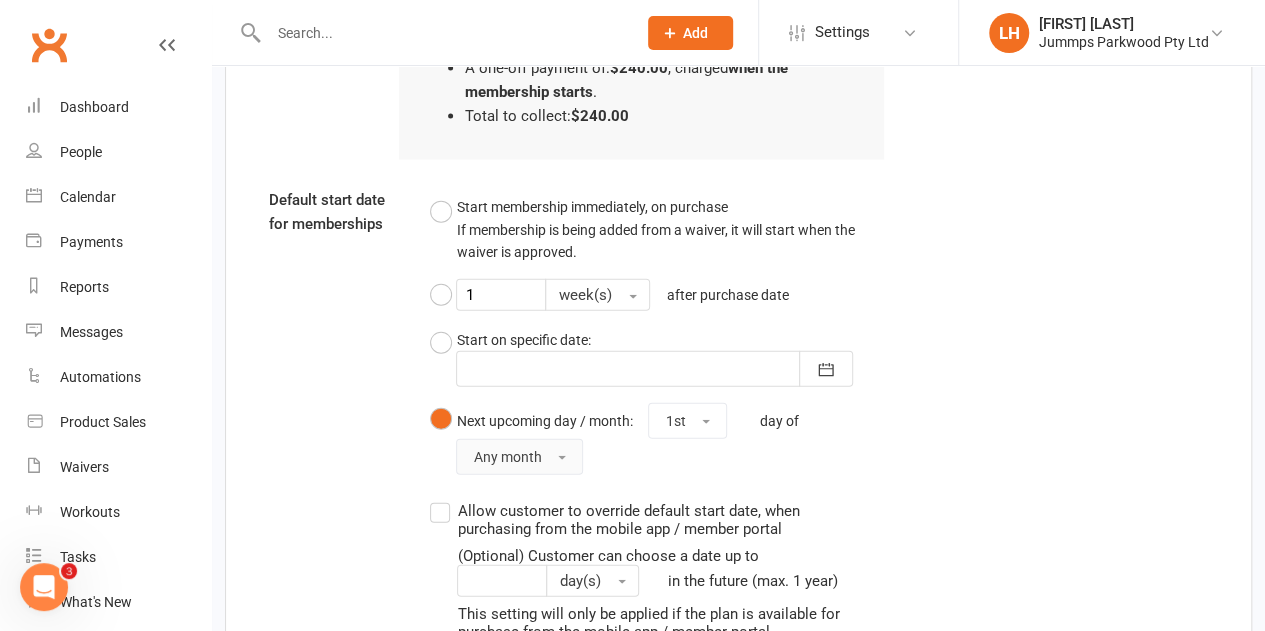 scroll, scrollTop: 2400, scrollLeft: 0, axis: vertical 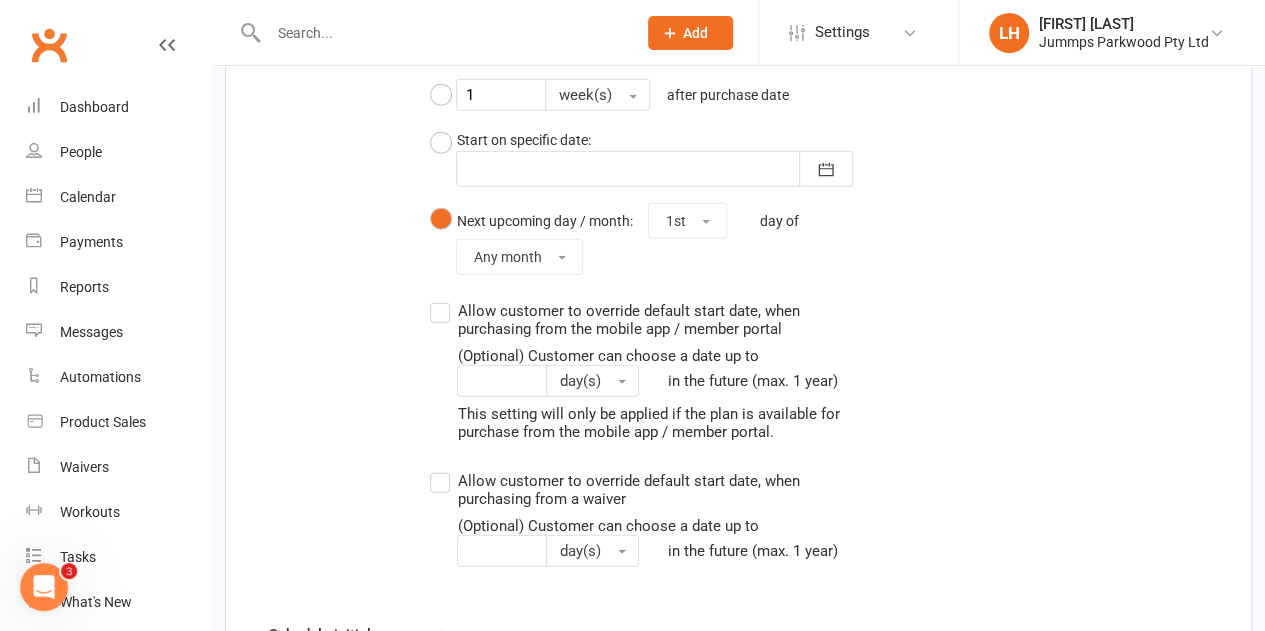 click on "Default start date for memberships Start membership immediately, on purchase If membership is being added from a waiver, it will start when the waiver is approved. 1
week(s)
after purchase date Start on specific date:
August 2025
Sun Mon Tue Wed Thu Fri Sat
31
27
28
29
30
31
01
02
32
03
04
05
06
07
08
09
33
10
11
12
13
14
15
16
34
17
18
19
20 21 22" at bounding box center [738, 291] 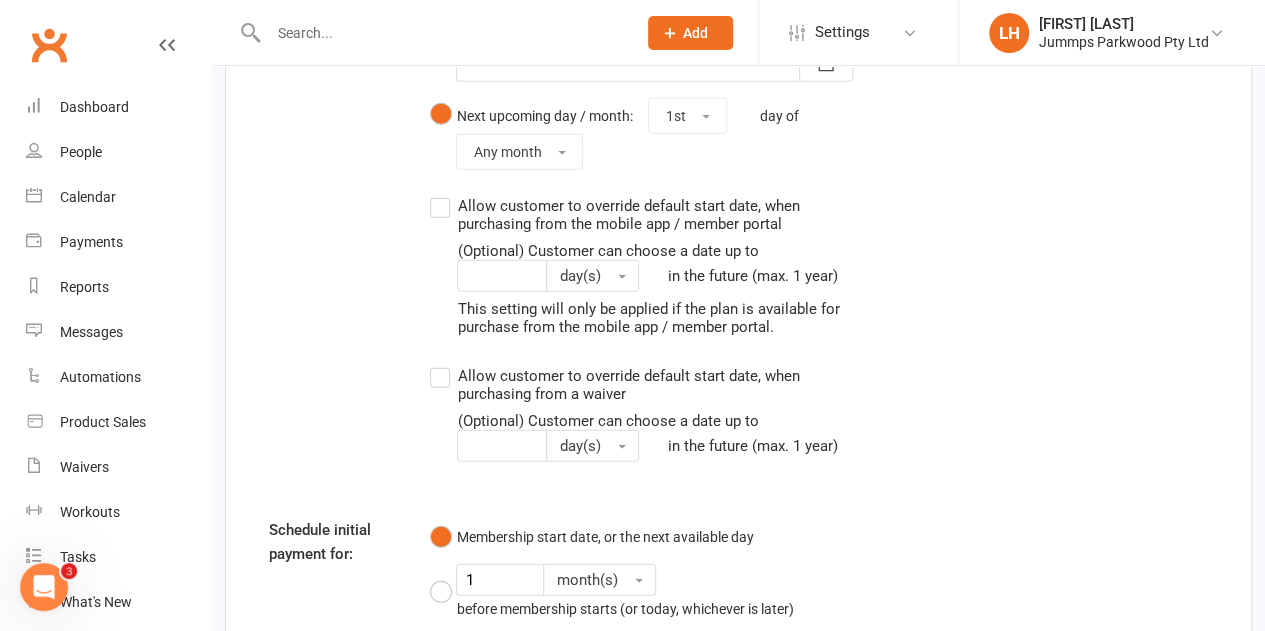scroll, scrollTop: 2600, scrollLeft: 0, axis: vertical 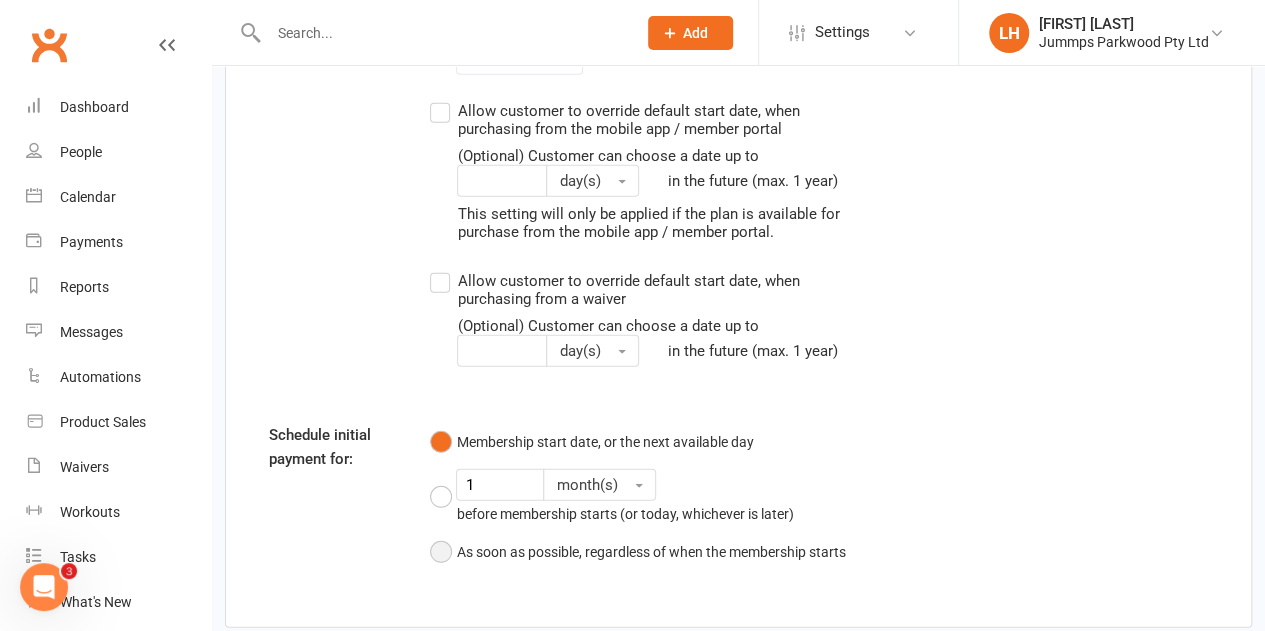click on "As soon as possible, regardless of when the membership starts" at bounding box center (637, 552) 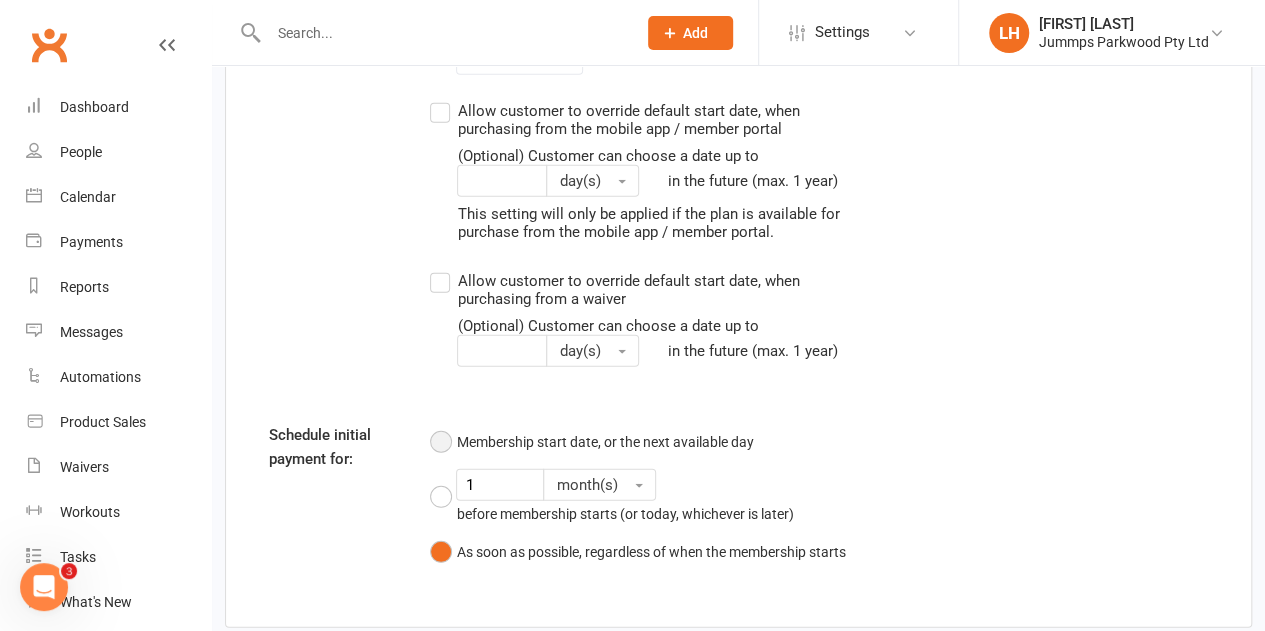 click on "Membership start date, or the next available day" at bounding box center [591, 442] 